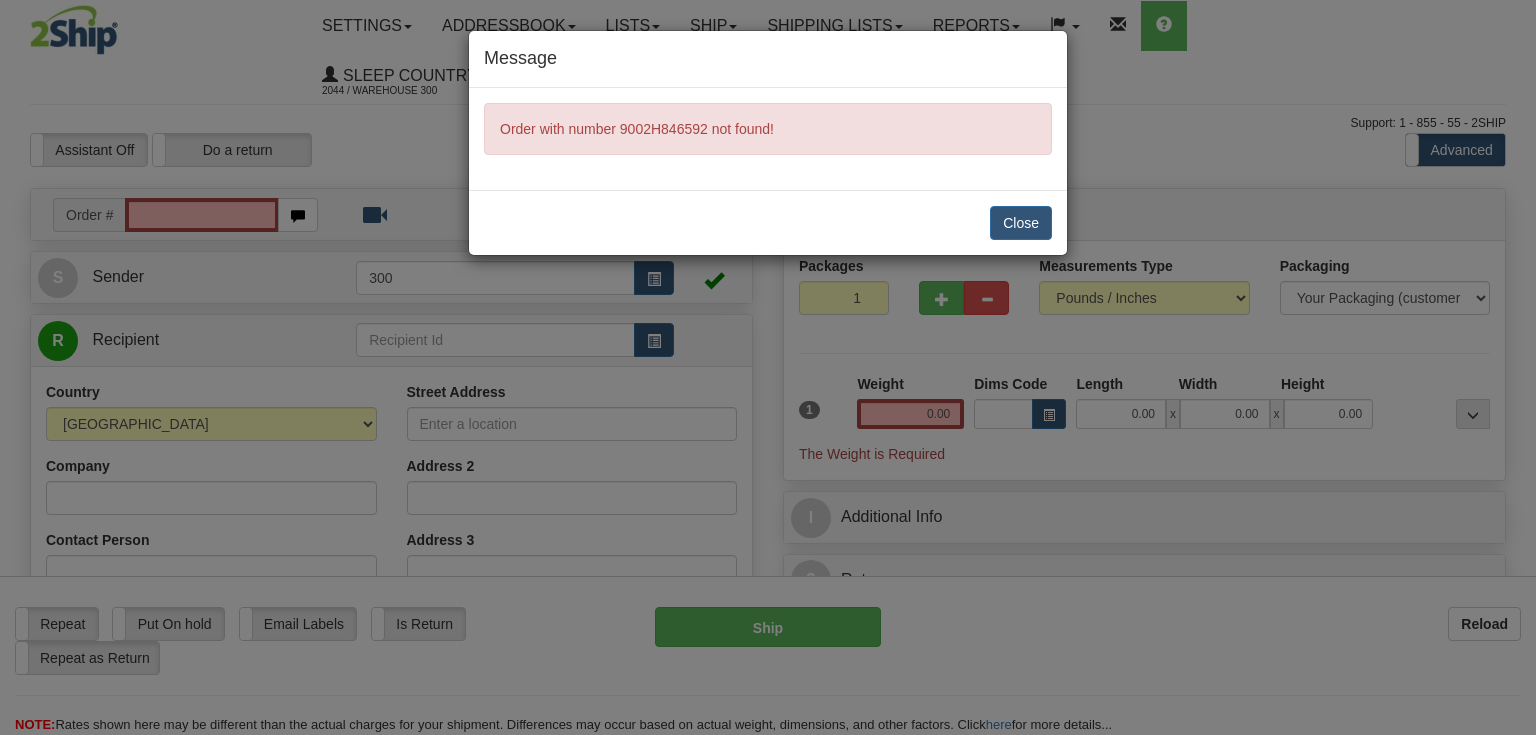 scroll, scrollTop: 0, scrollLeft: 0, axis: both 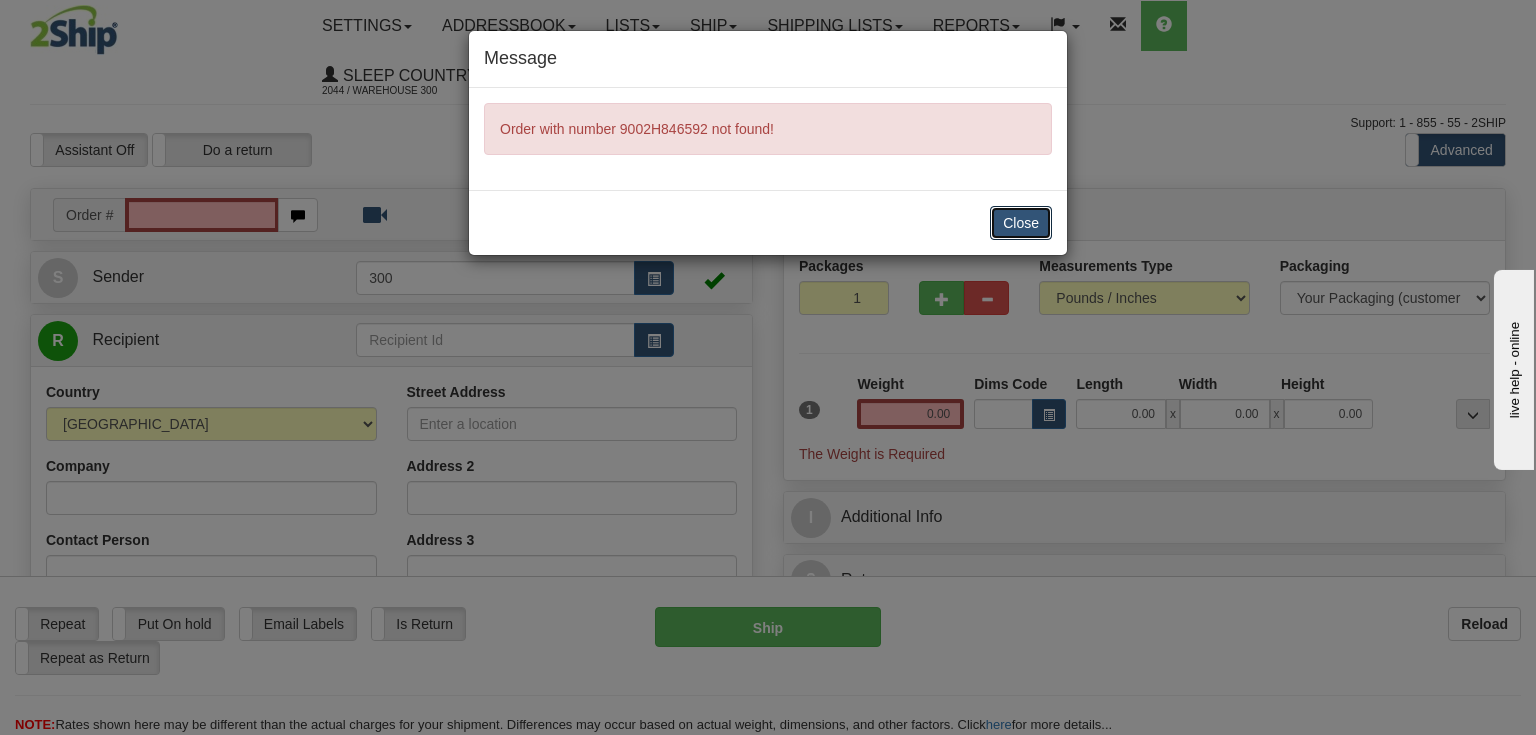 click on "Close" at bounding box center [1021, 223] 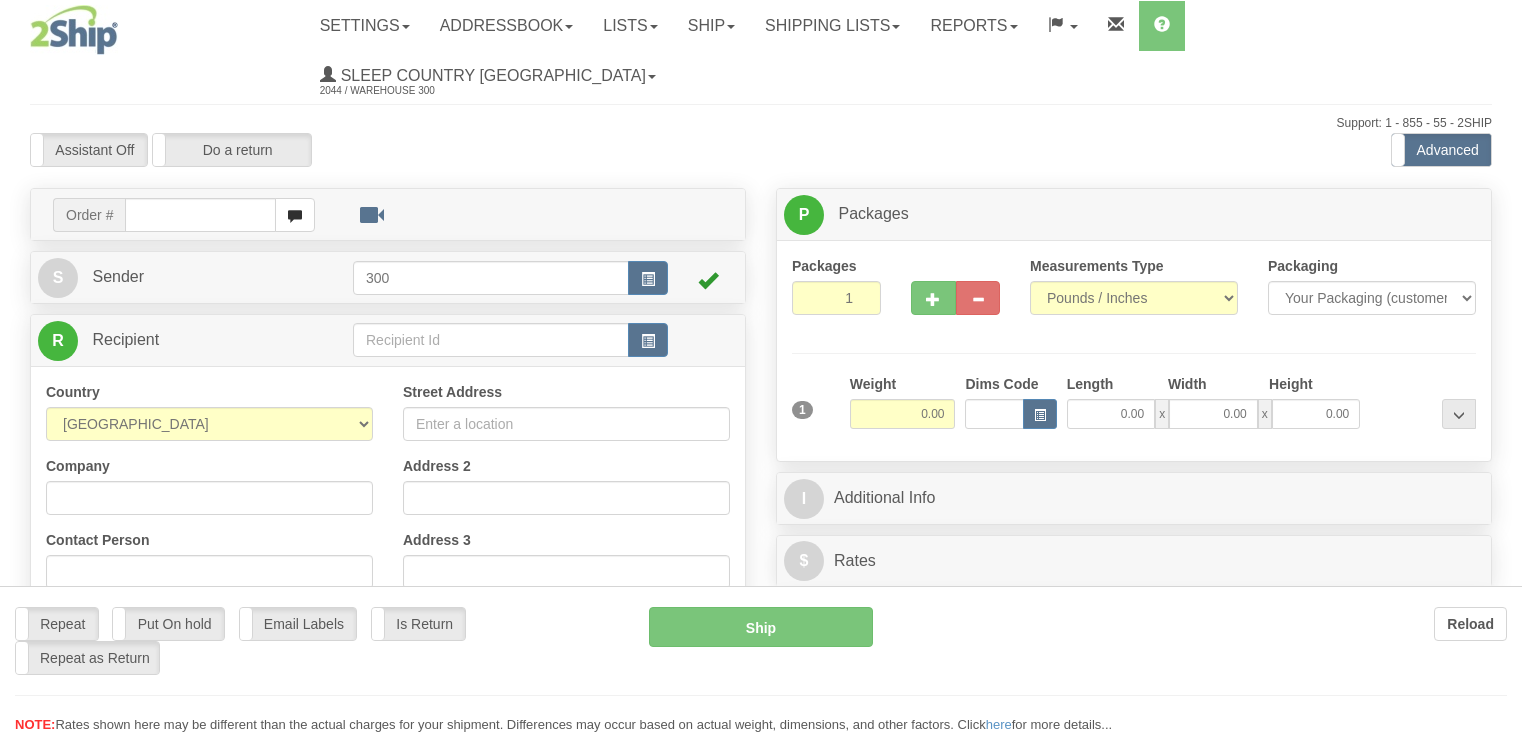 scroll, scrollTop: 0, scrollLeft: 0, axis: both 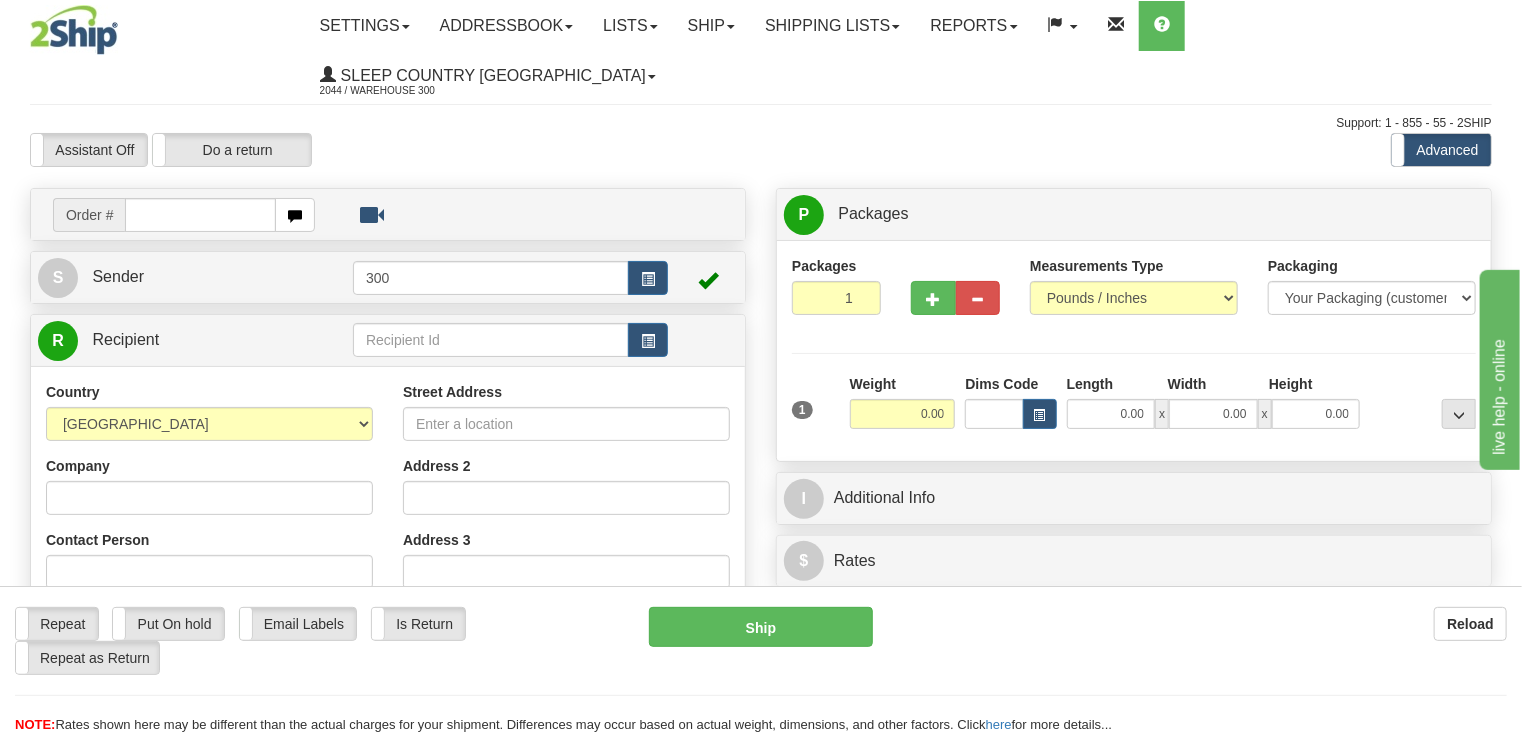 click on "Support: 1 - 855 - 55 - 2SHIP" at bounding box center [761, 123] 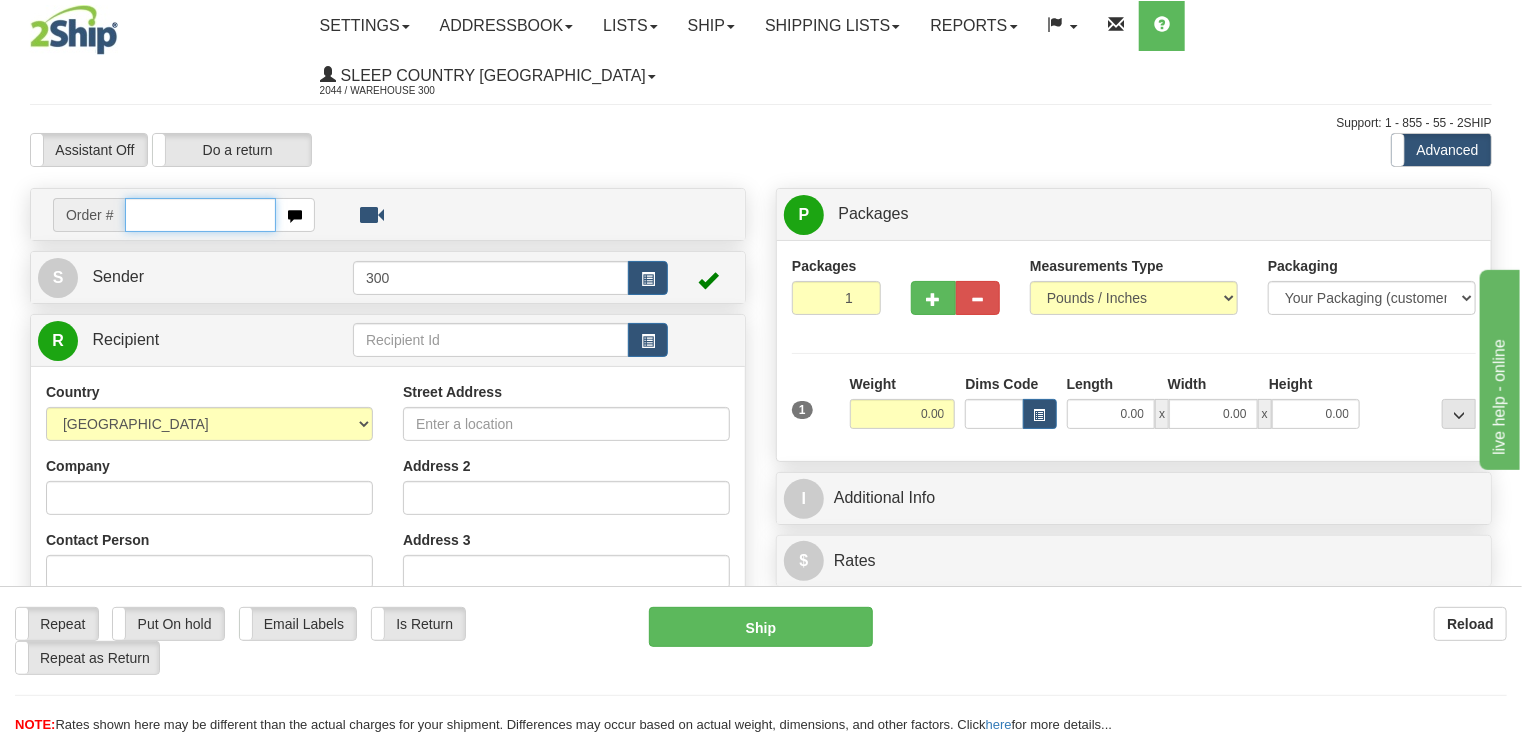 click at bounding box center (200, 215) 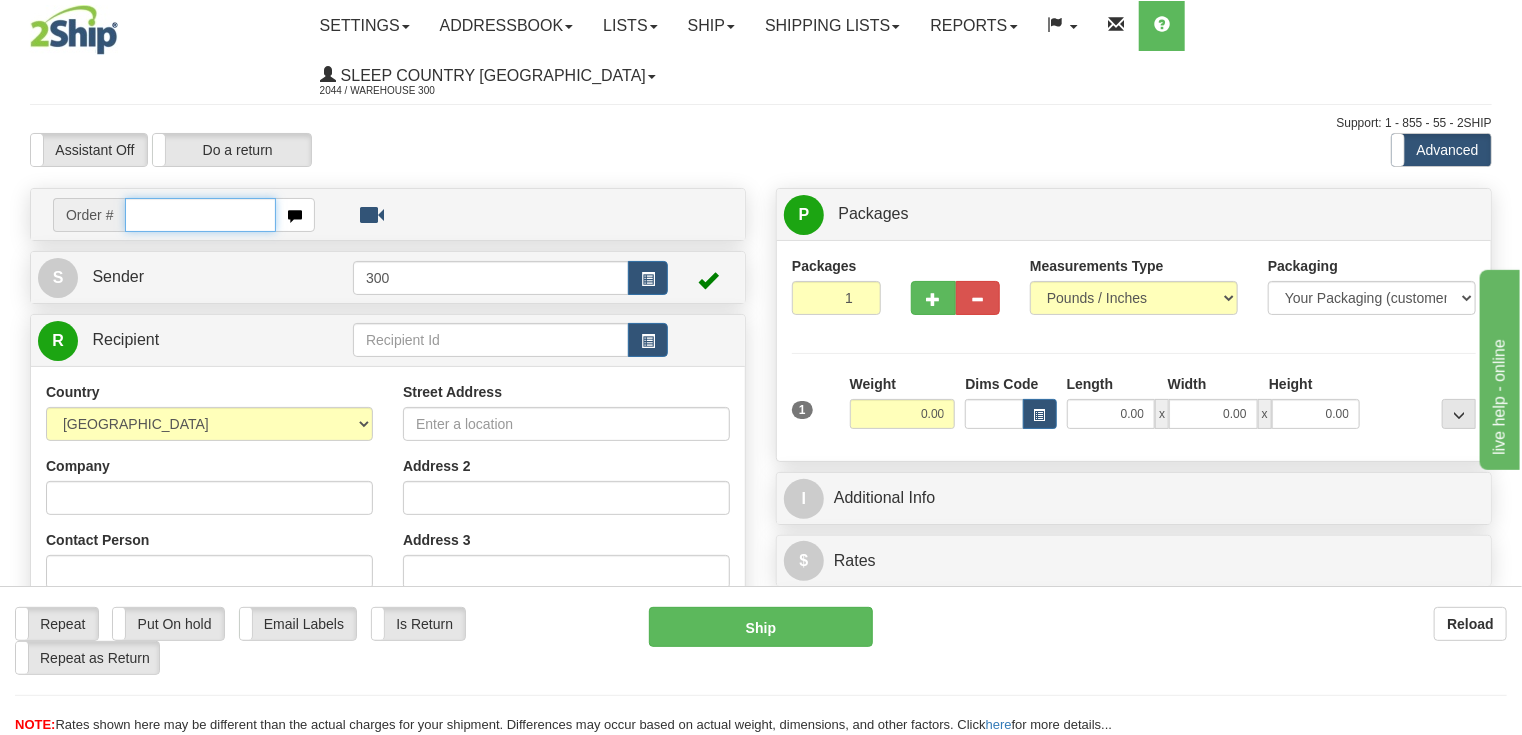 click at bounding box center [200, 215] 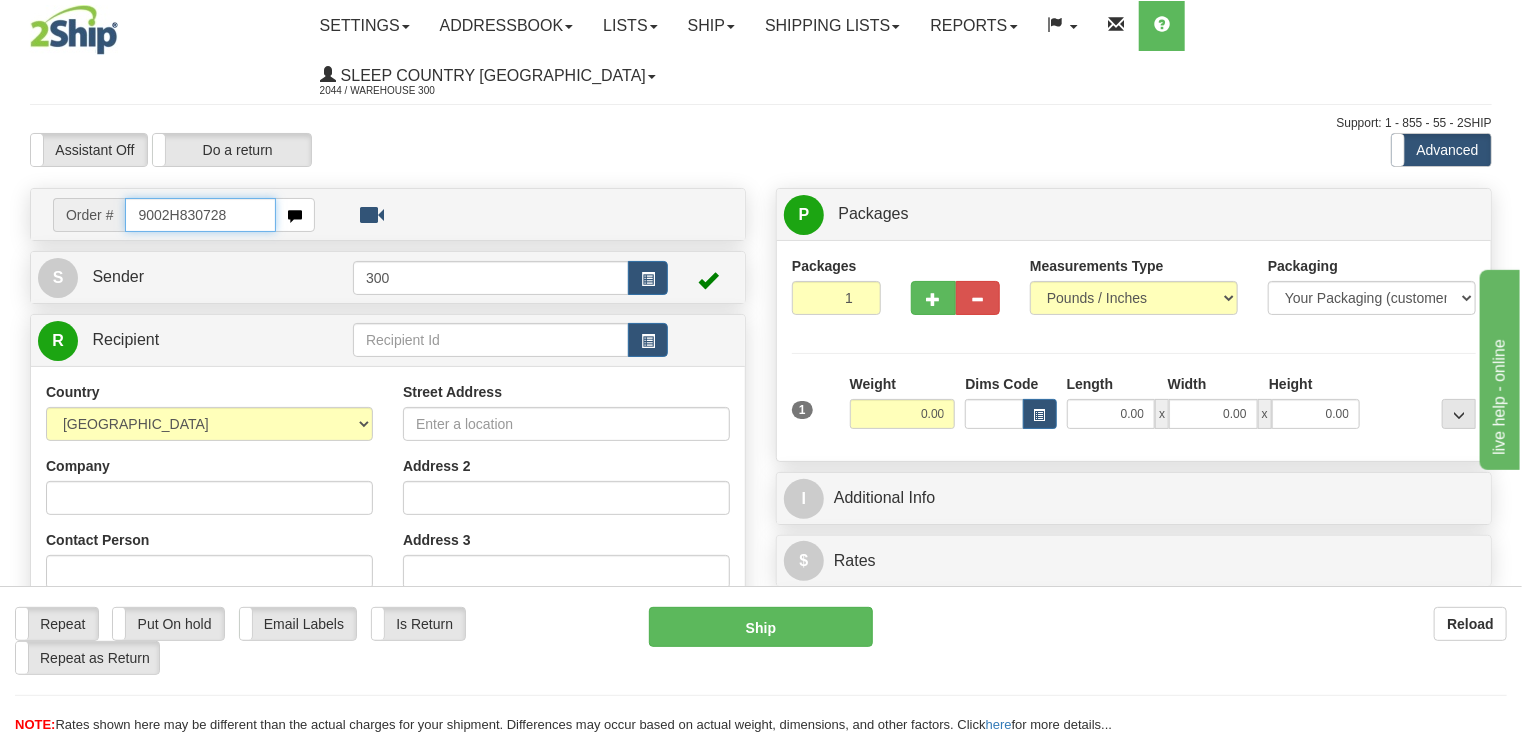type on "9002H830728" 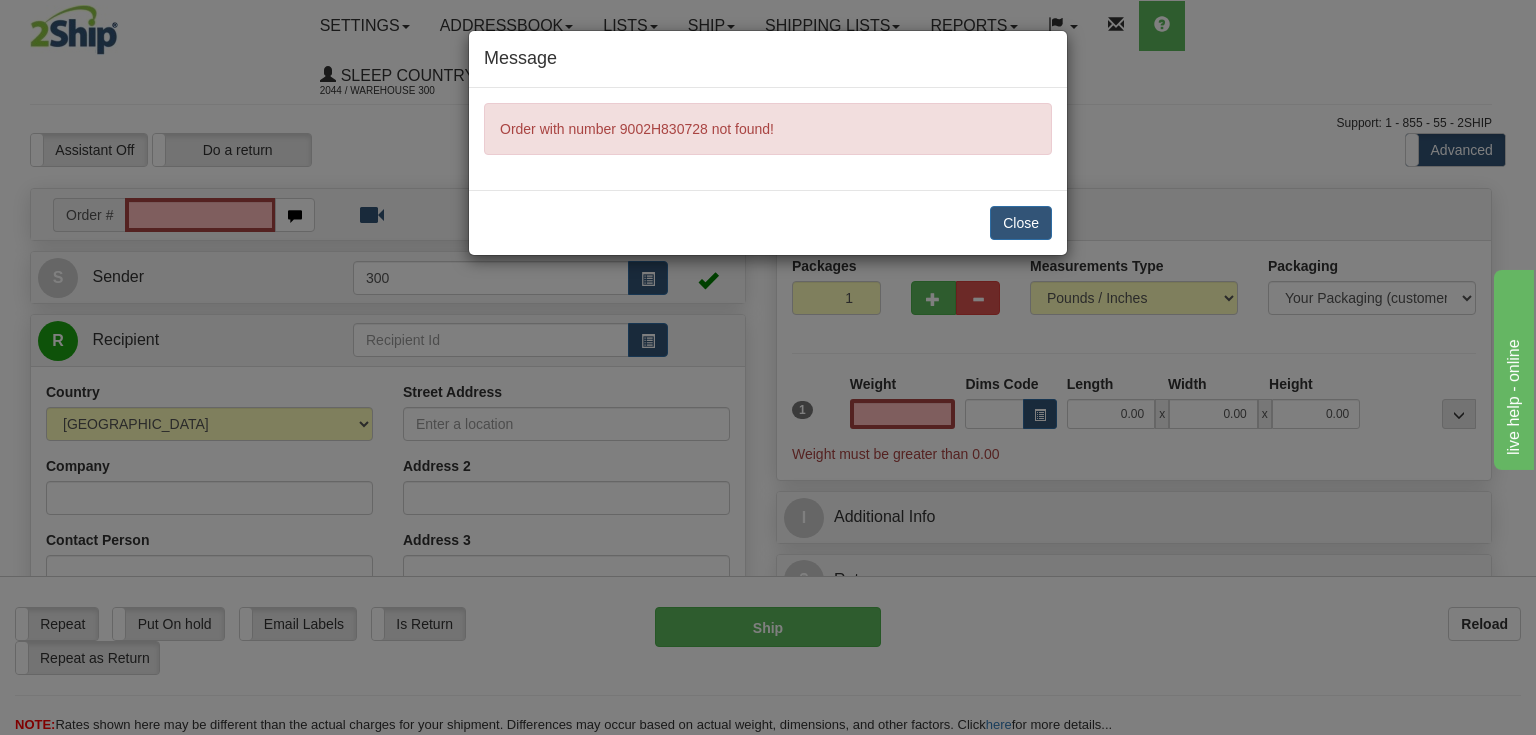 type on "0.00" 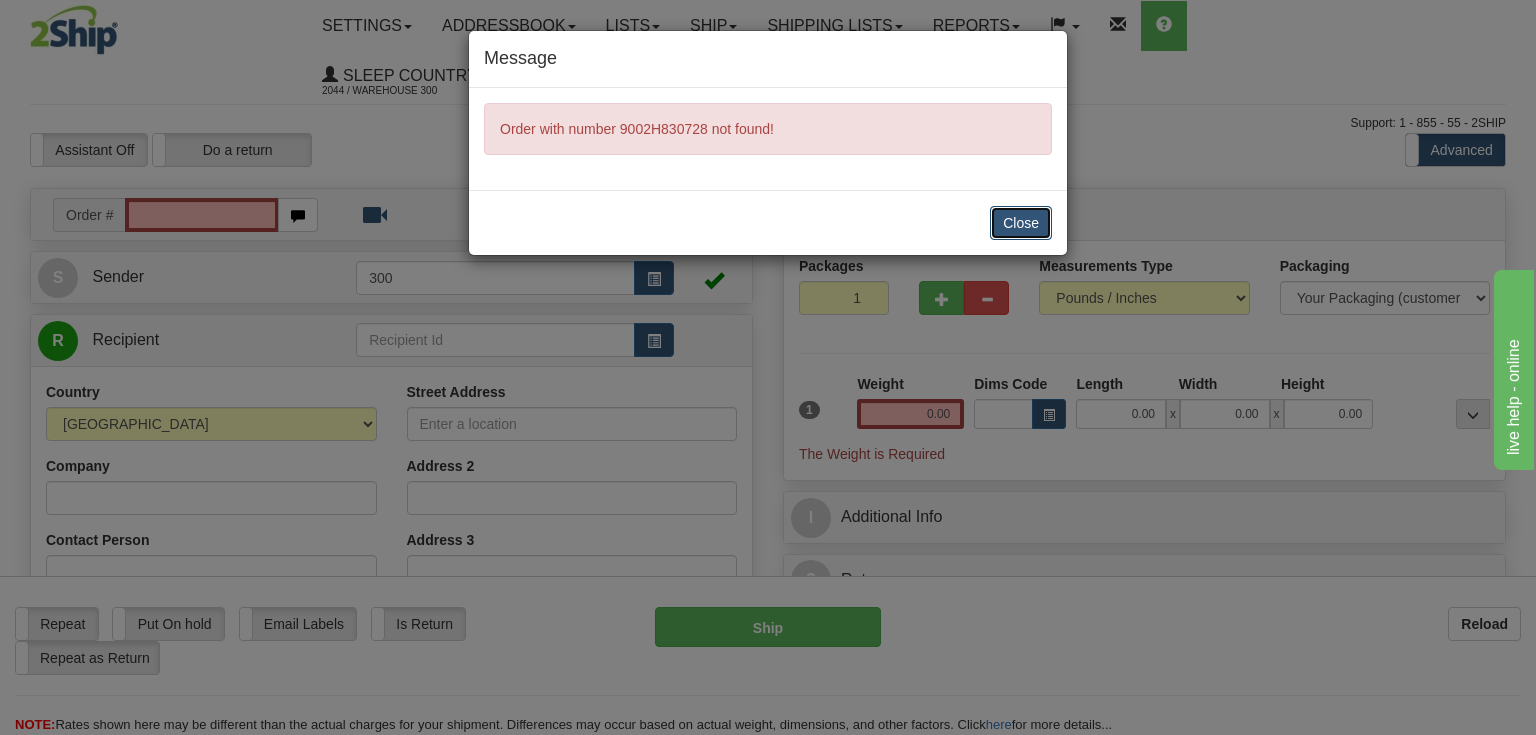 click on "Close" at bounding box center (1021, 223) 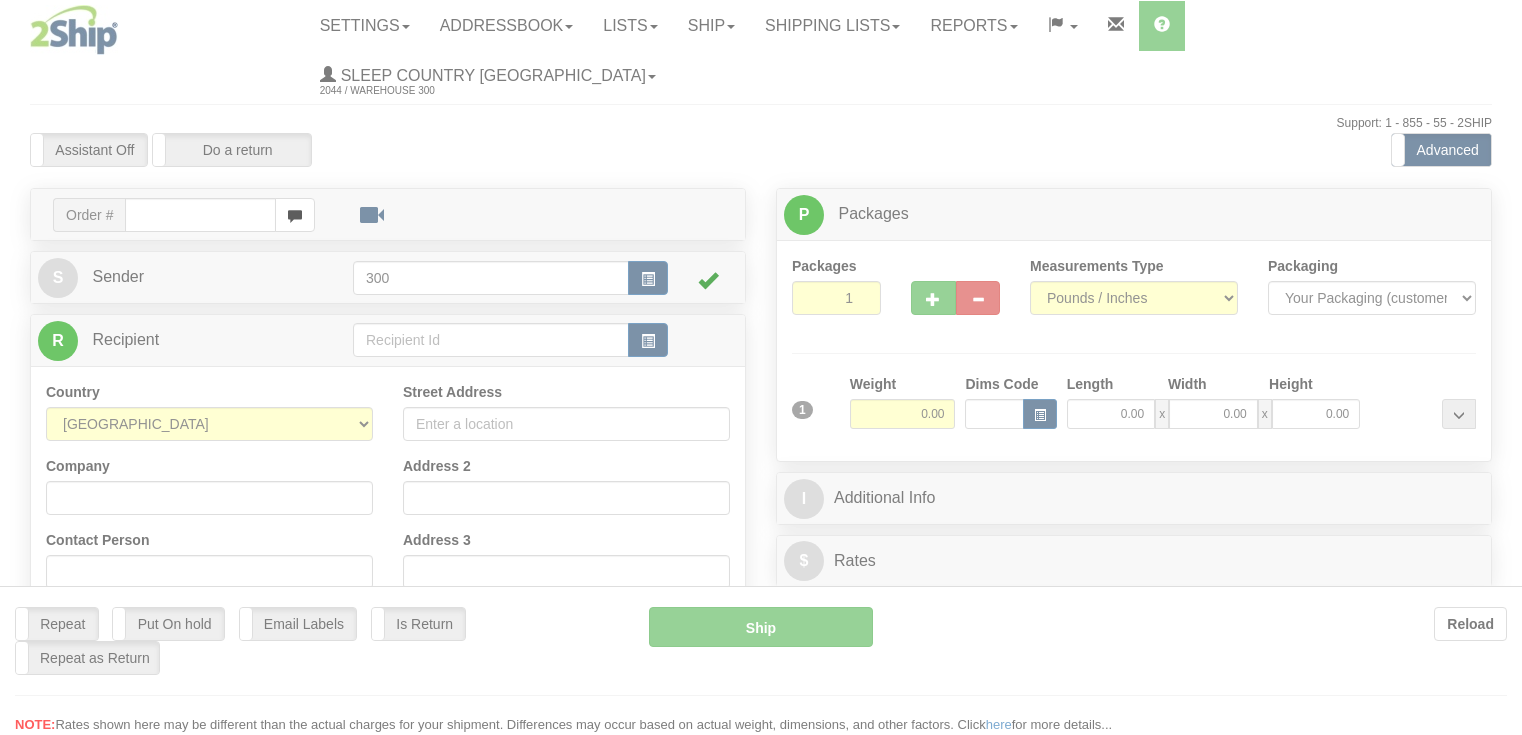 scroll, scrollTop: 0, scrollLeft: 0, axis: both 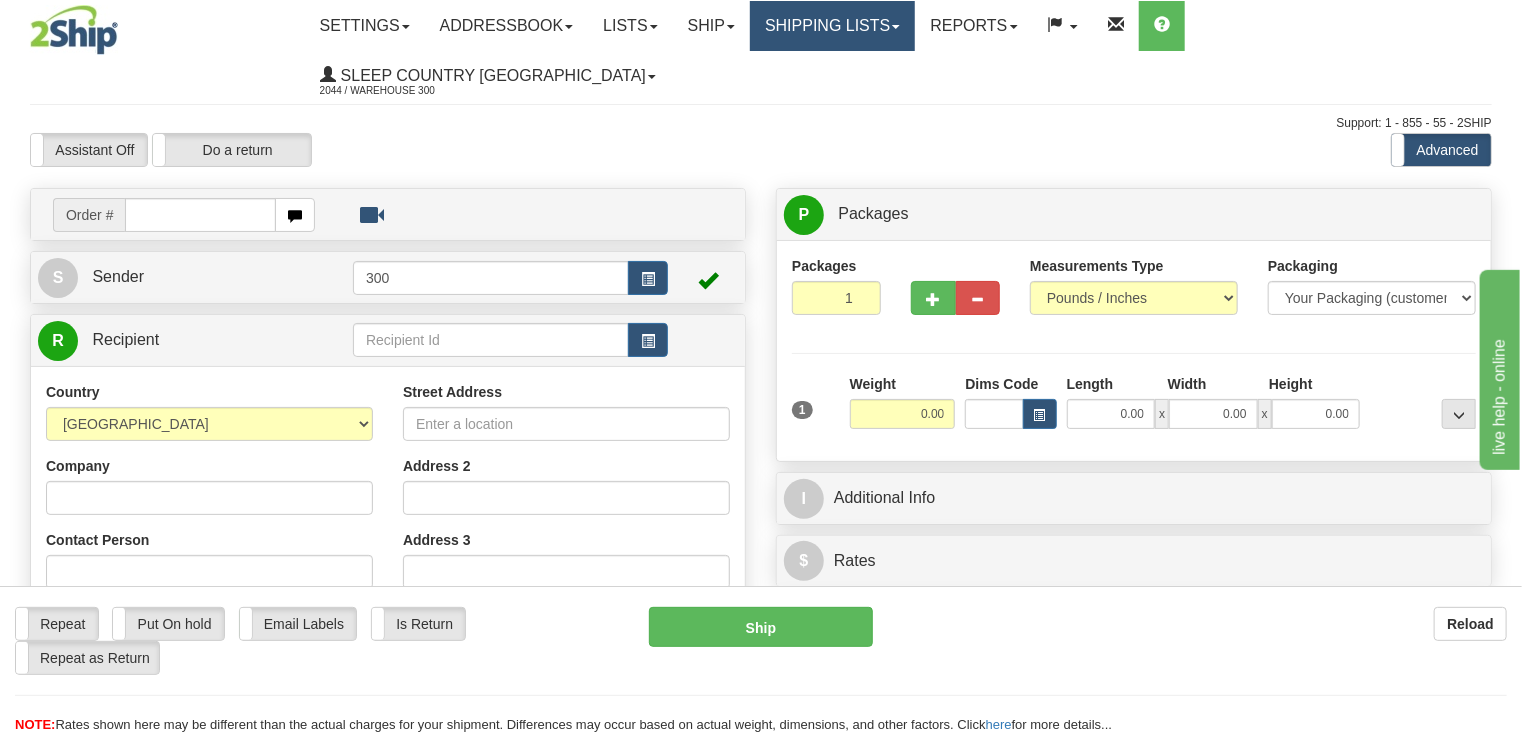 click on "Shipping lists" at bounding box center [832, 26] 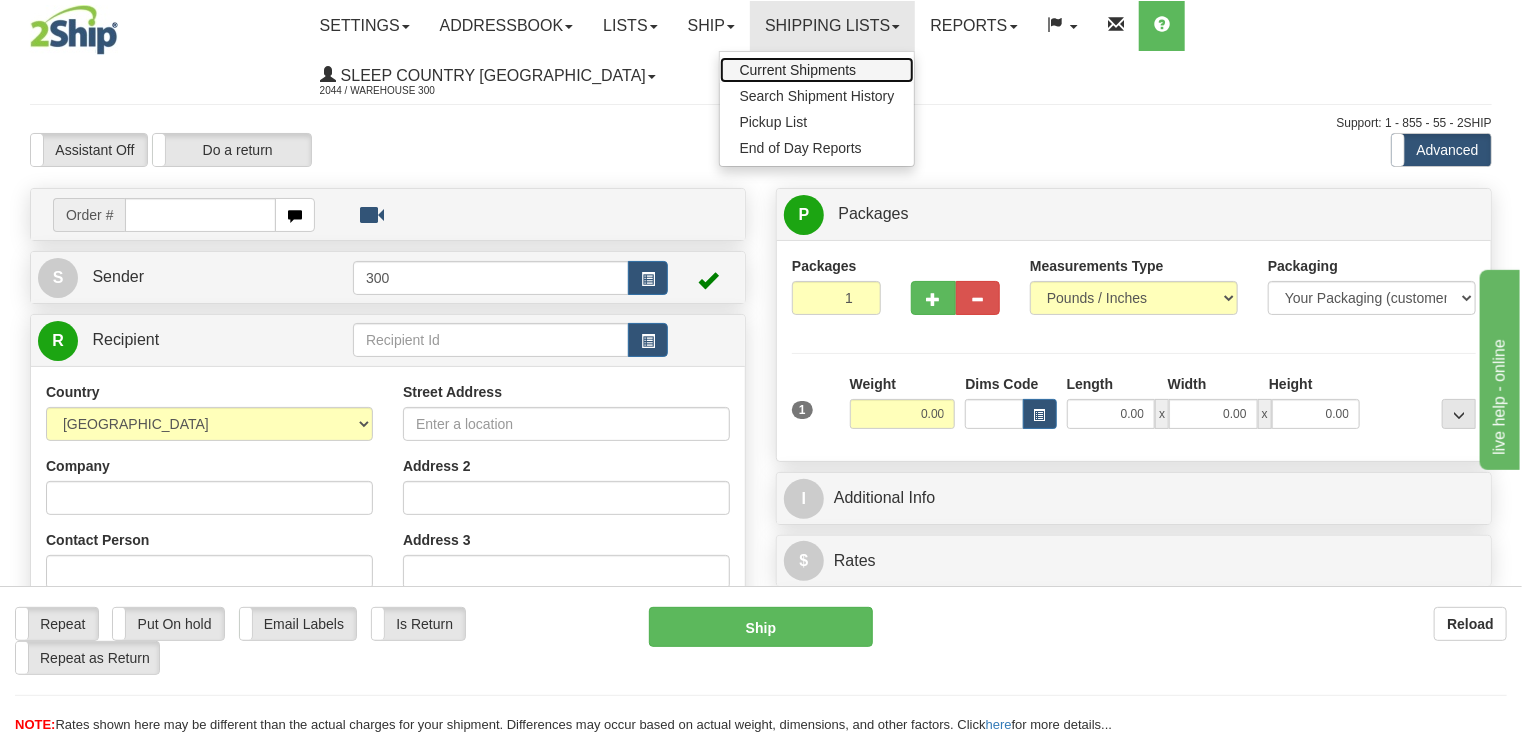 click on "Current Shipments" at bounding box center [798, 70] 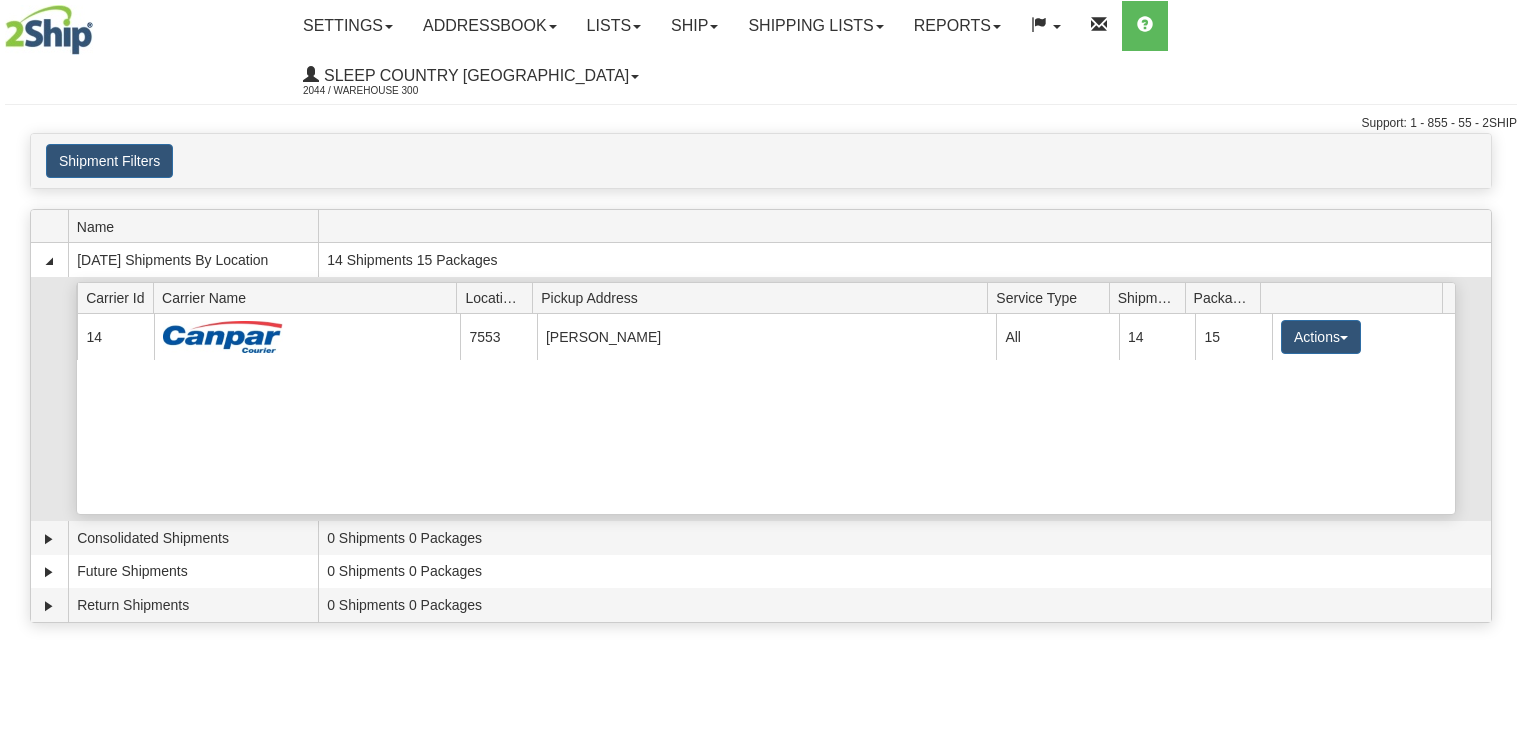scroll, scrollTop: 0, scrollLeft: 0, axis: both 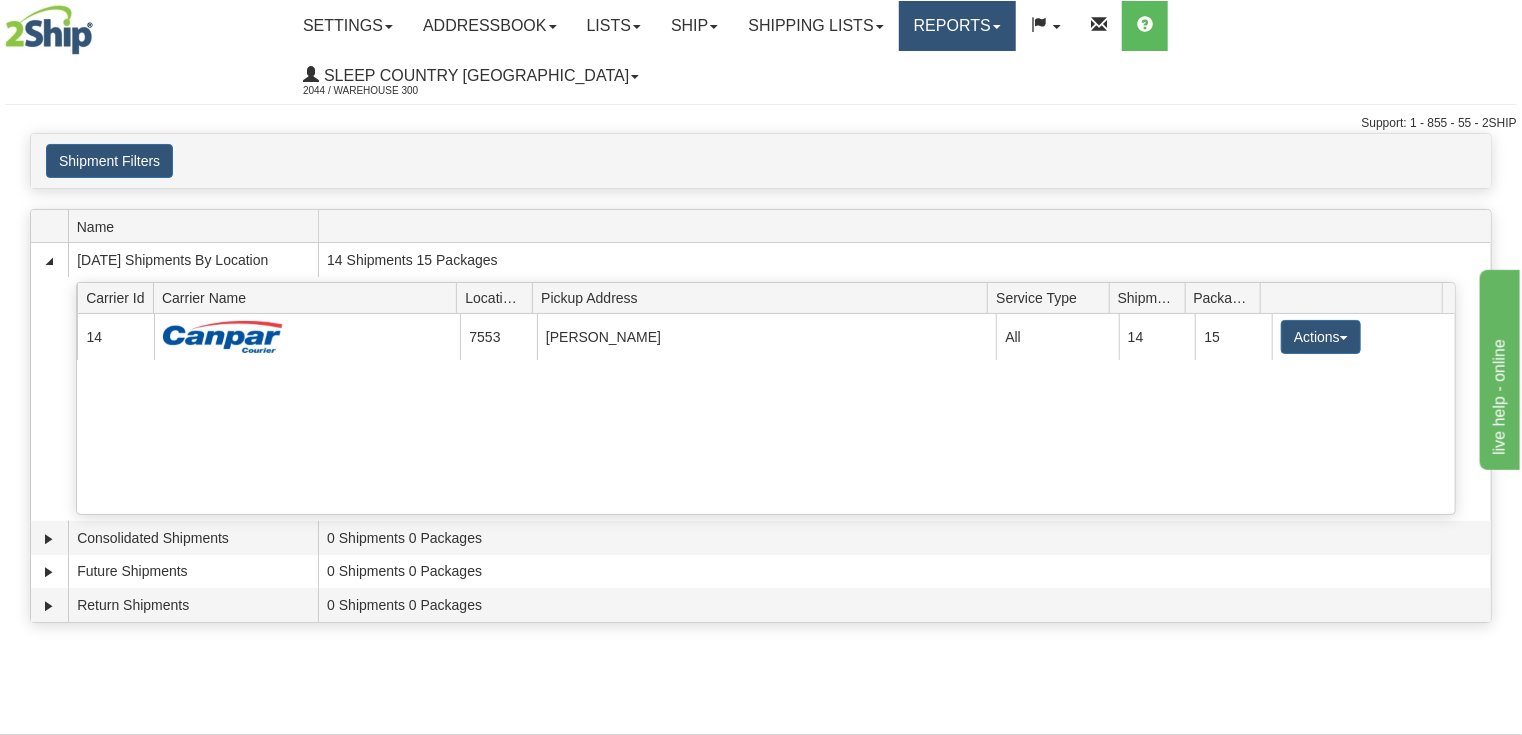 click at bounding box center [997, 27] 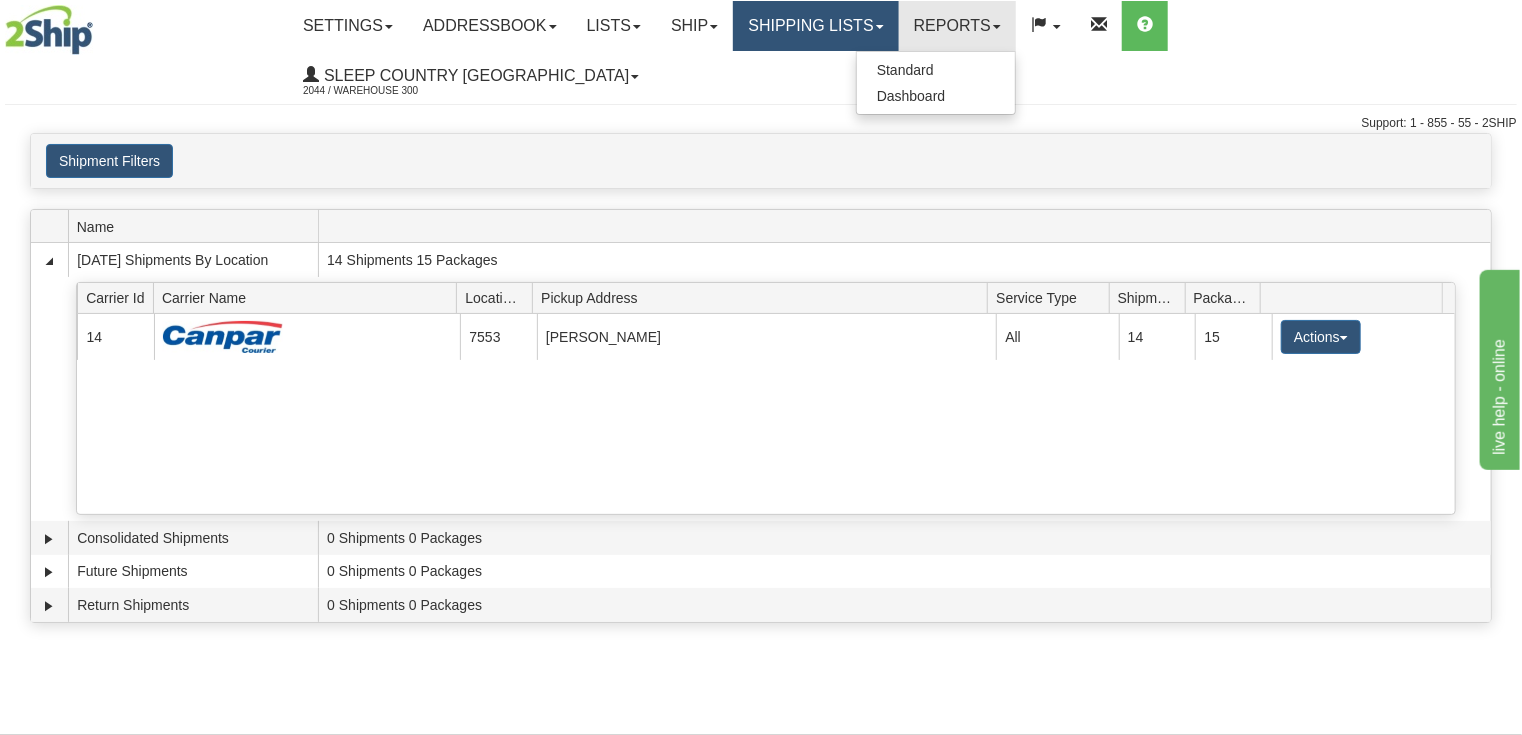 click on "Shipping lists" at bounding box center [815, 26] 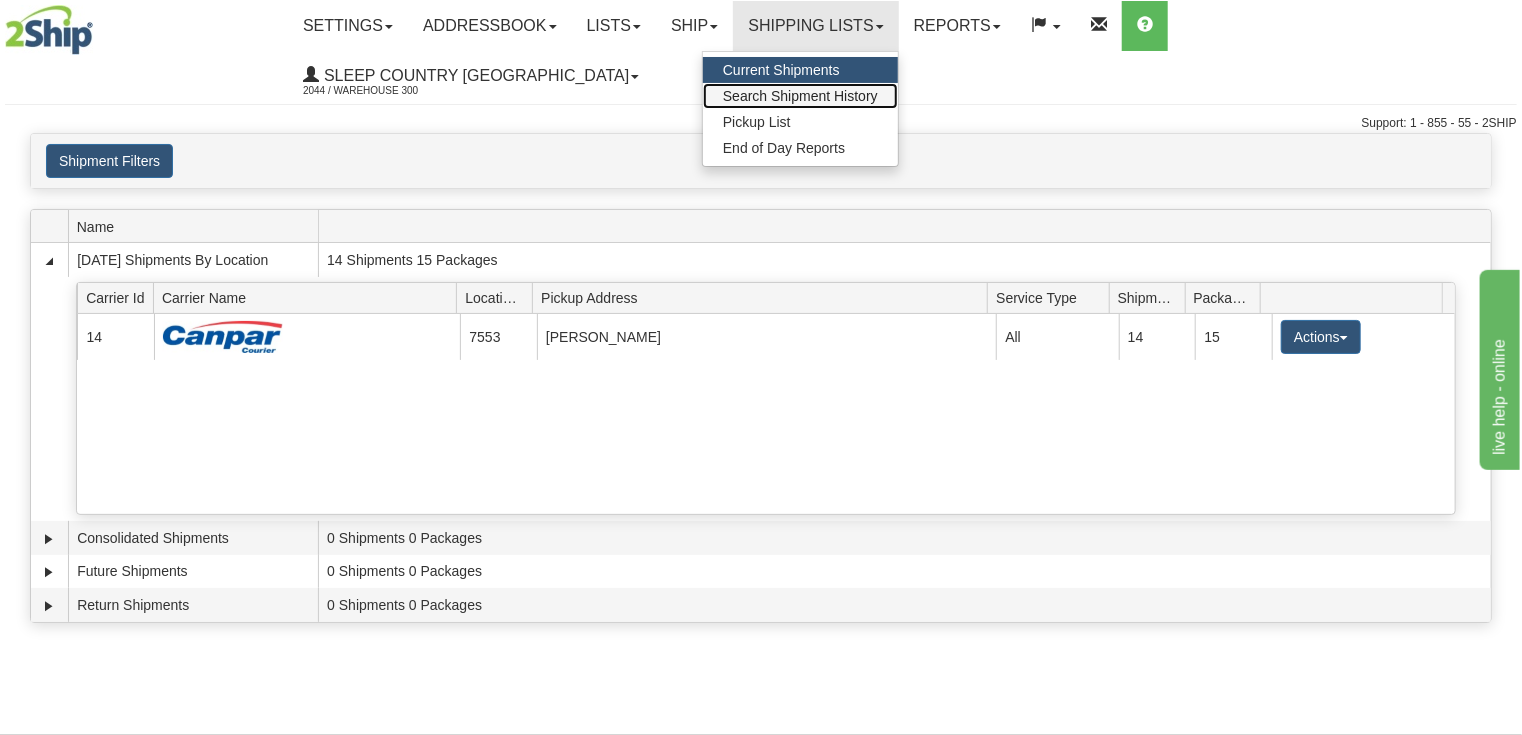 click on "Search Shipment History" at bounding box center [800, 96] 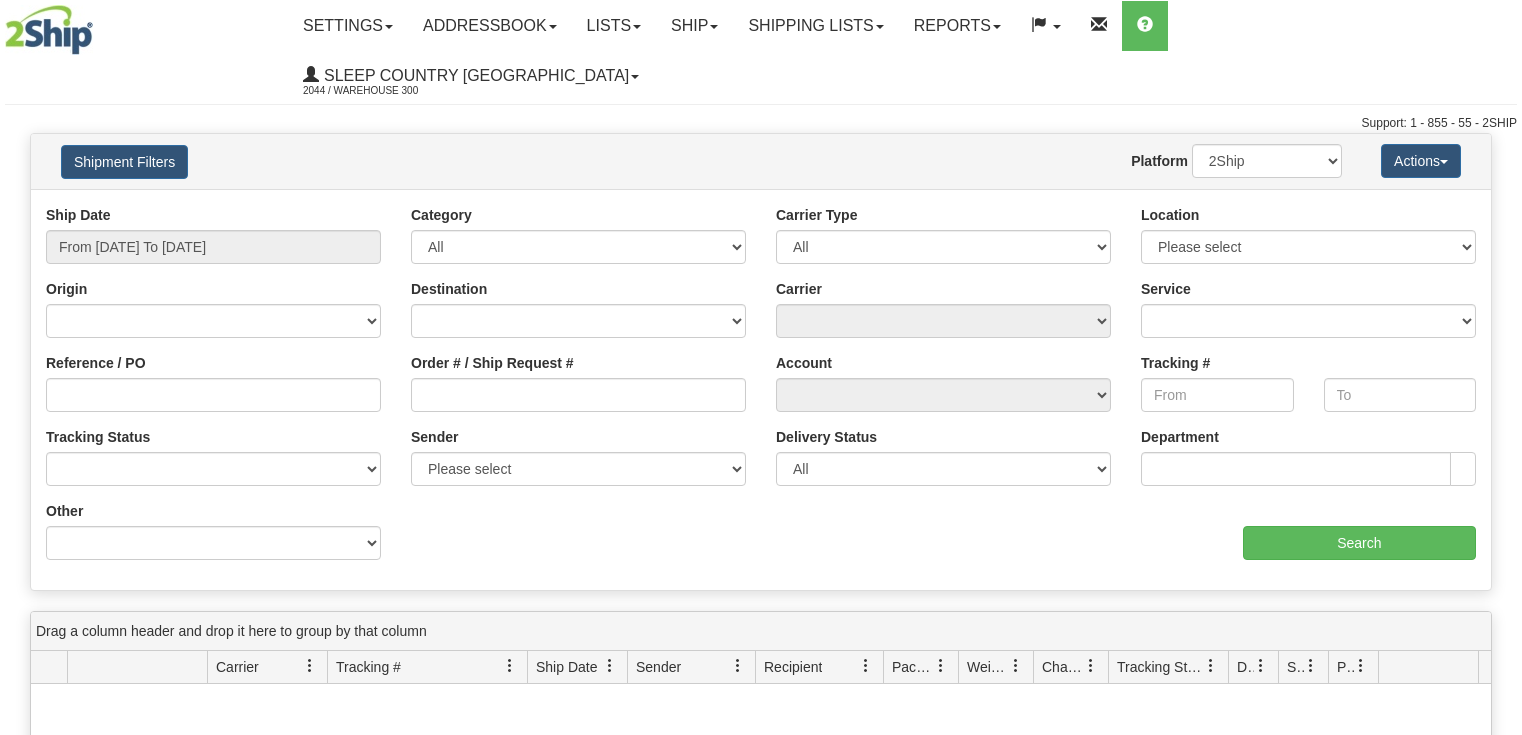 scroll, scrollTop: 0, scrollLeft: 0, axis: both 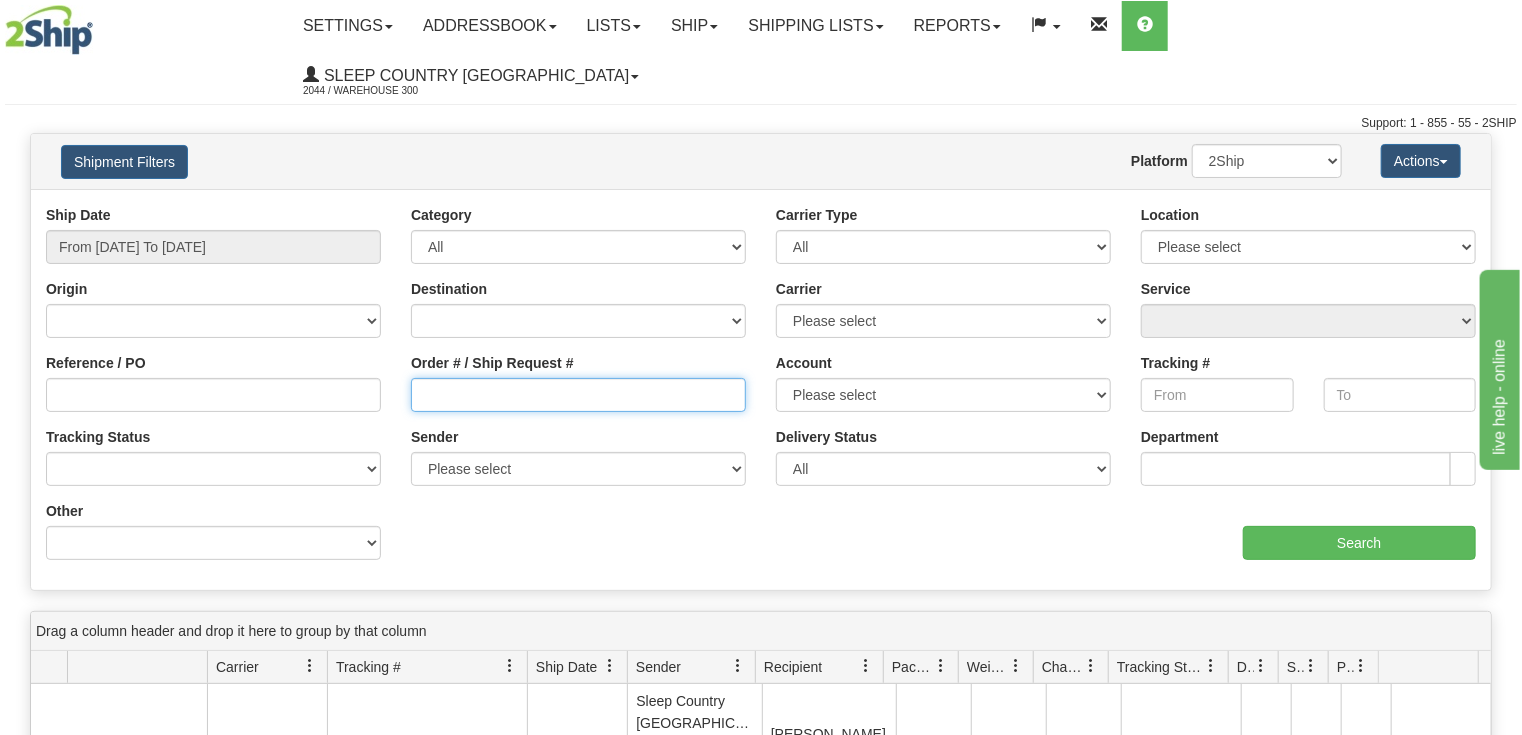 click on "Order # / Ship Request #" at bounding box center [578, 395] 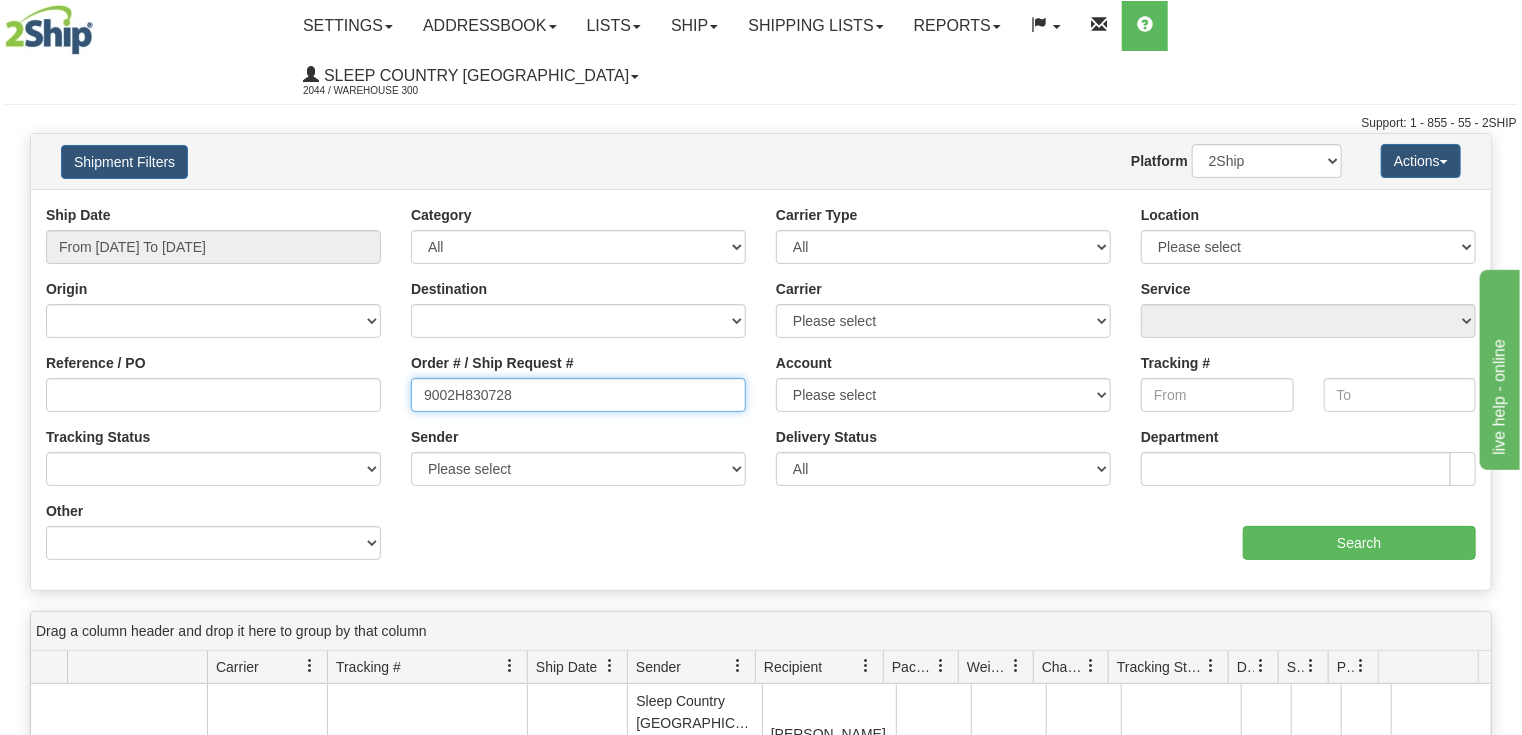 type on "9002H830728" 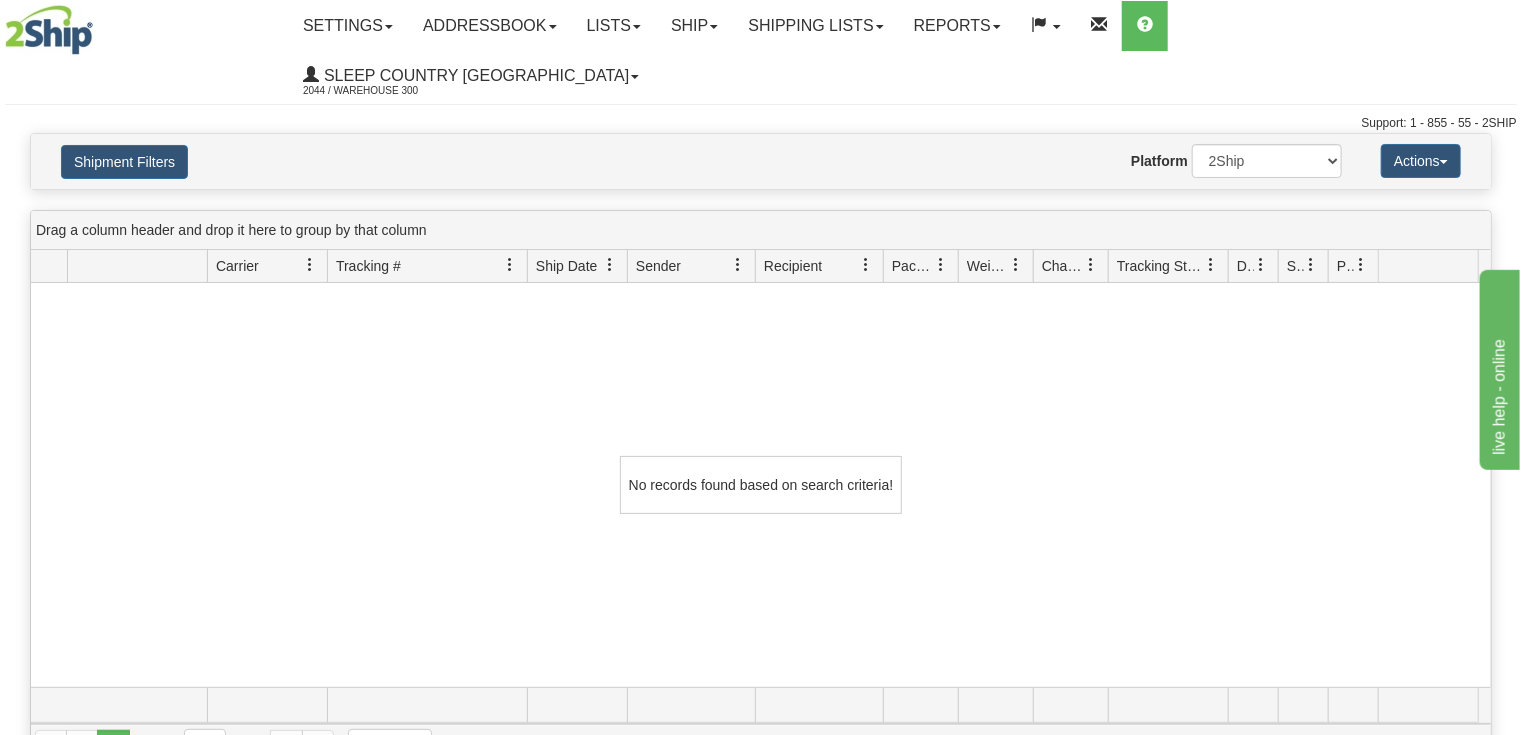 click on "Tracking #" at bounding box center [368, 266] 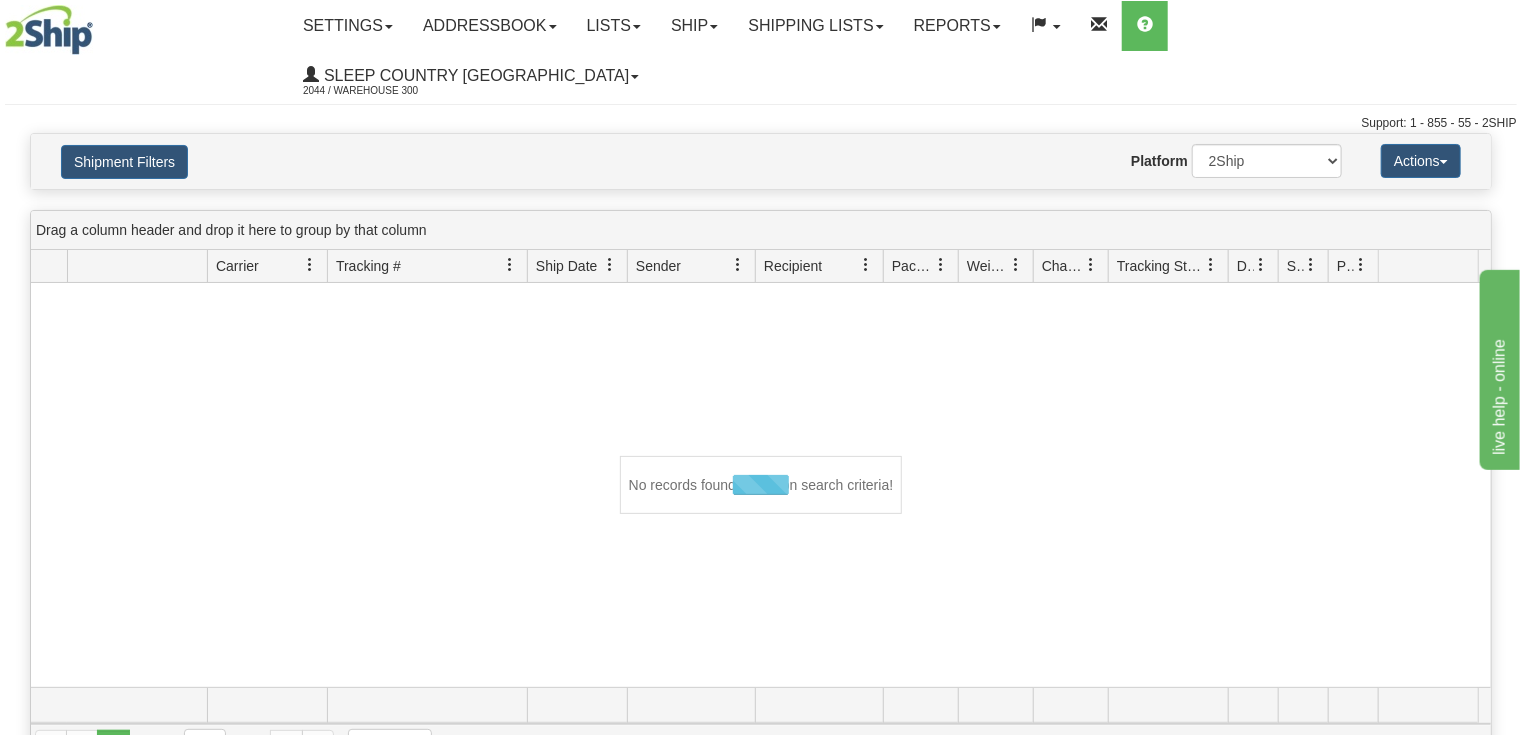 click on "Tracking #" at bounding box center (368, 266) 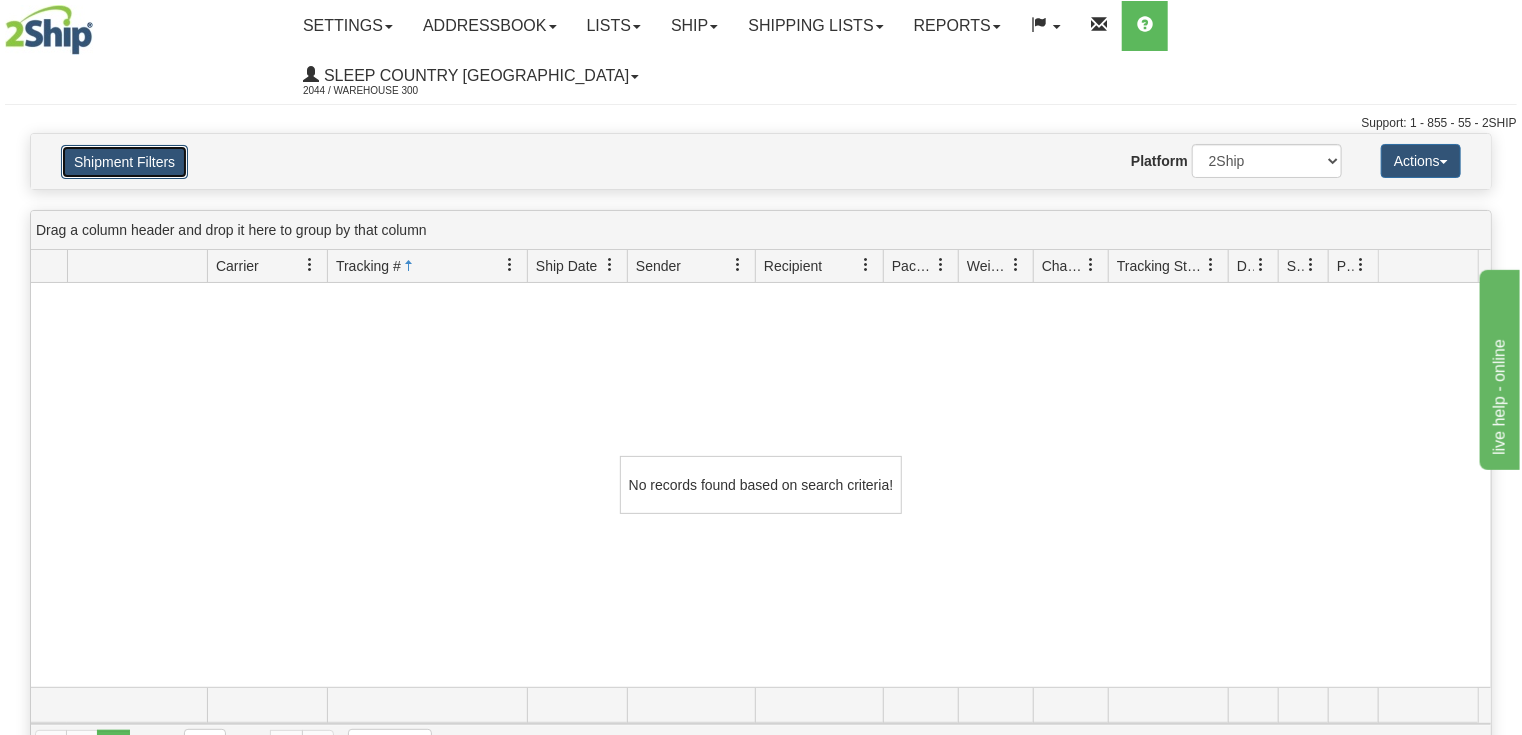 click on "Shipment Filters" at bounding box center (124, 162) 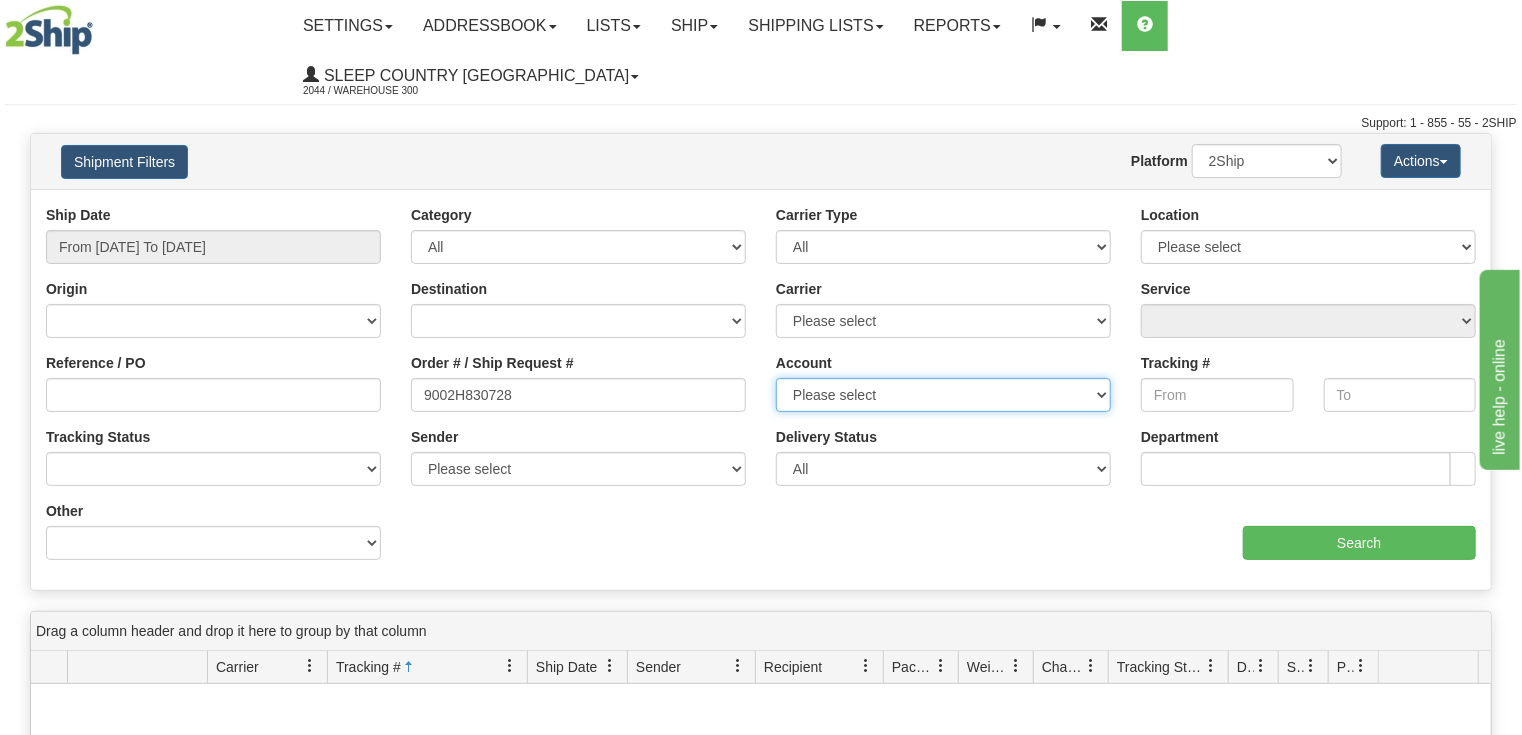 click on "Please select Canada Post 300 Purolator Sleep Country FedEx 300 Fedex Allied FedEx REFFINI FedEx IMRU UPS 300 DORMEZ-VOUS ENTREPOT #300 Canpar 42035243" at bounding box center [943, 395] 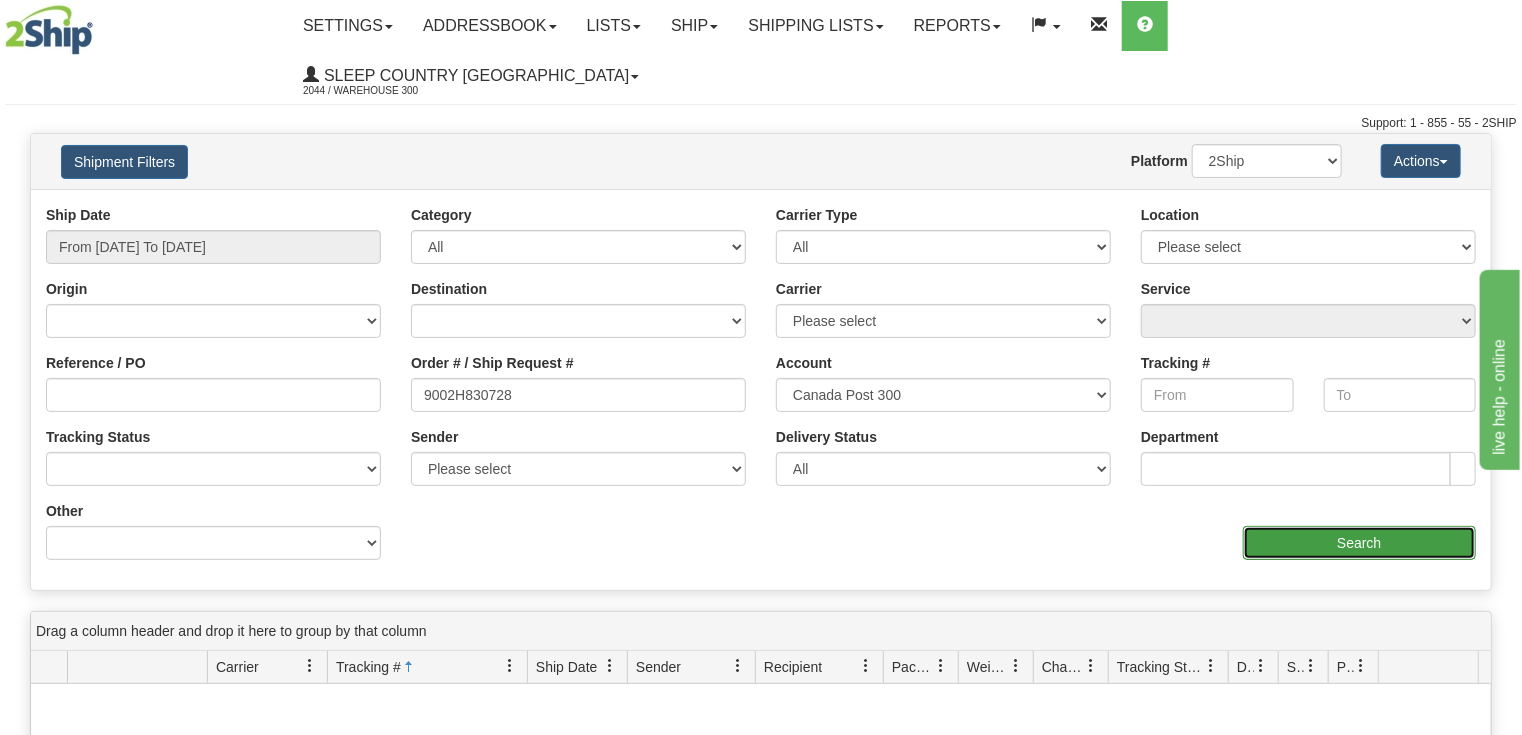 click on "Search" at bounding box center [1359, 543] 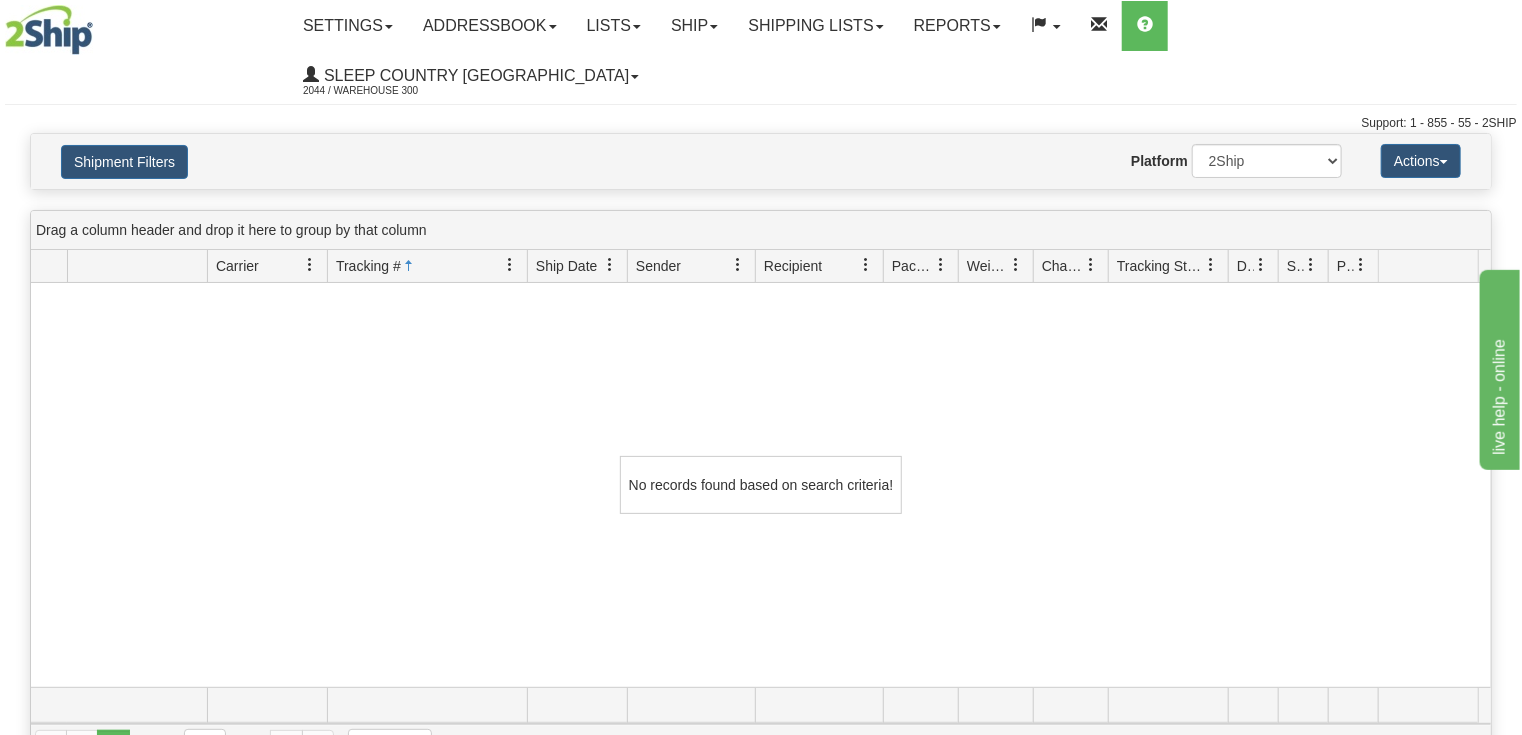 click on "No records found based on search criteria!" at bounding box center (761, 485) 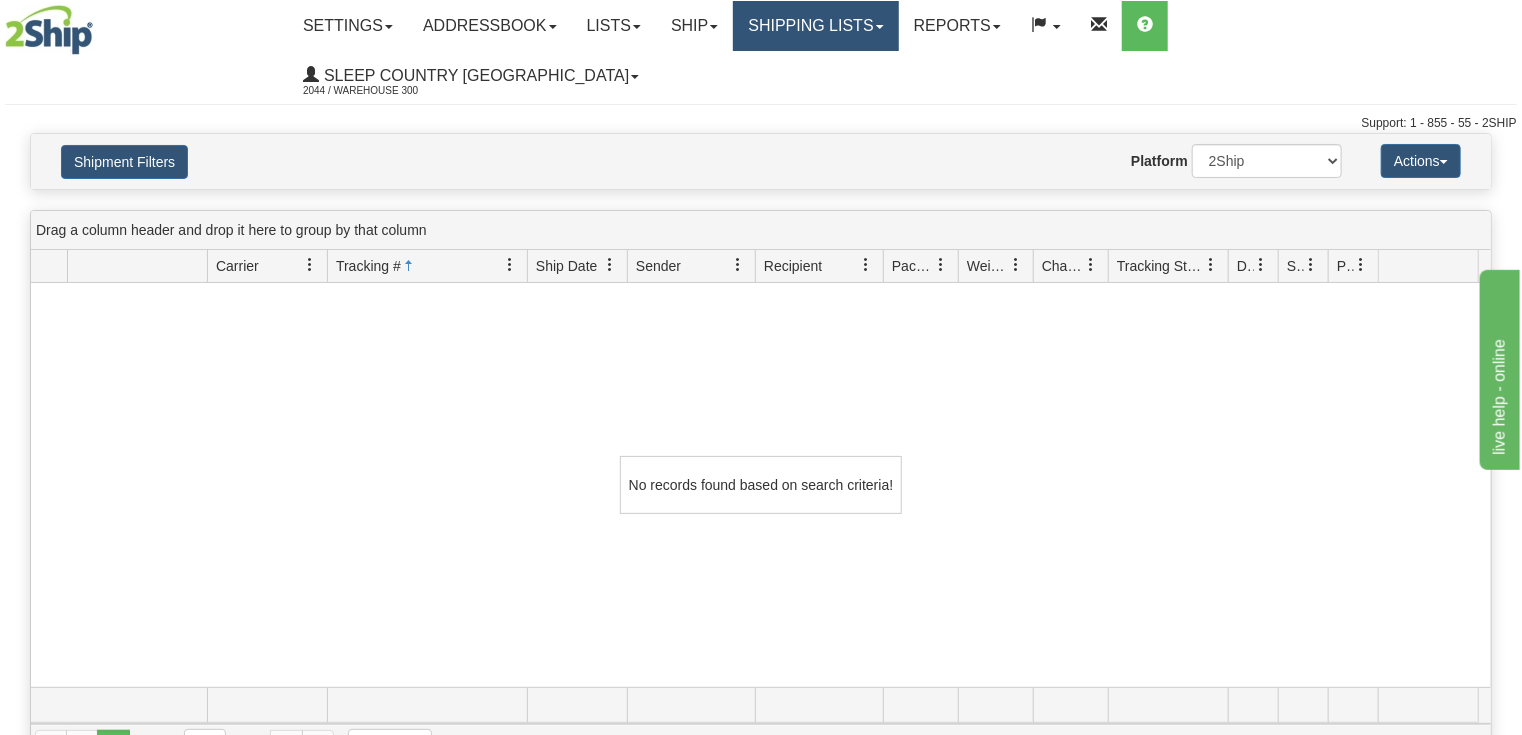 click on "Shipping lists" at bounding box center [815, 26] 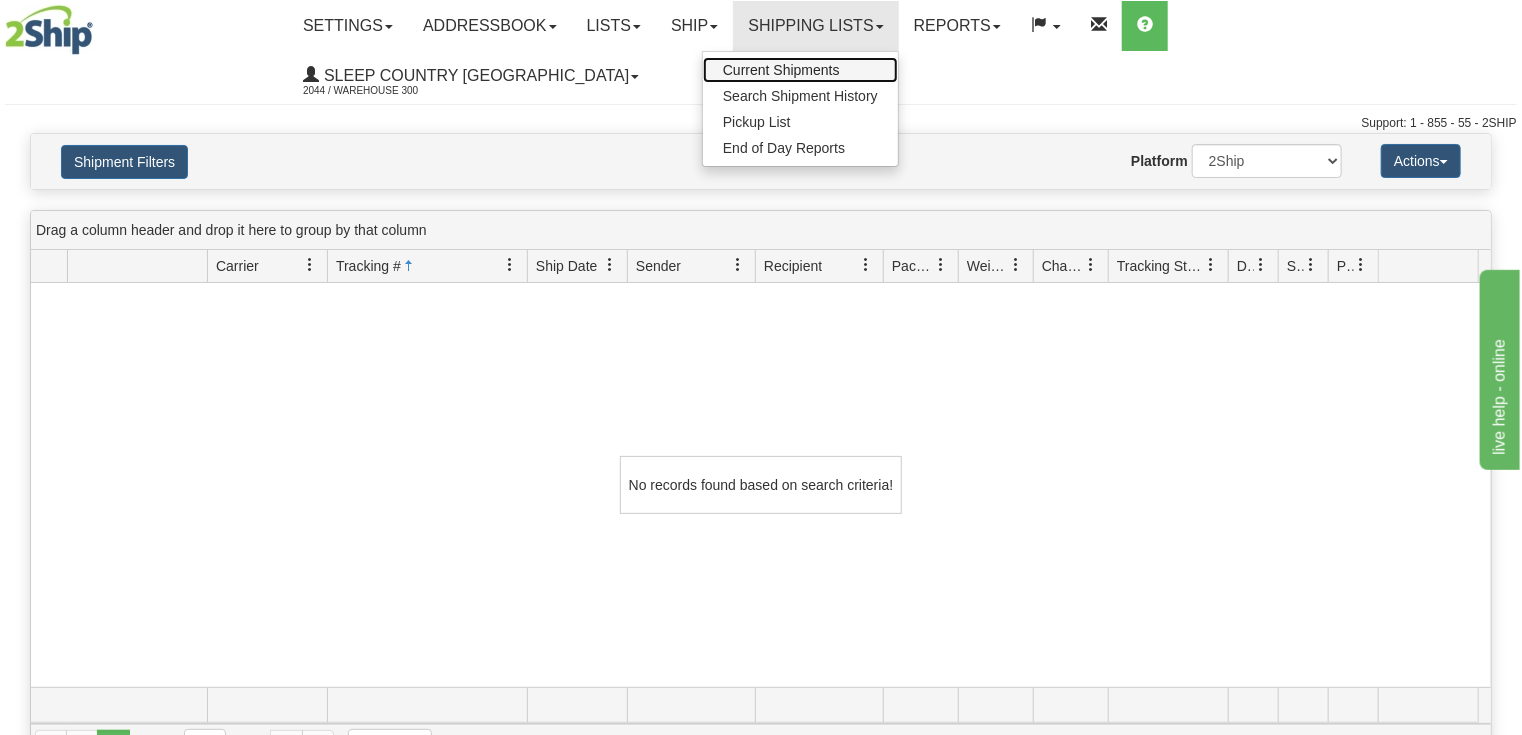 click on "Current Shipments" at bounding box center [781, 70] 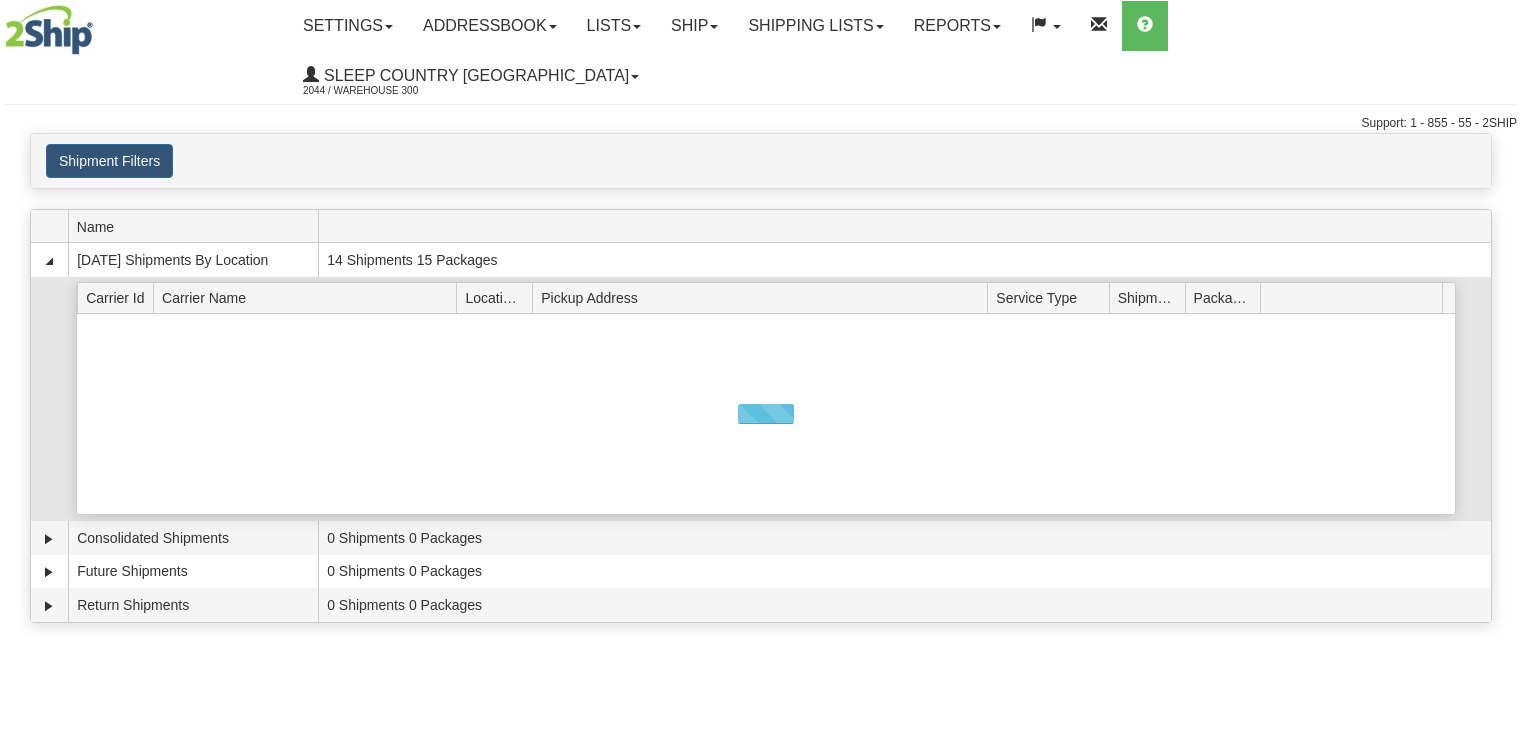 scroll, scrollTop: 0, scrollLeft: 0, axis: both 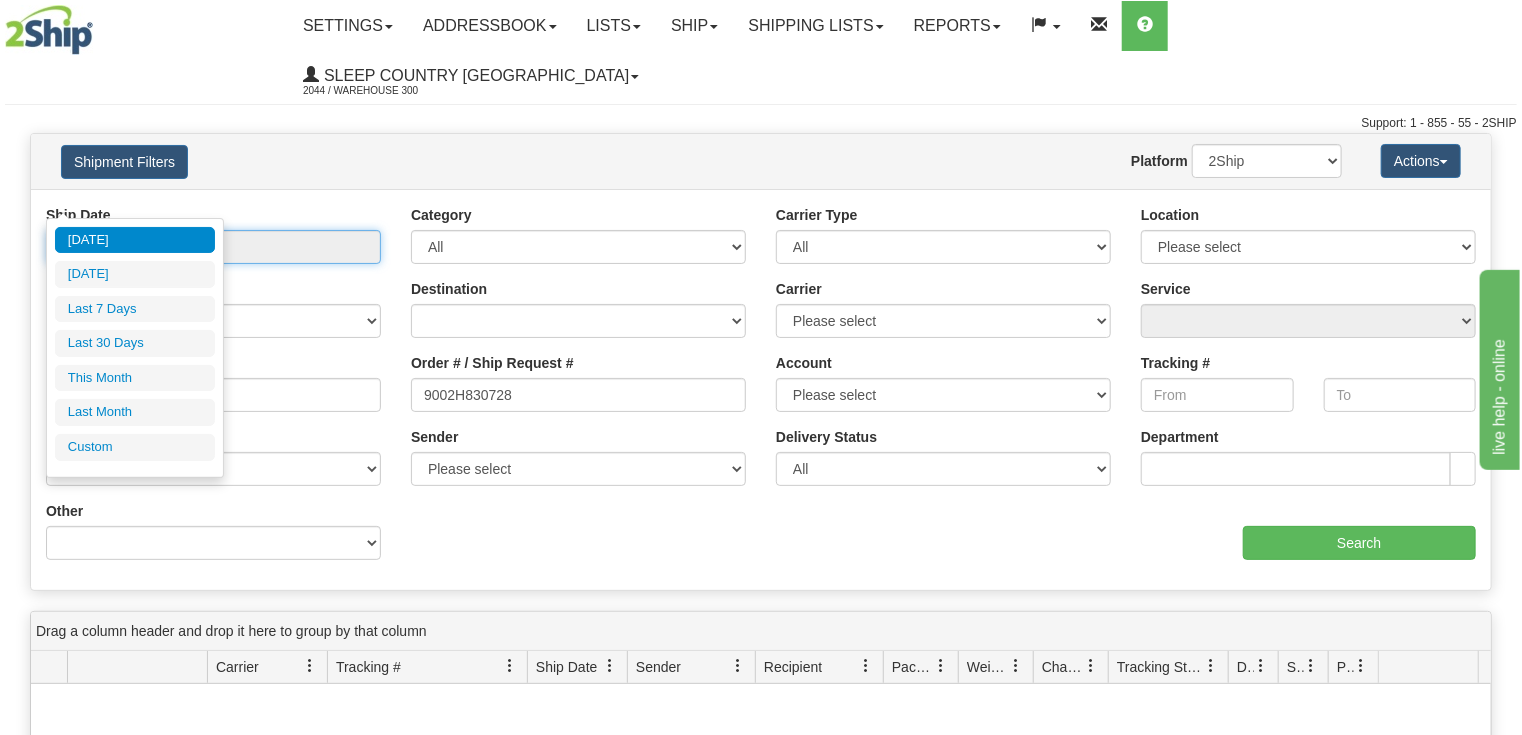 click on "From 07/02/2025 To 07/03/2025" at bounding box center (213, 247) 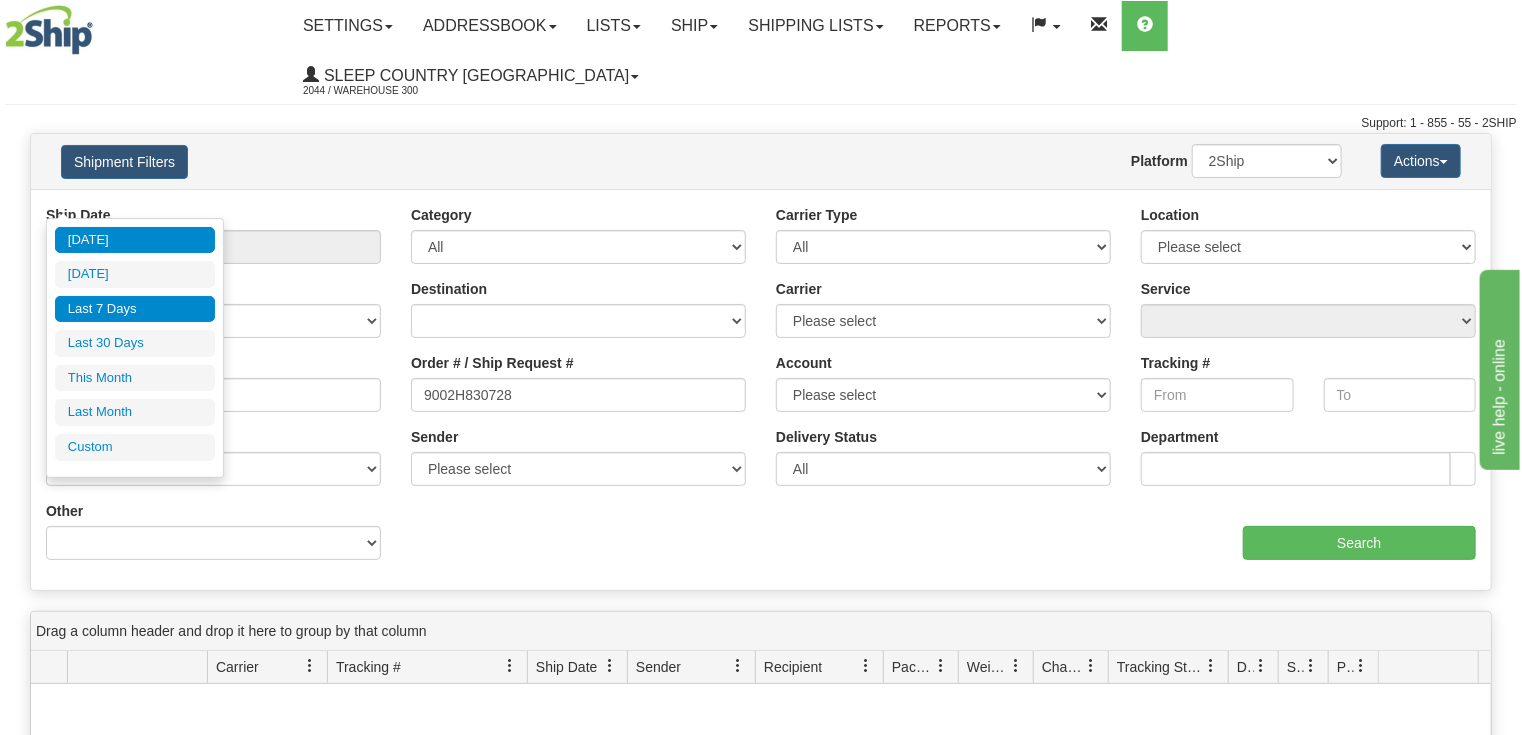click on "Last 7 Days" at bounding box center (135, 309) 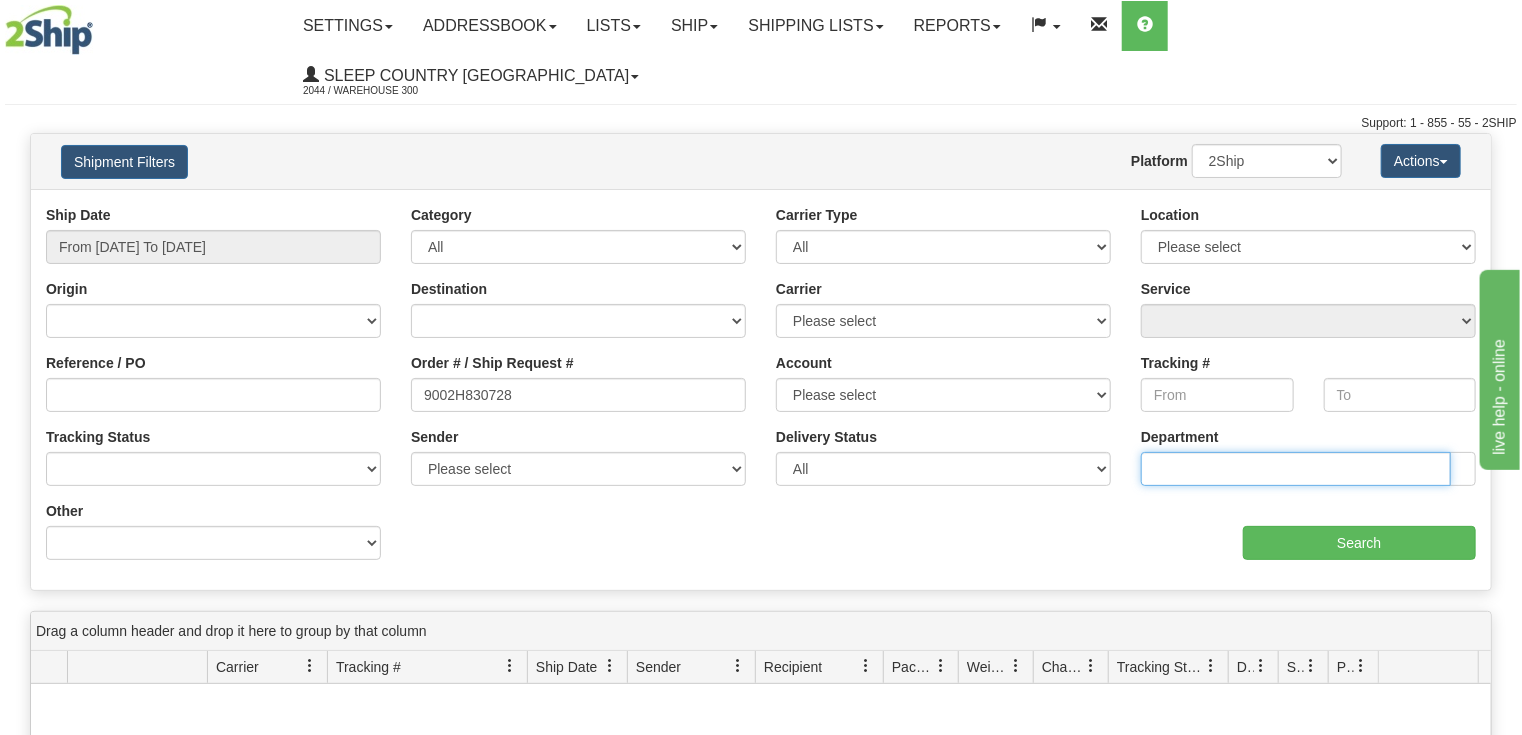click at bounding box center (1296, 469) 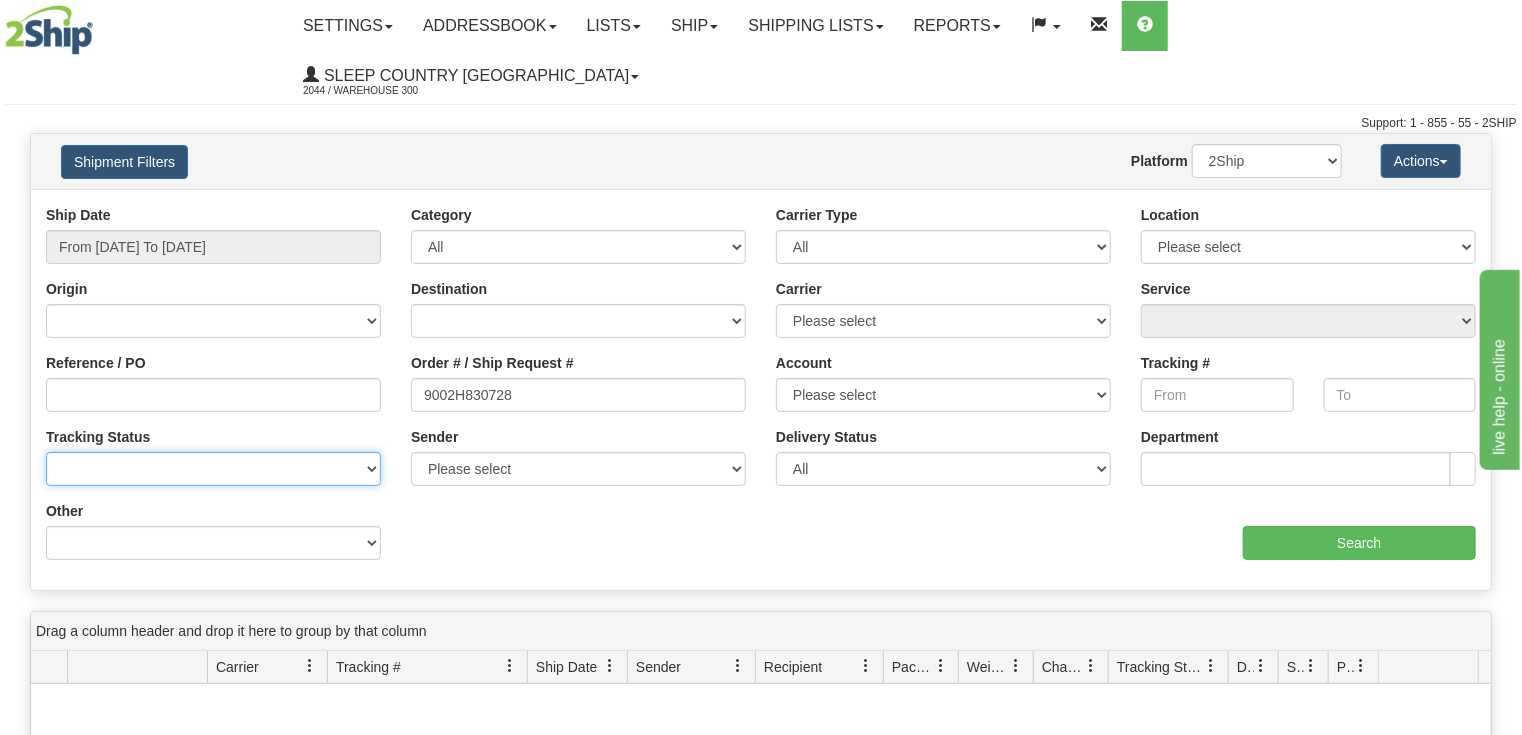 click on "No Tracking Info
Delivered
In Transit
Out For Delivery
Exception
Partial Delivery
Return To Shipper
Cancelled
Not Delivered" at bounding box center (213, 469) 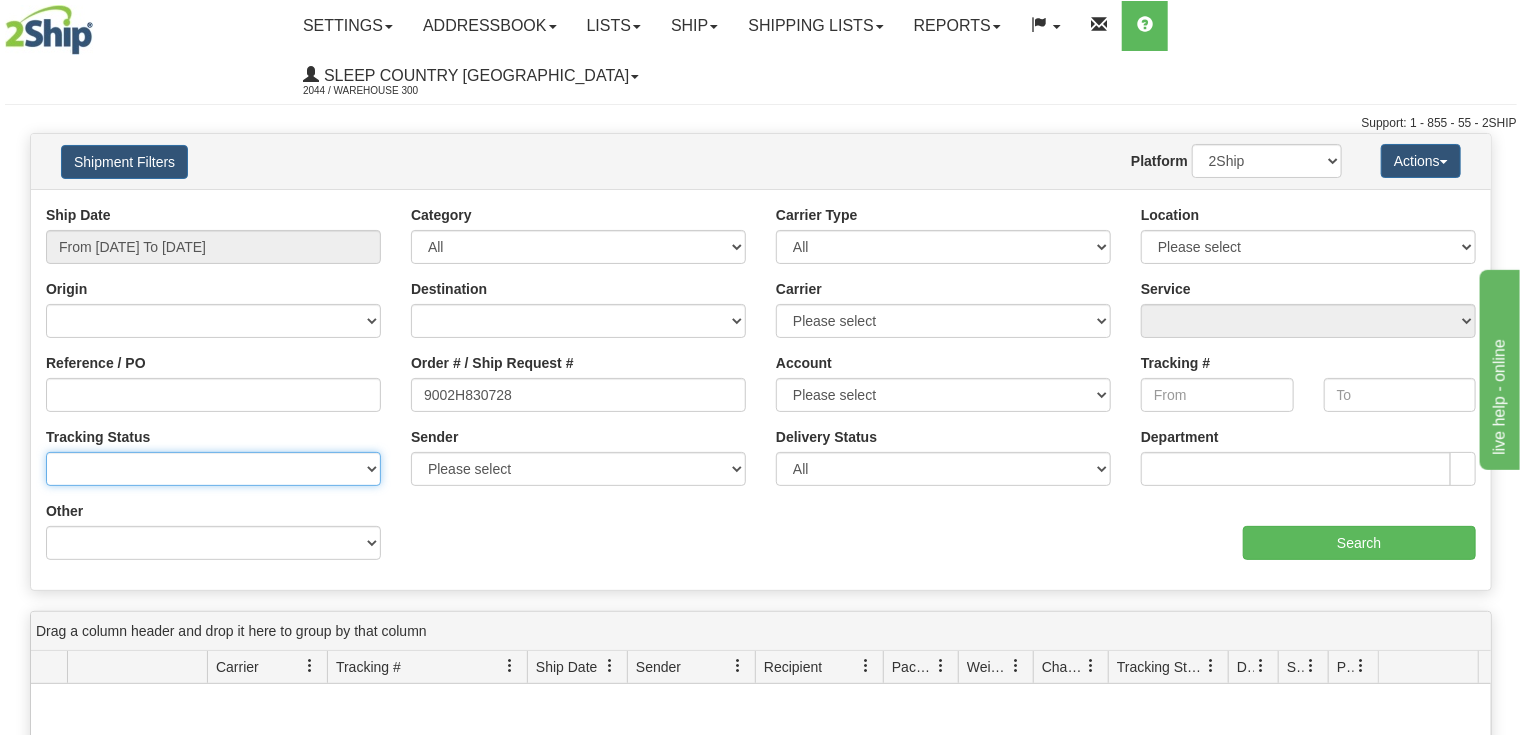 select on "No Tracking Info" 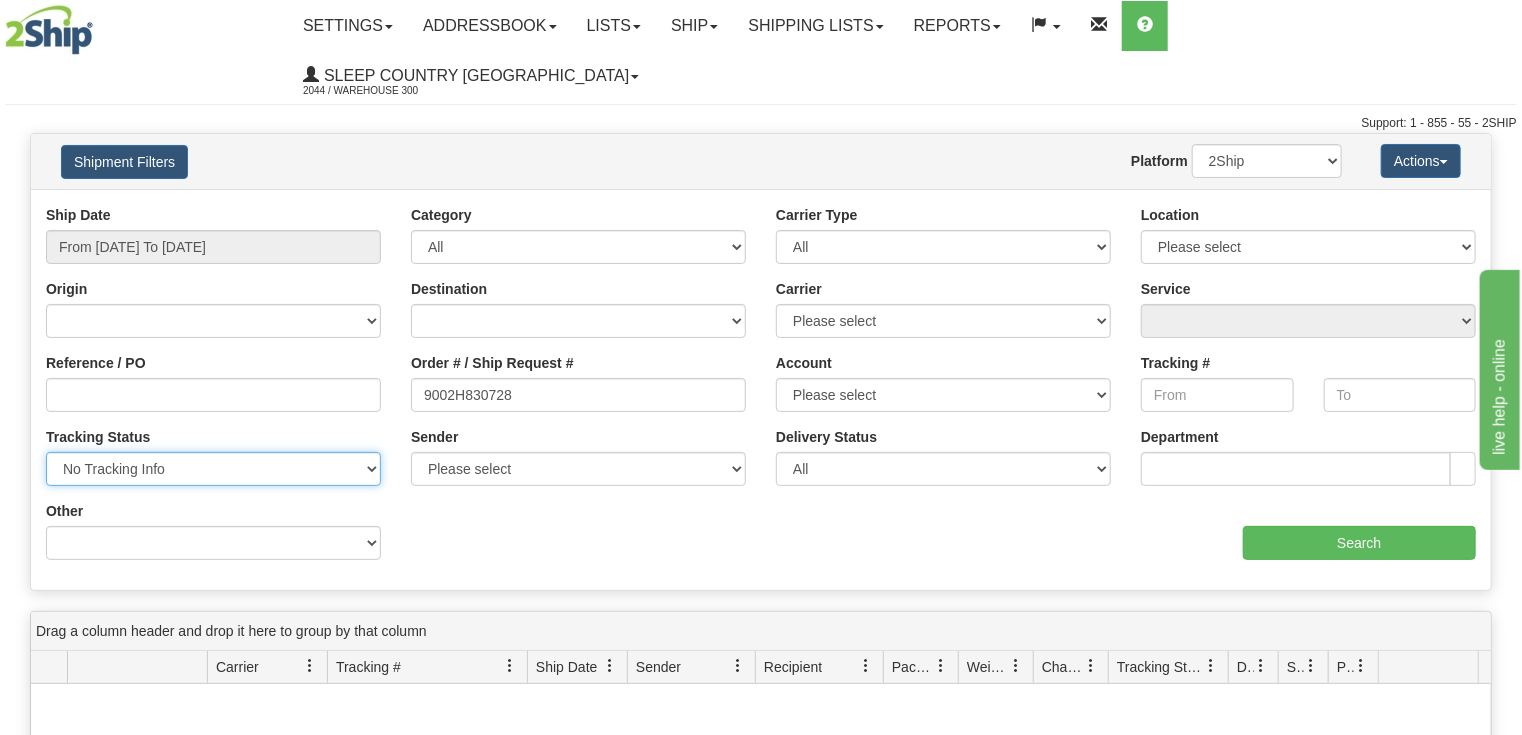 click on "No Tracking Info
Delivered
In Transit
Out For Delivery
Exception
Partial Delivery
Return To Shipper
Cancelled
Not Delivered" at bounding box center (213, 469) 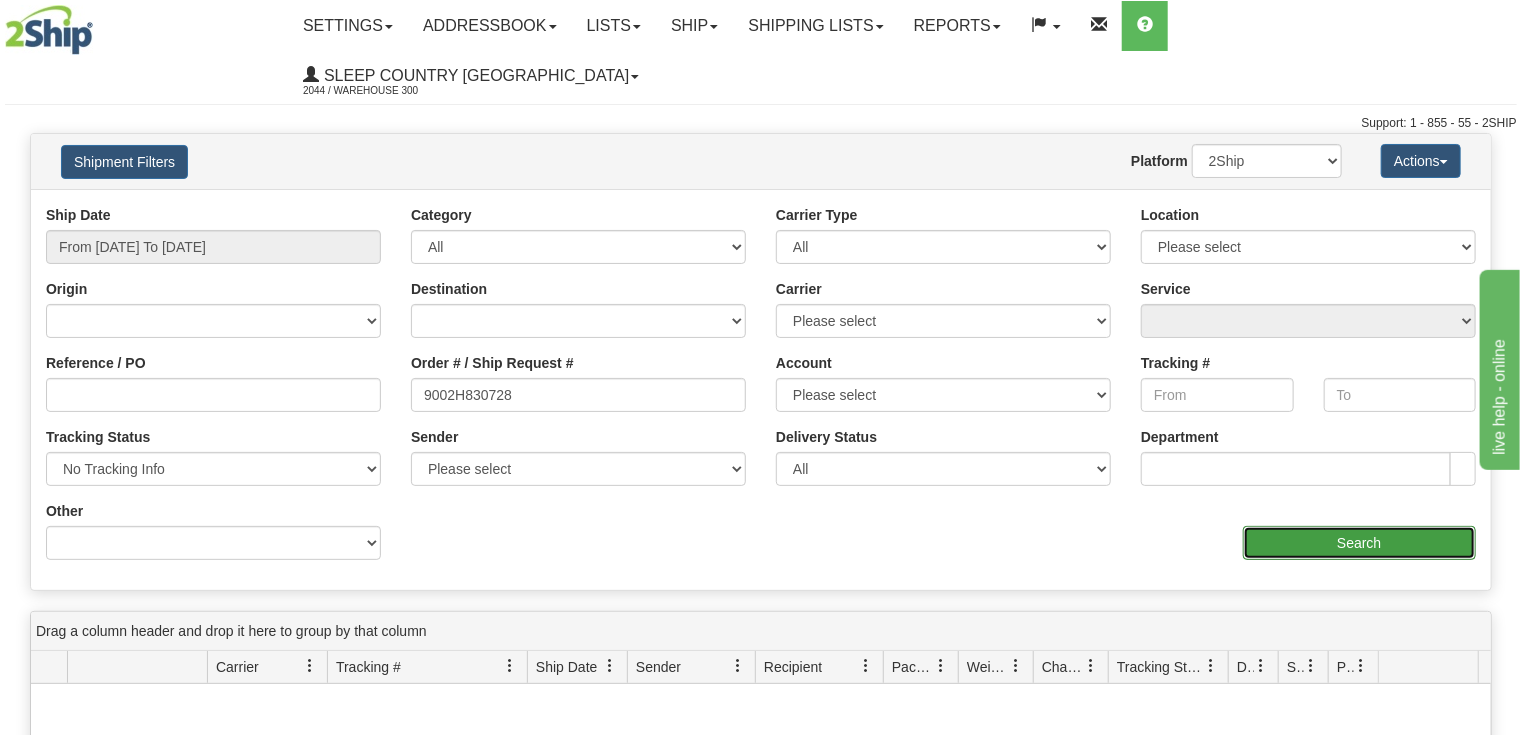 click on "Search" at bounding box center [1359, 543] 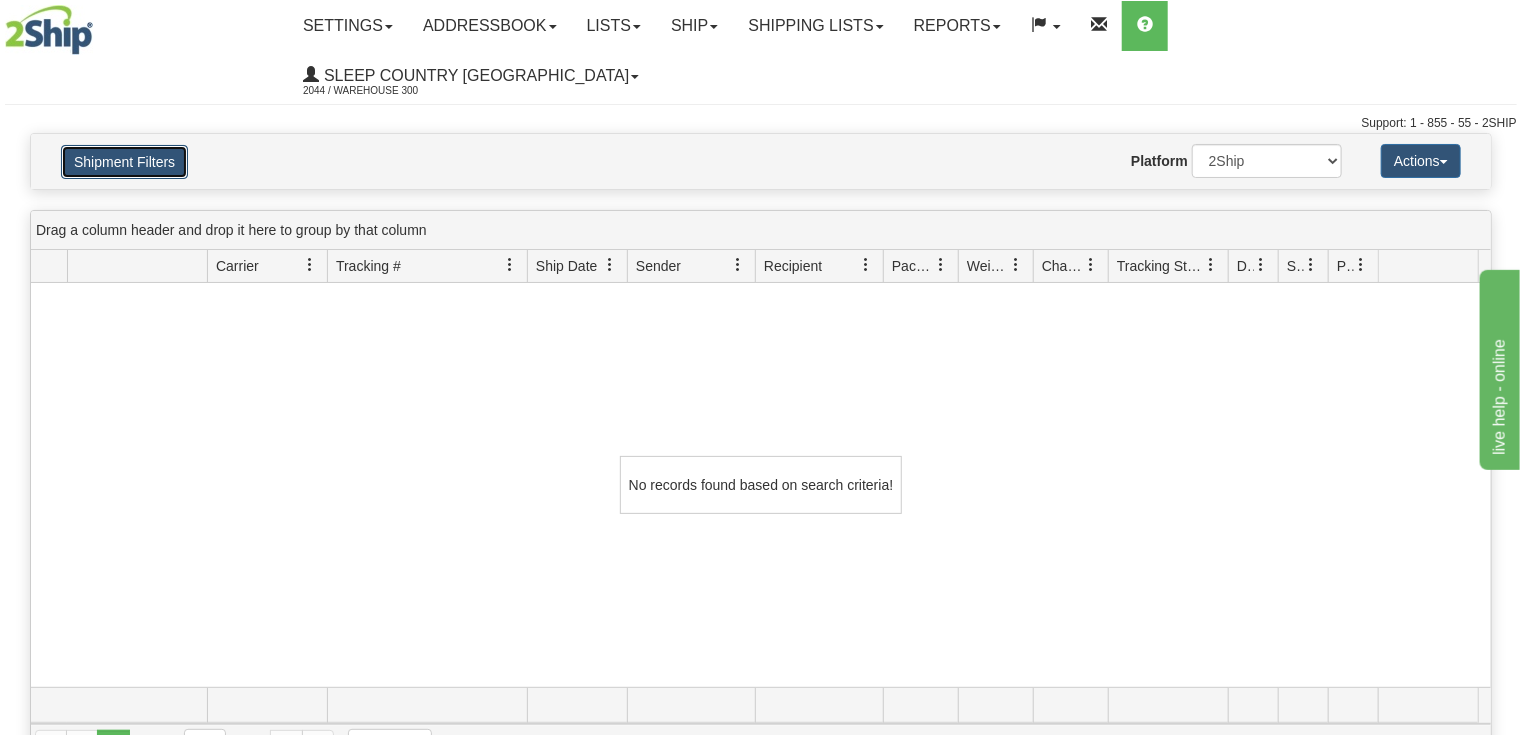 click on "Shipment Filters" at bounding box center [124, 162] 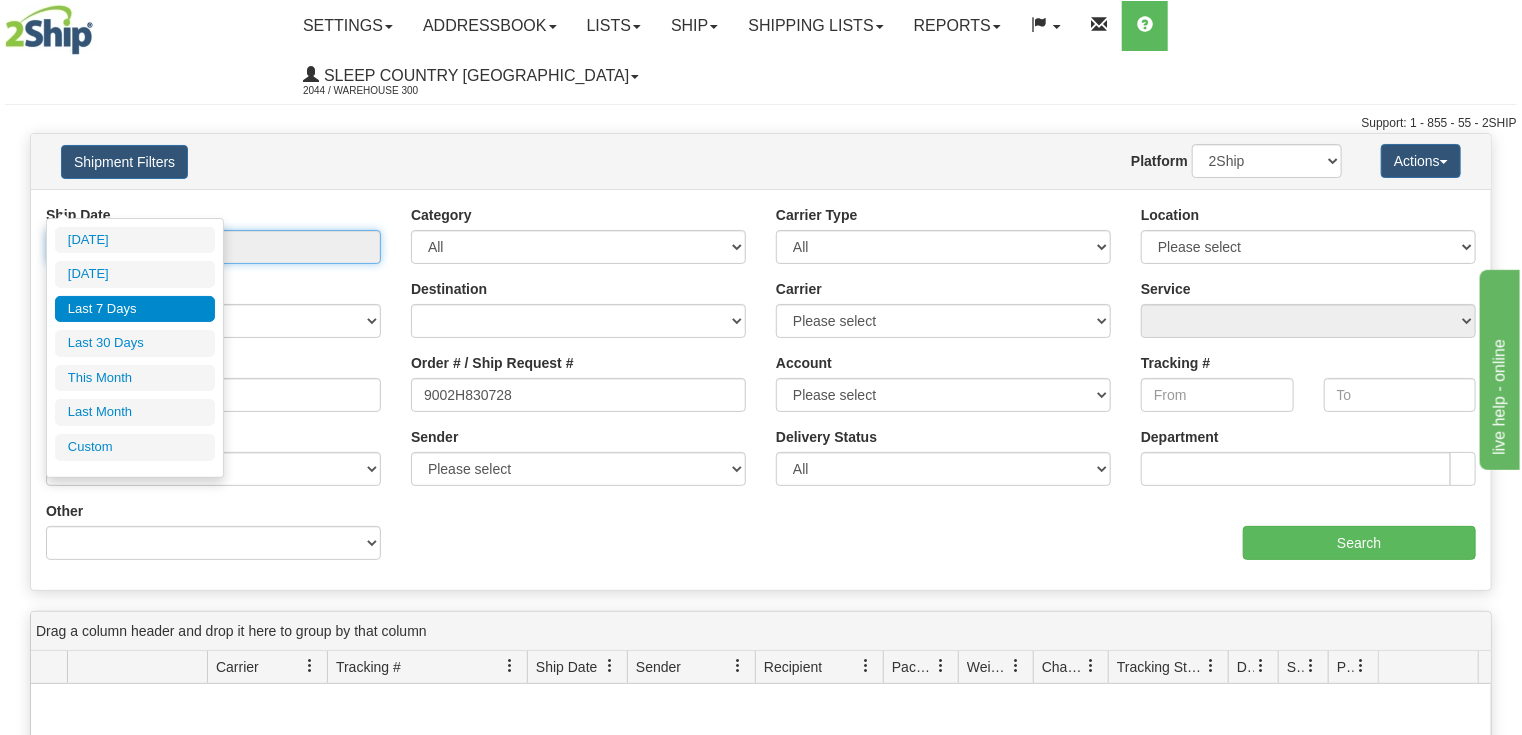 click on "From [DATE] To [DATE]" at bounding box center (213, 247) 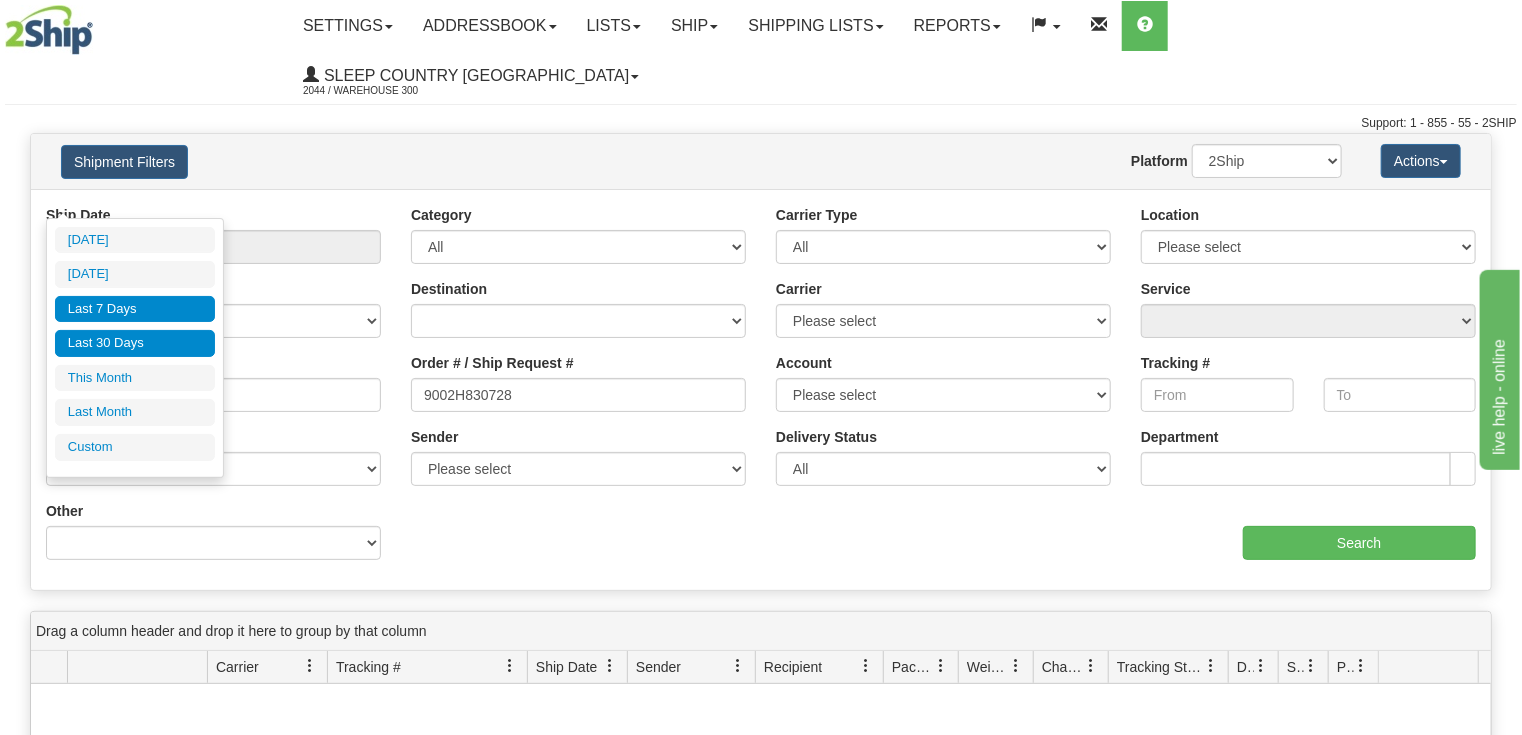 click on "Last 30 Days" at bounding box center (135, 343) 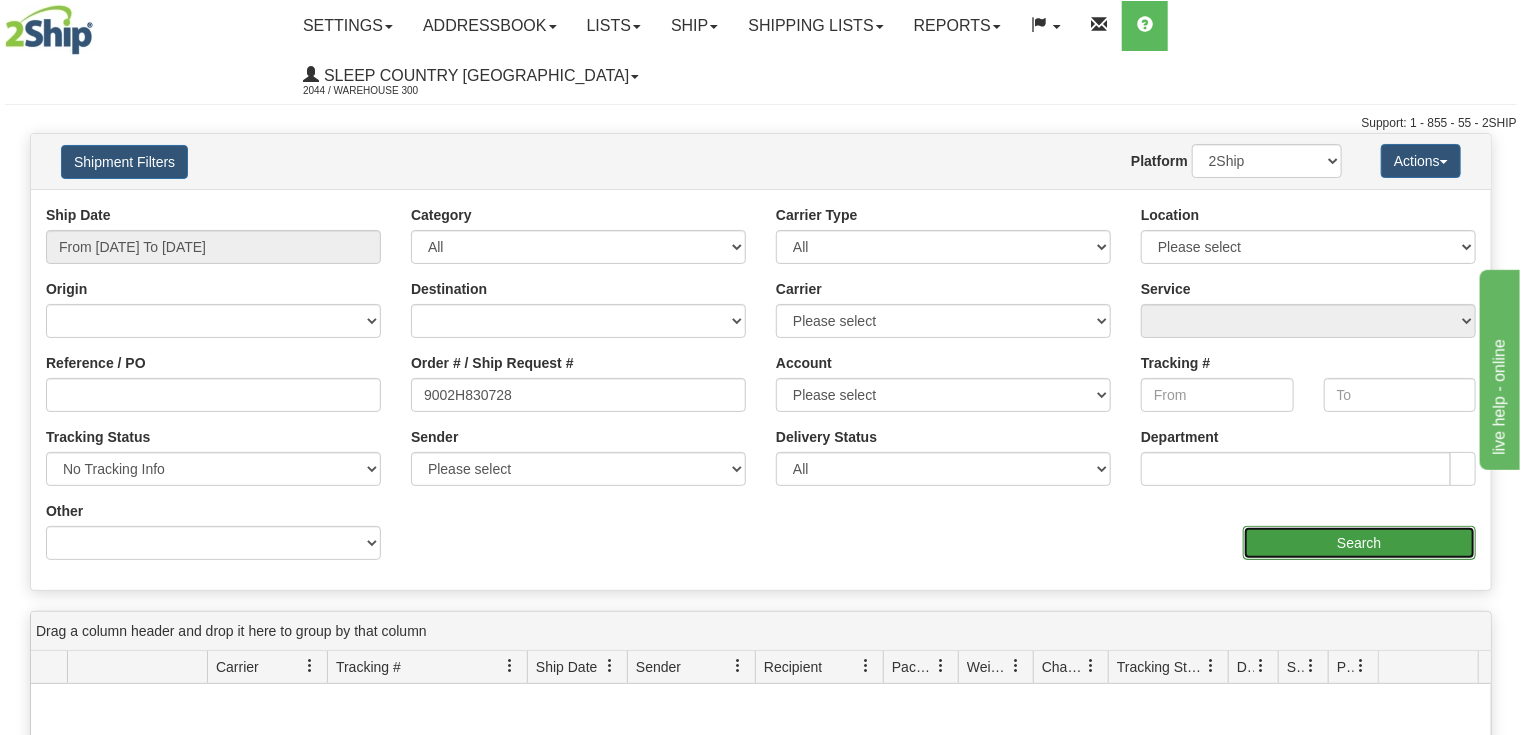 click on "Search" at bounding box center (1359, 543) 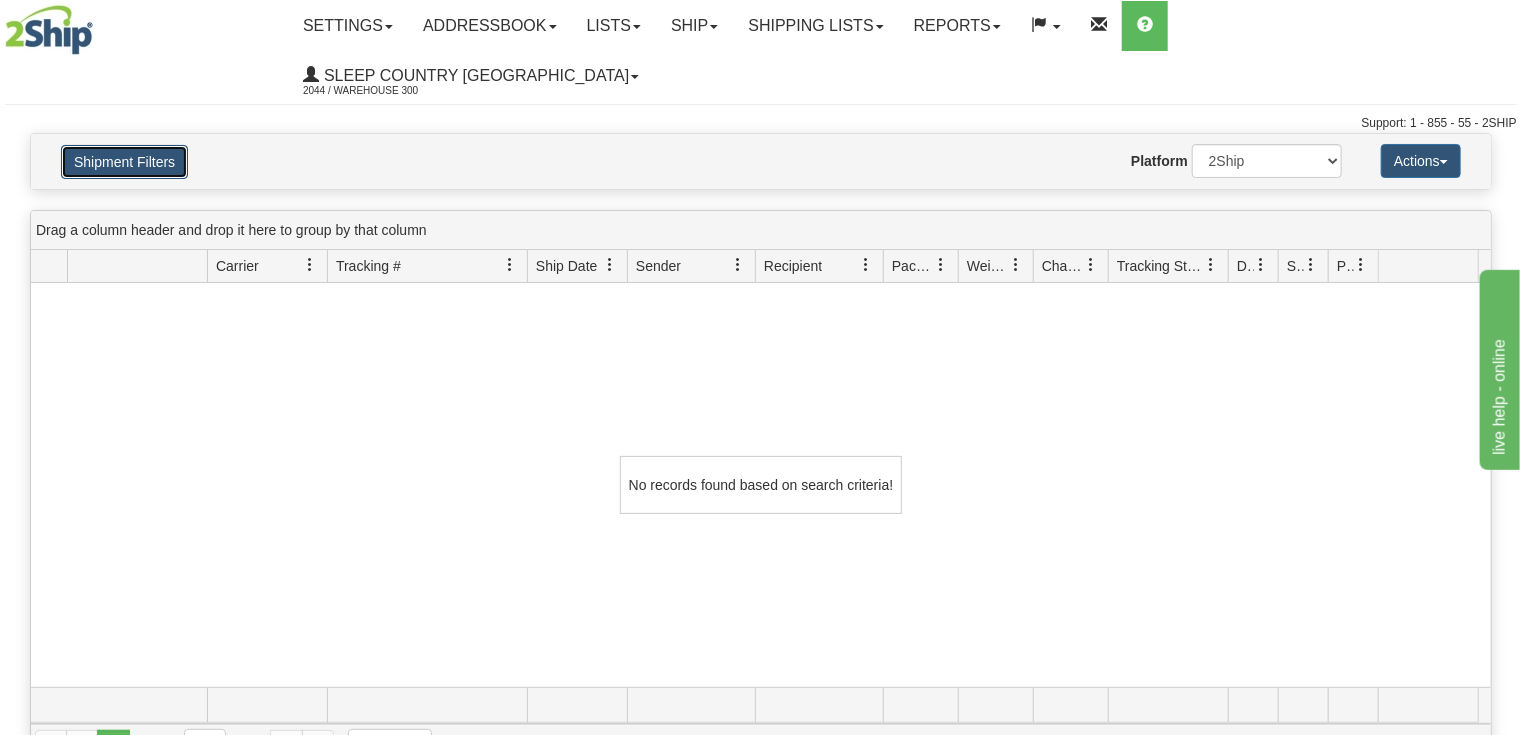click on "Shipment Filters" at bounding box center [124, 162] 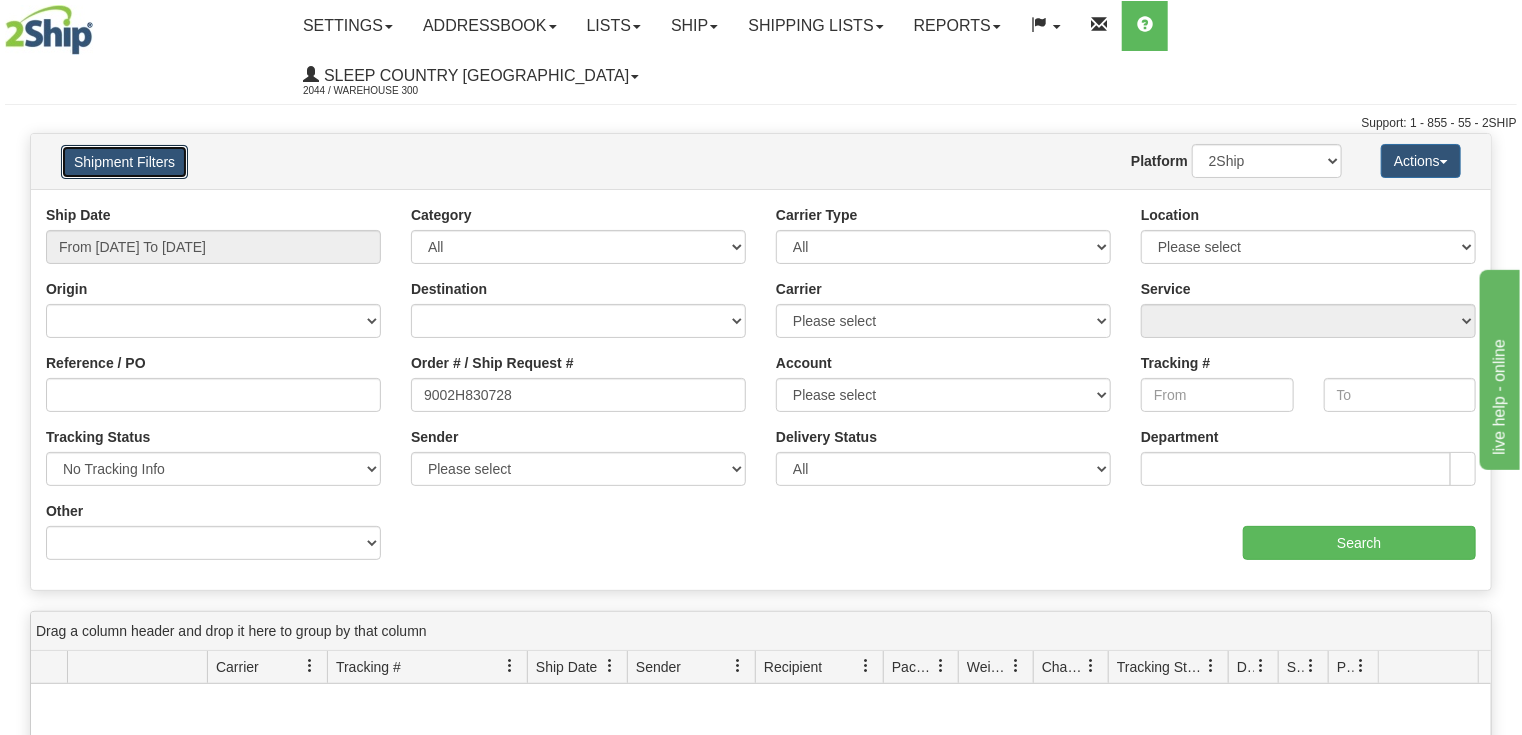 click on "Tracking #" at bounding box center [368, 667] 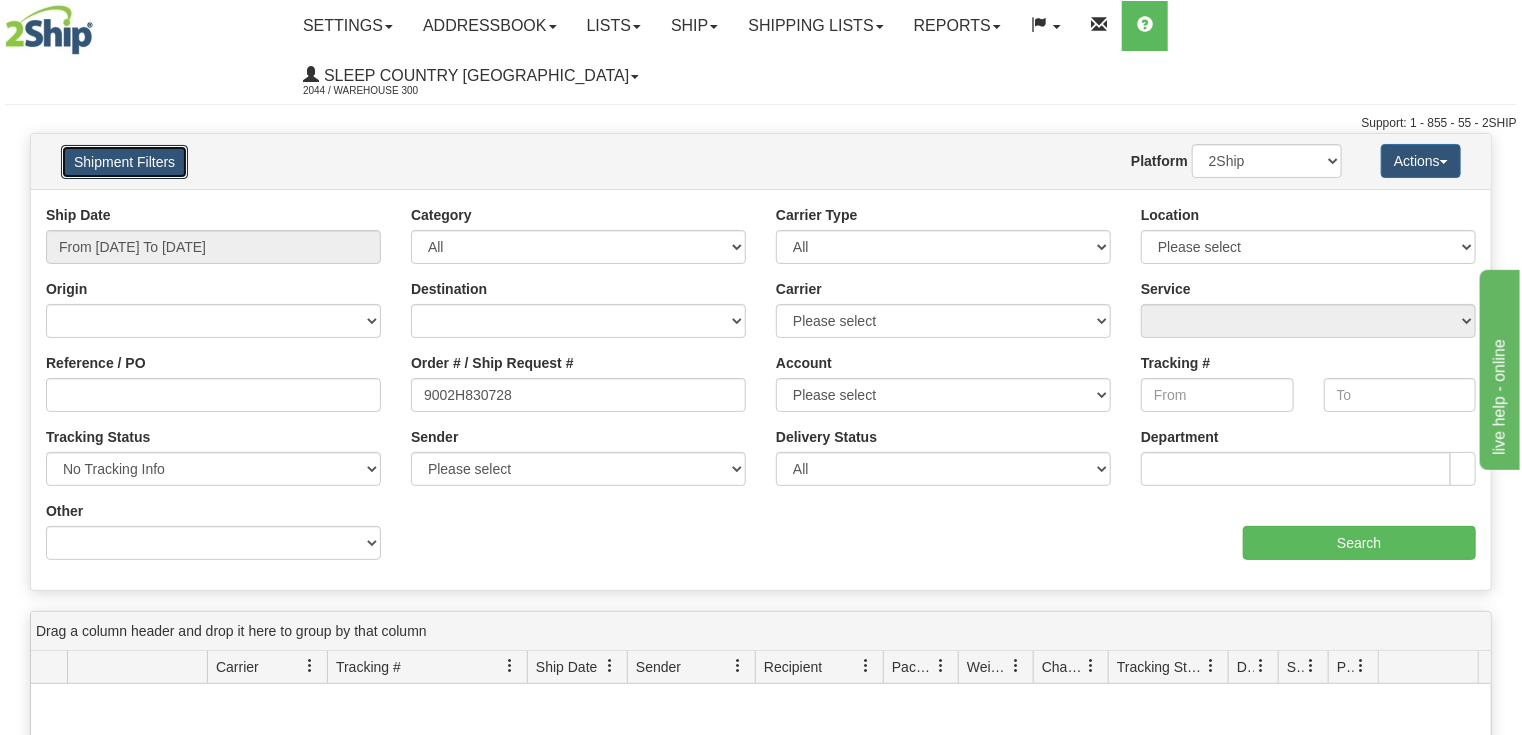 click on "Tracking #" at bounding box center (368, 667) 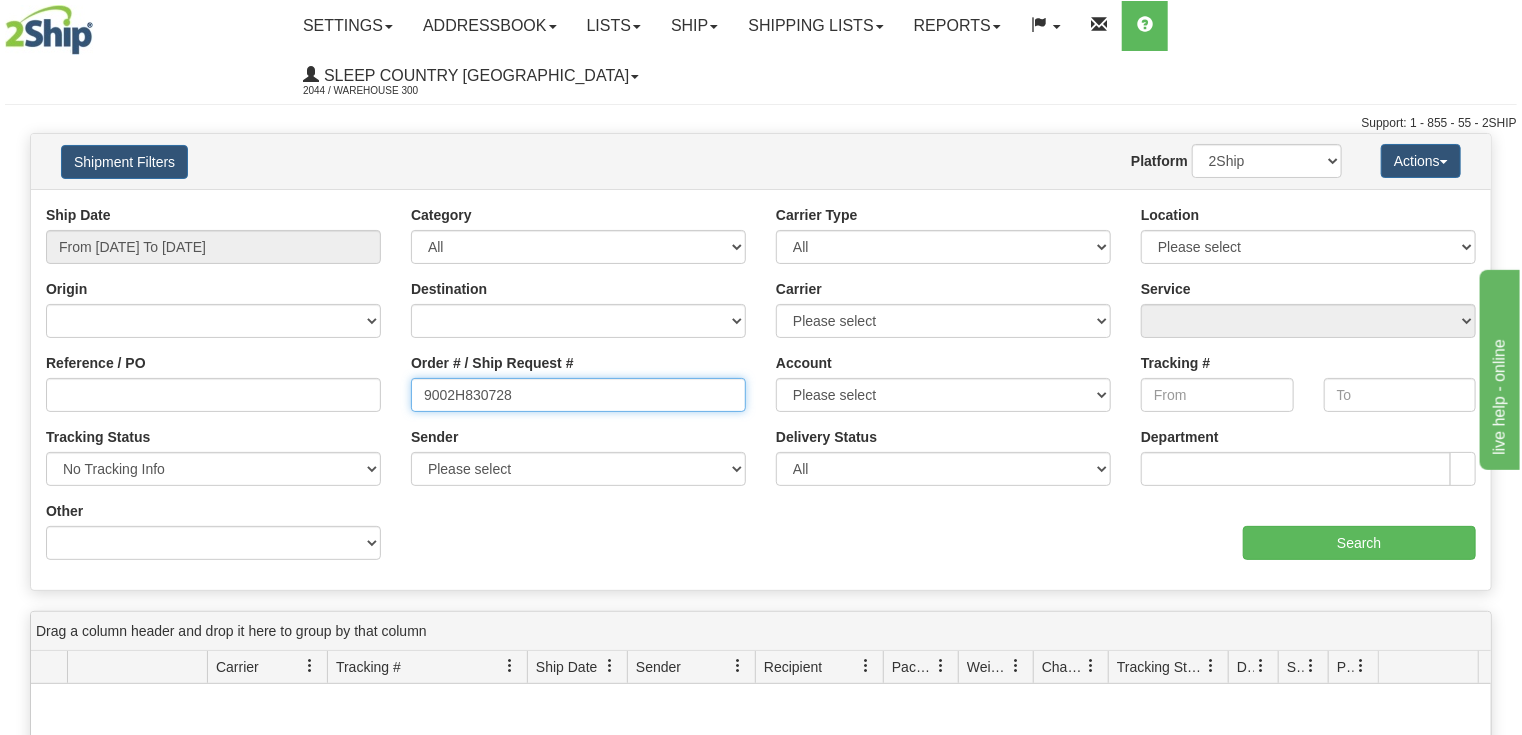 click on "9002H830728" at bounding box center (578, 395) 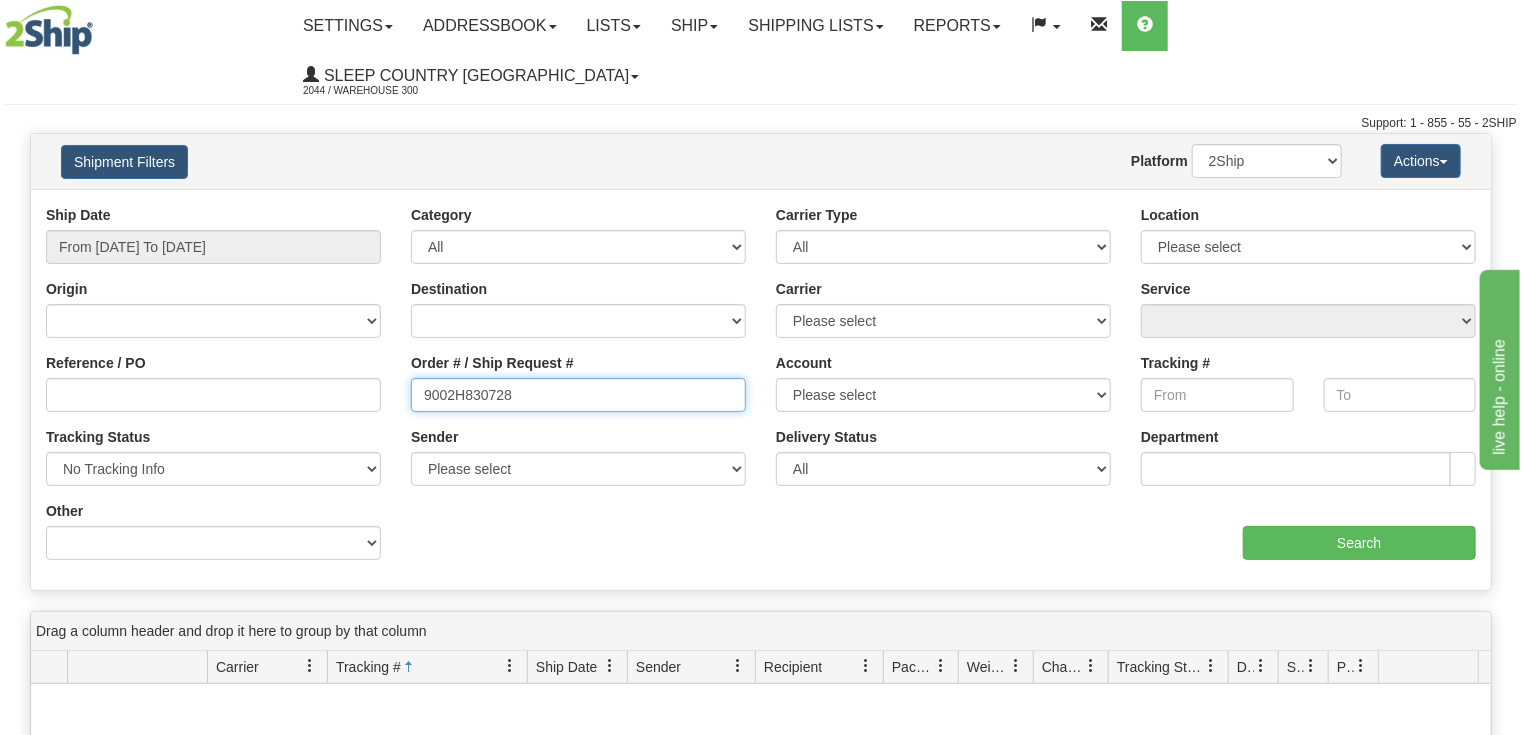click on "9002H830728" at bounding box center (578, 395) 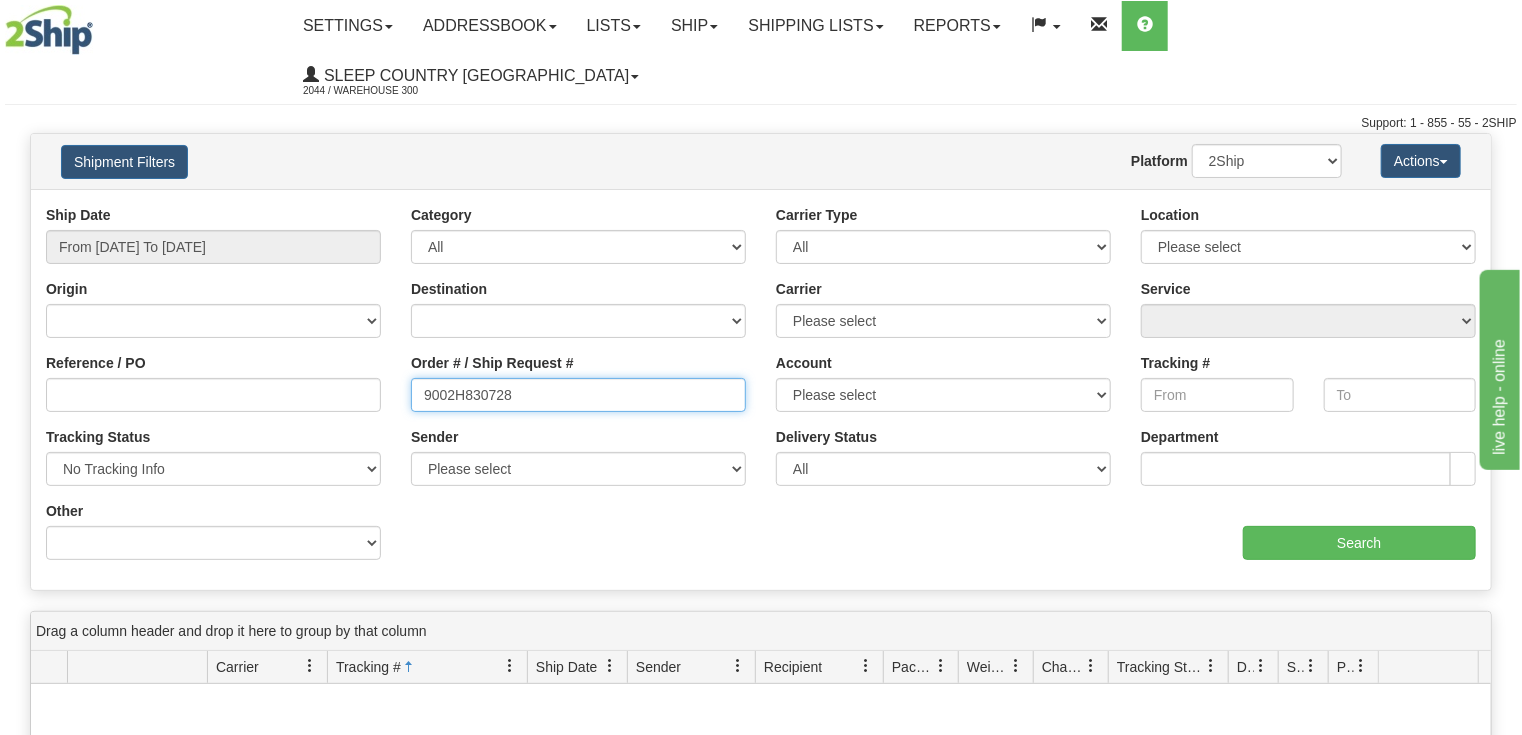 type on "9002H830728" 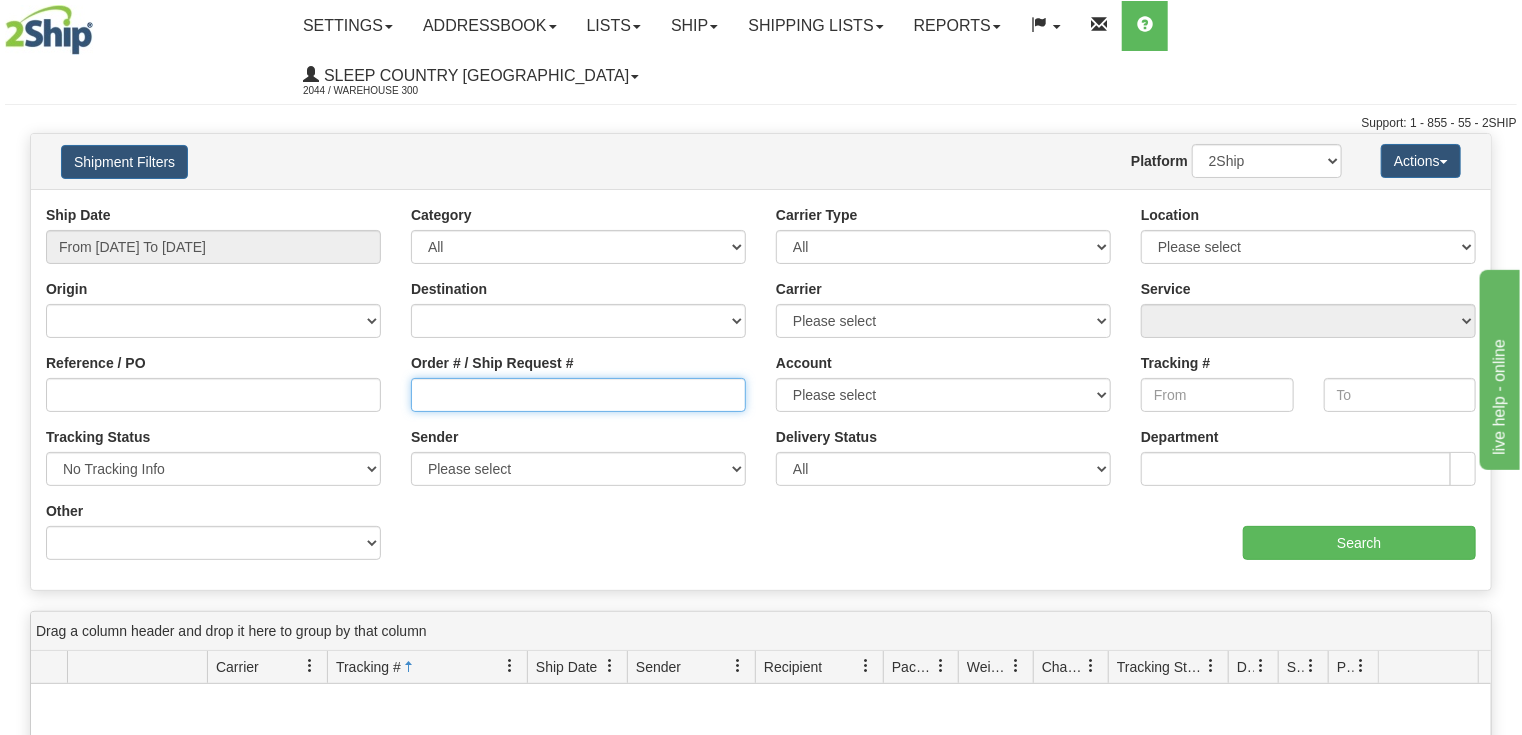 type 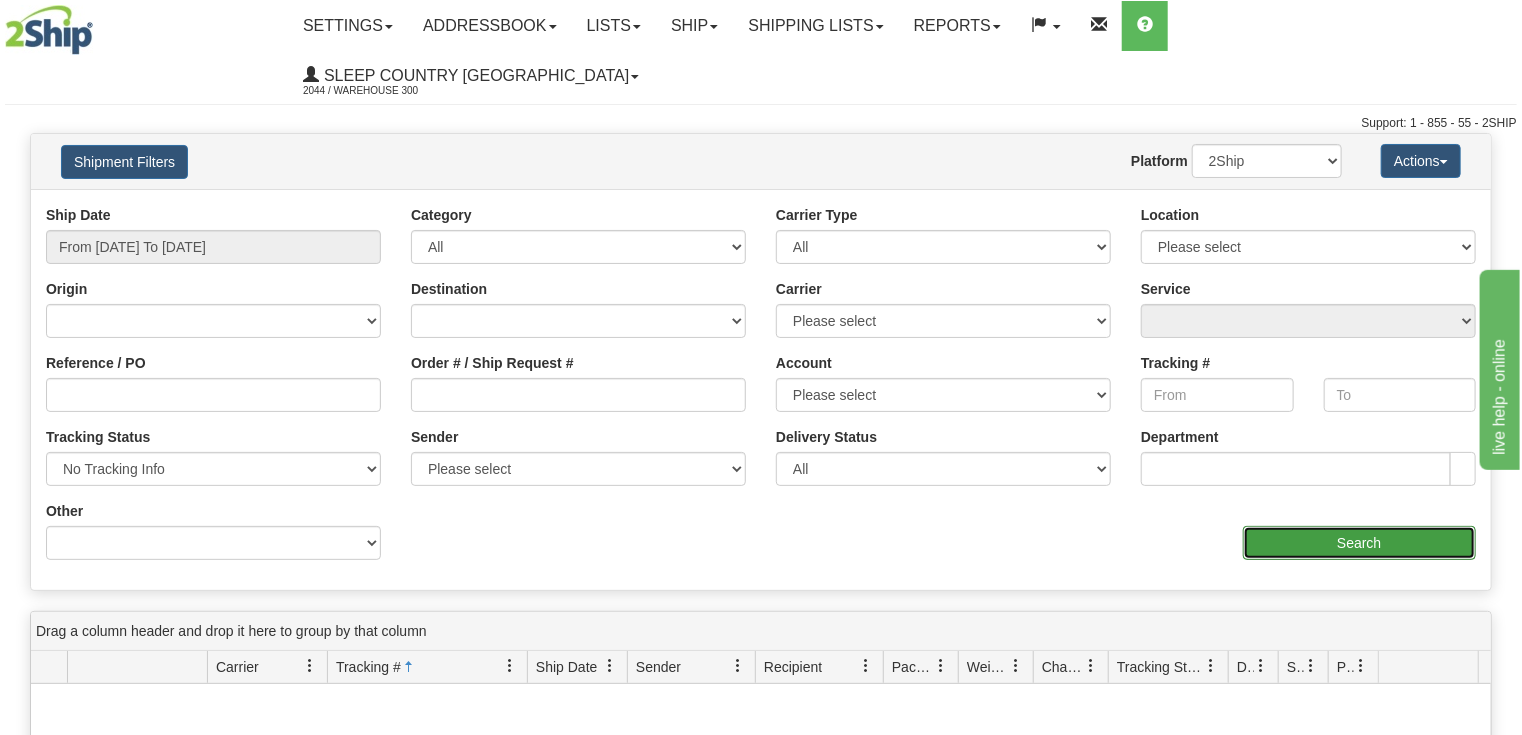 click on "Search" at bounding box center [1359, 543] 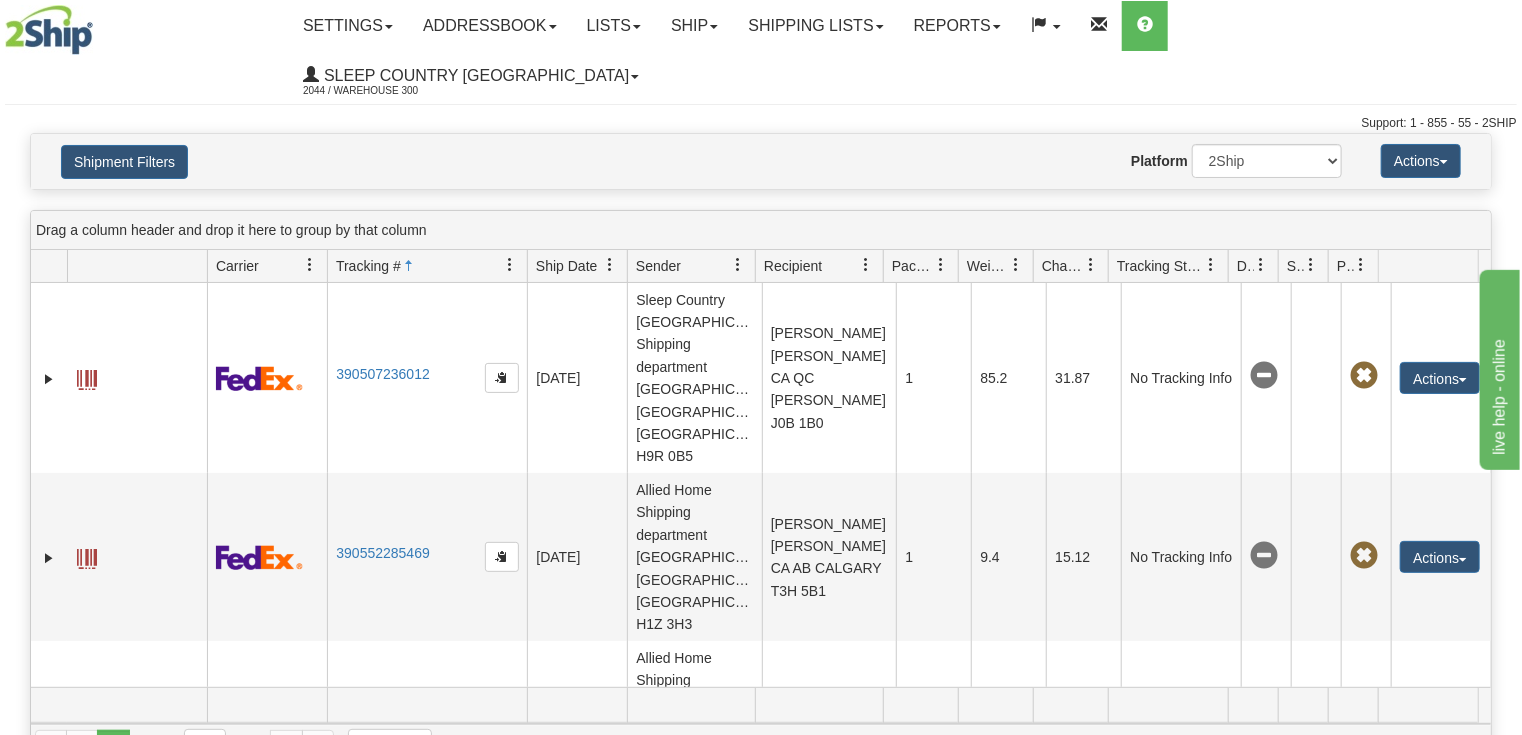 click at bounding box center (1261, 265) 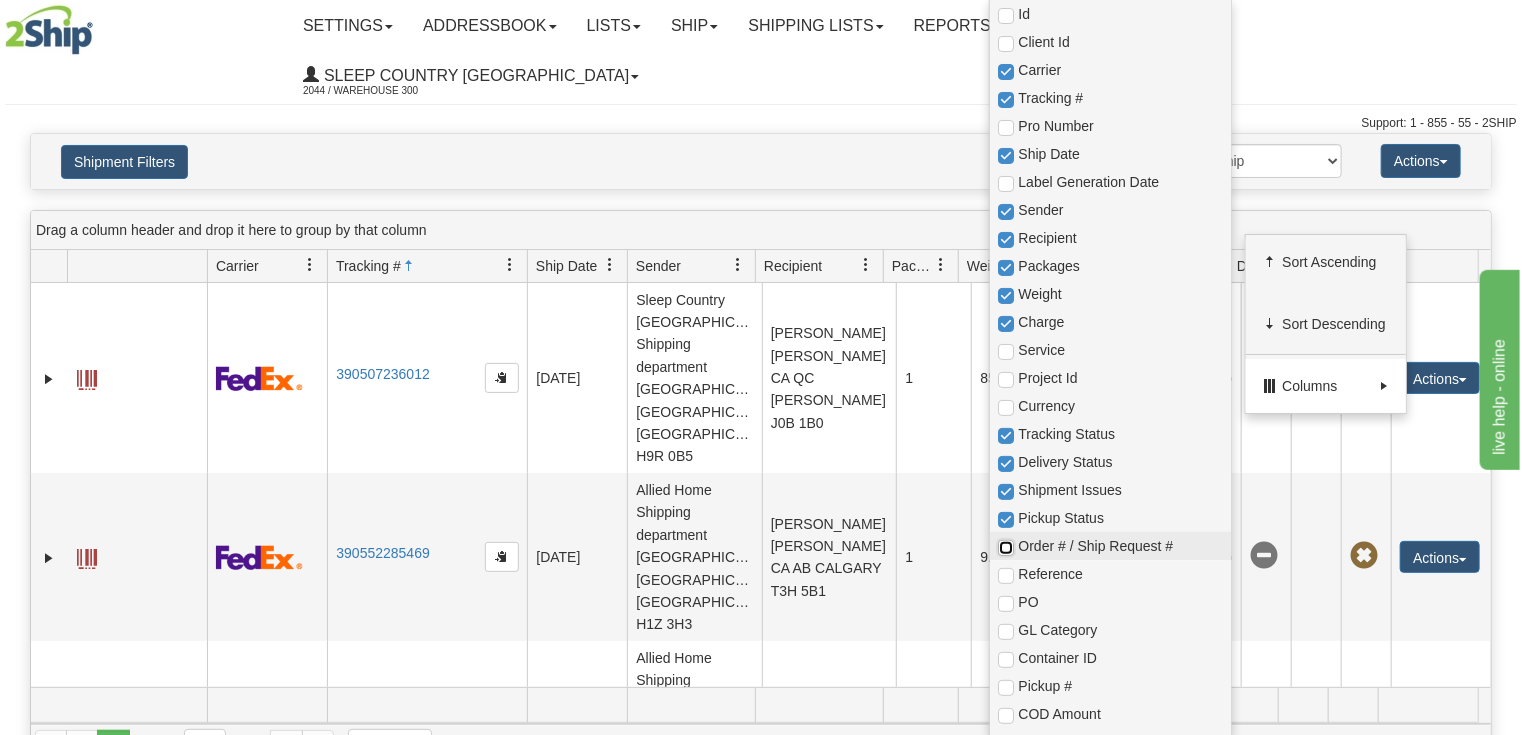 click at bounding box center [1006, 548] 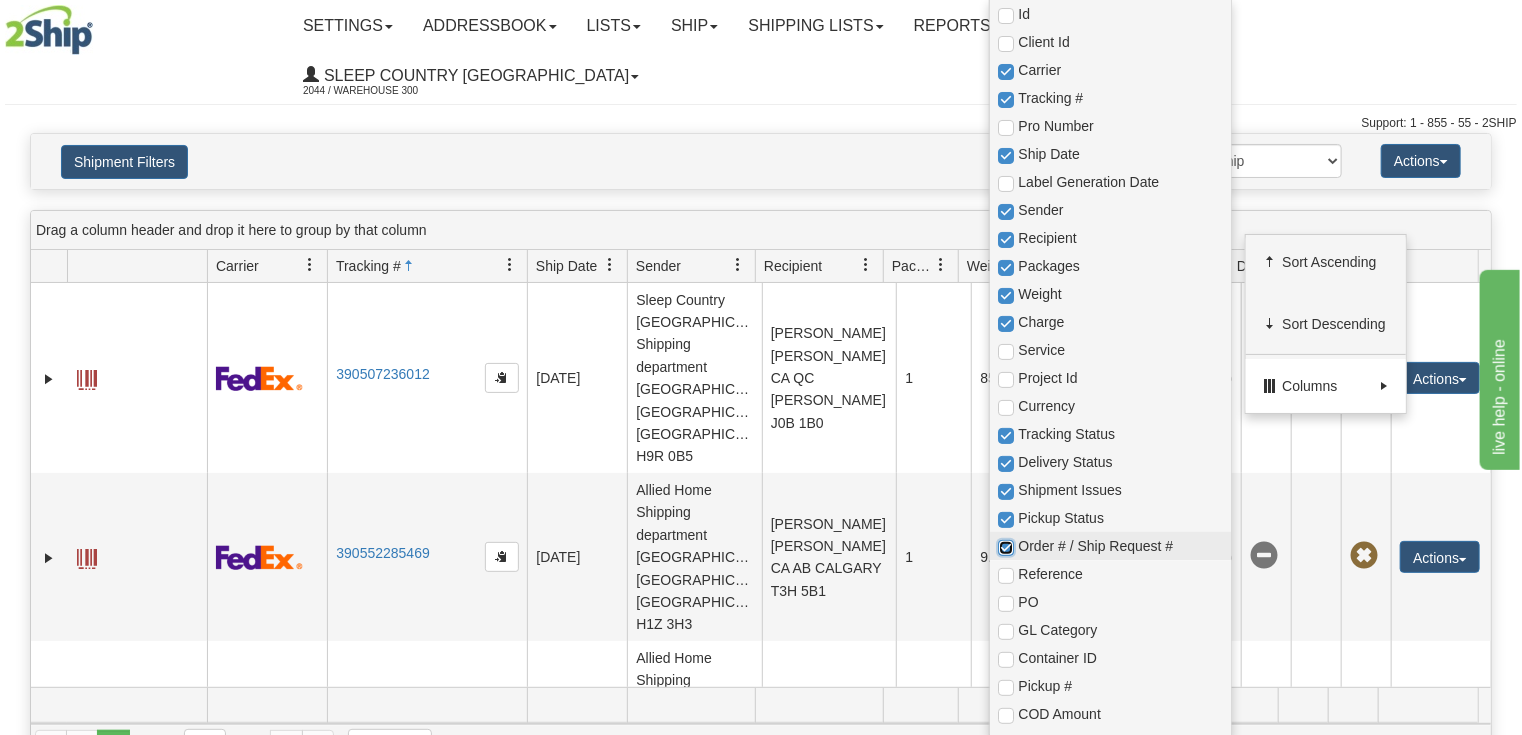 checkbox on "true" 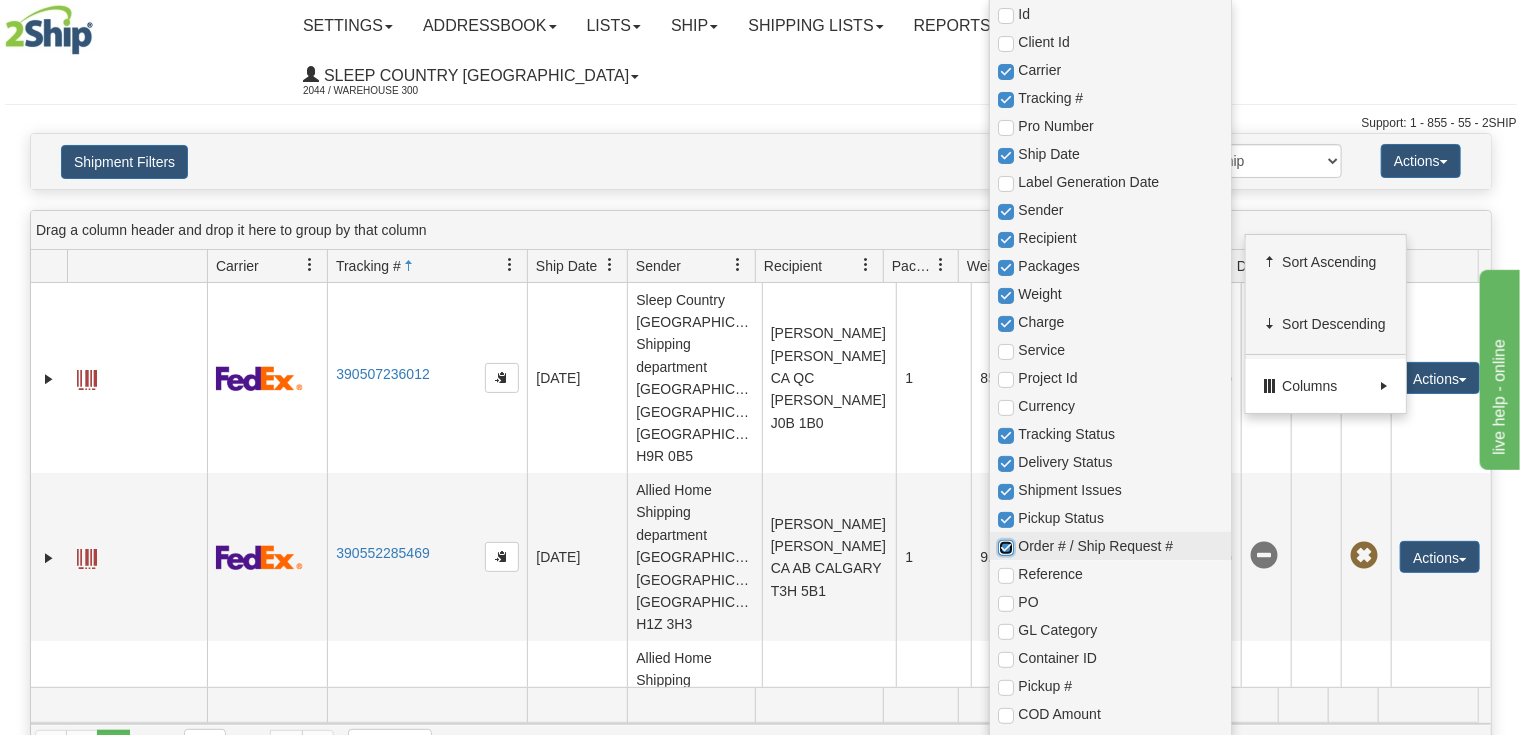 checkbox on "true" 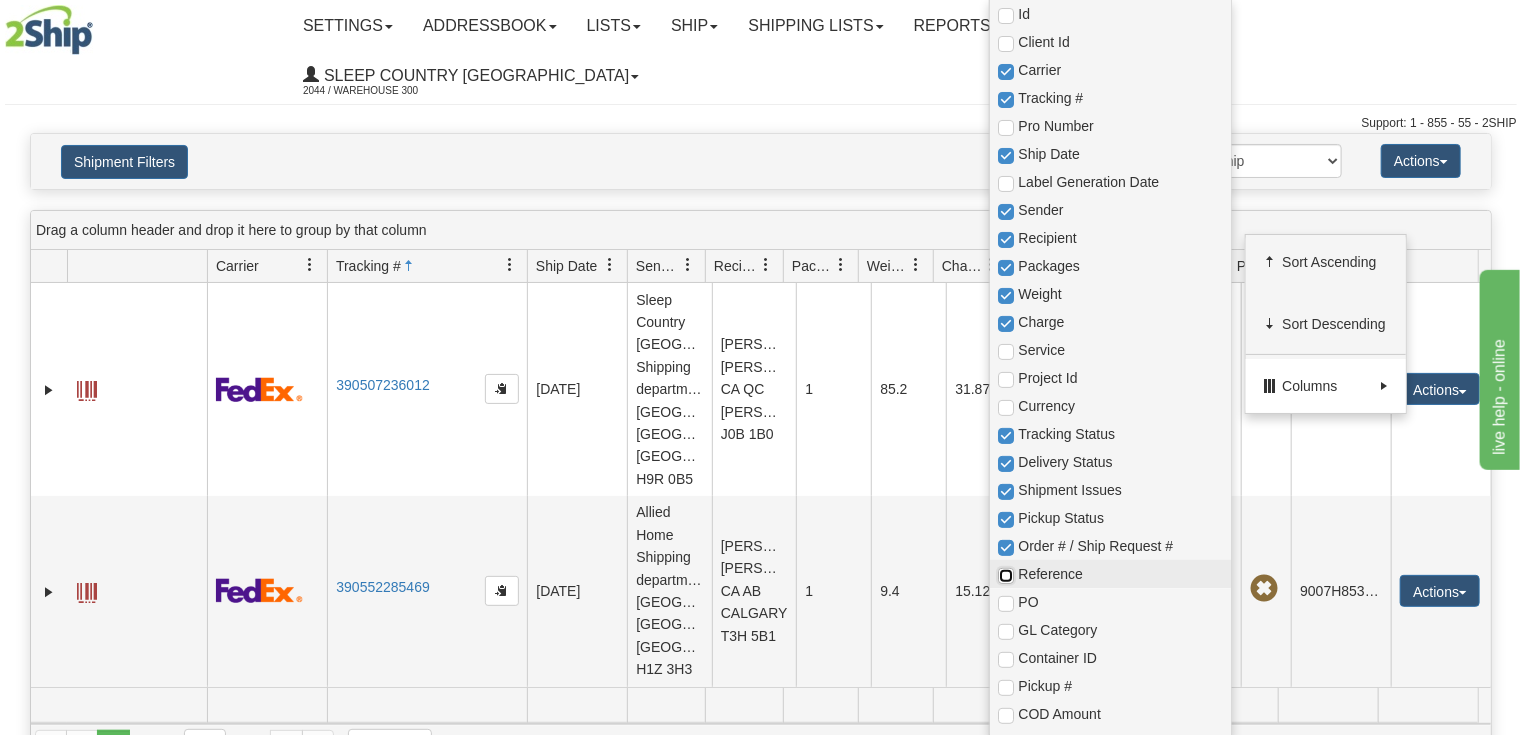 click at bounding box center (1006, 576) 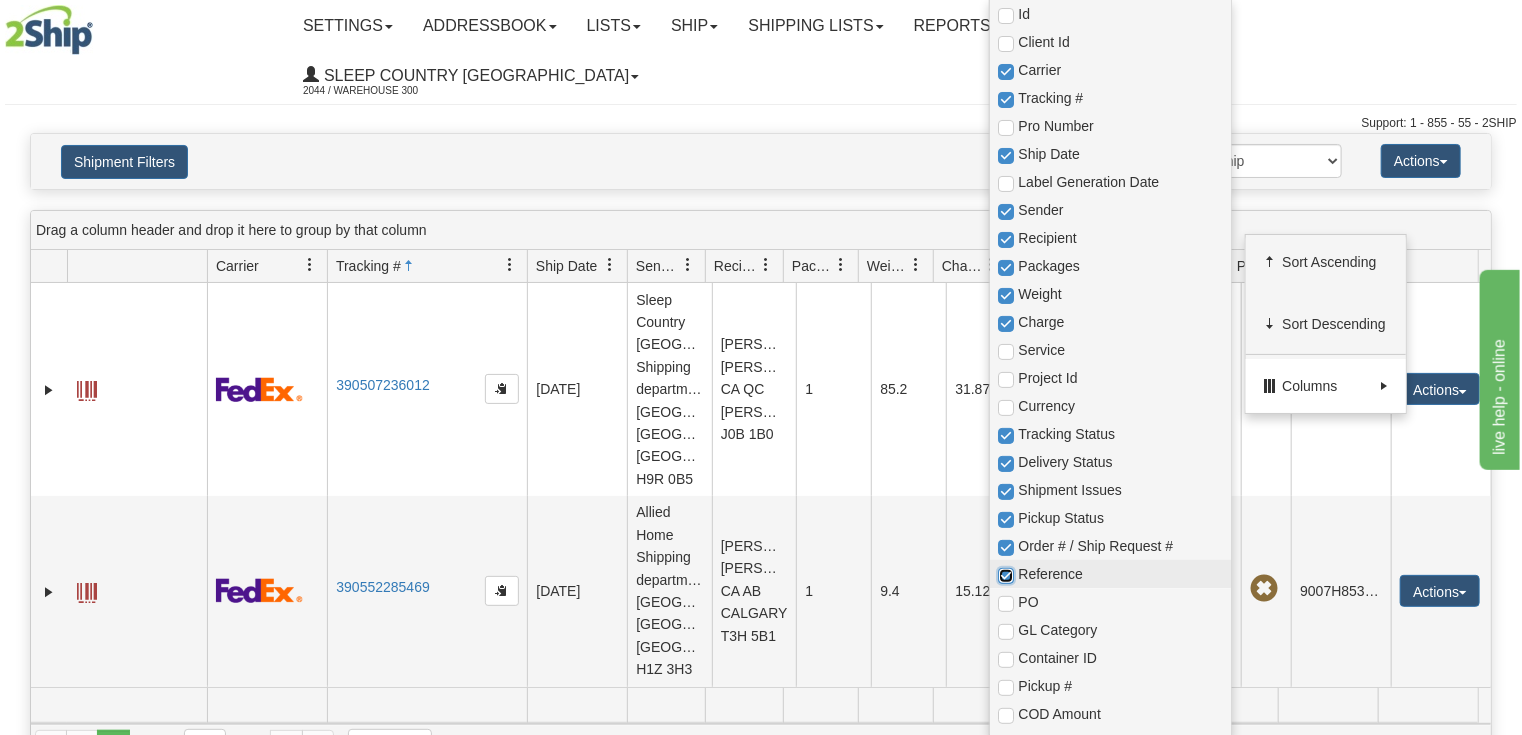 checkbox on "true" 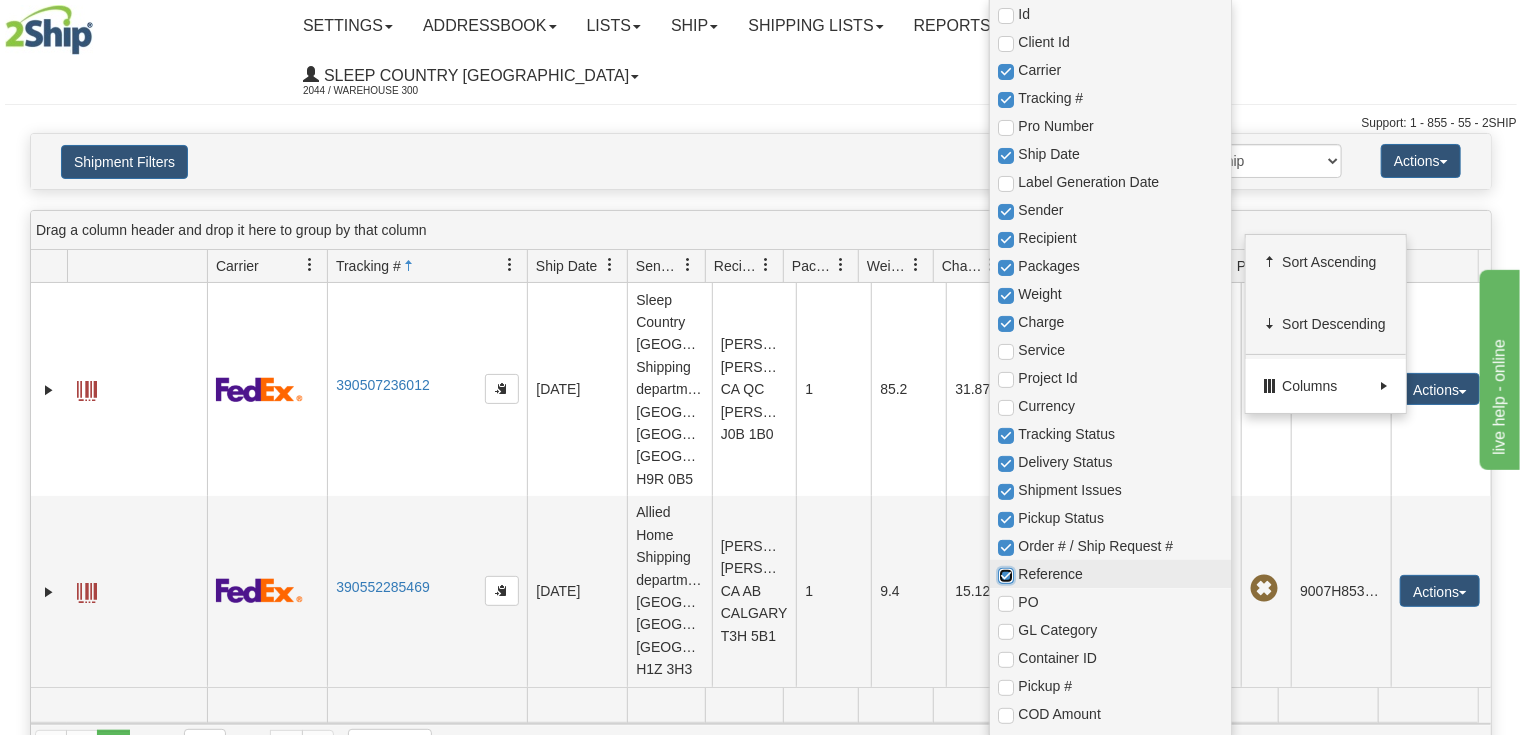 checkbox on "true" 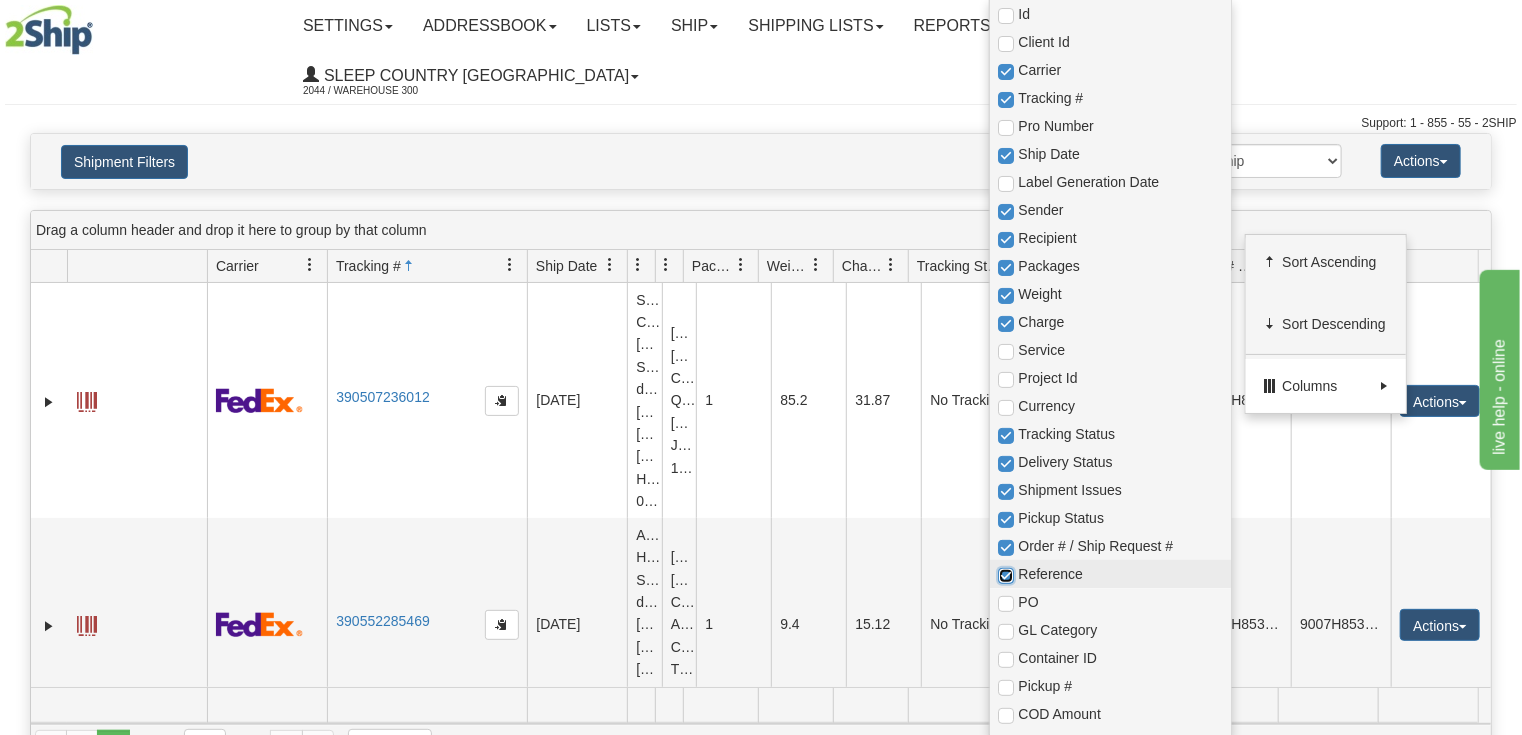click at bounding box center [1006, 576] 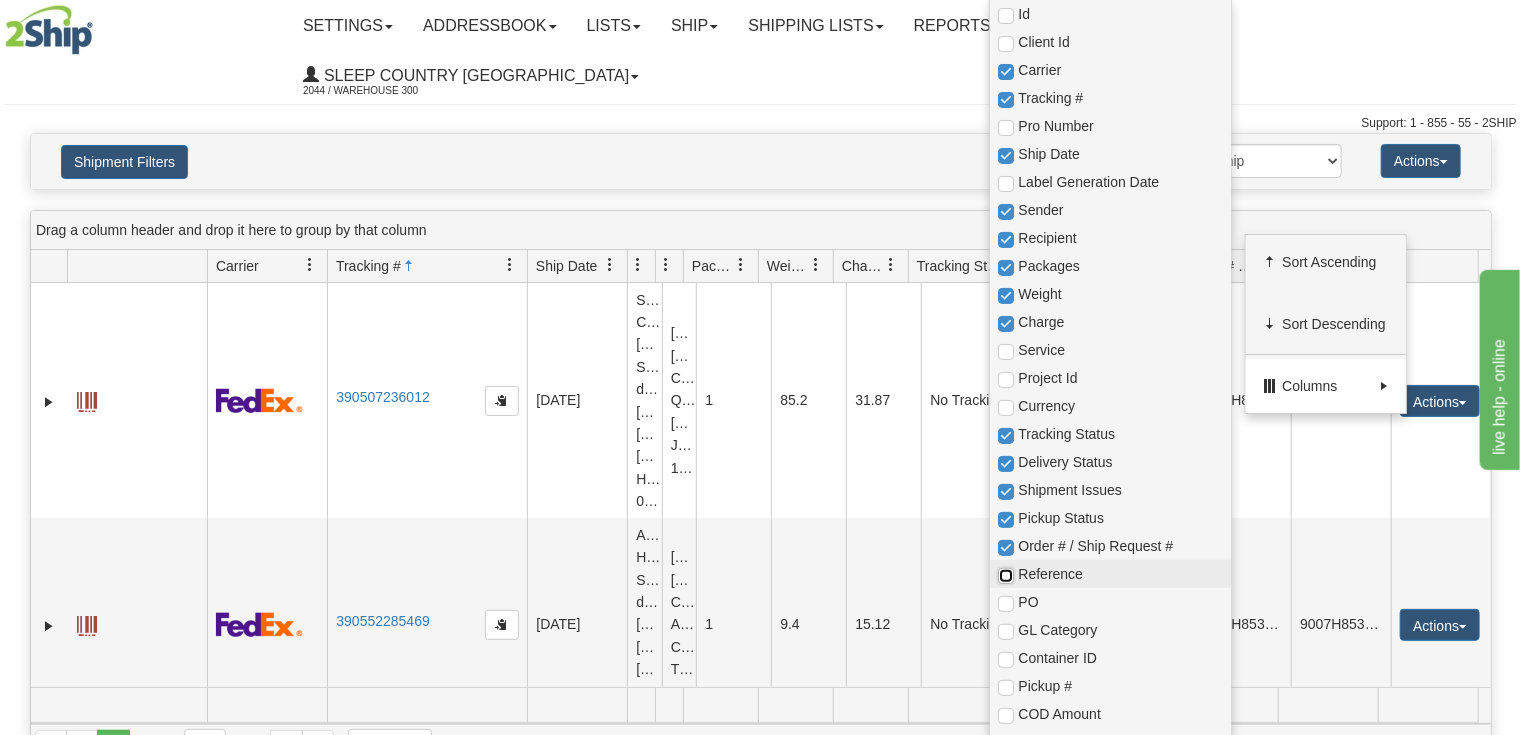 checkbox on "false" 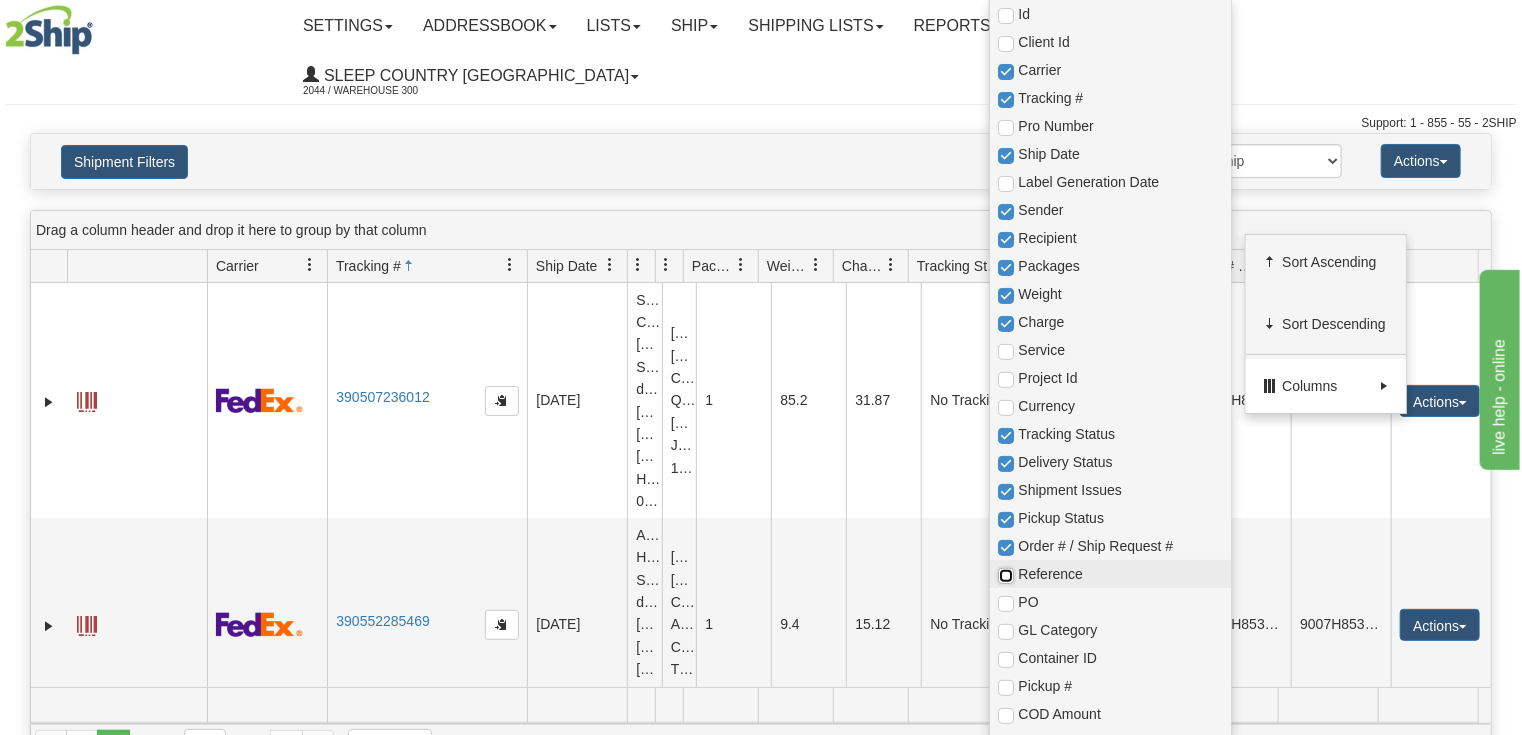checkbox on "true" 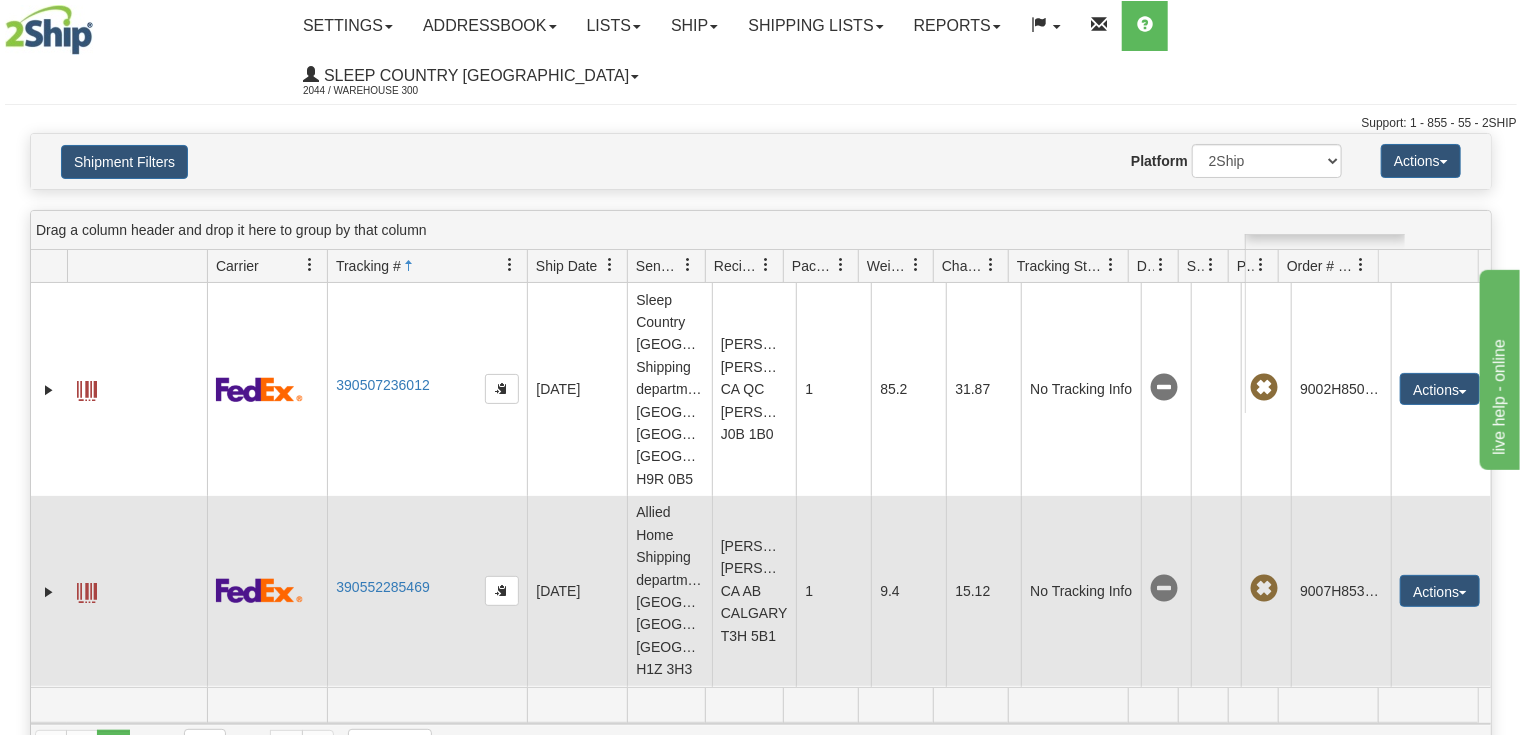 click on "9007H853584_DUVET" at bounding box center [1341, 591] 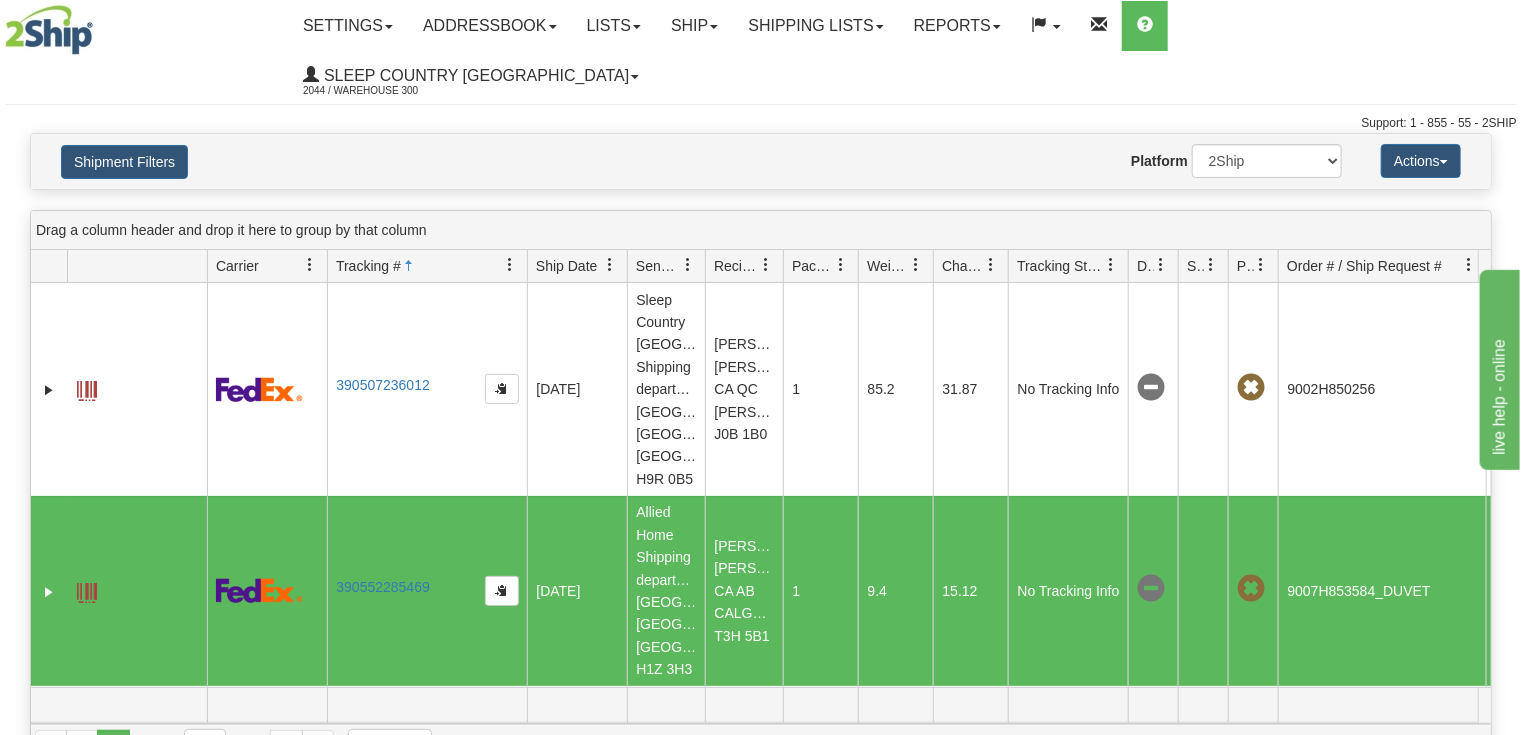 drag, startPoint x: 1376, startPoint y: 223, endPoint x: 1488, endPoint y: 238, distance: 113 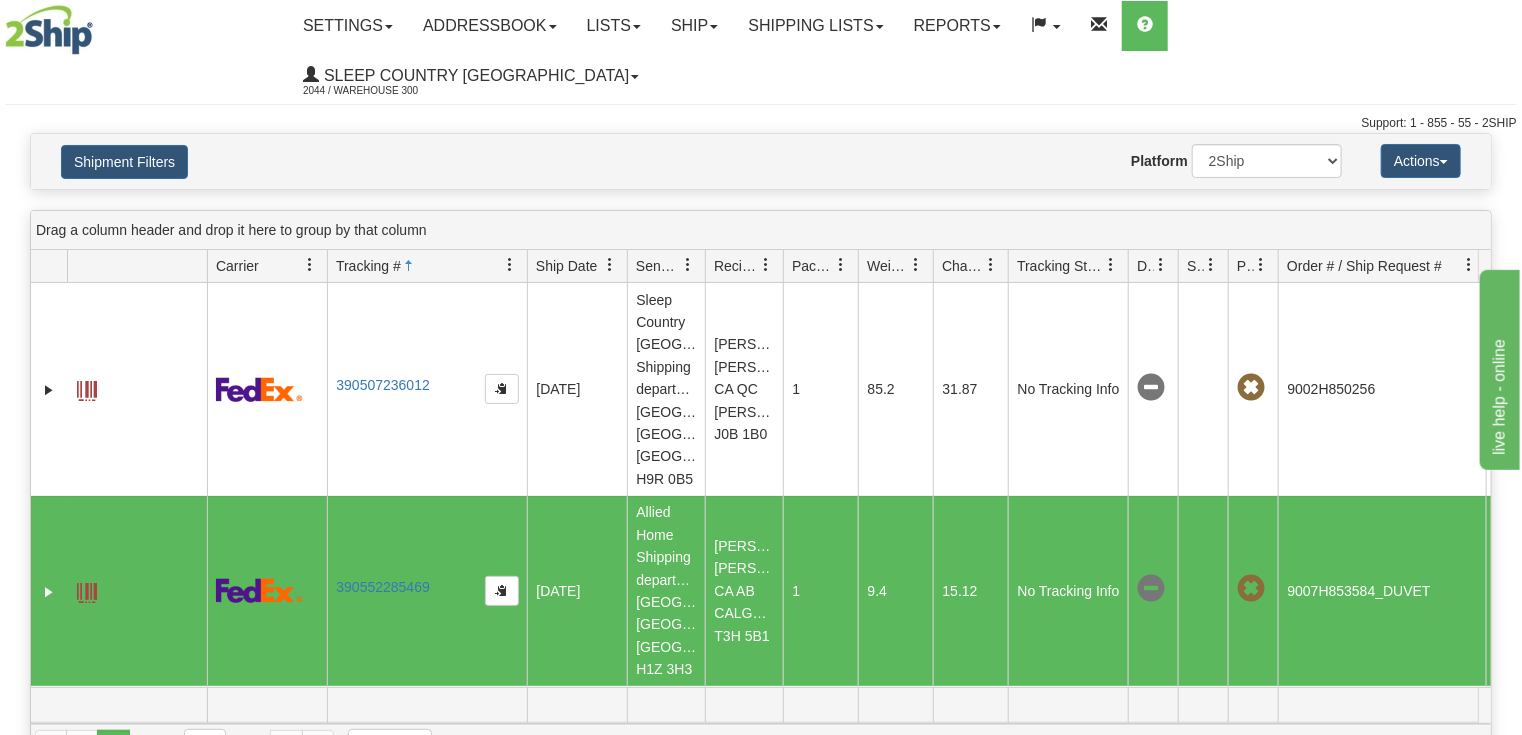 click on "Drag a column header and drop it here to group by that column Id Client Id Carrier Tracking # Pro Number Ship Date Label Generation Date Sender Recipient Packages Weight Charge Service Project Id Currency Tracking Status Delivery Status Shipment Issues Pickup Status Order # / Ship Request # Reference PO GL Category Container ID Pickup # COD Amount Has Original Hold Order Parent Shipment Tracking # Child Shipment Tracking # Shipment has Claimed packages 31205601 2044 390507236012    06/30/2025 06/30/2025 09:44:15 AM Sleep Country Canada Shipping department  CA QC POINTE-CLAIRE H9R 0B5 CANDIDE TREMBLAY CANDIDE TREMBLAY CA QC AUSTIN J0B 1B0 1 85.2 31.87 92-FedEx Ground® CAD No Tracking Info 9002H850256 9002H850256 3008535 false false    Actions                     Repeat             Return             Track             Comment    Shipment Issues             Re-Print as ZPL    Authorize Return           31205893 2044 390552285469    07/01/2025 07/01/2025 06:24:46 AM 1 9.4 15.12 92-FedEx Ground® CAD 9007H853584" 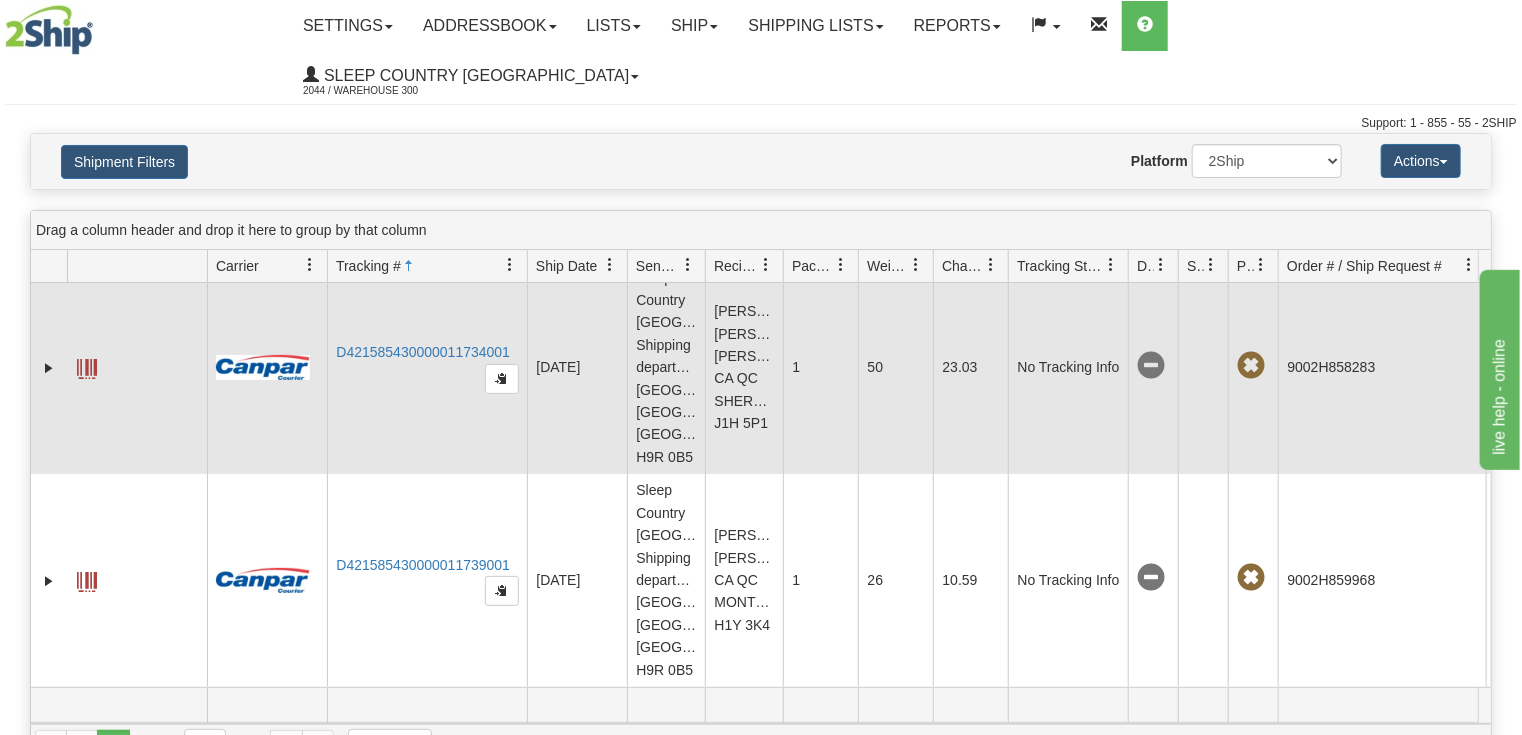scroll, scrollTop: 4928, scrollLeft: 0, axis: vertical 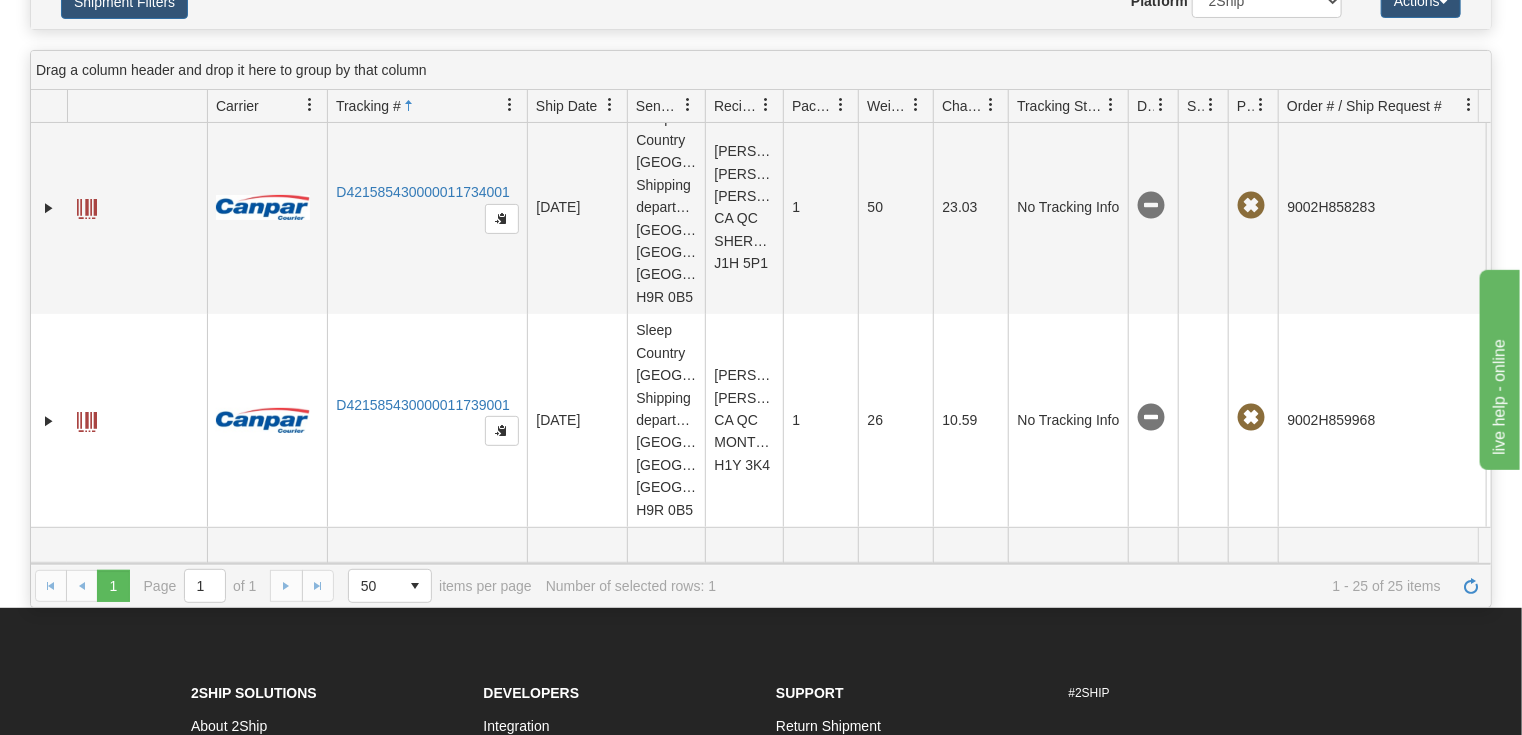 click on "1 1 Page 1 of 1 50 25 50 100 500 1000 items per page 1 - 25 of 25 items Number of selected rows: 1" 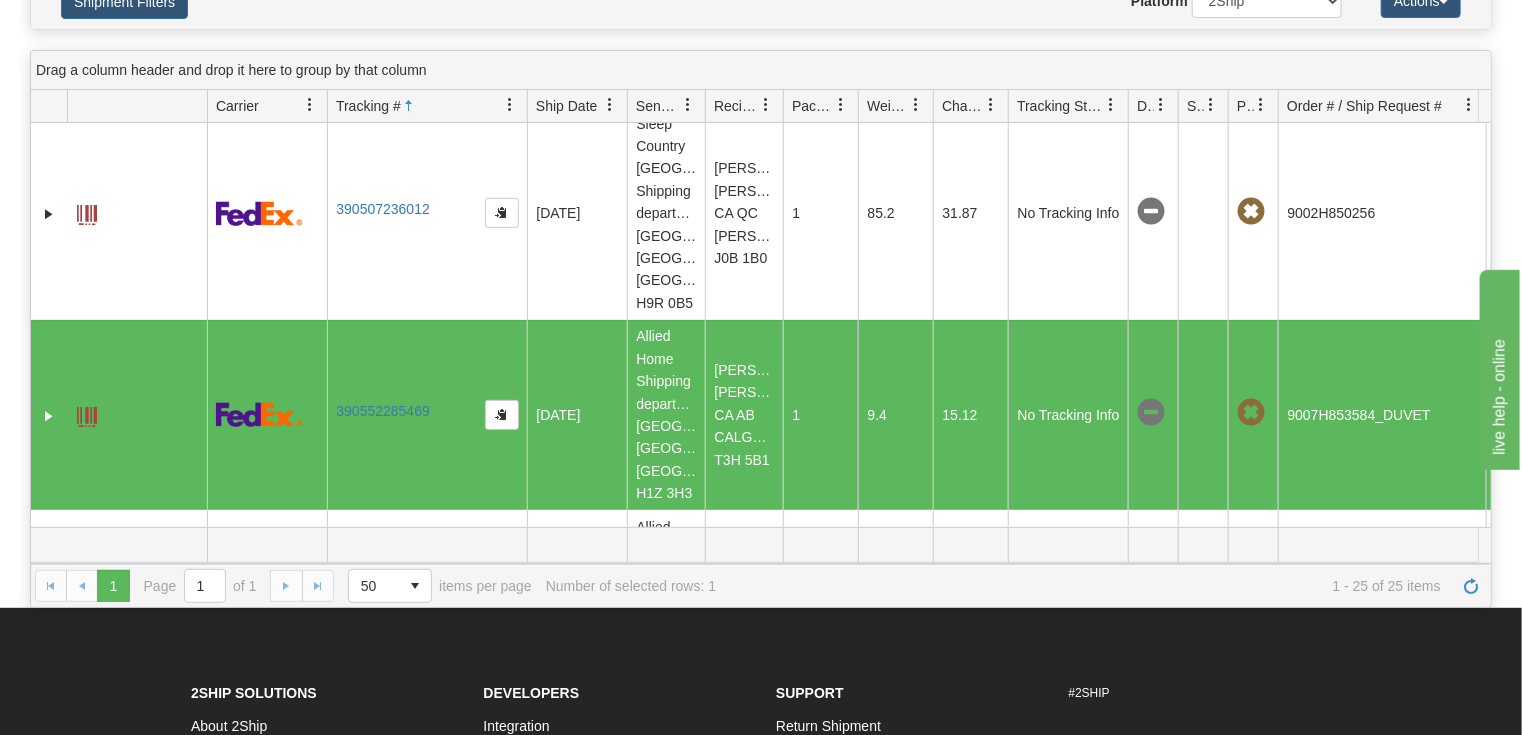 scroll, scrollTop: 0, scrollLeft: 0, axis: both 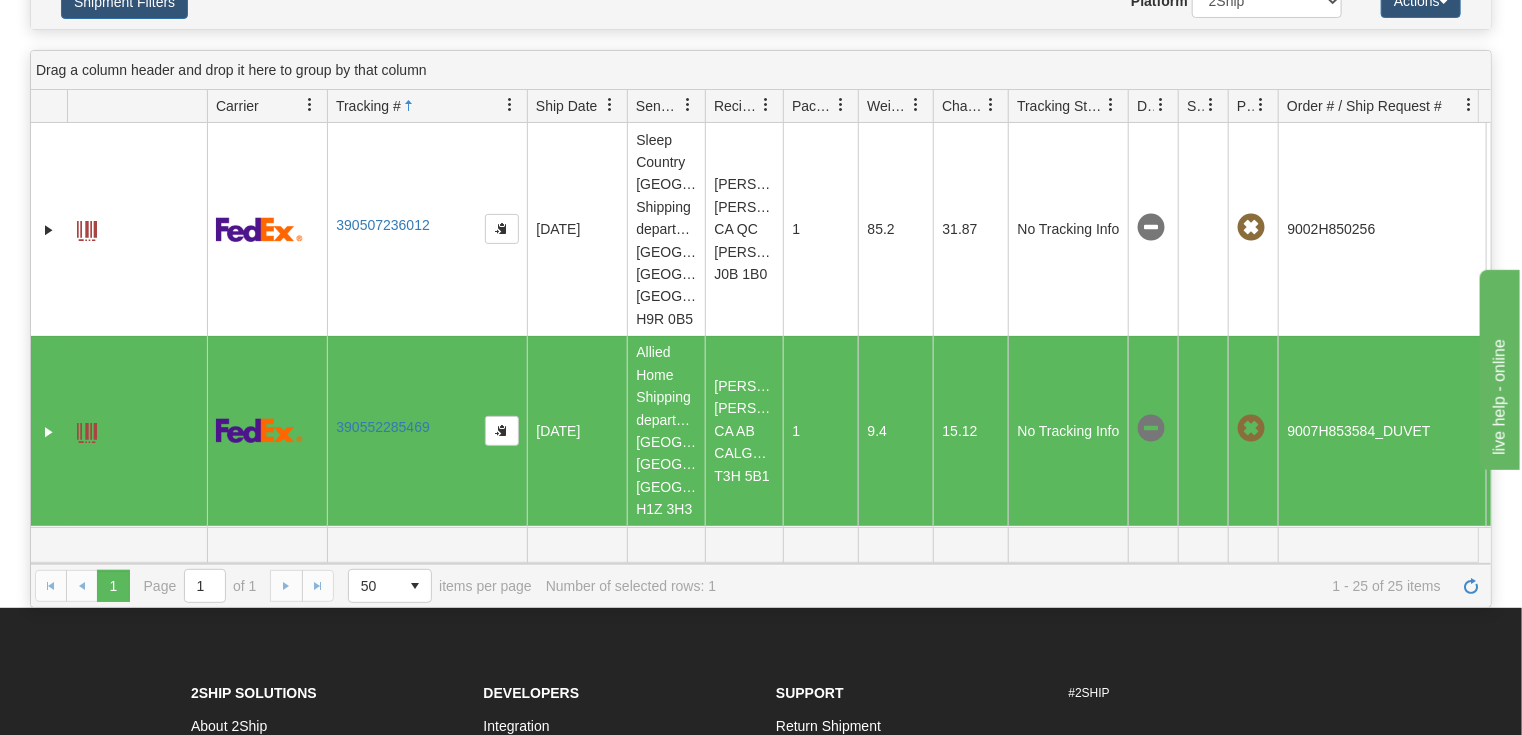 click on "1 1 Page 1 of 1 50 25 50 100 500 1000 items per page 1 - 25 of 25 items Number of selected rows: 1" 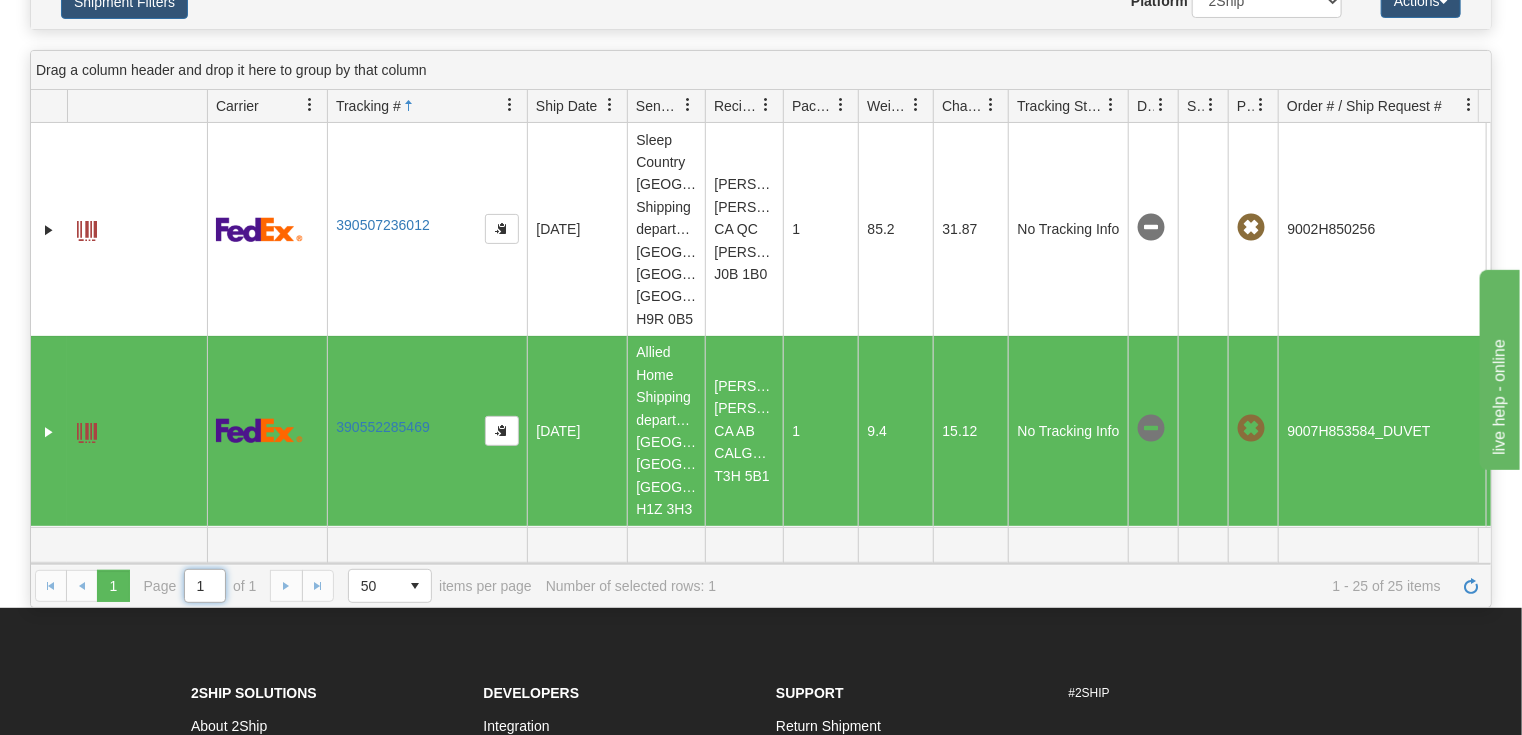 click on "1" 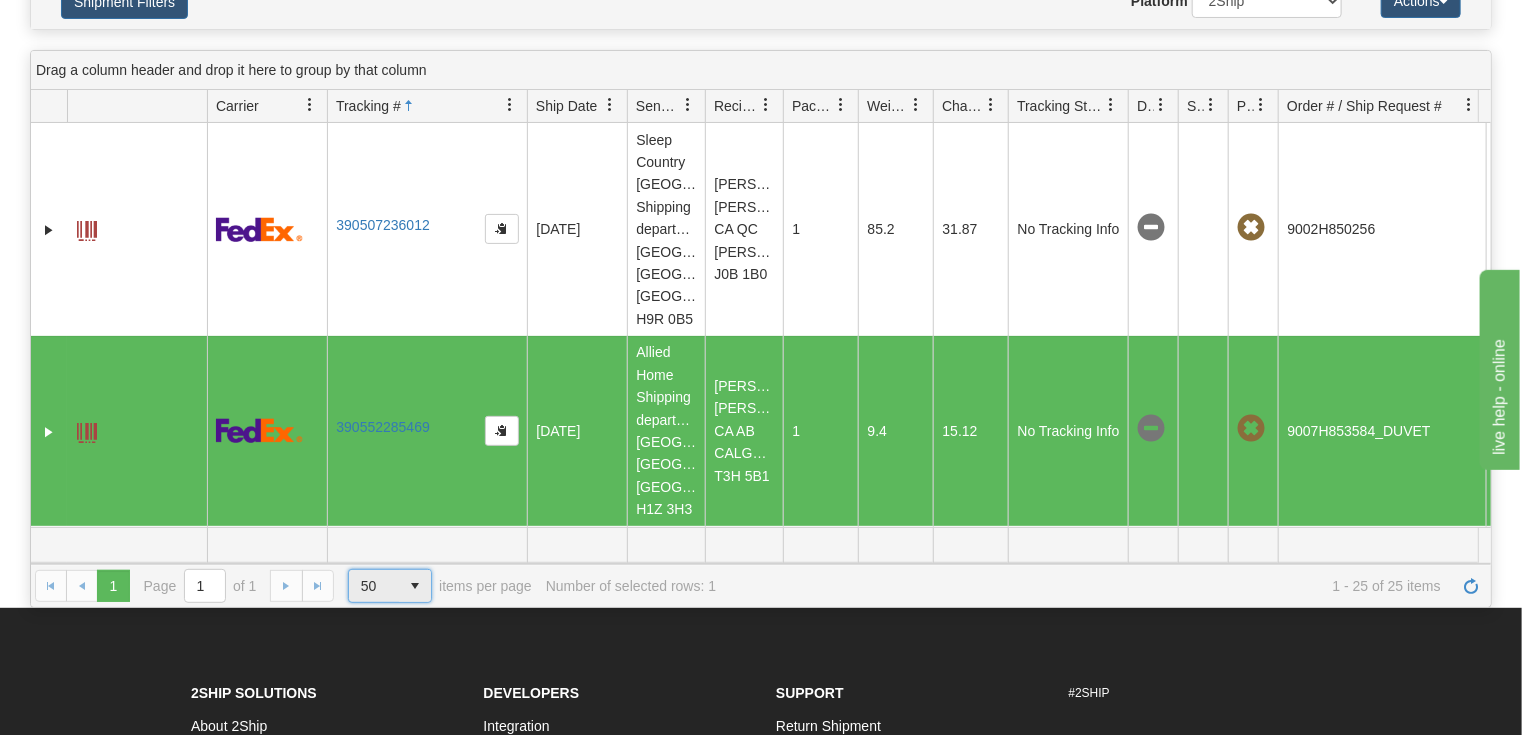 click 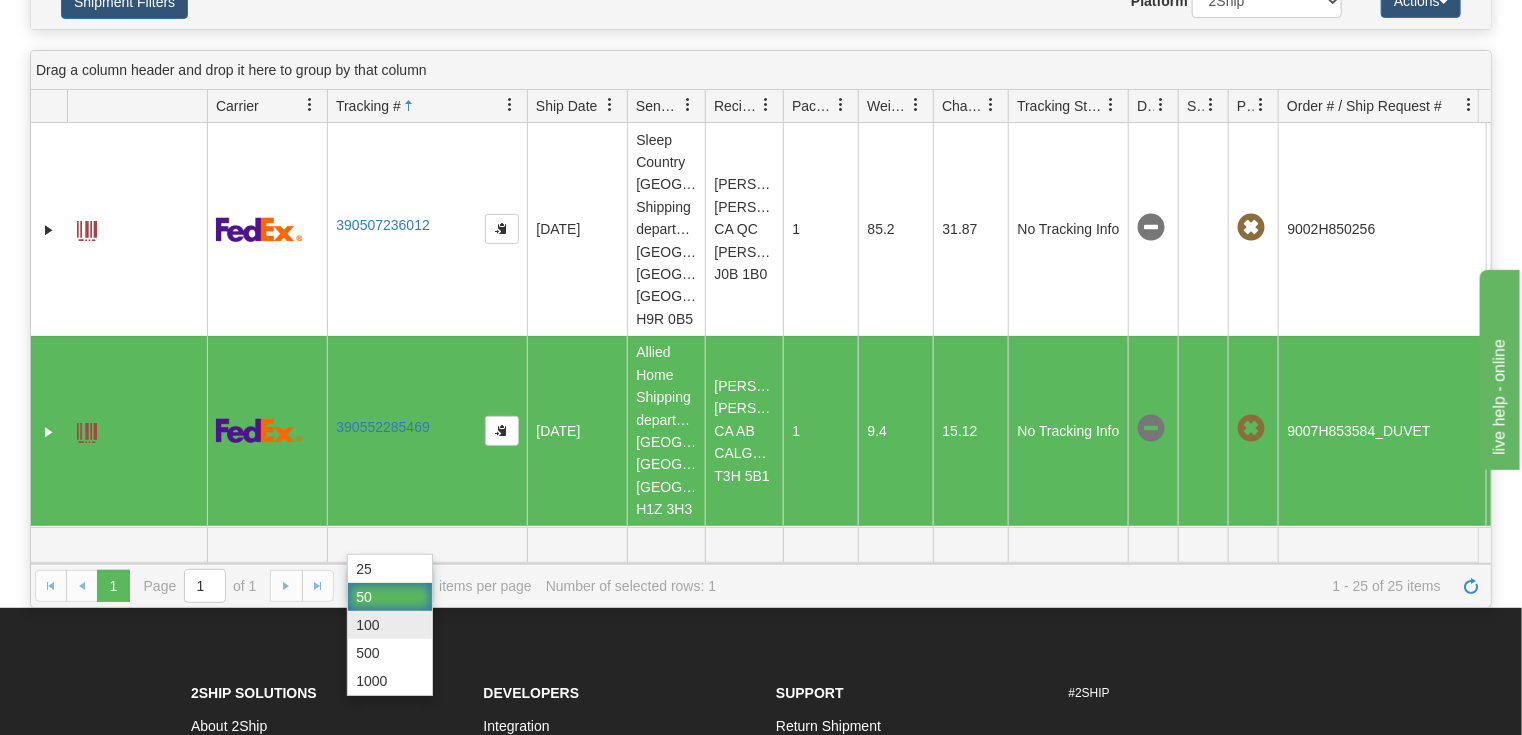 click on "100" 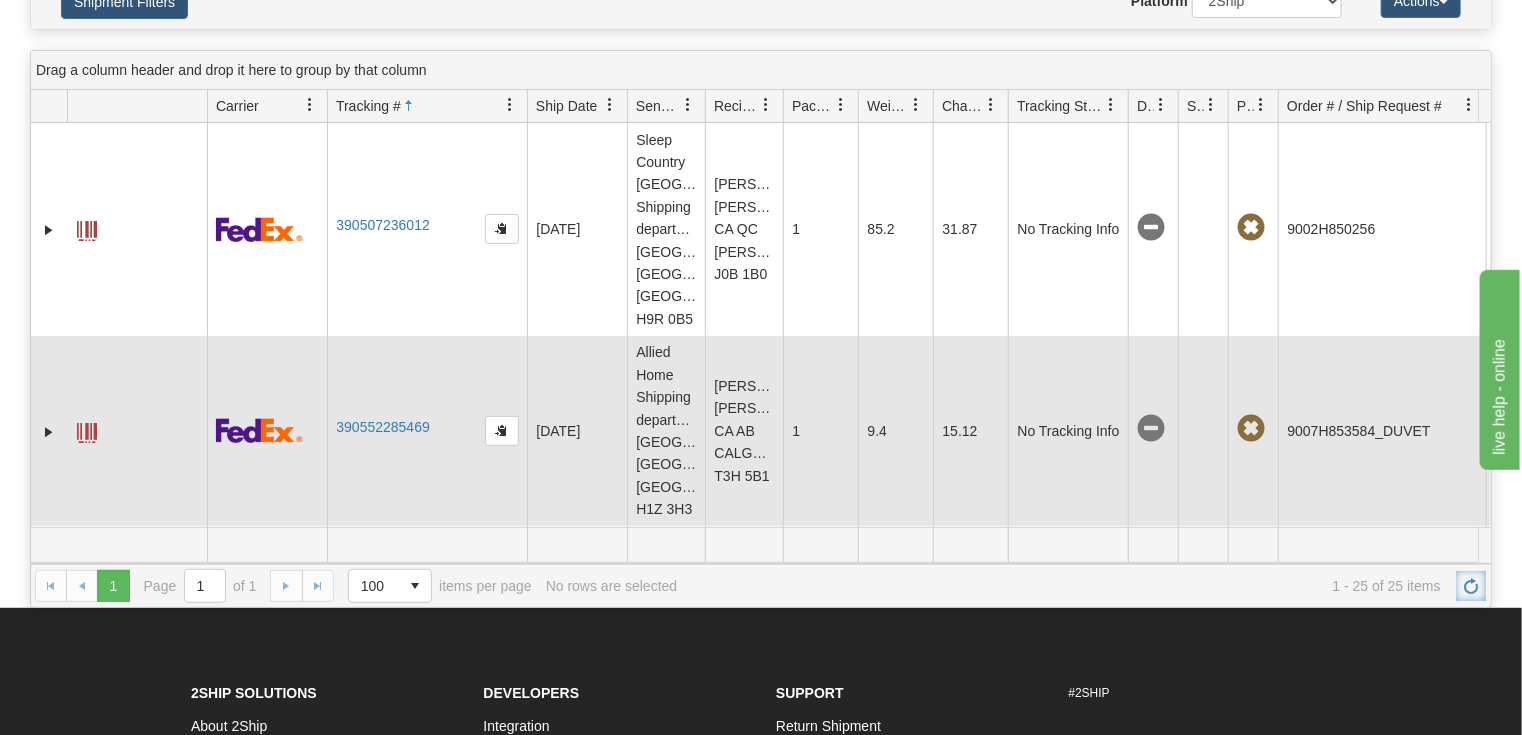 click on "[DATE]" 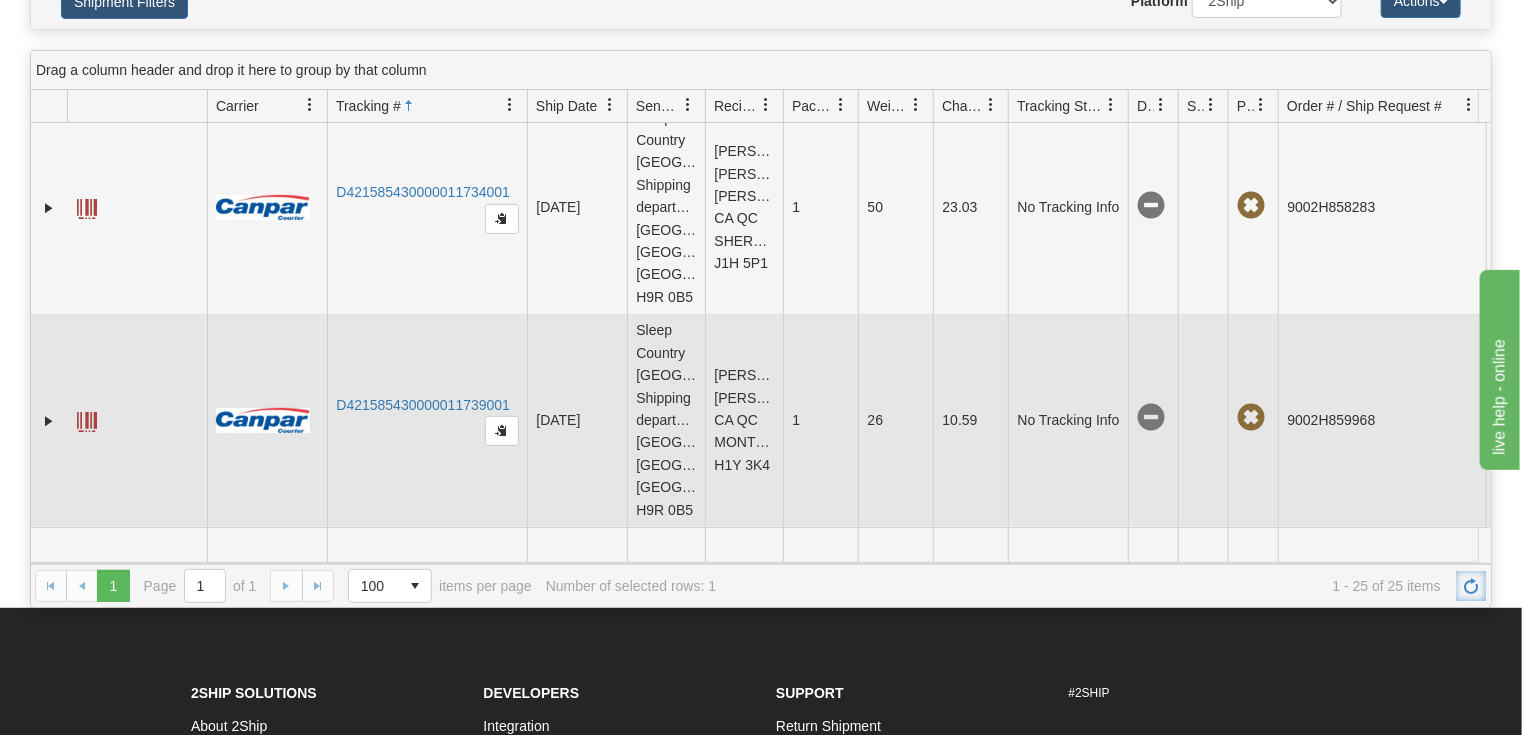 scroll, scrollTop: 4928, scrollLeft: 0, axis: vertical 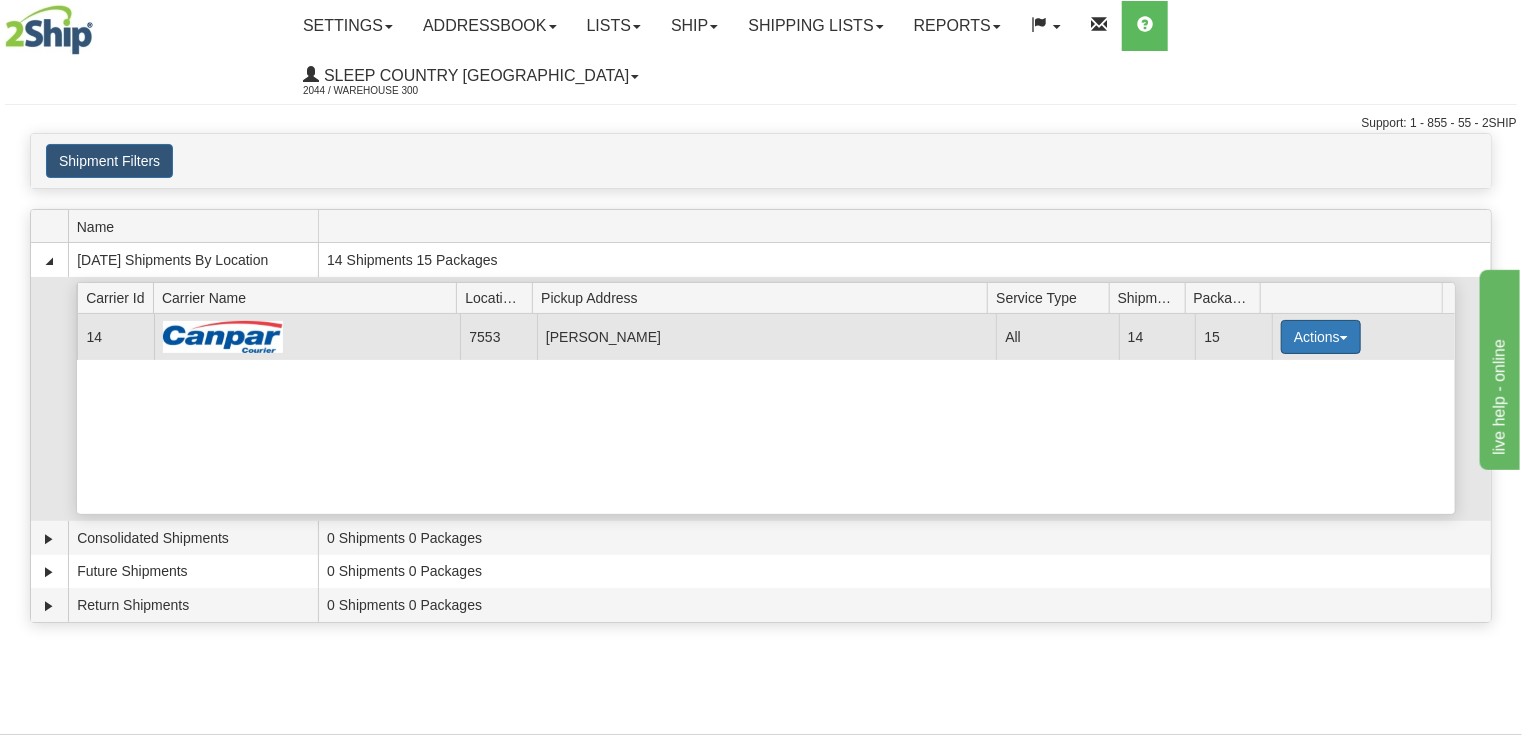 click at bounding box center (1344, 338) 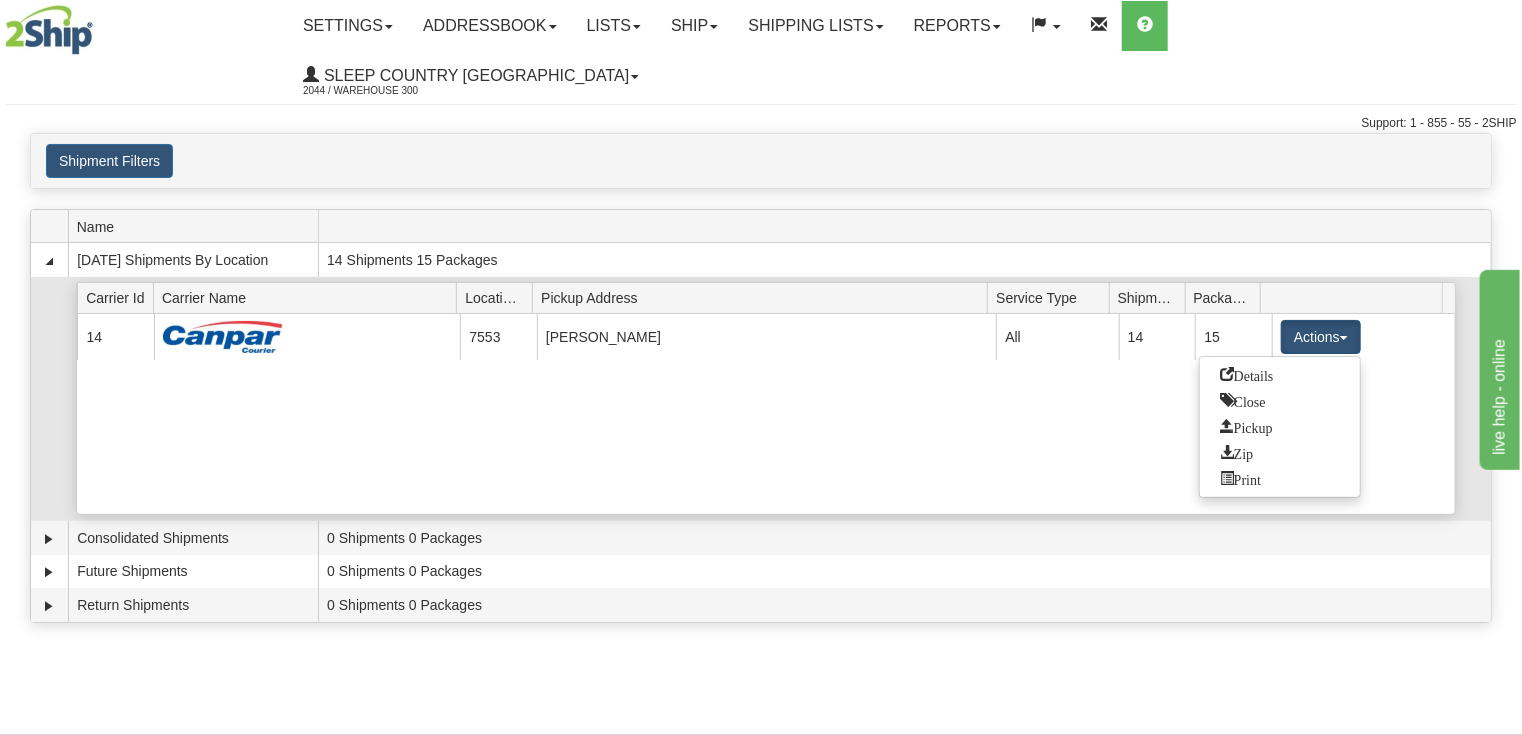 drag, startPoint x: 530, startPoint y: 338, endPoint x: 258, endPoint y: 236, distance: 290.49612 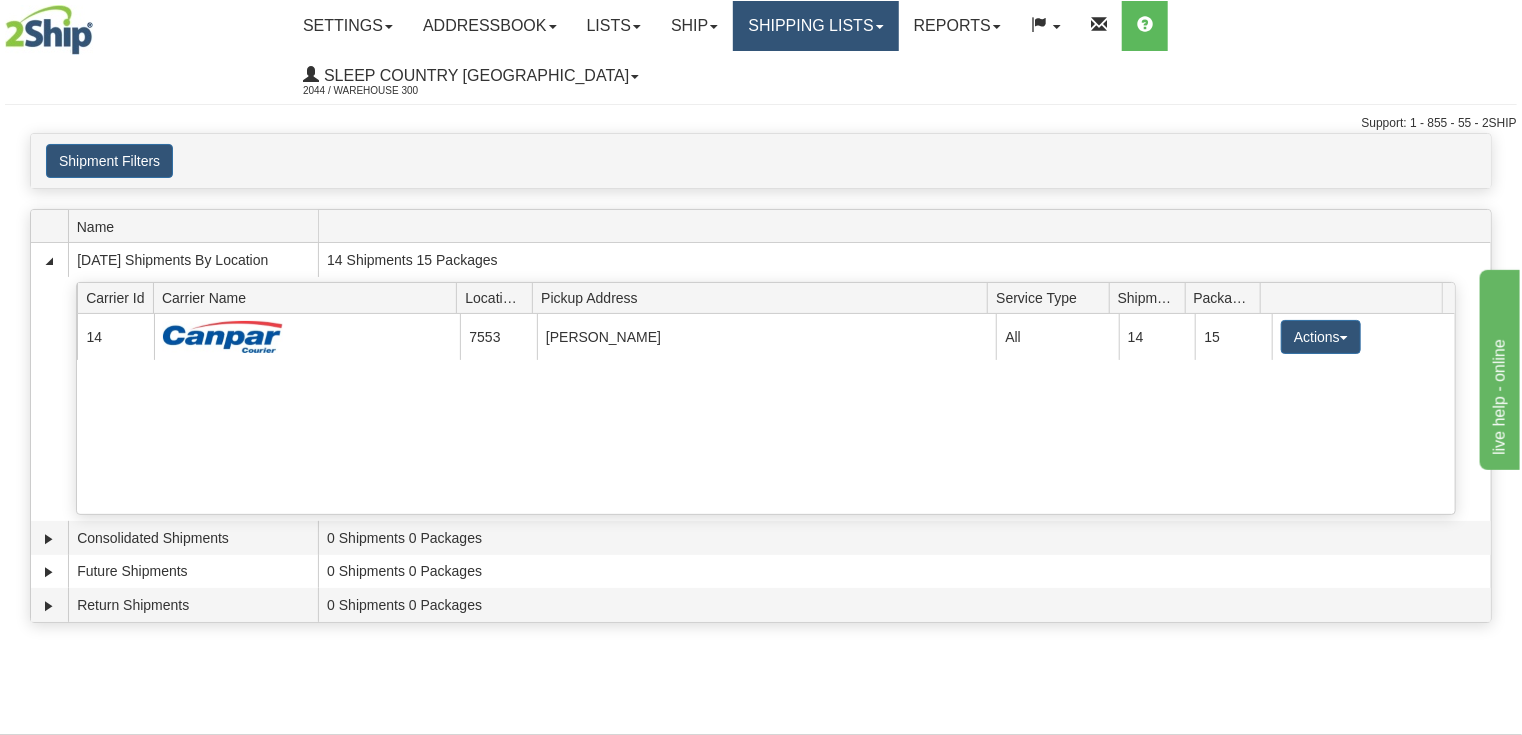 click on "Shipping lists" at bounding box center [815, 26] 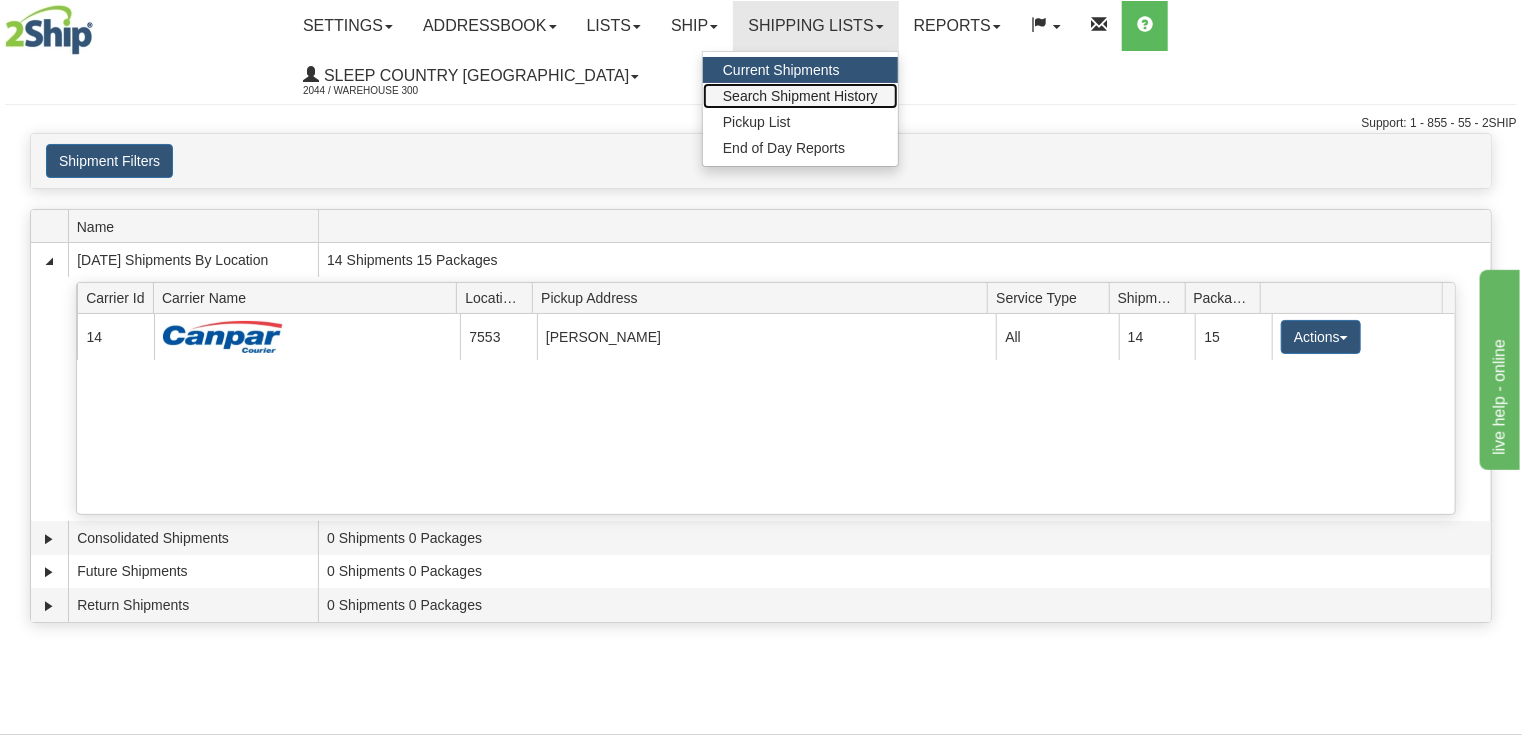 click on "Search Shipment History" at bounding box center (800, 96) 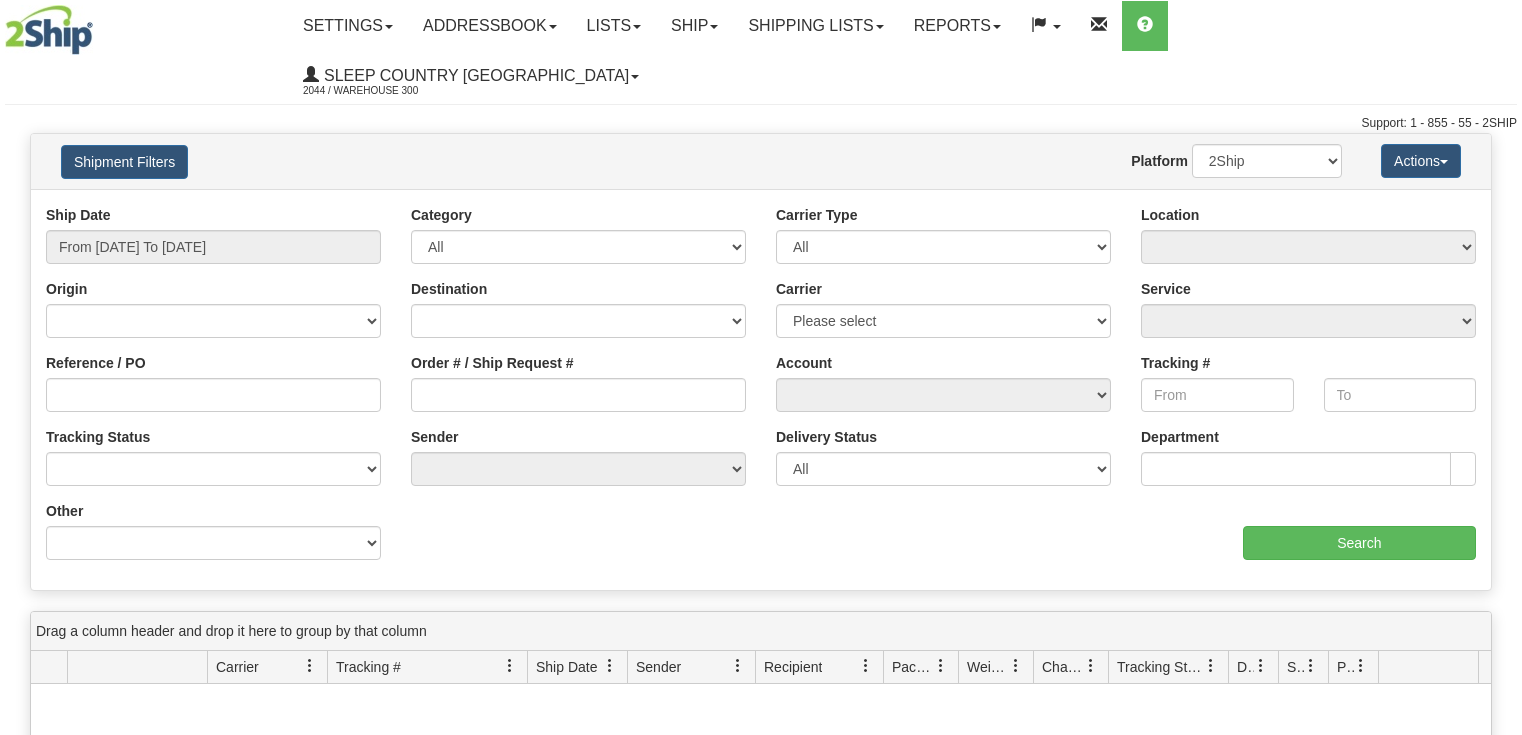 scroll, scrollTop: 0, scrollLeft: 0, axis: both 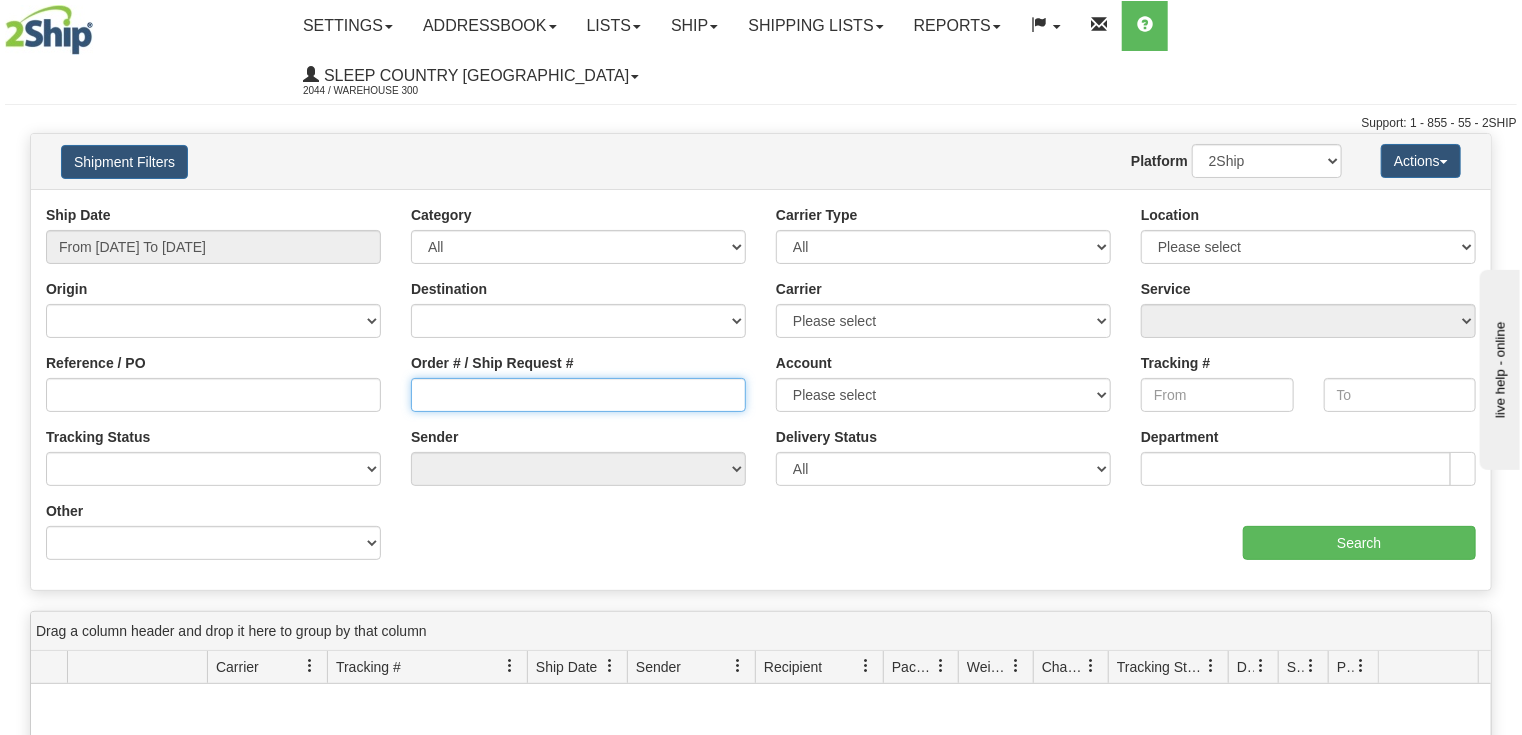 click on "Order # / Ship Request #" at bounding box center [578, 395] 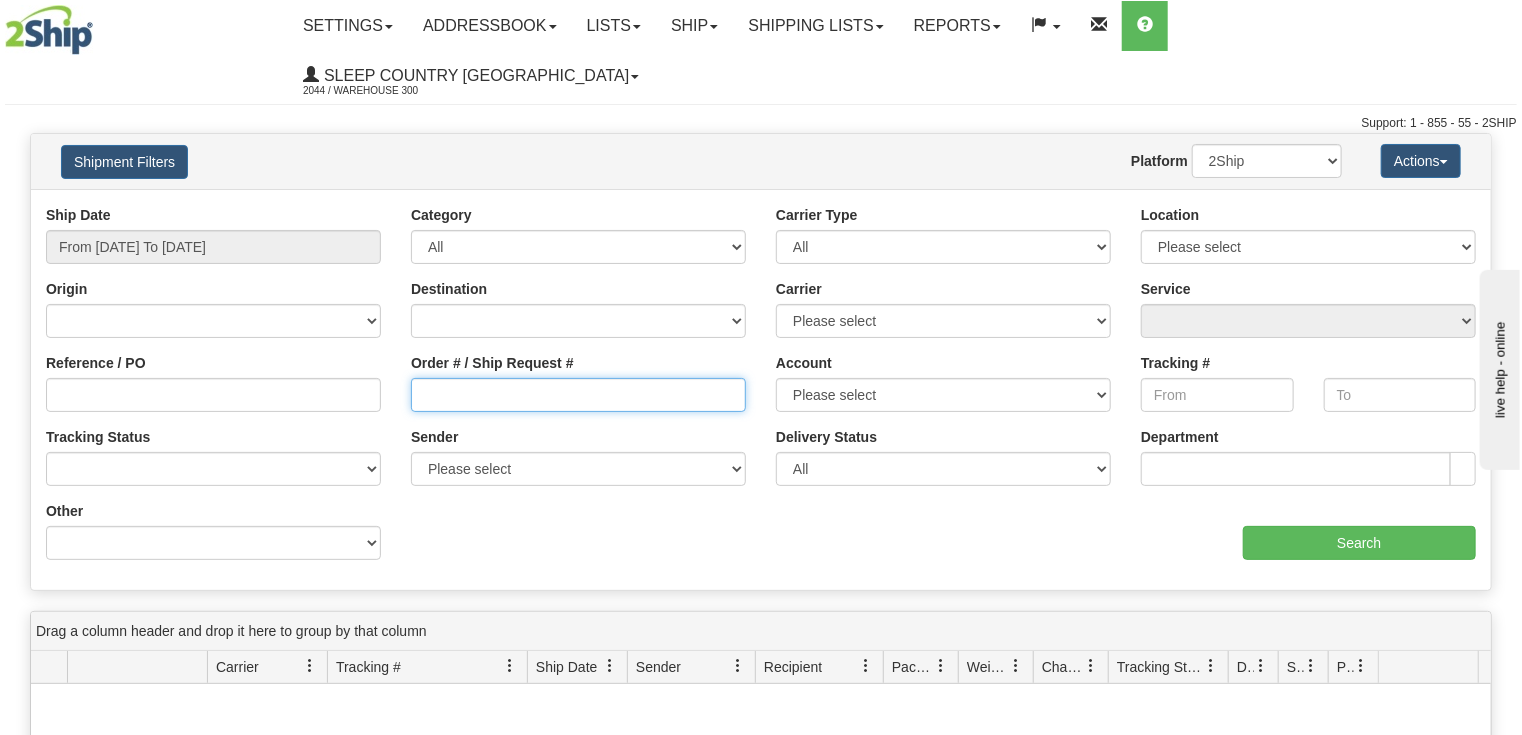 paste on "9002H830728" 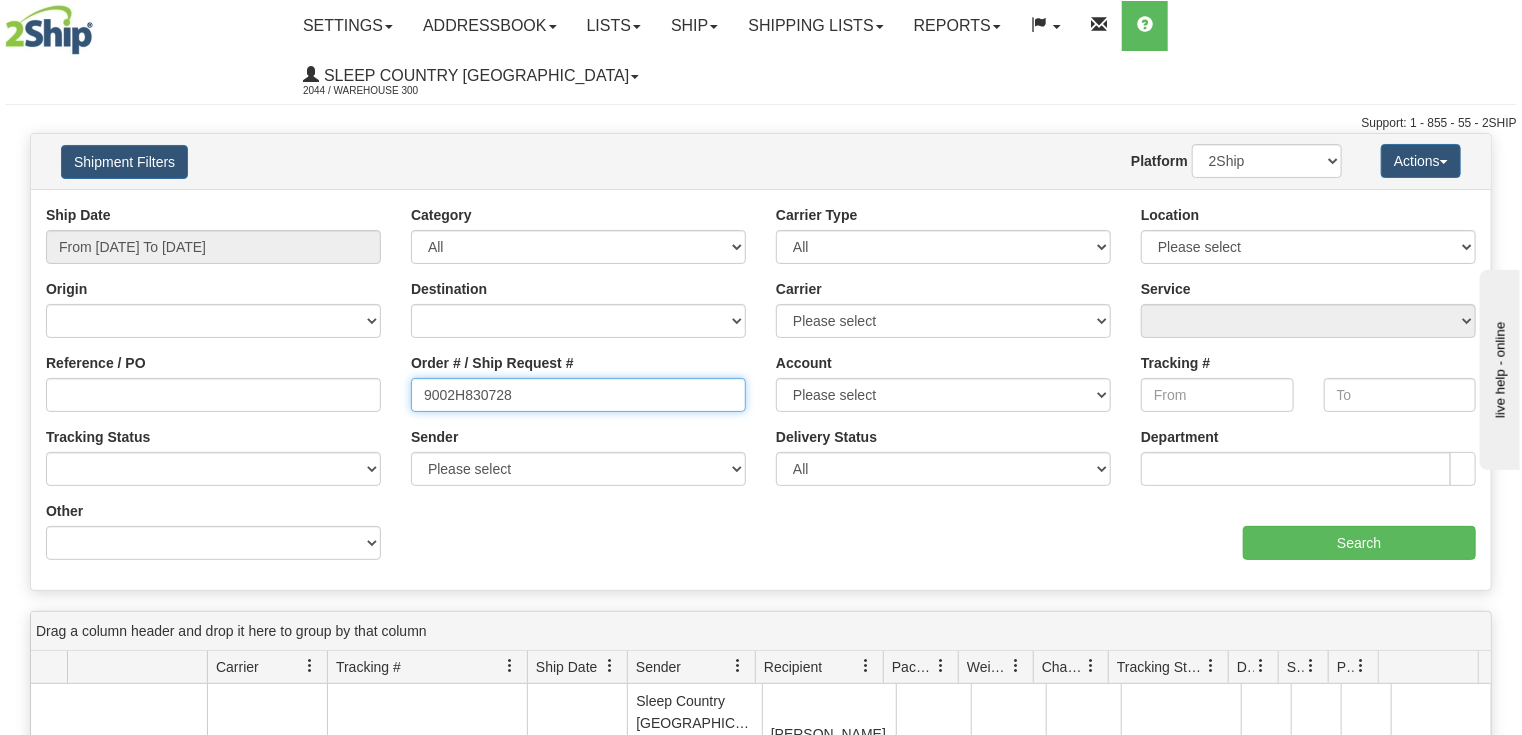 type on "9002H830728" 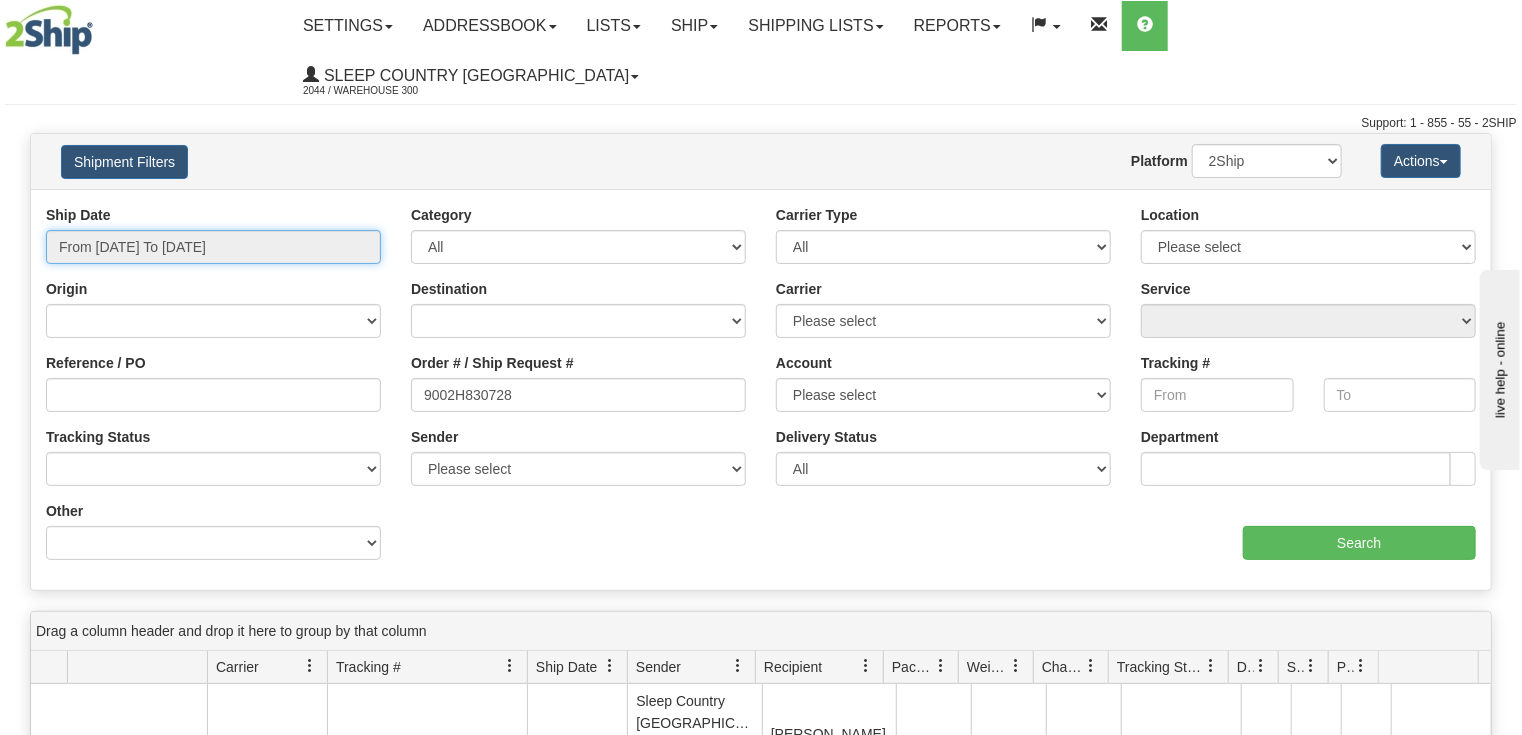 click on "From 07/02/2025 To 07/03/2025" at bounding box center (213, 247) 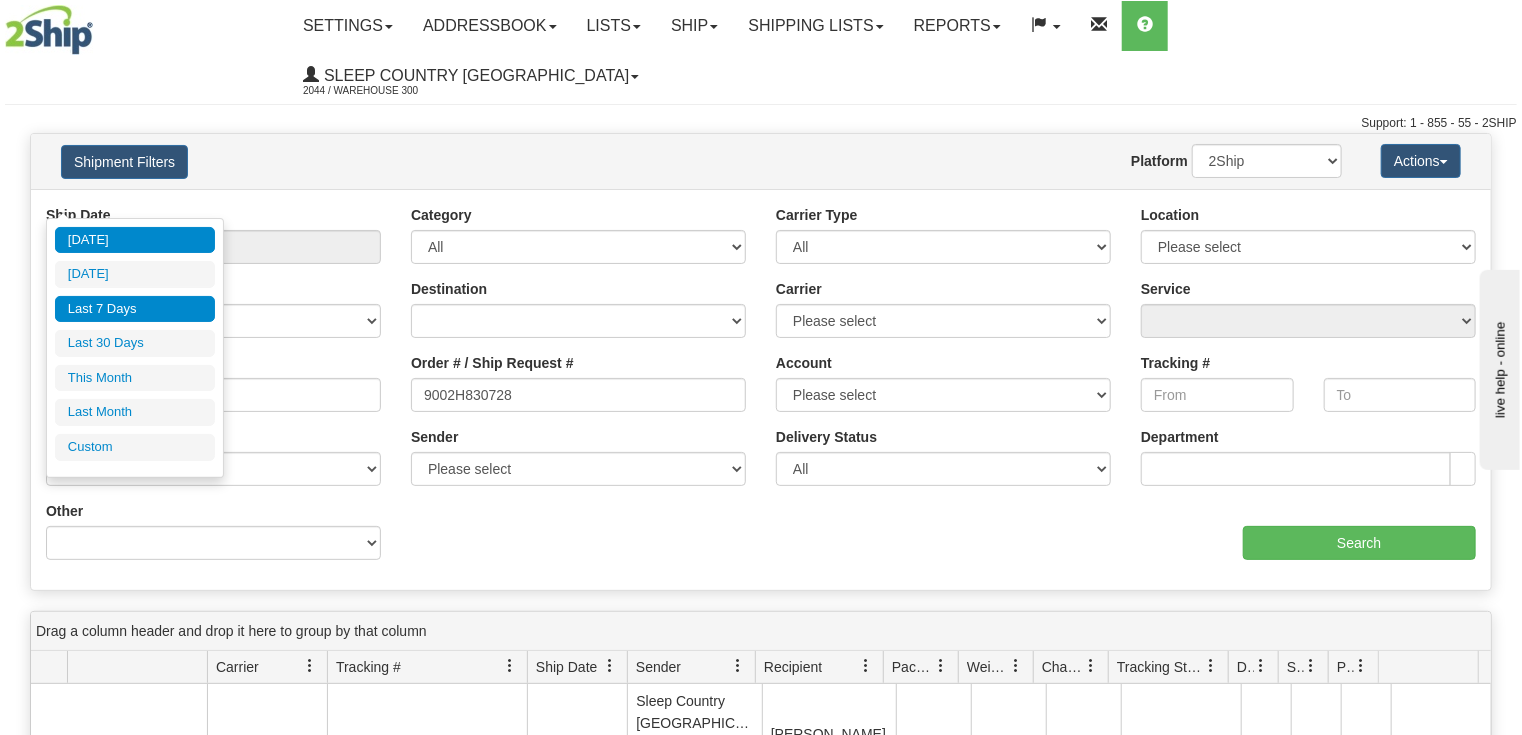 click on "Last 7 Days" at bounding box center [135, 309] 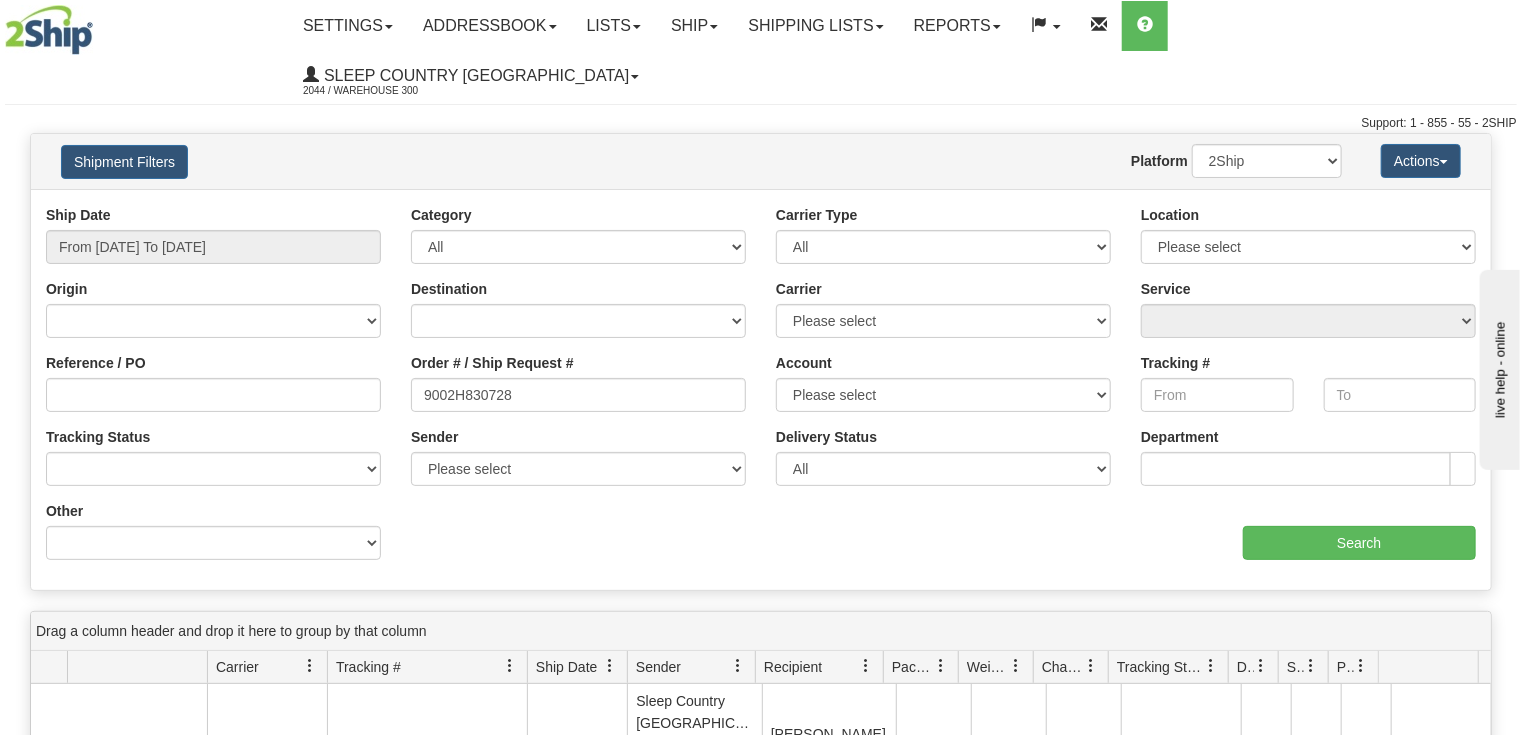 type 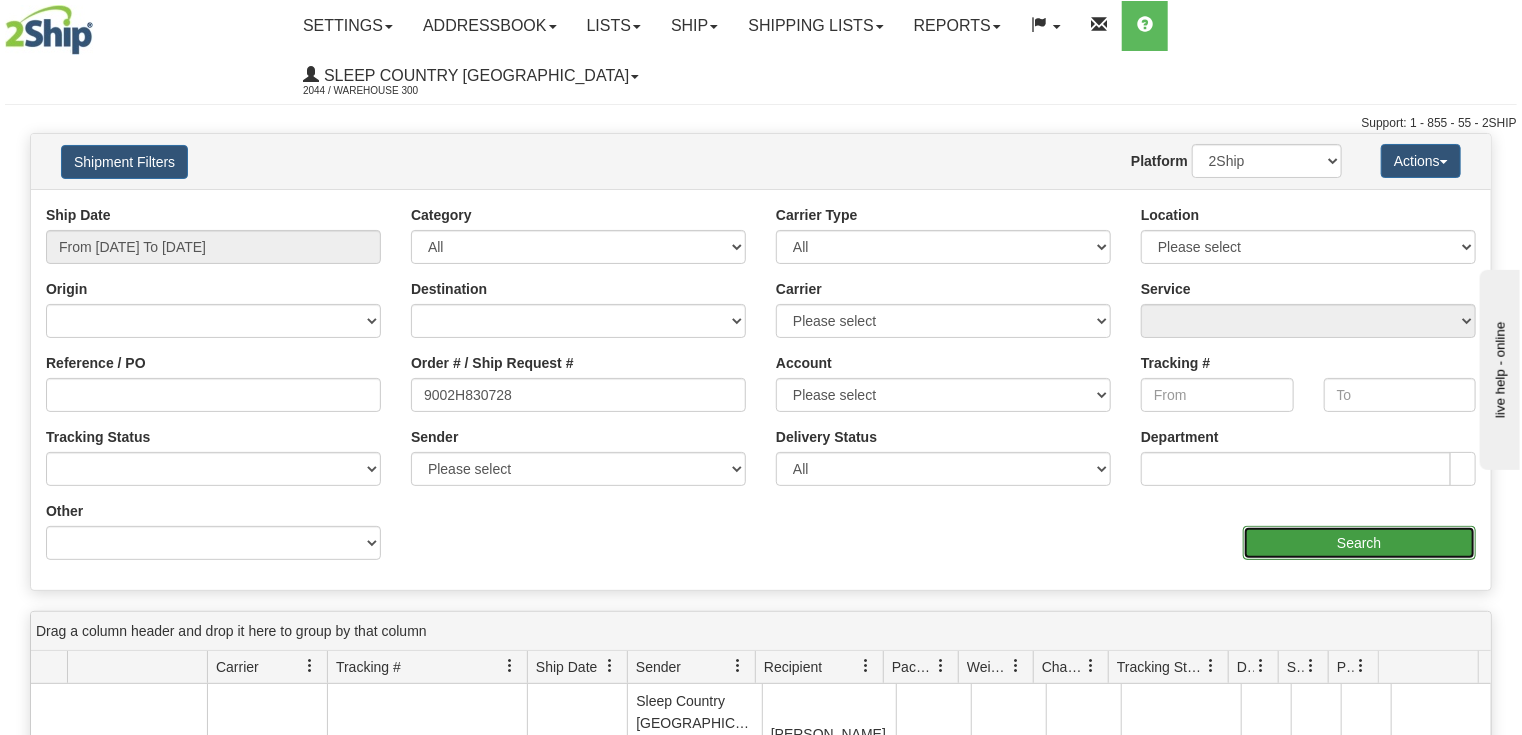 click on "Search" at bounding box center (1359, 543) 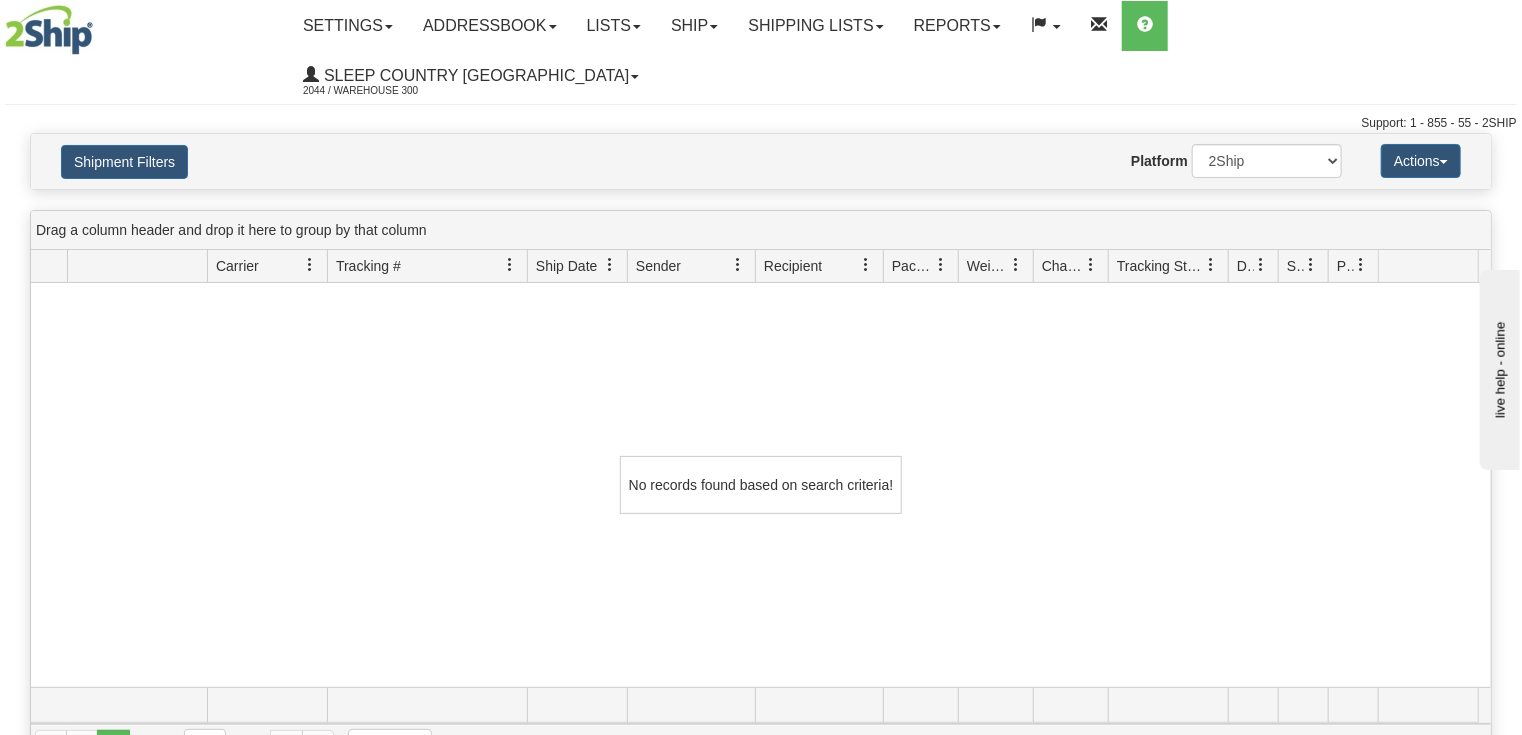 click on "No records found based on search criteria!" at bounding box center (761, 485) 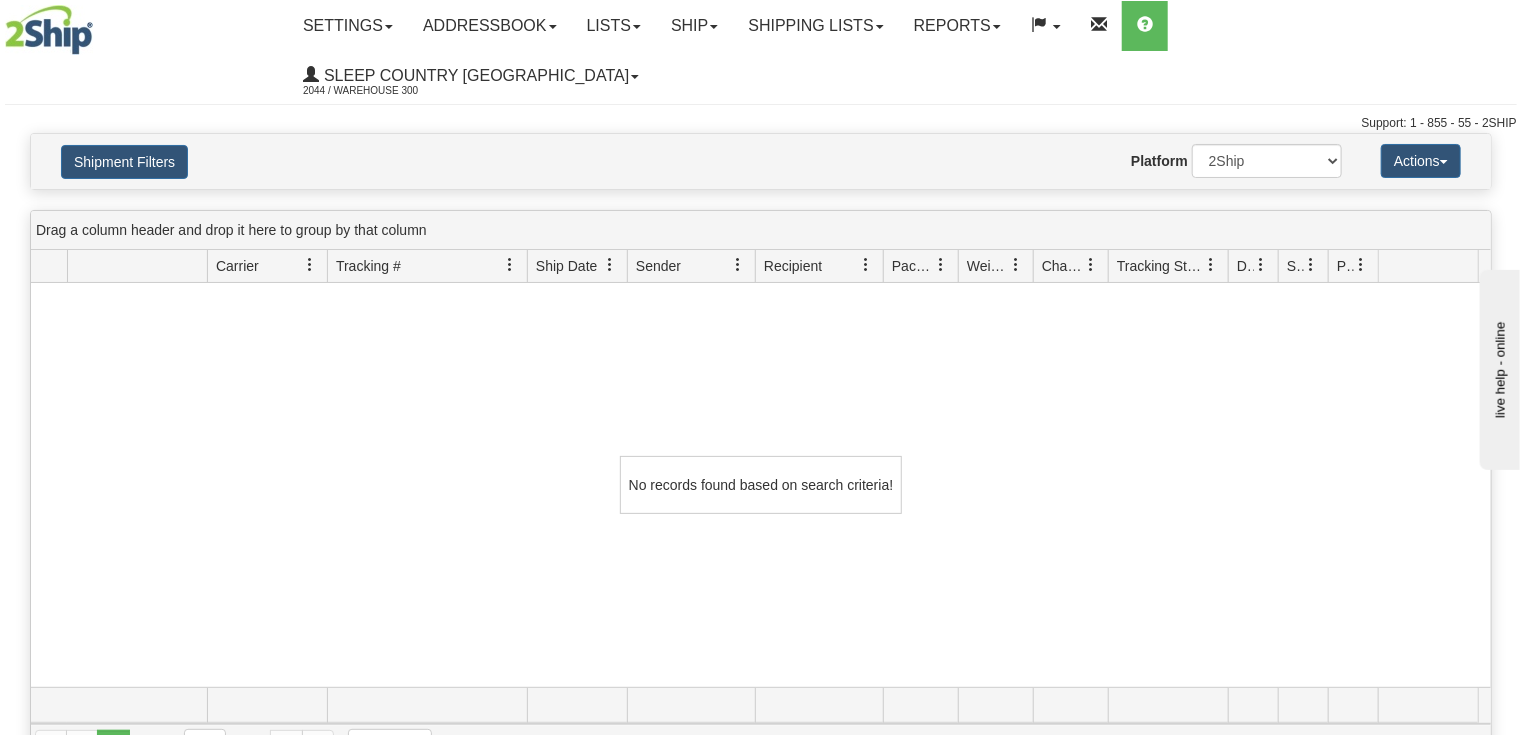 click on "Recipient" at bounding box center (793, 266) 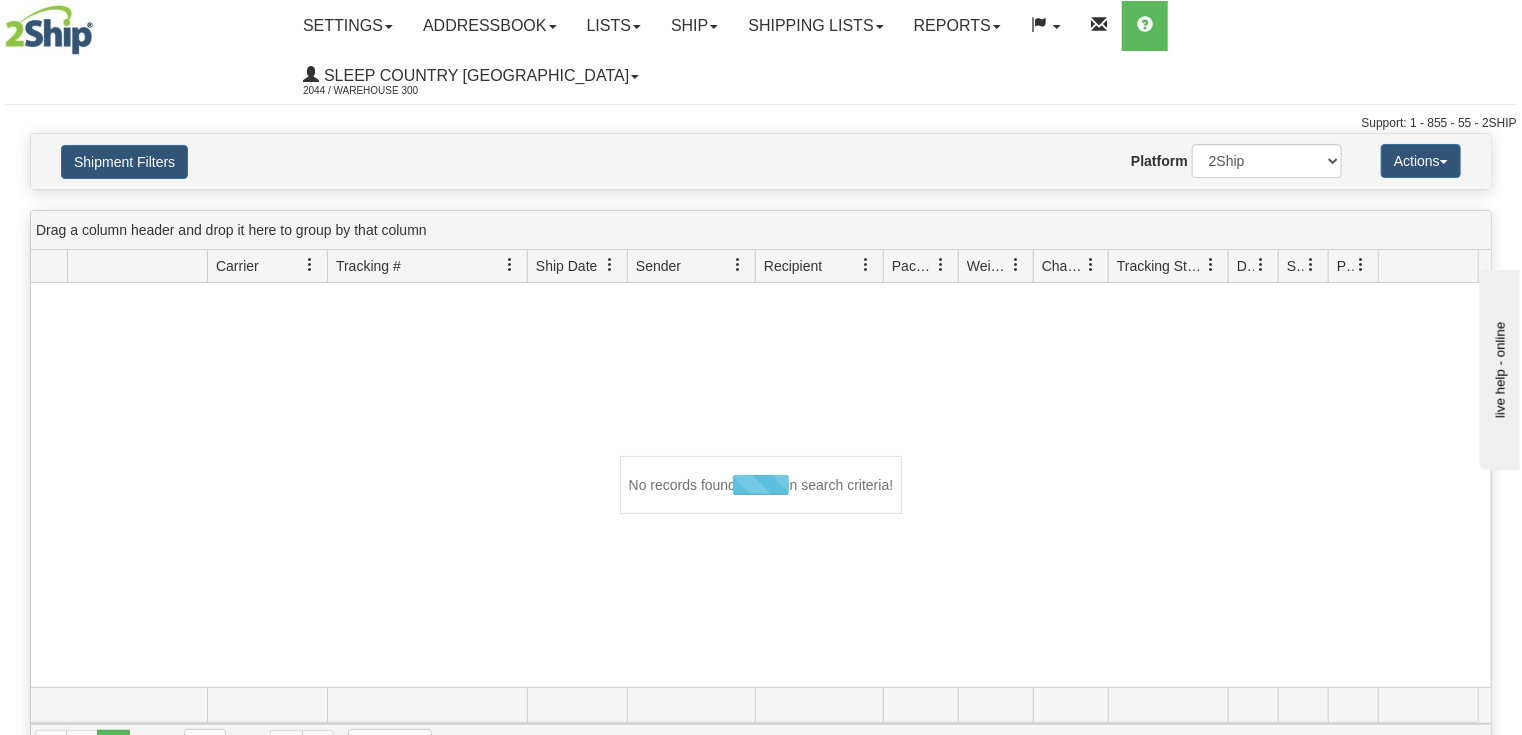 click at bounding box center (866, 265) 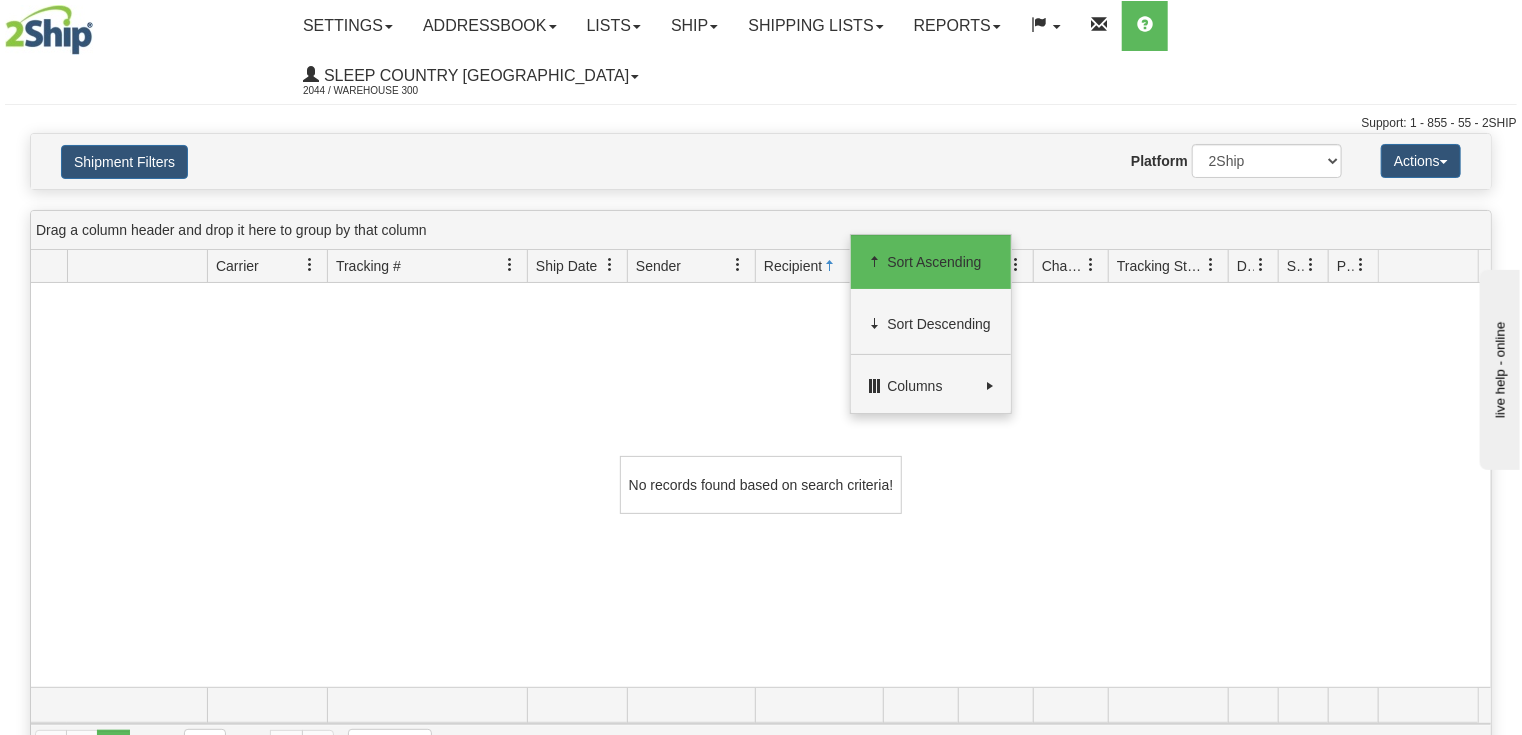 click on "No records found based on search criteria!" at bounding box center (761, 485) 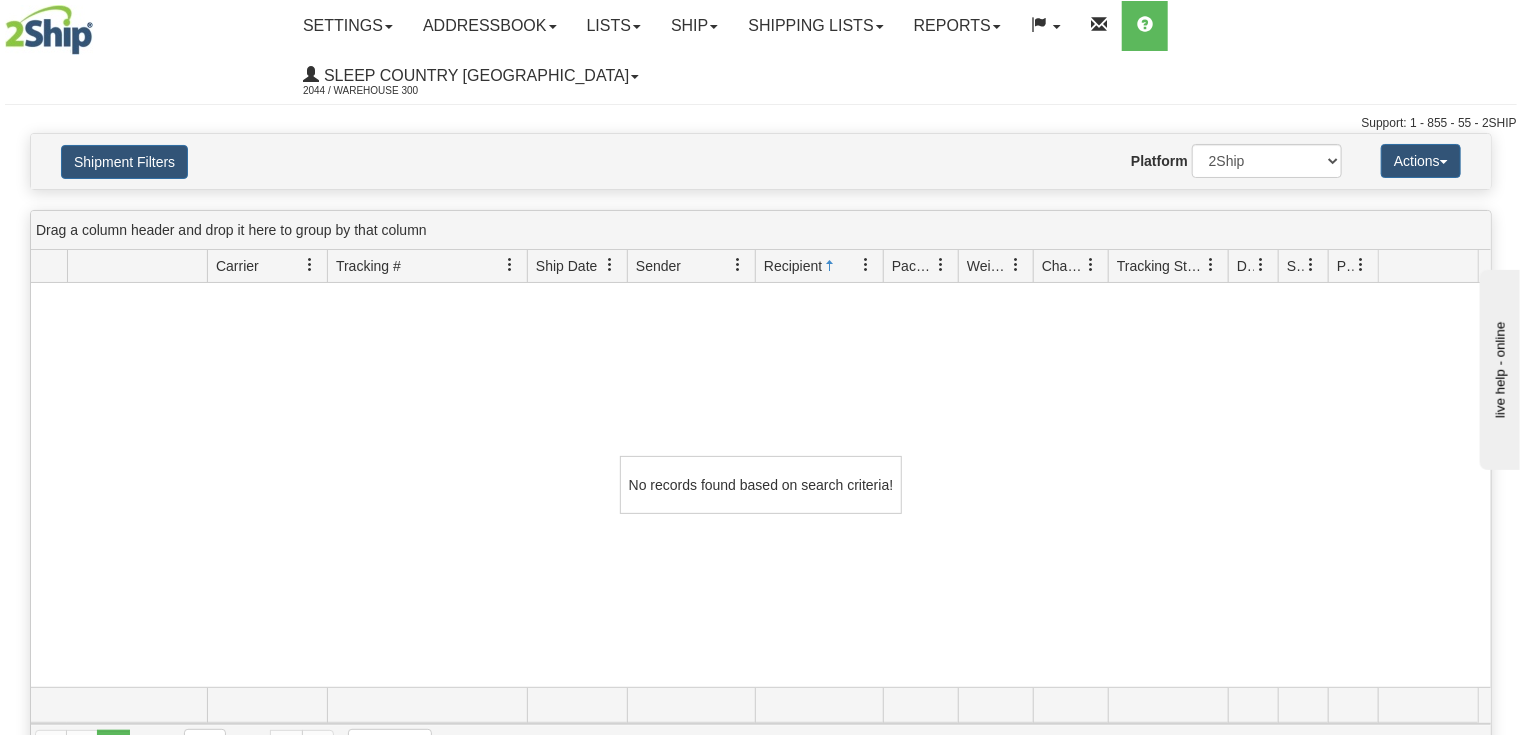 click at bounding box center (1261, 265) 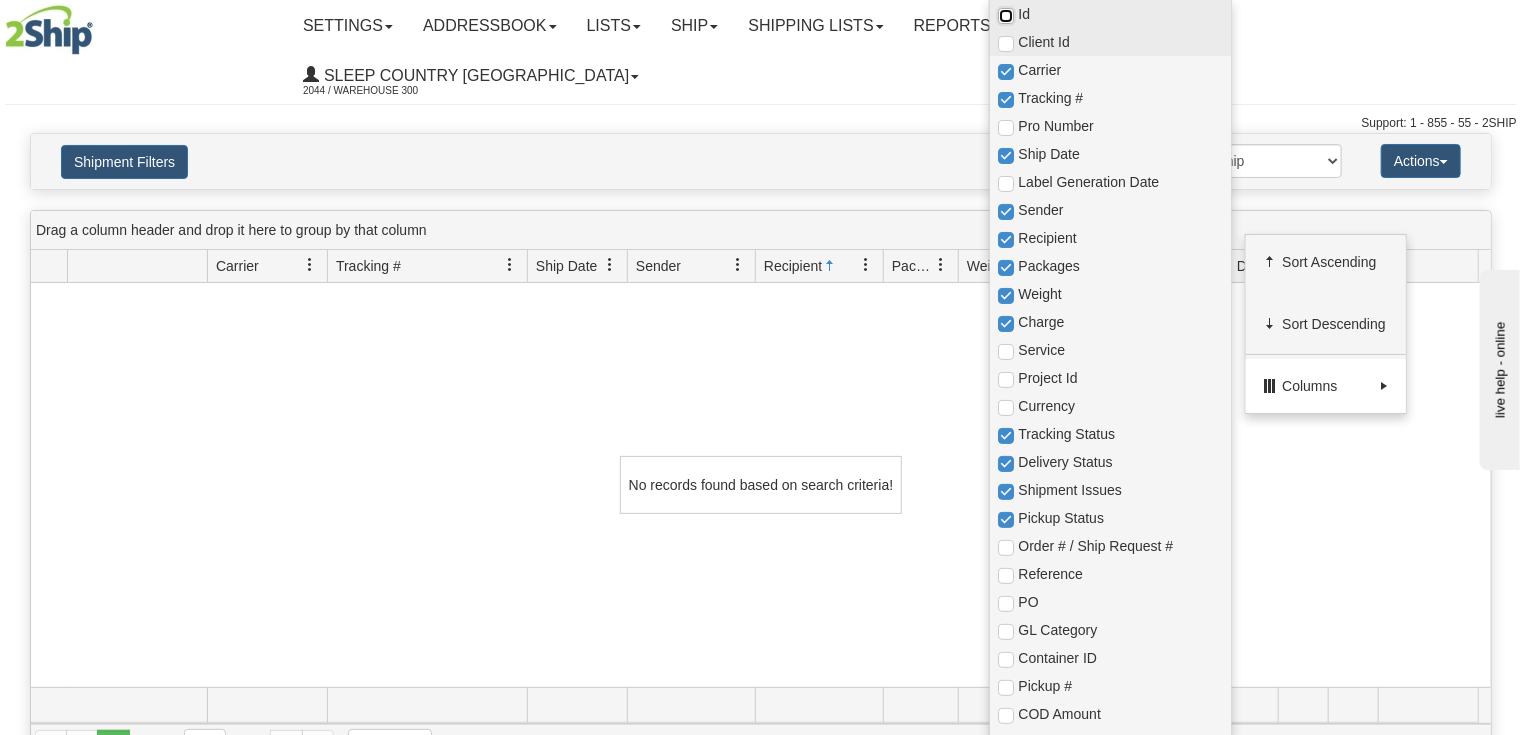 drag, startPoint x: 1010, startPoint y: 8, endPoint x: 1016, endPoint y: 43, distance: 35.510563 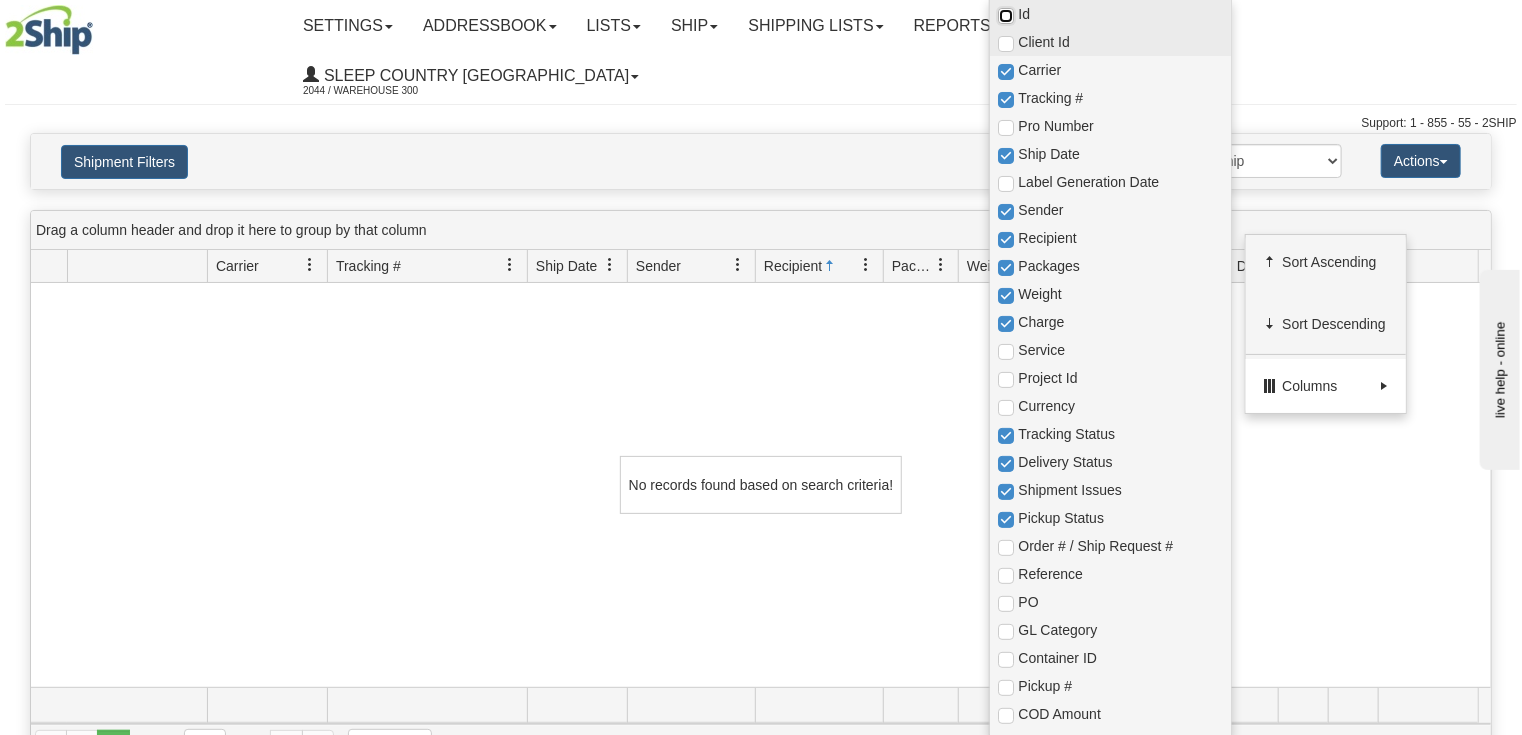 click at bounding box center [1006, 16] 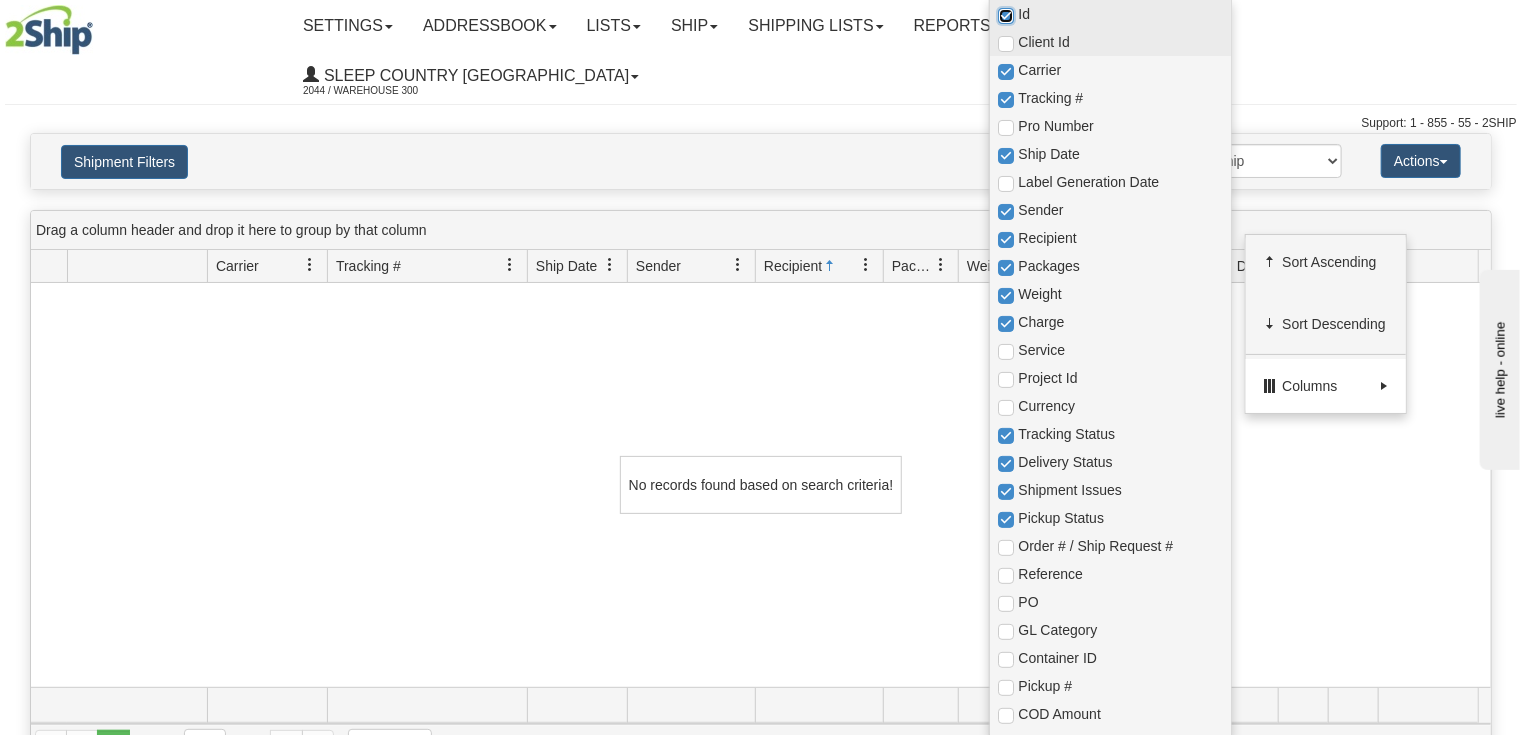 checkbox on "true" 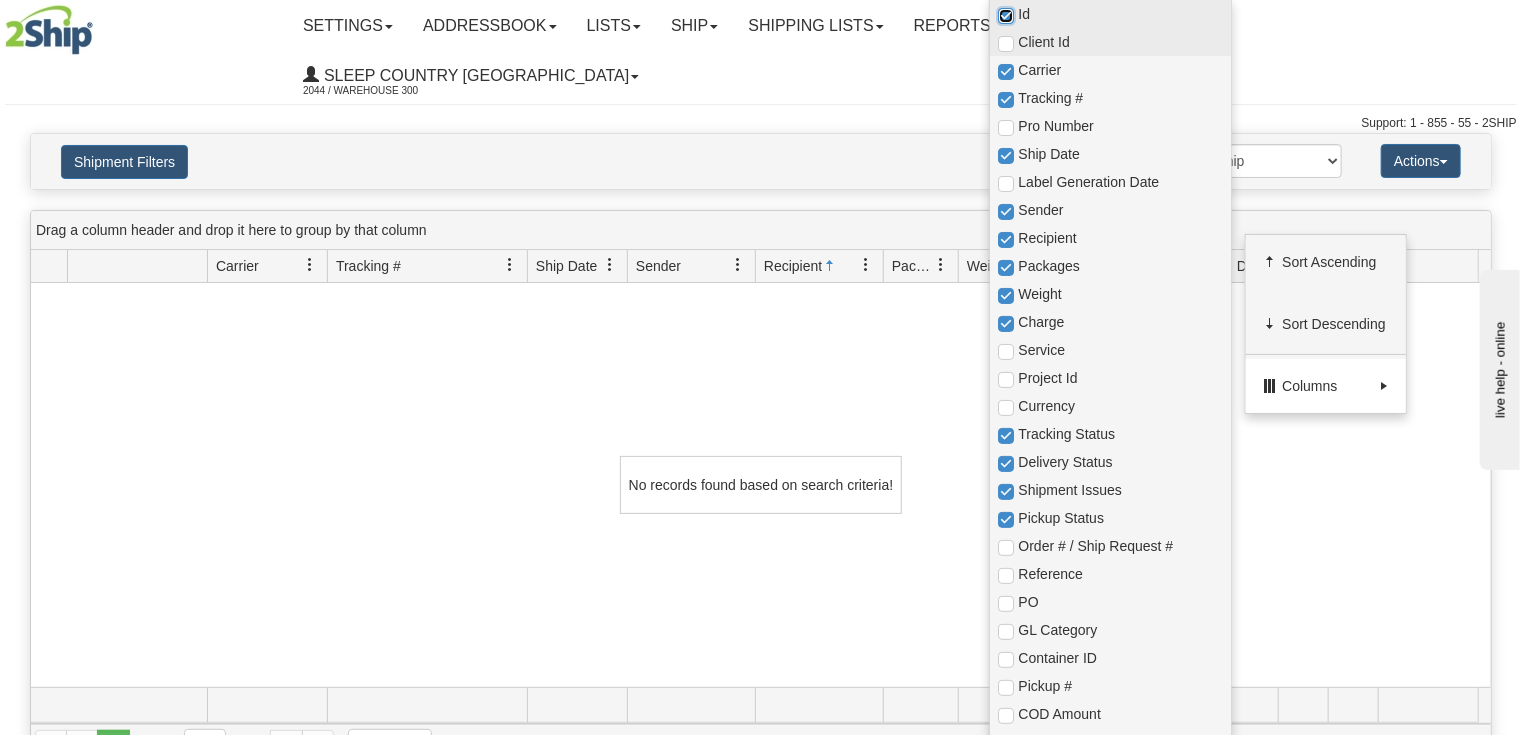 checkbox on "true" 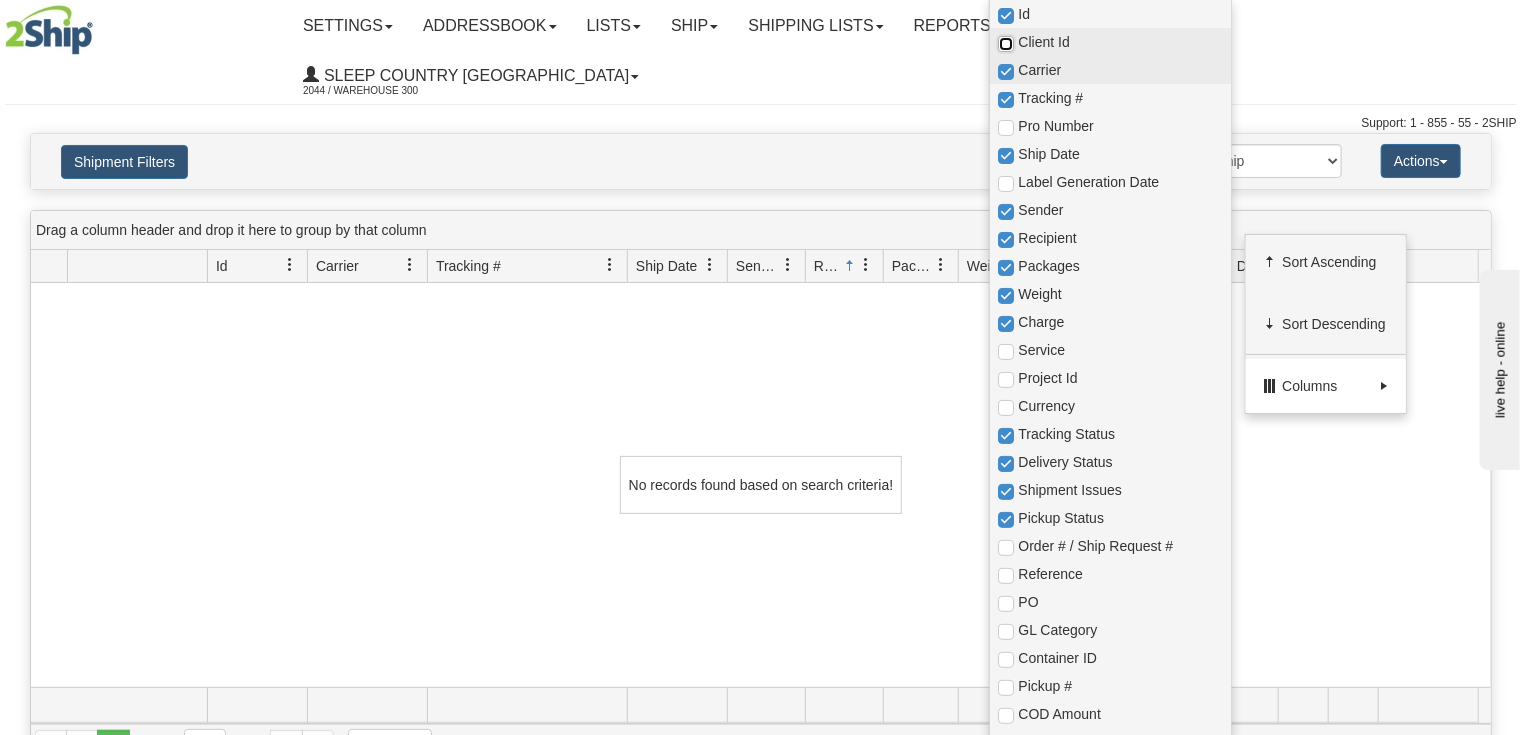 drag, startPoint x: 1004, startPoint y: 41, endPoint x: 1011, endPoint y: 57, distance: 17.464249 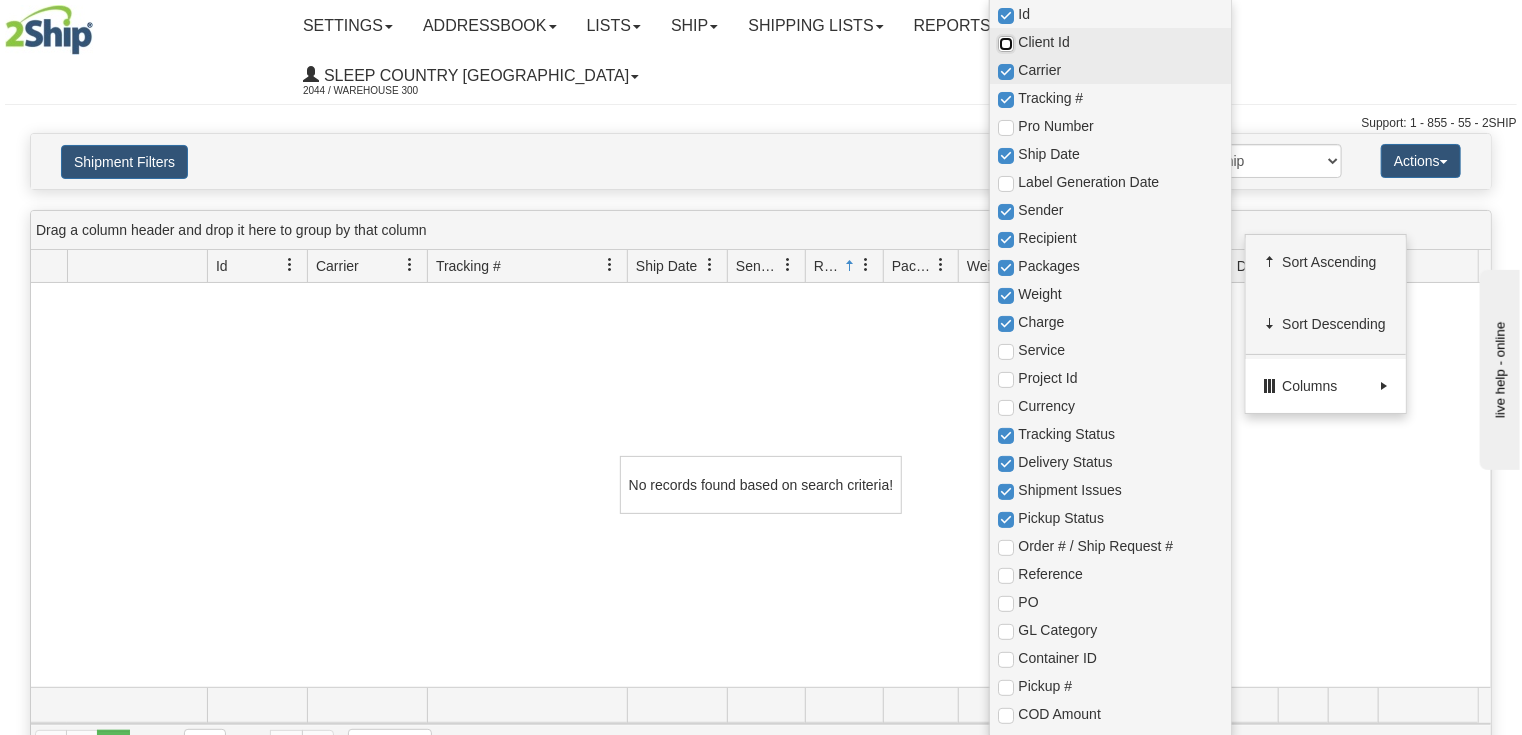 click at bounding box center [1006, 44] 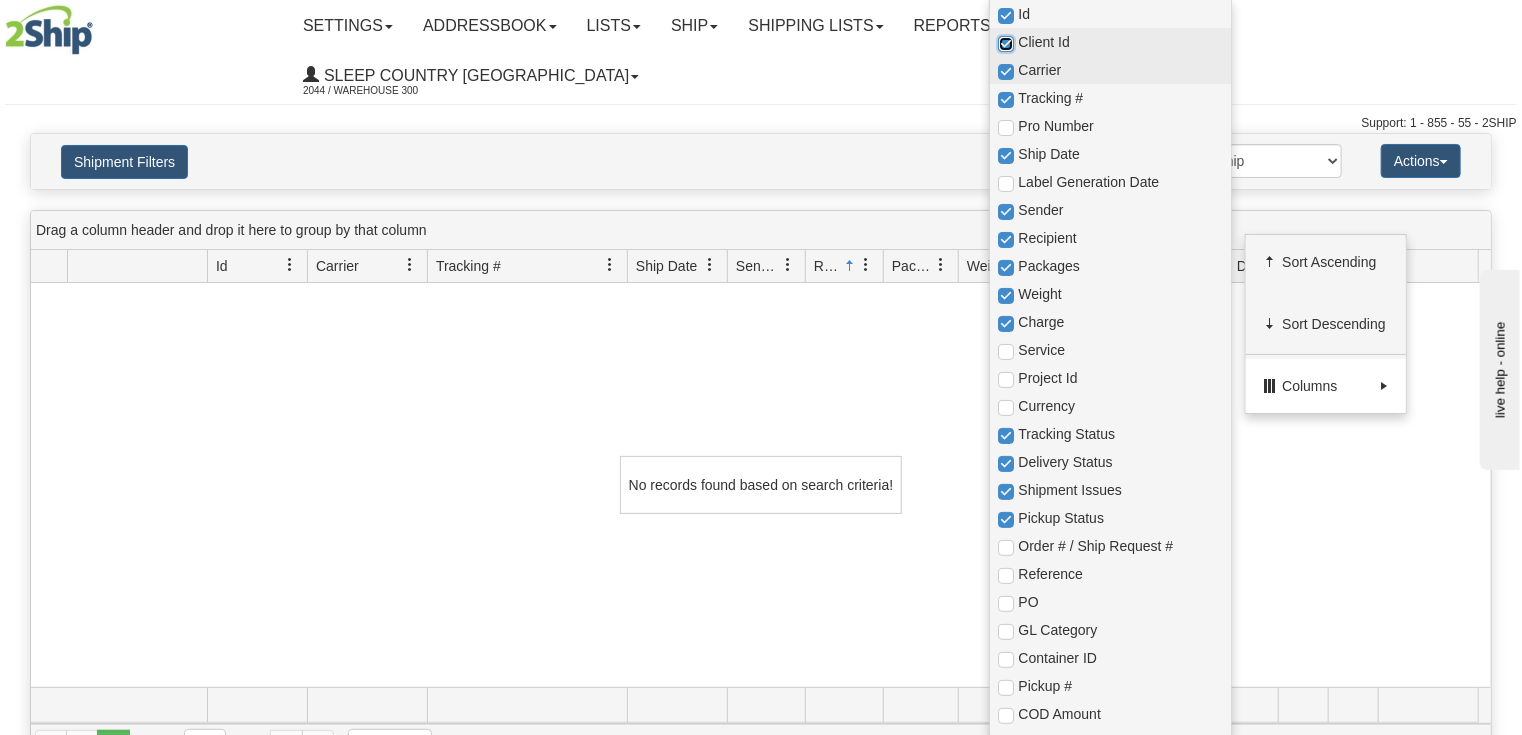 checkbox on "true" 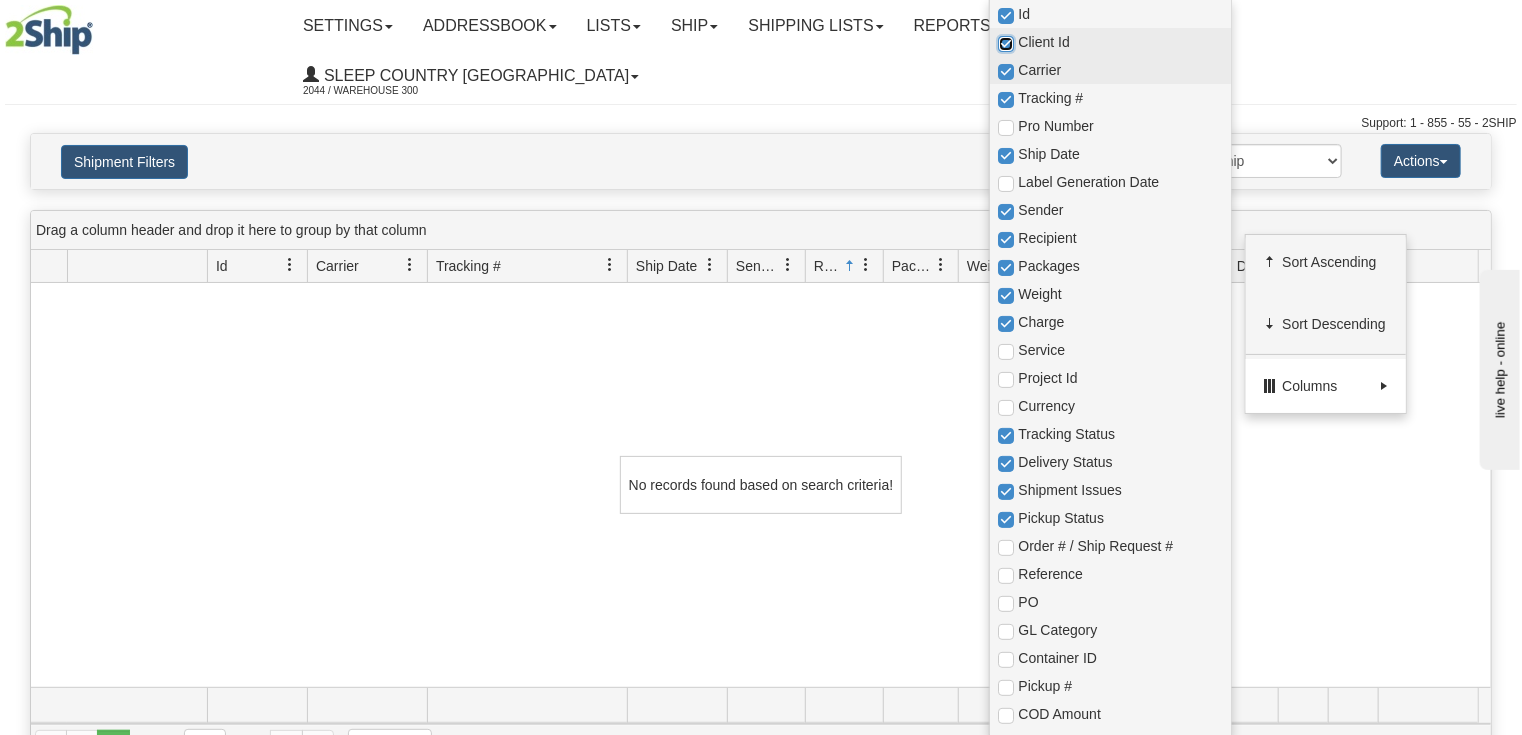 checkbox on "true" 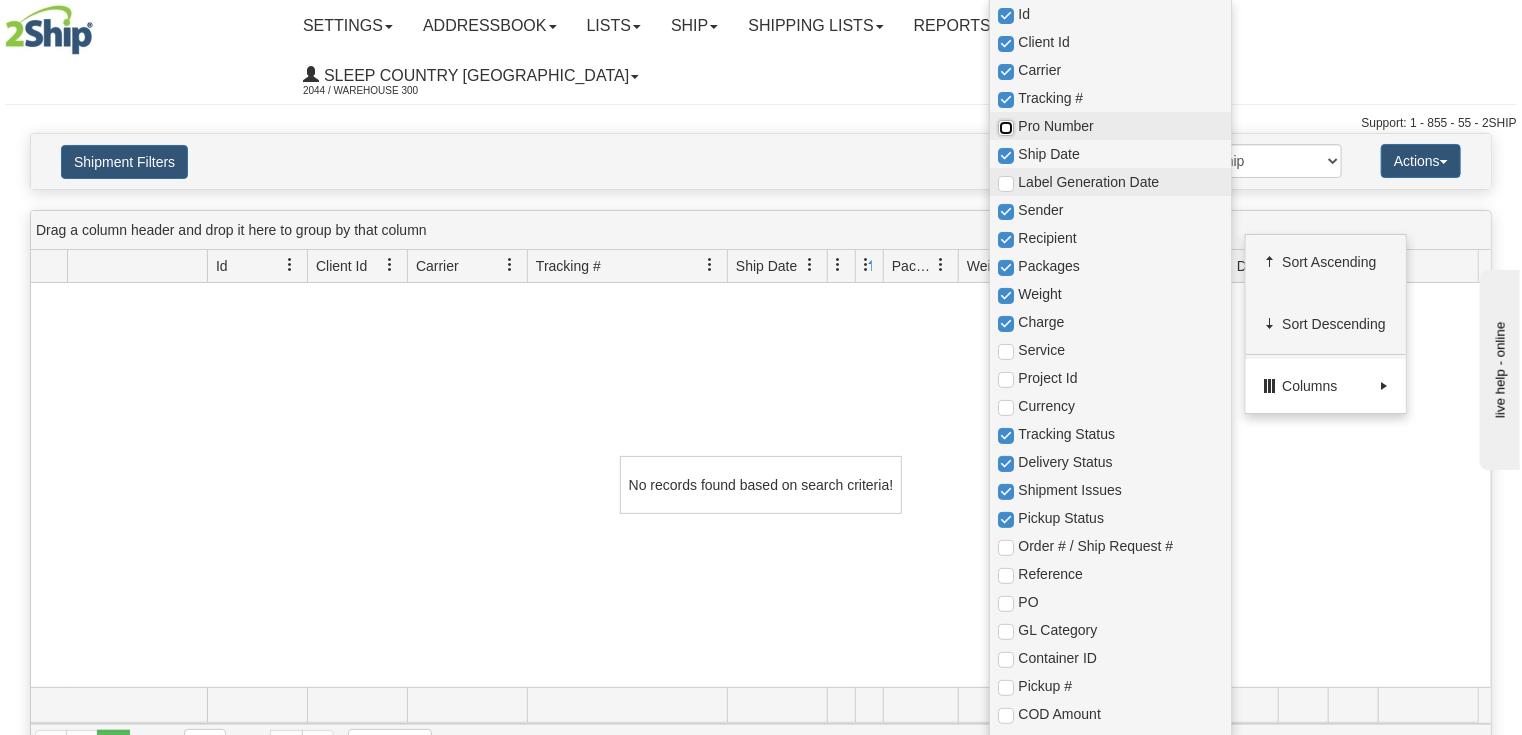 drag, startPoint x: 1008, startPoint y: 125, endPoint x: 1017, endPoint y: 174, distance: 49.819675 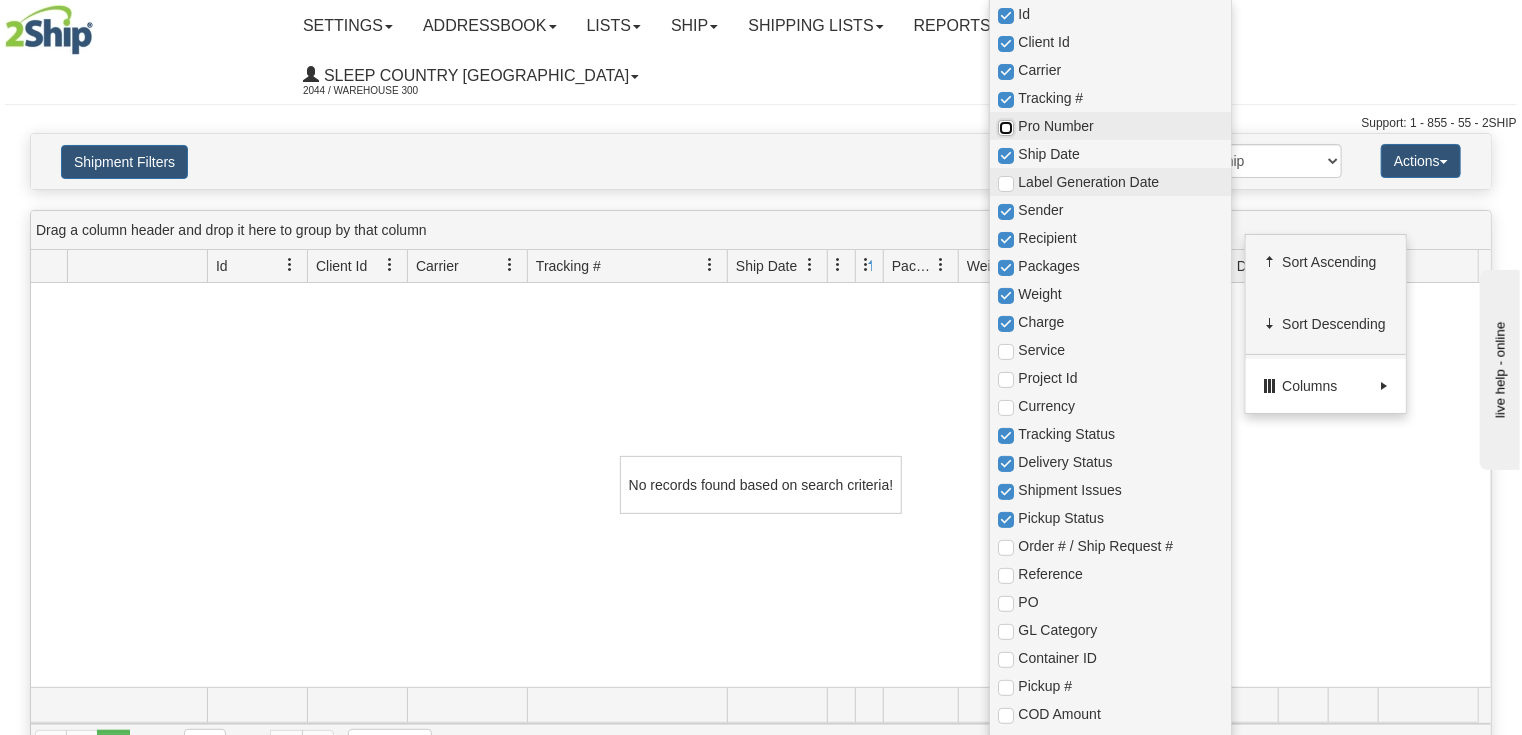 click at bounding box center (1006, 128) 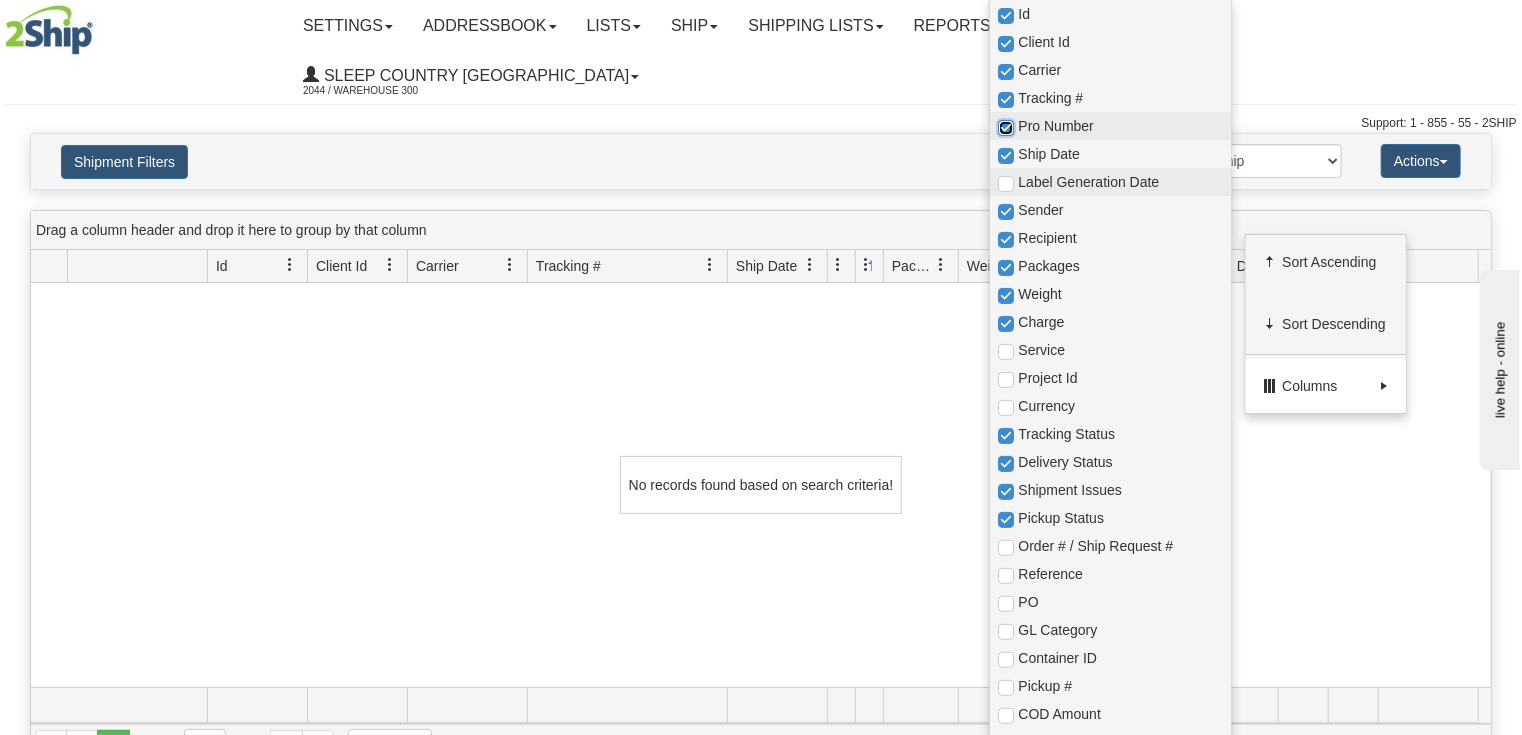 checkbox on "true" 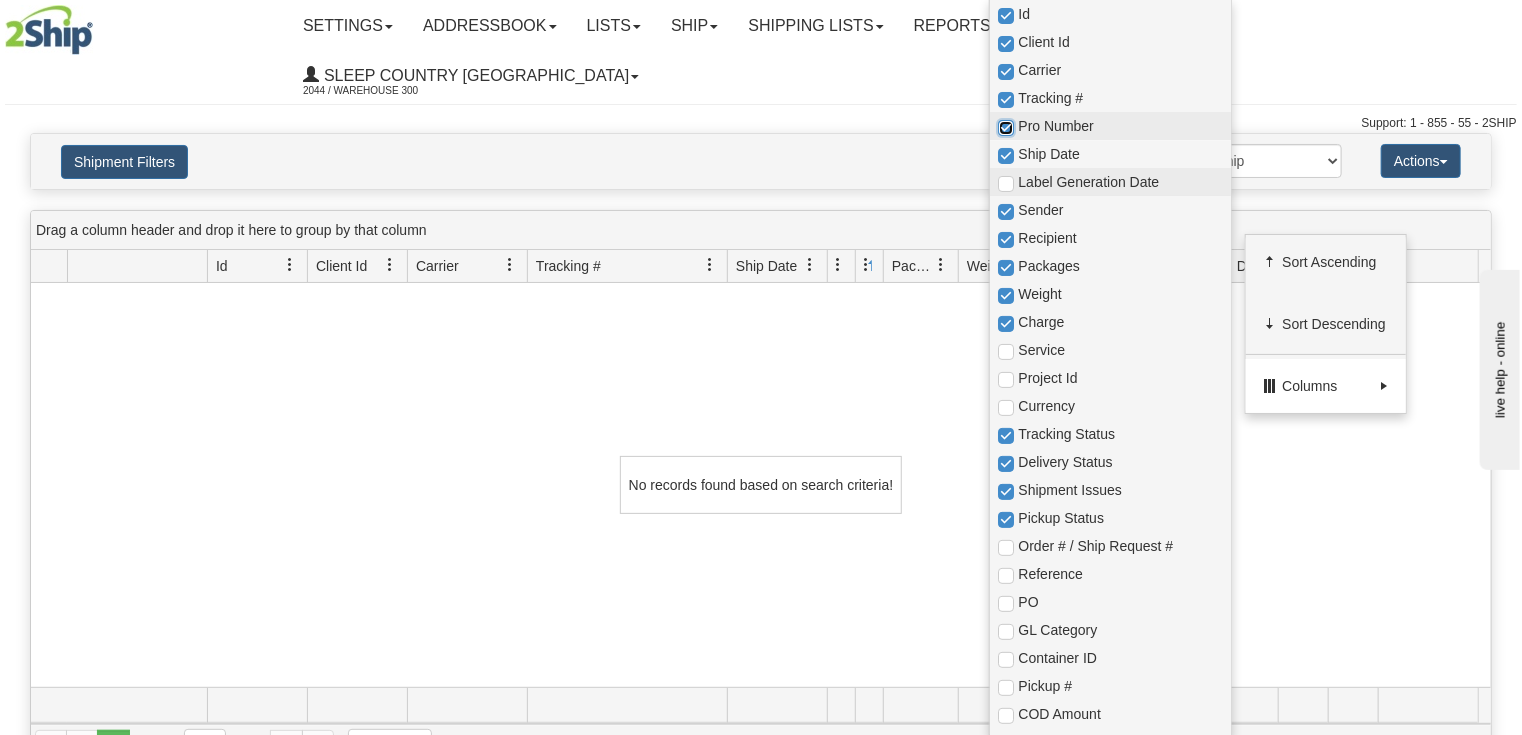 checkbox on "true" 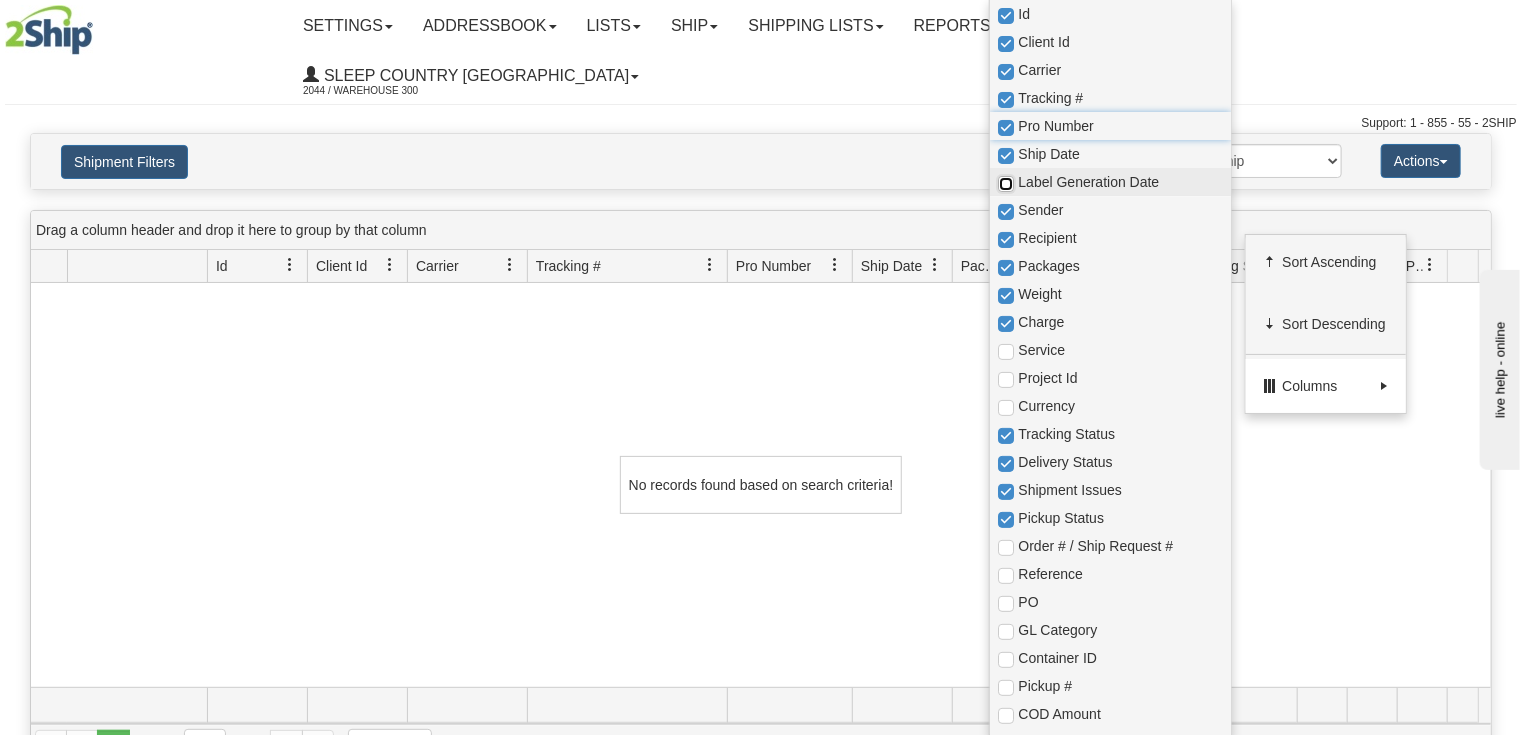 click at bounding box center (1006, 184) 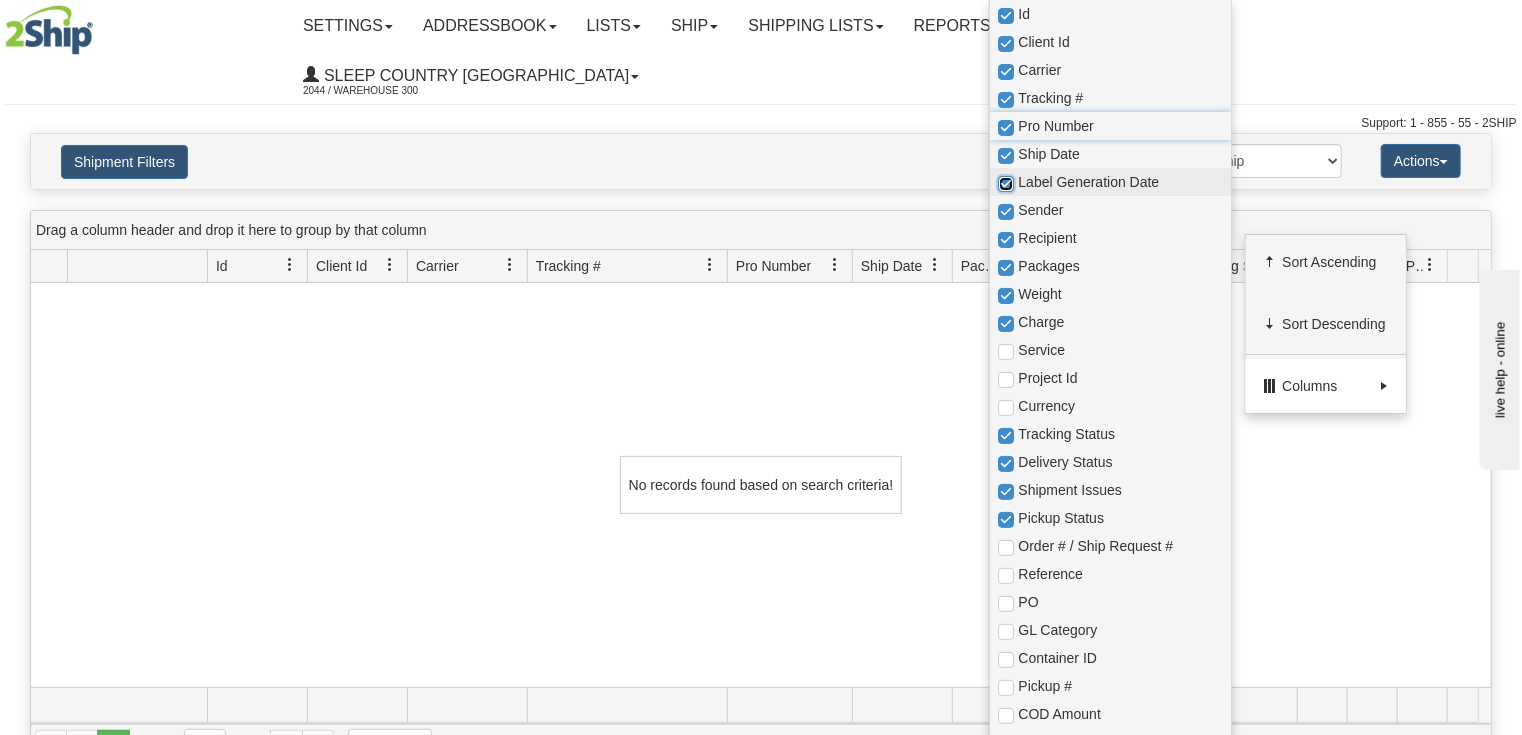 checkbox on "true" 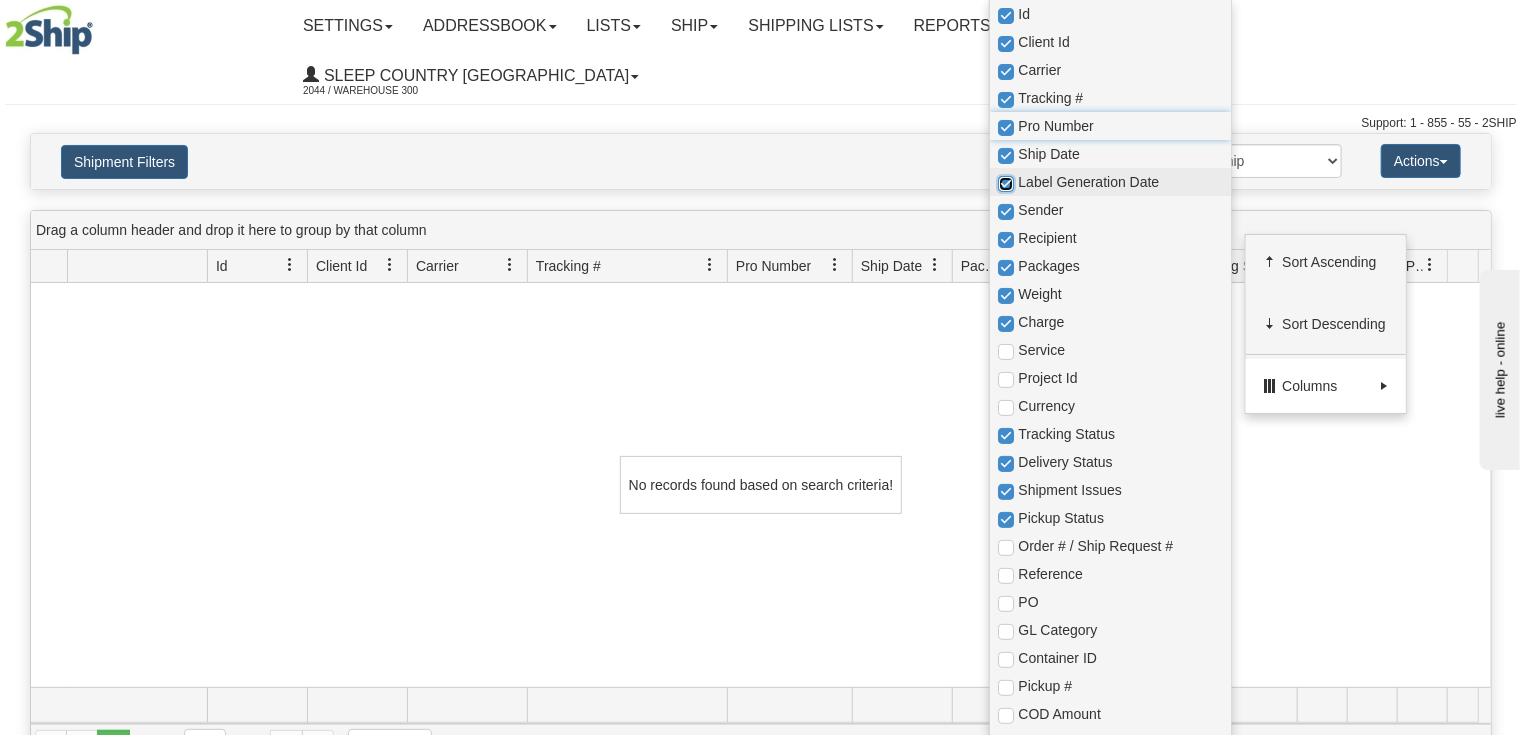 checkbox on "true" 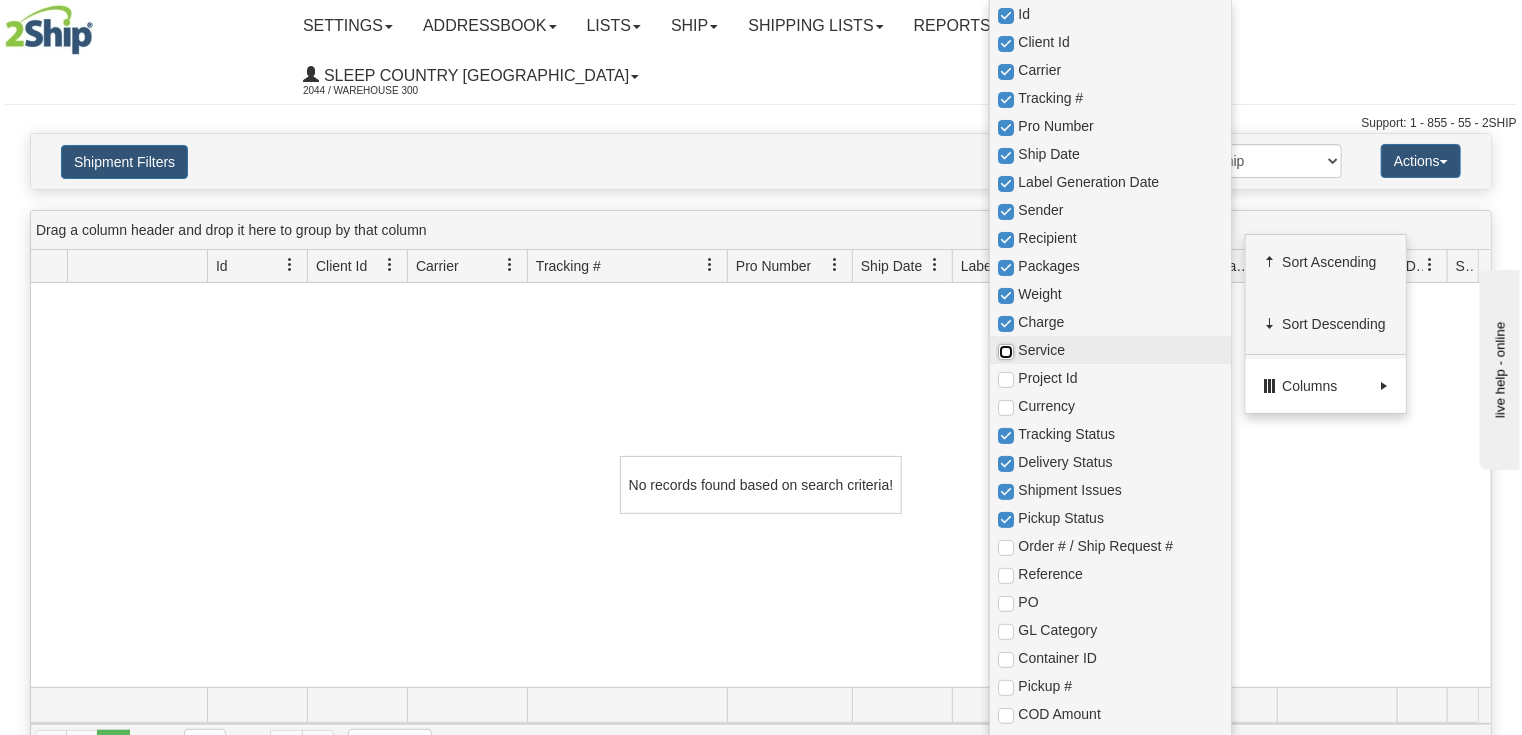 click at bounding box center [1006, 352] 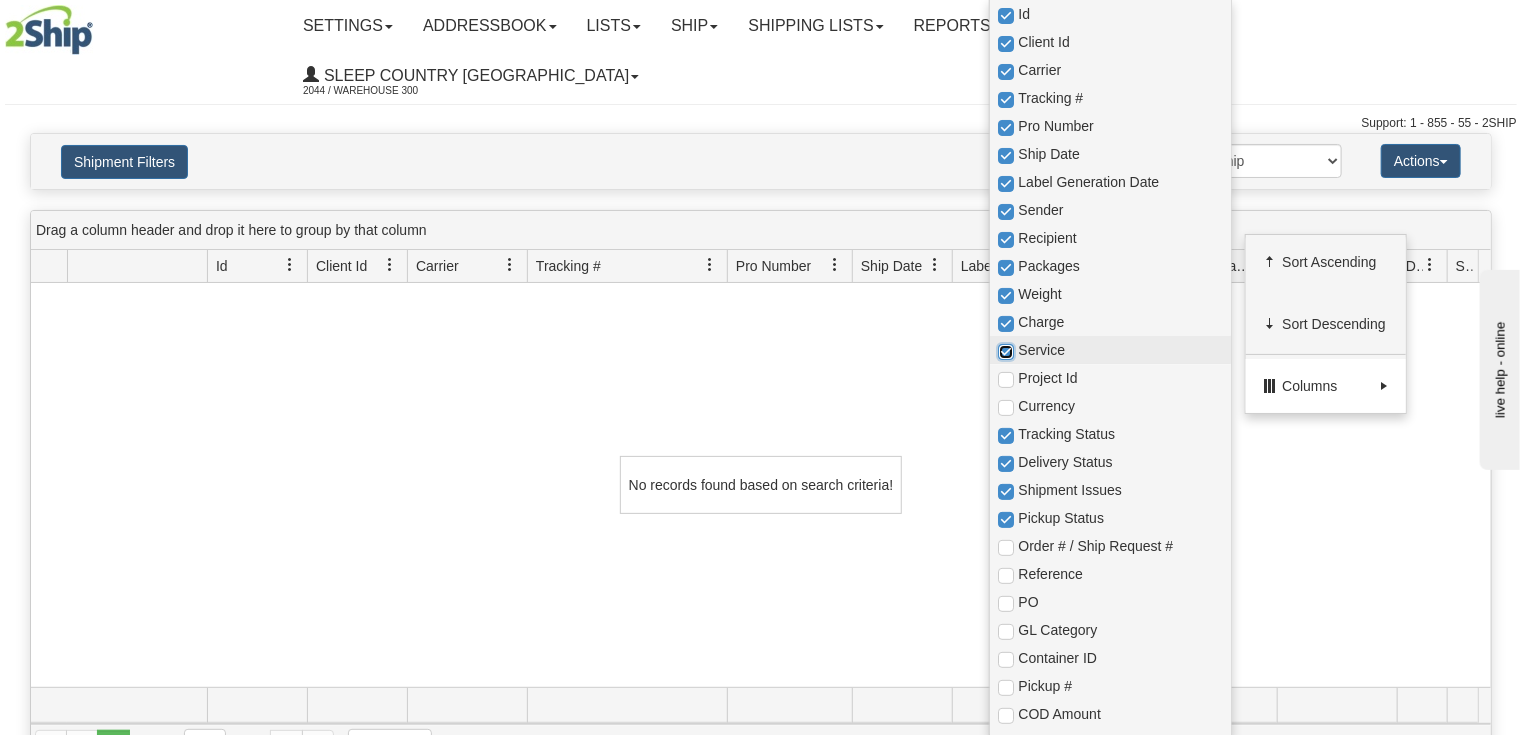 checkbox on "true" 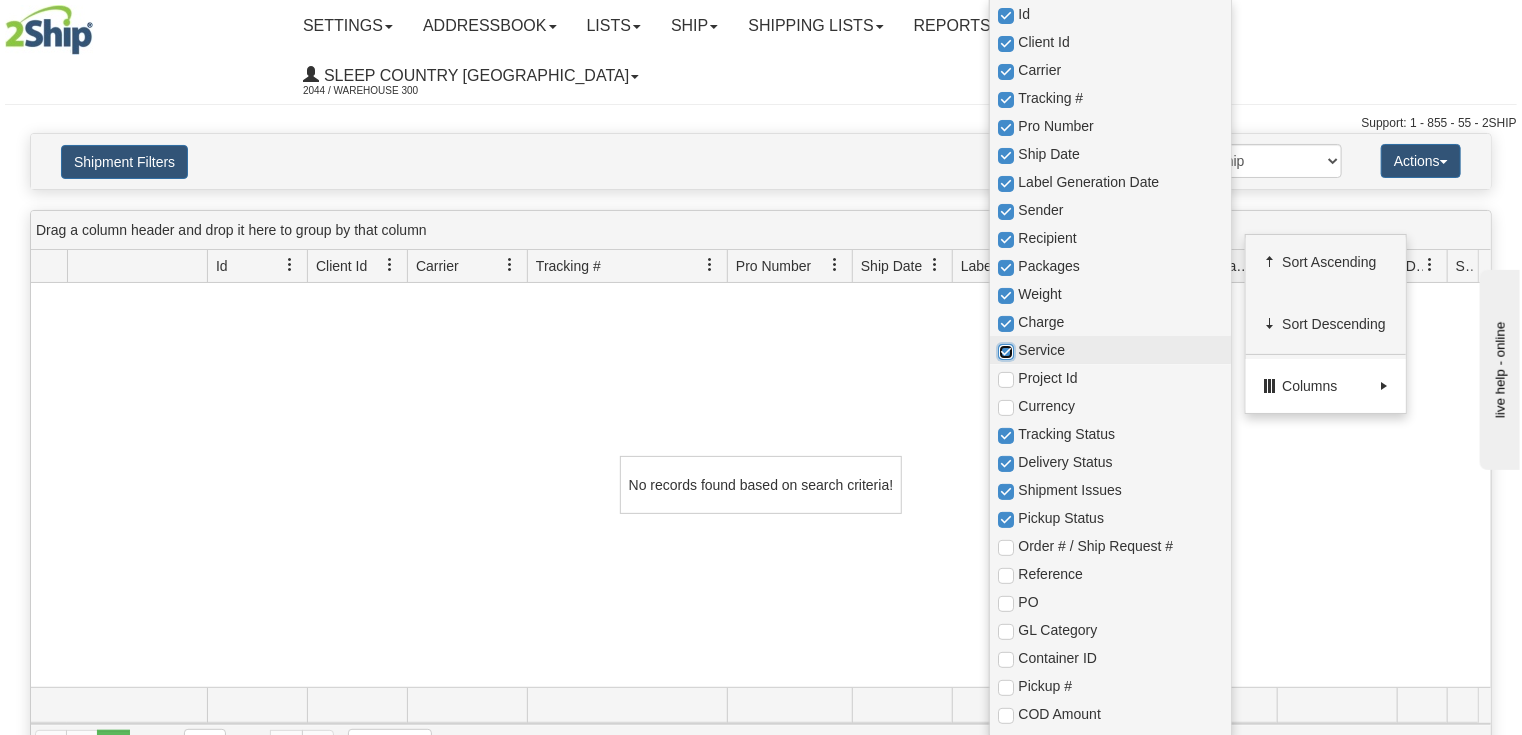 checkbox on "true" 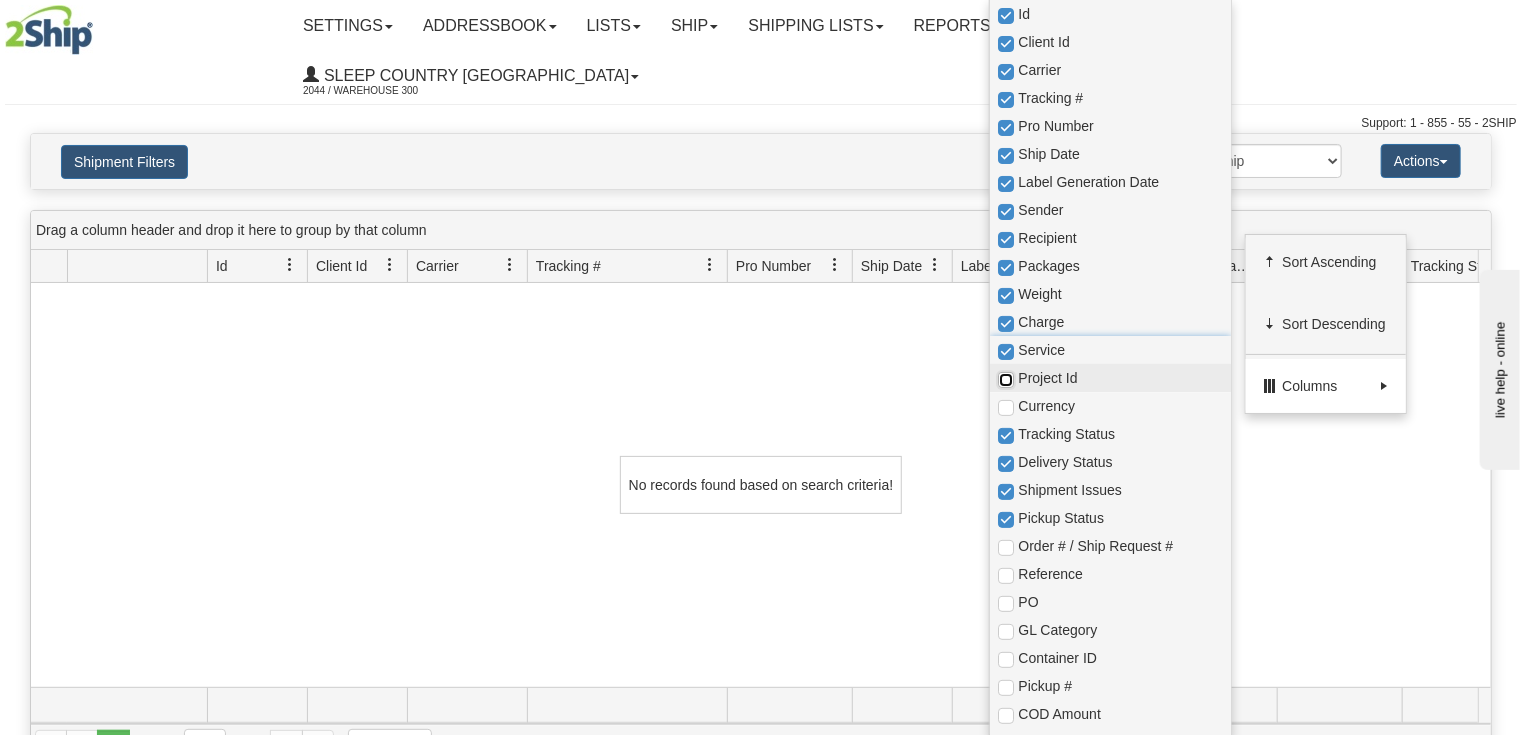 drag, startPoint x: 1011, startPoint y: 376, endPoint x: 1012, endPoint y: 388, distance: 12.0415945 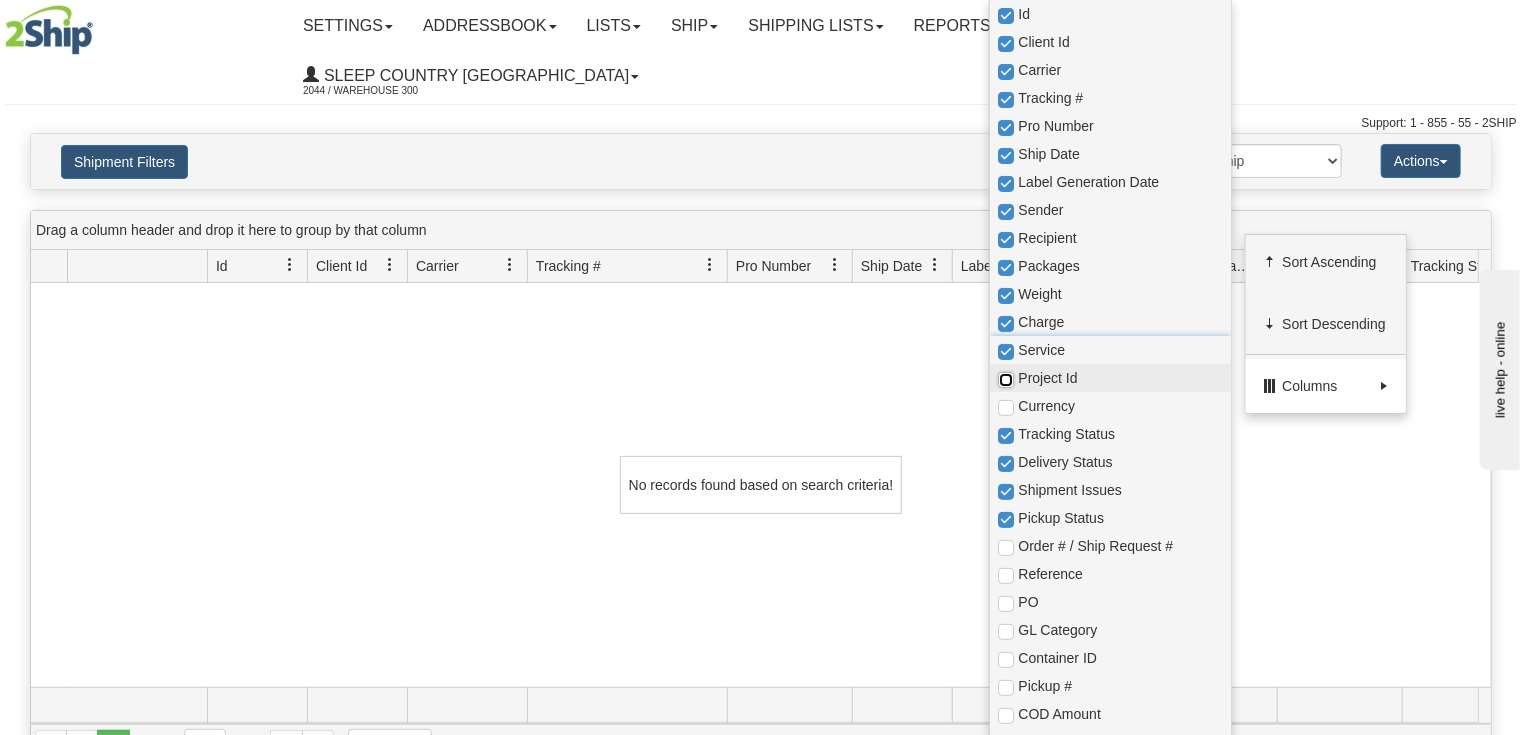 click at bounding box center (1006, 380) 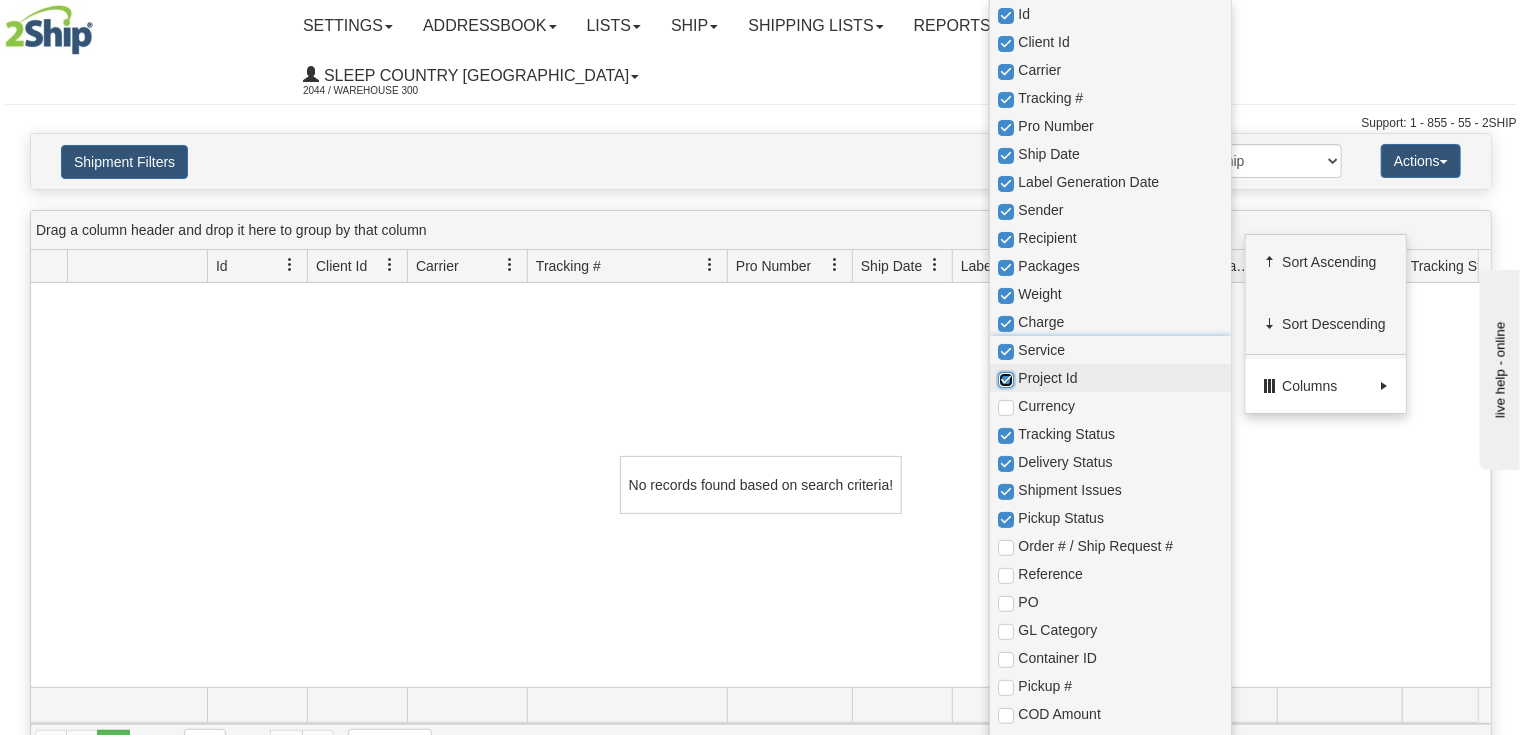 checkbox on "true" 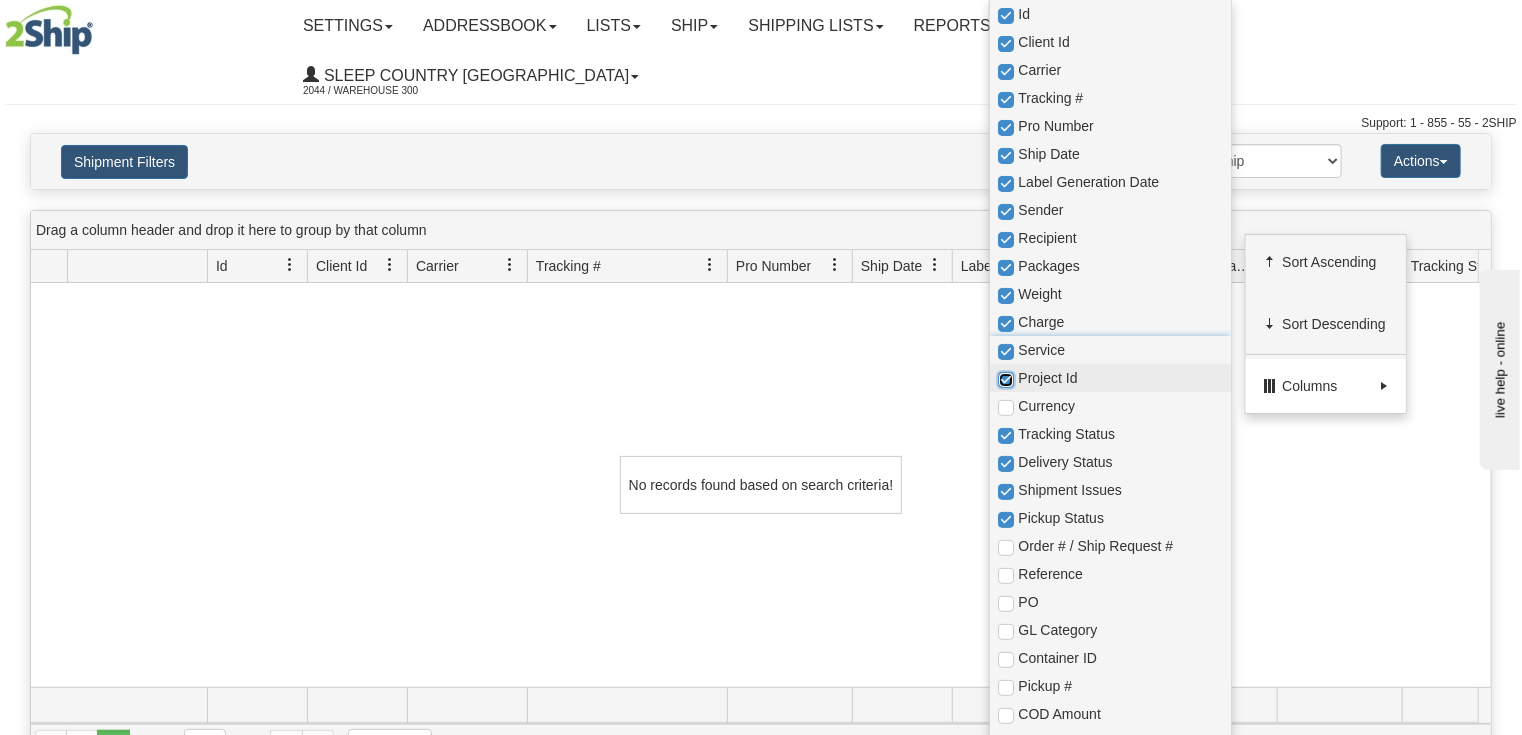checkbox on "true" 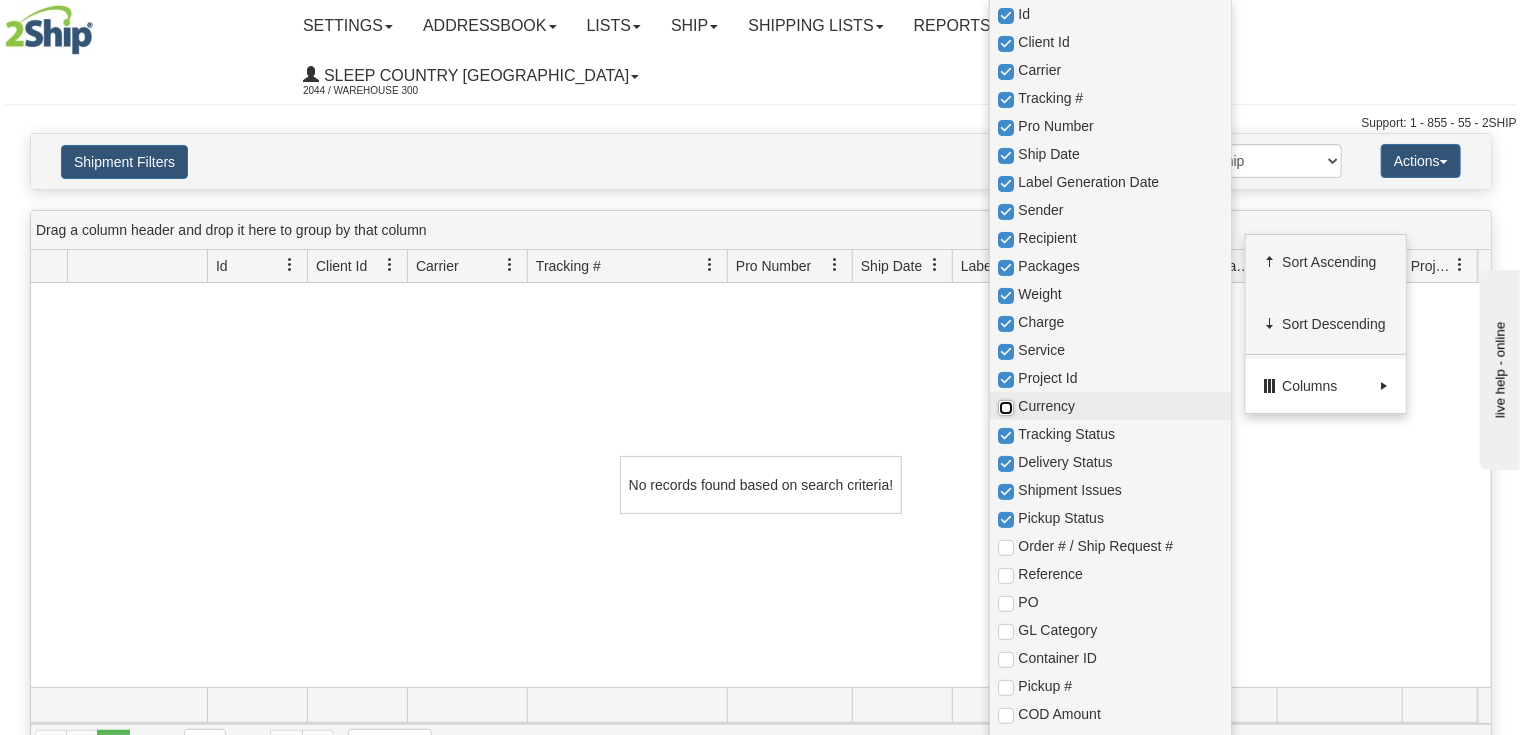 click at bounding box center [1006, 408] 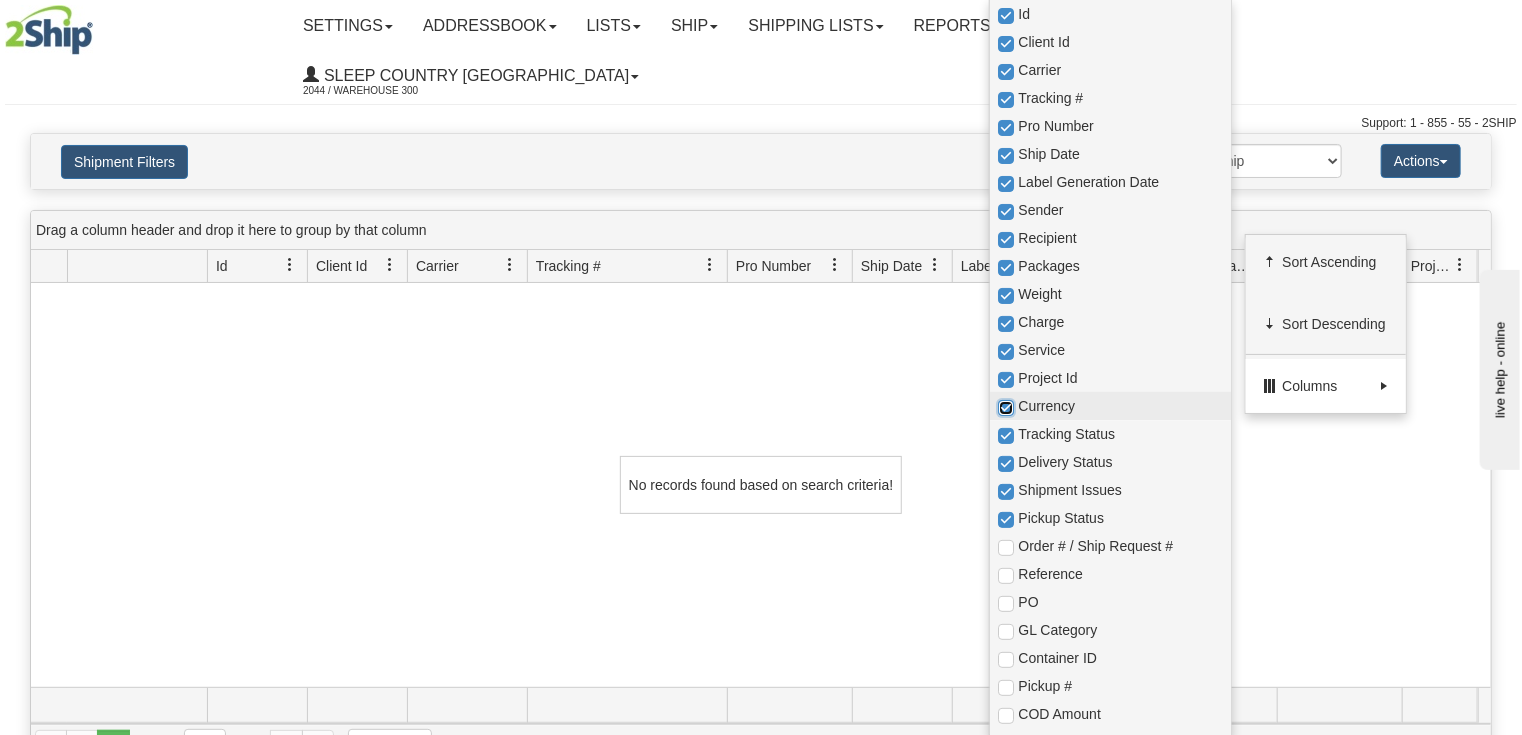 checkbox on "true" 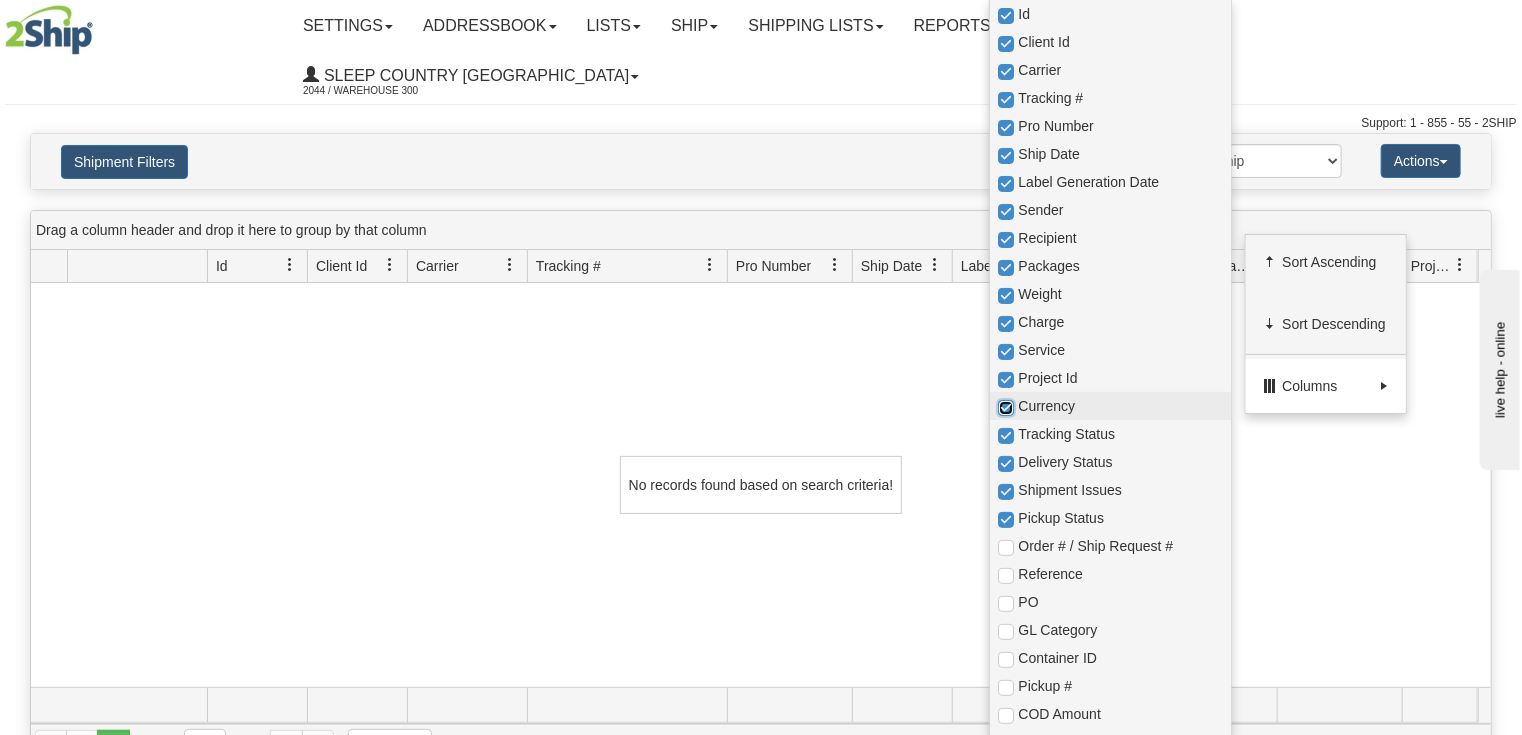 checkbox on "true" 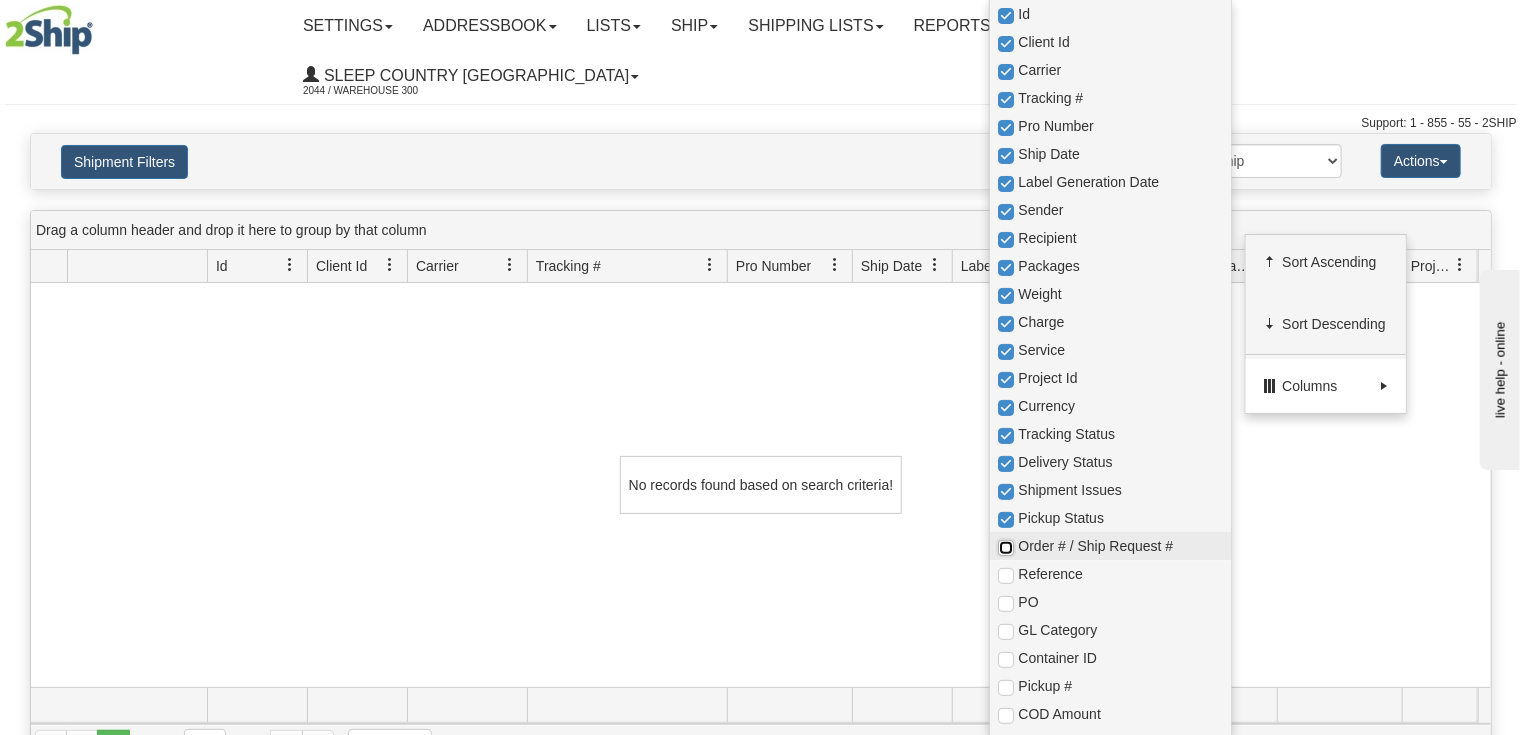click at bounding box center [1006, 548] 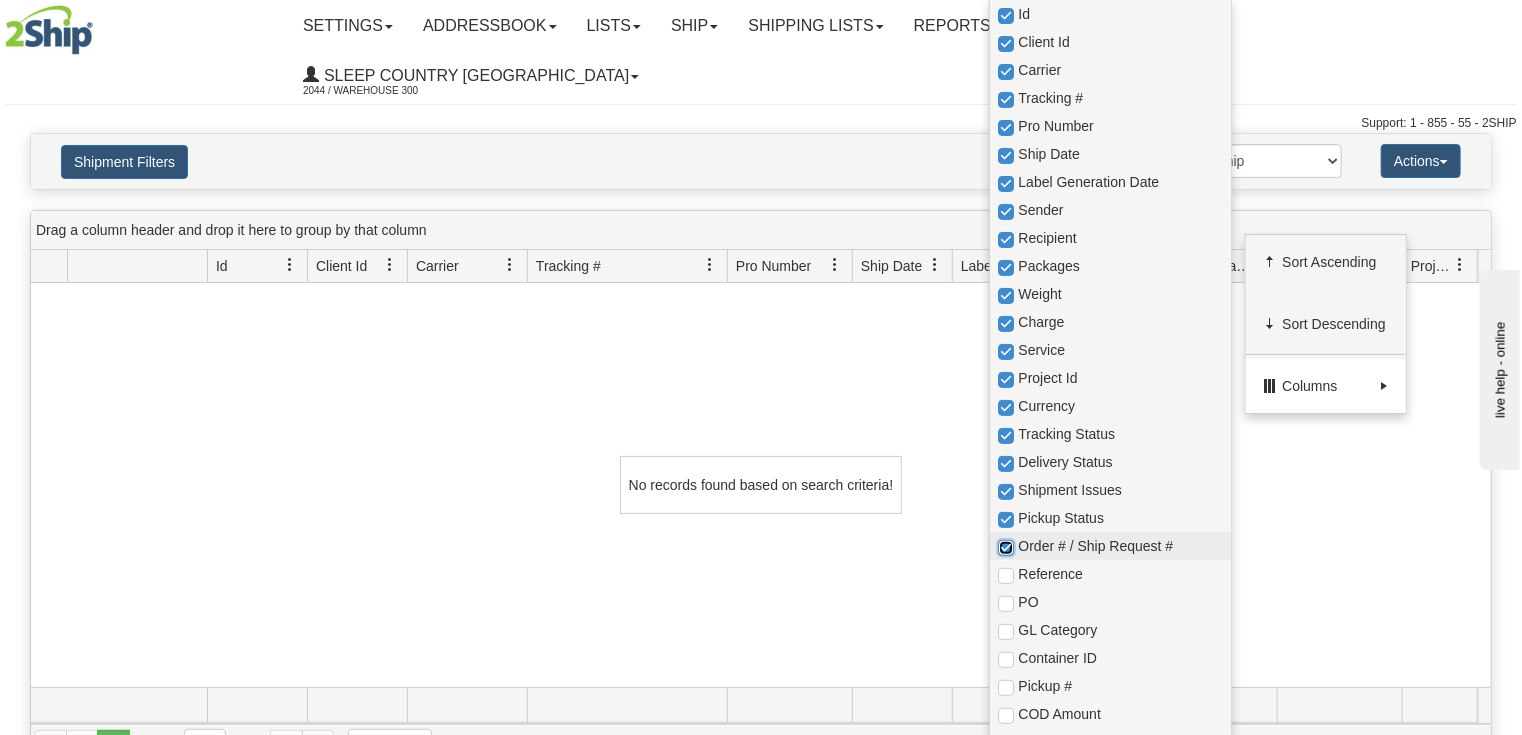 checkbox on "true" 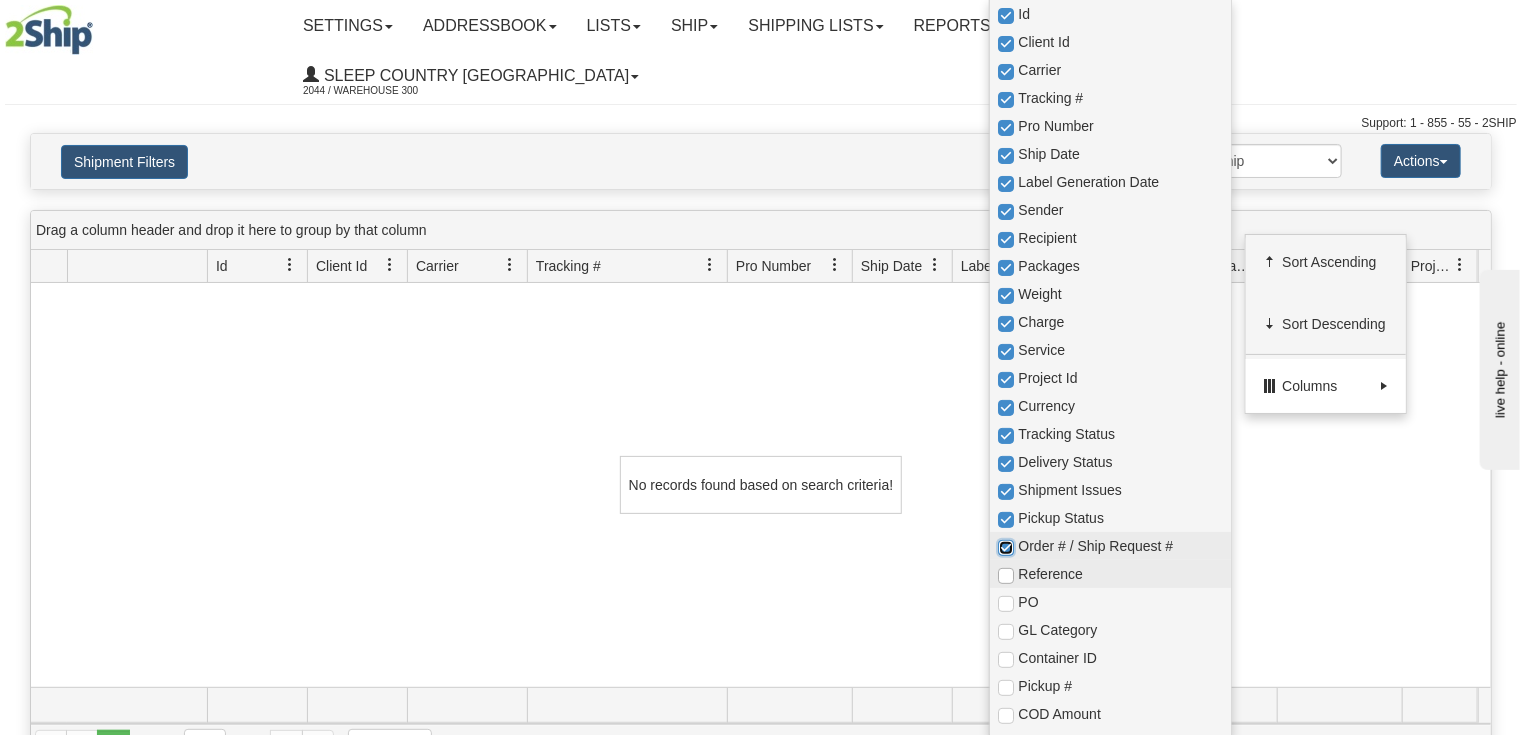checkbox on "true" 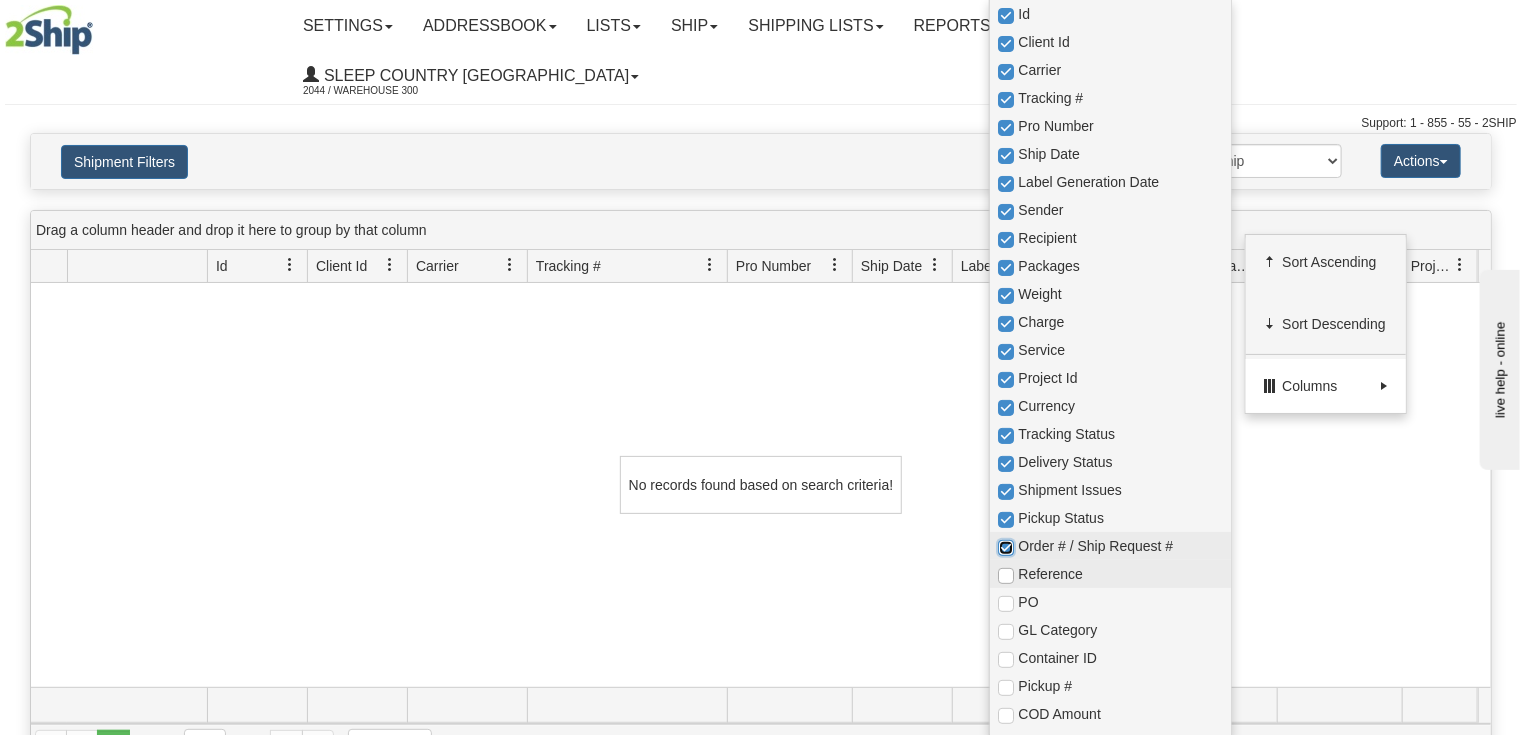checkbox on "true" 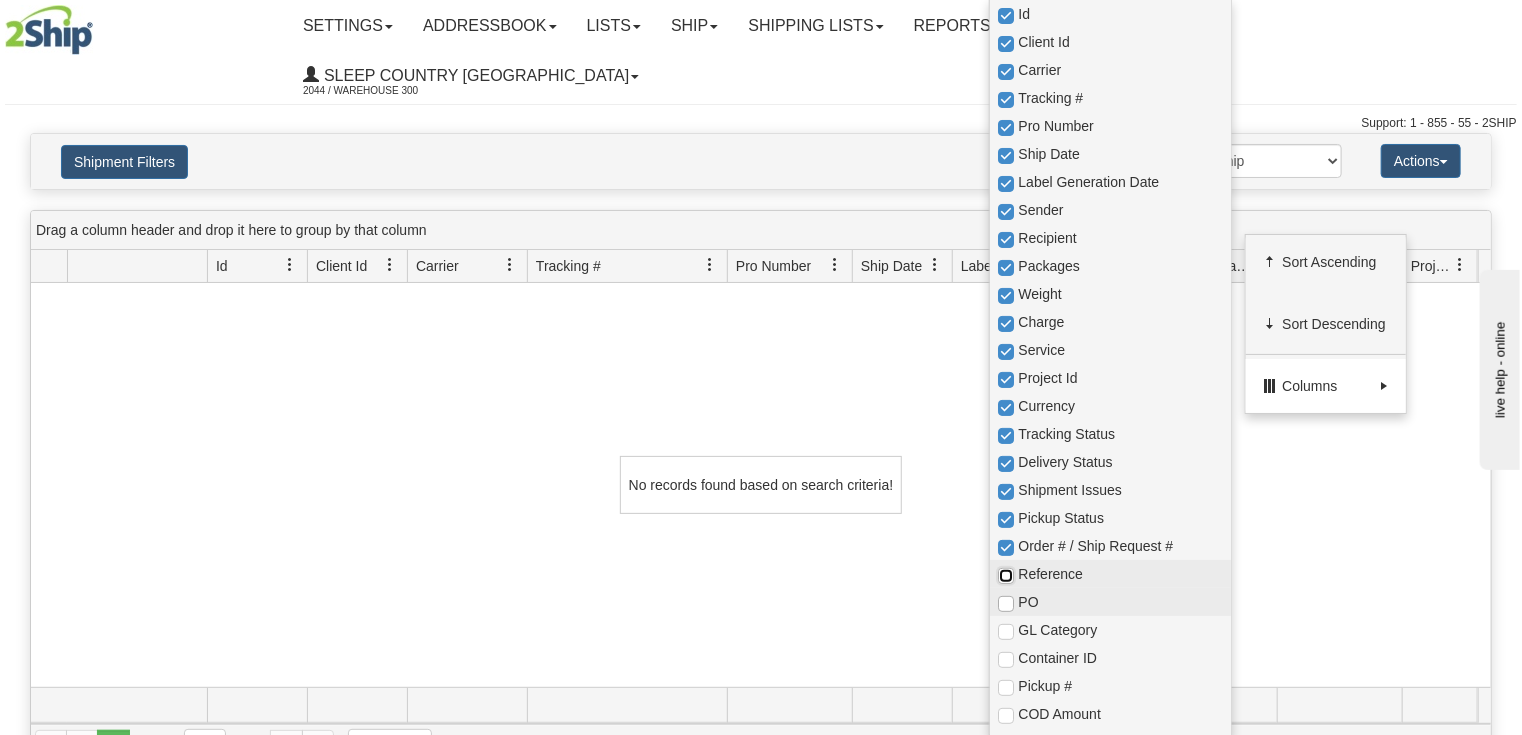 drag, startPoint x: 1012, startPoint y: 572, endPoint x: 1001, endPoint y: 600, distance: 30.083218 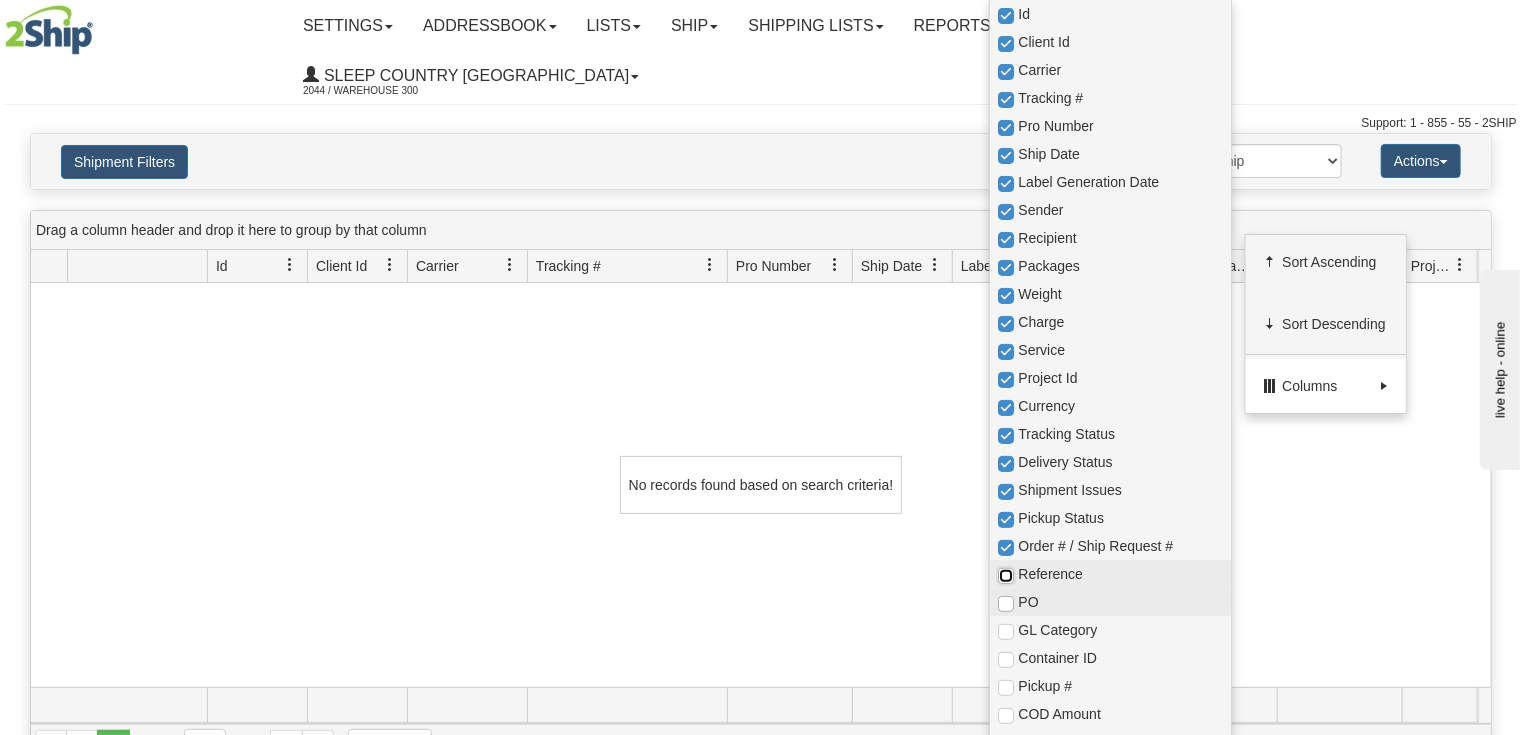 click at bounding box center [1006, 576] 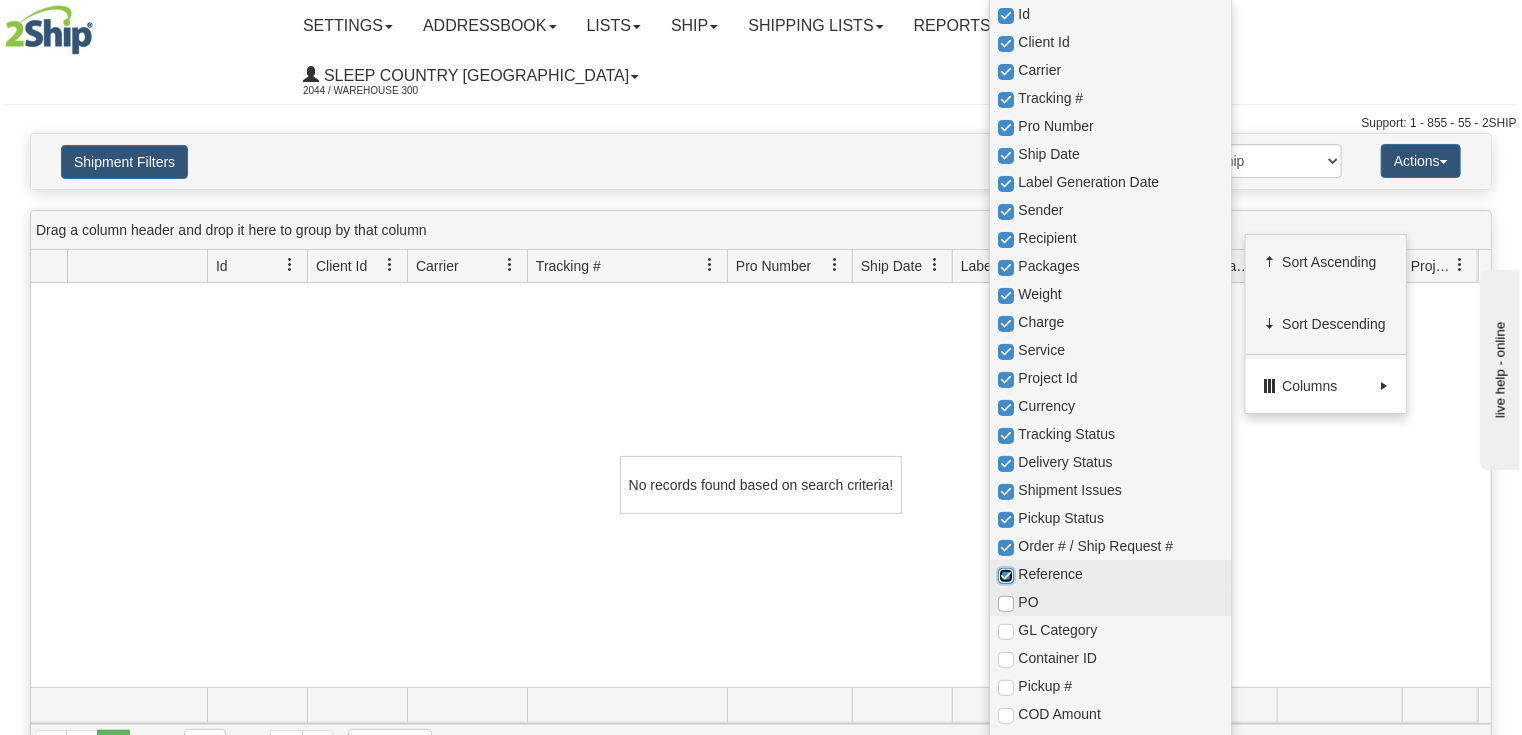 checkbox on "true" 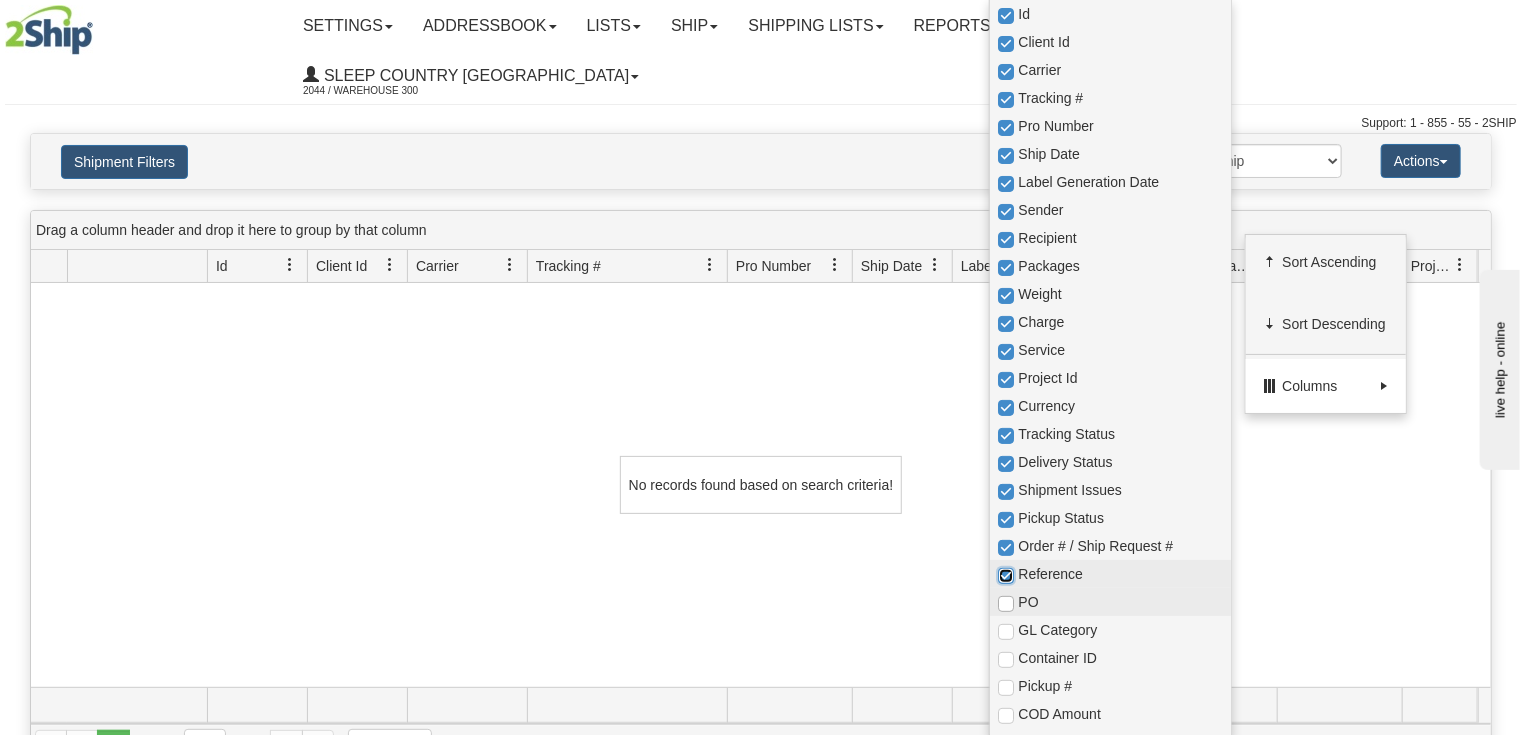 checkbox on "true" 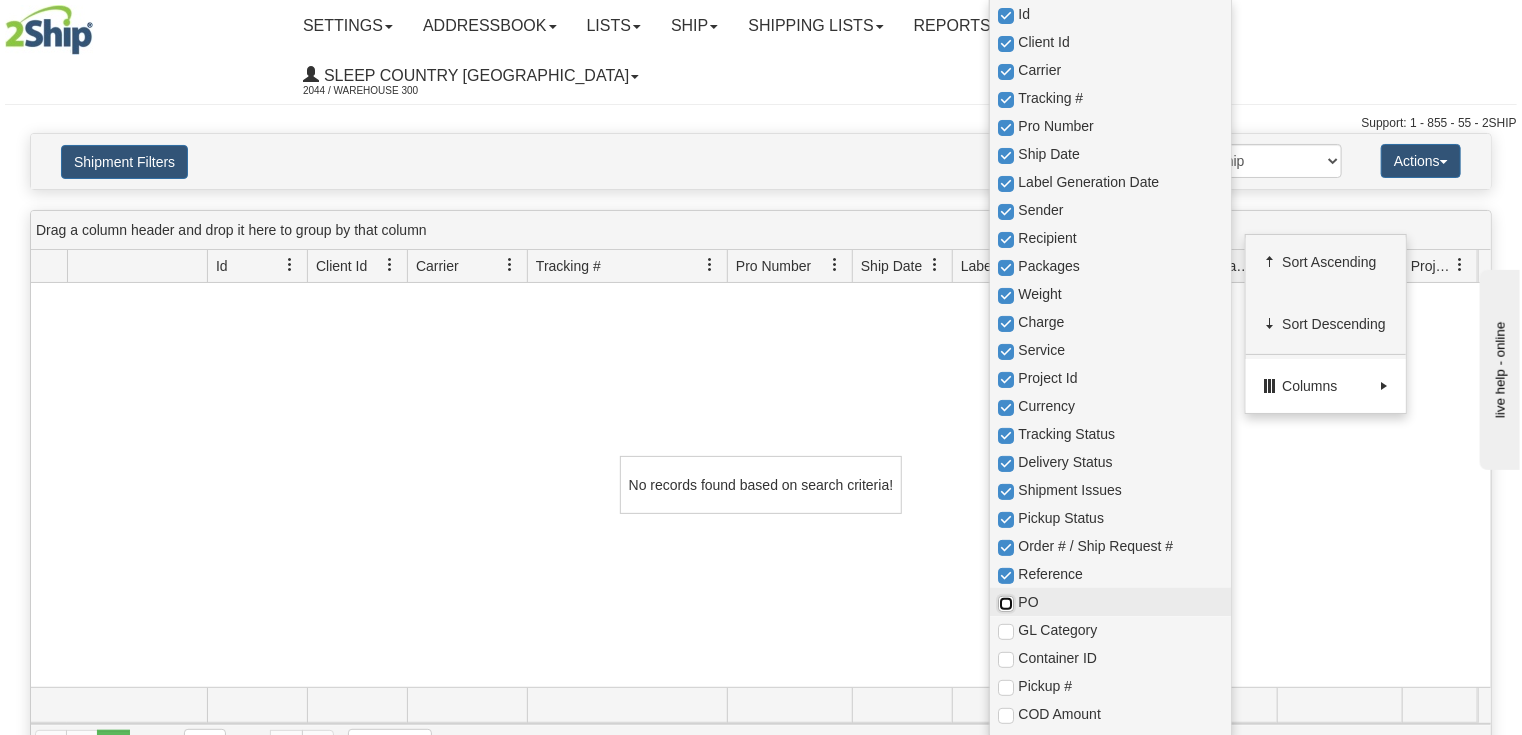 drag, startPoint x: 1001, startPoint y: 600, endPoint x: 1003, endPoint y: 641, distance: 41.04875 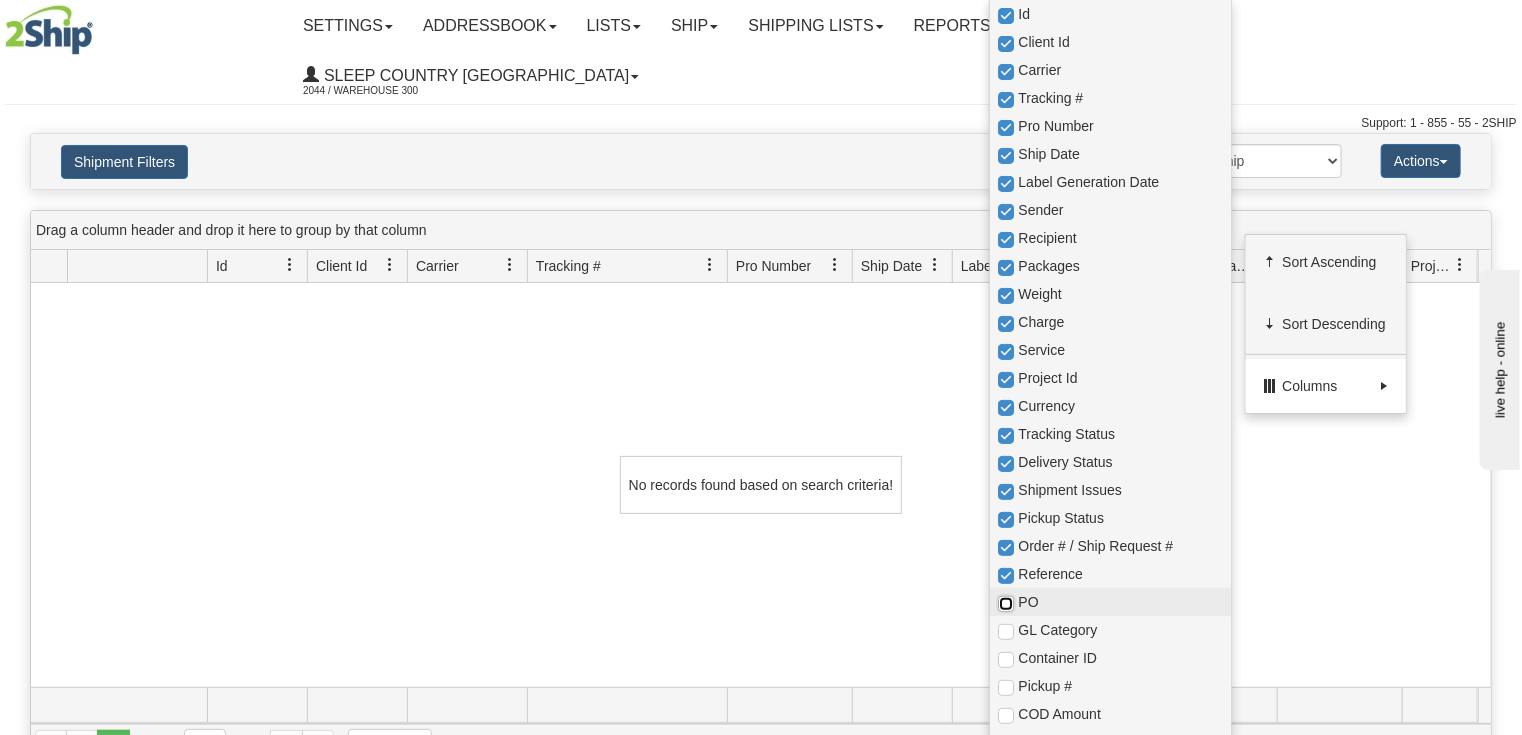 click at bounding box center (1006, 604) 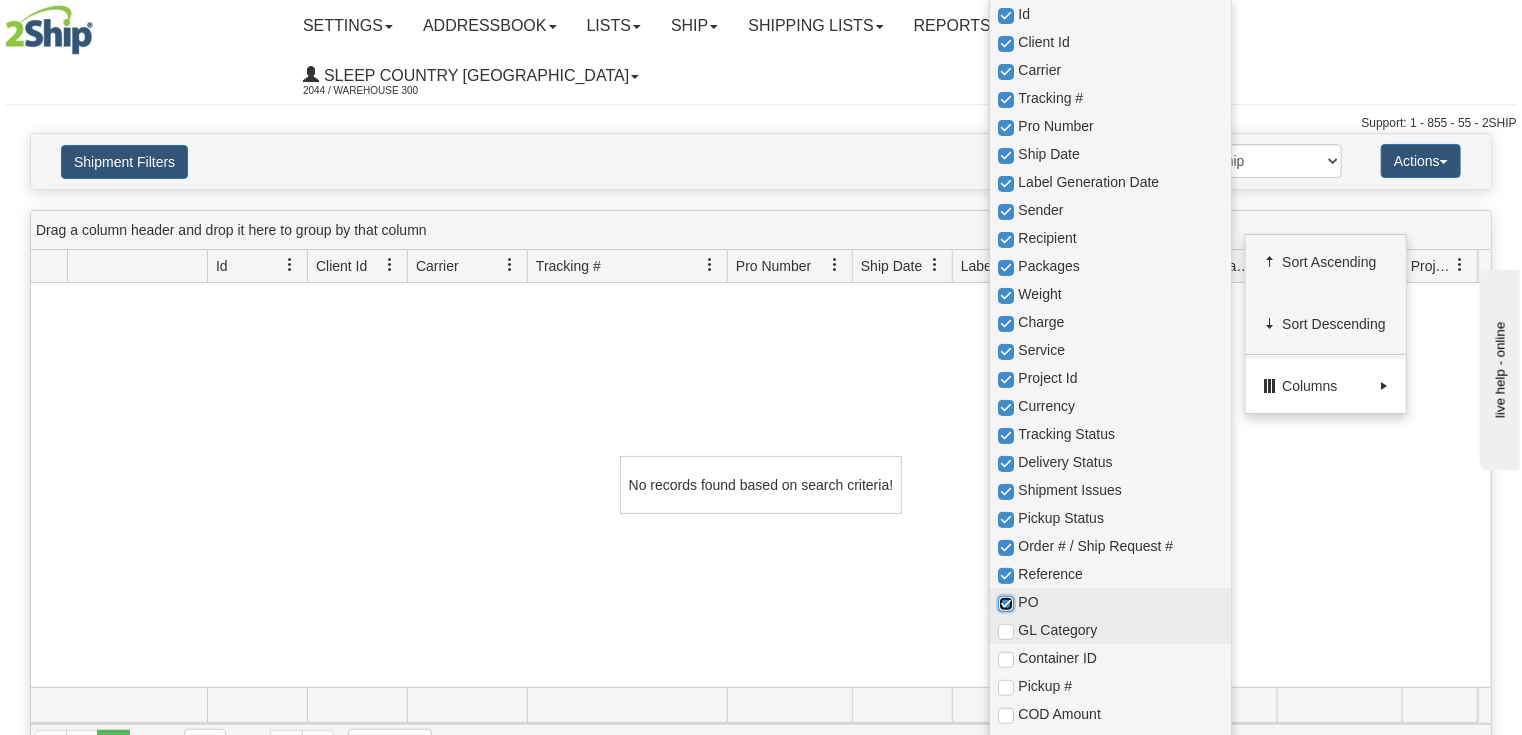 checkbox on "true" 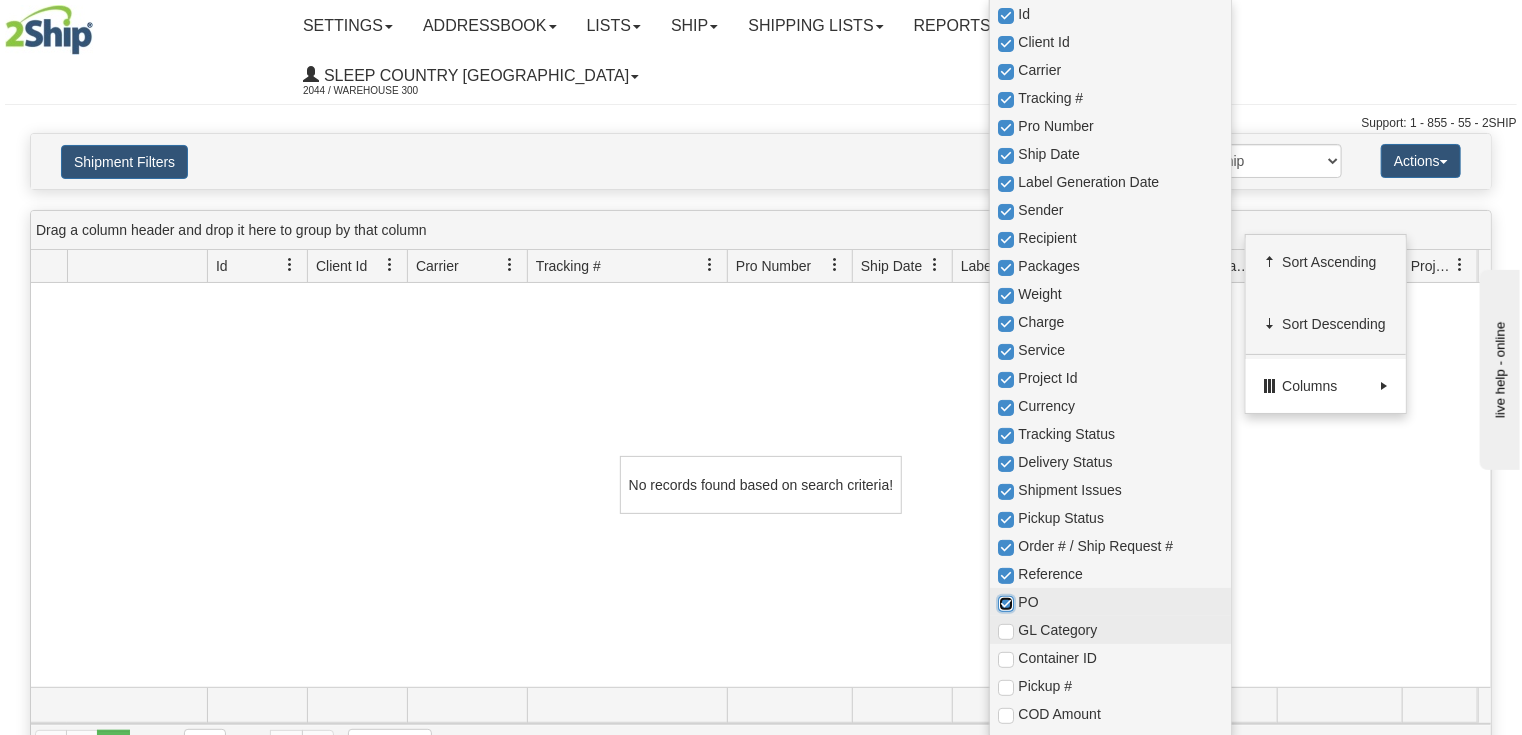 checkbox on "true" 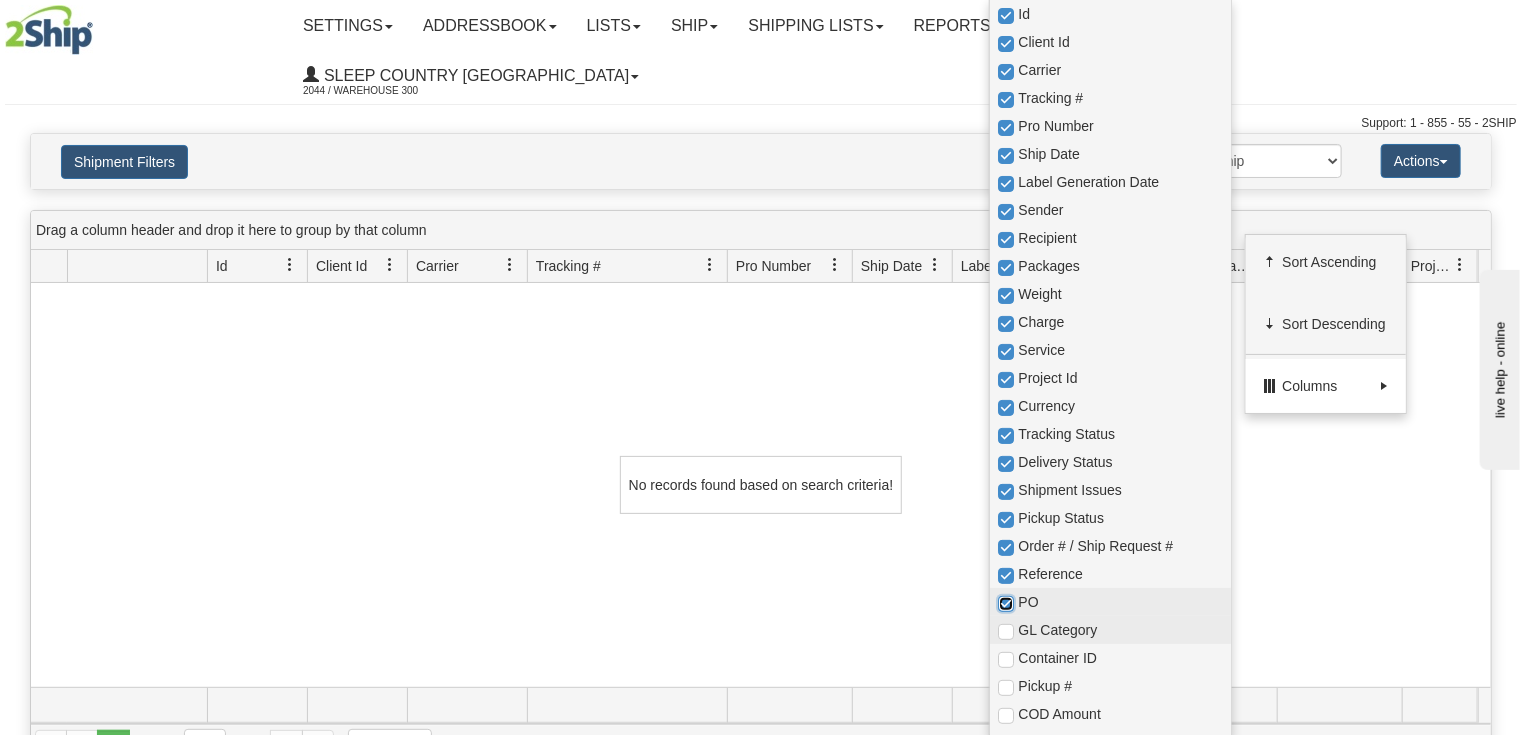 checkbox on "true" 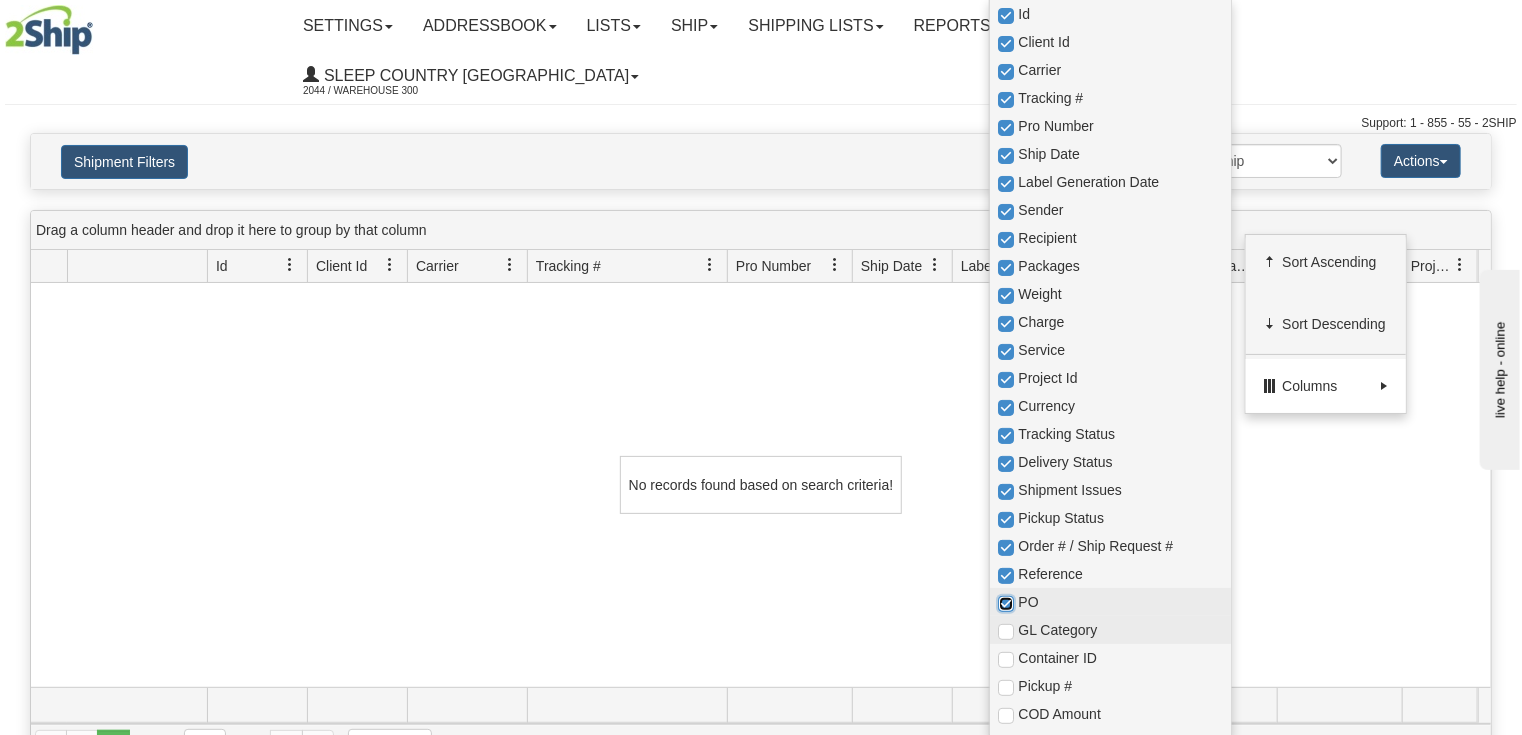 checkbox on "true" 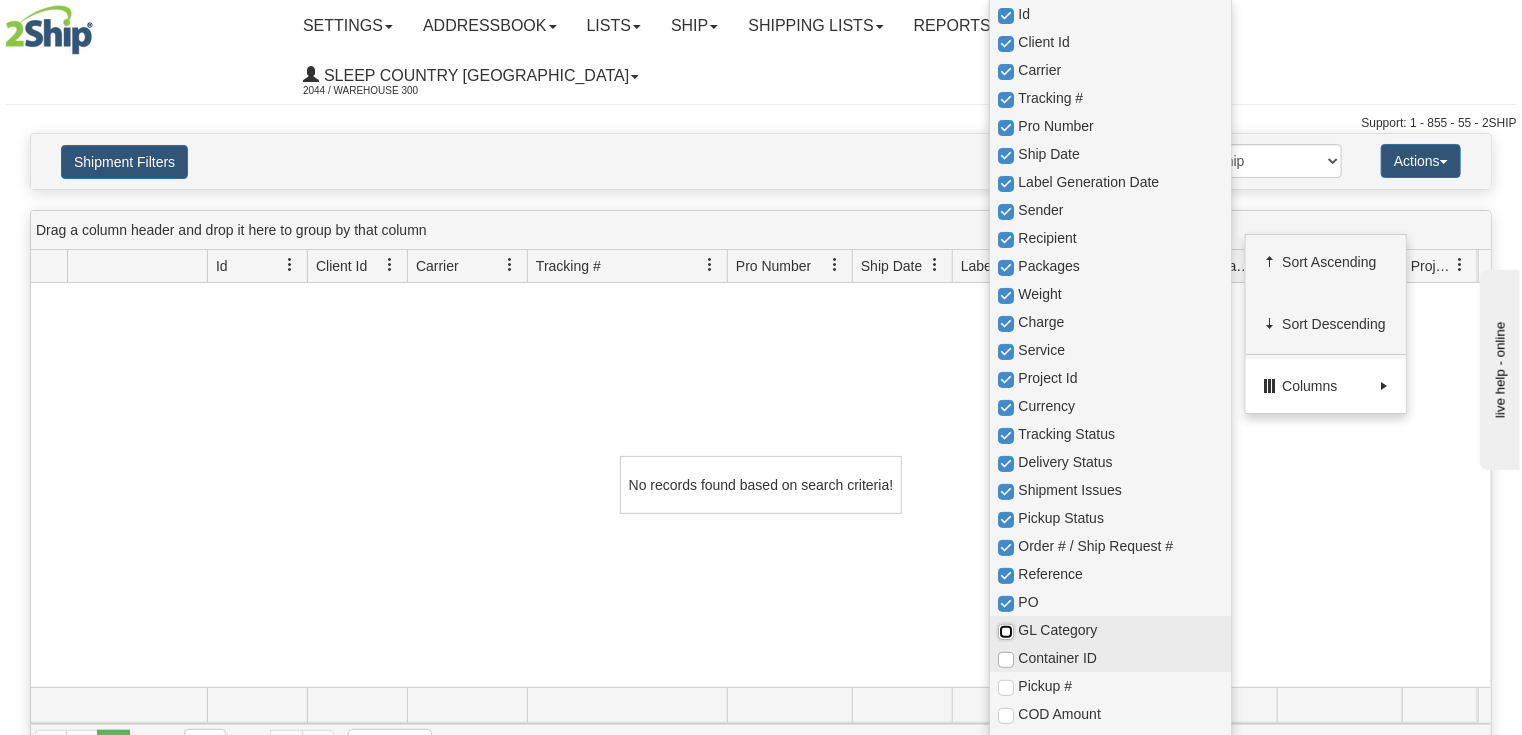 drag, startPoint x: 1004, startPoint y: 637, endPoint x: 1004, endPoint y: 663, distance: 26 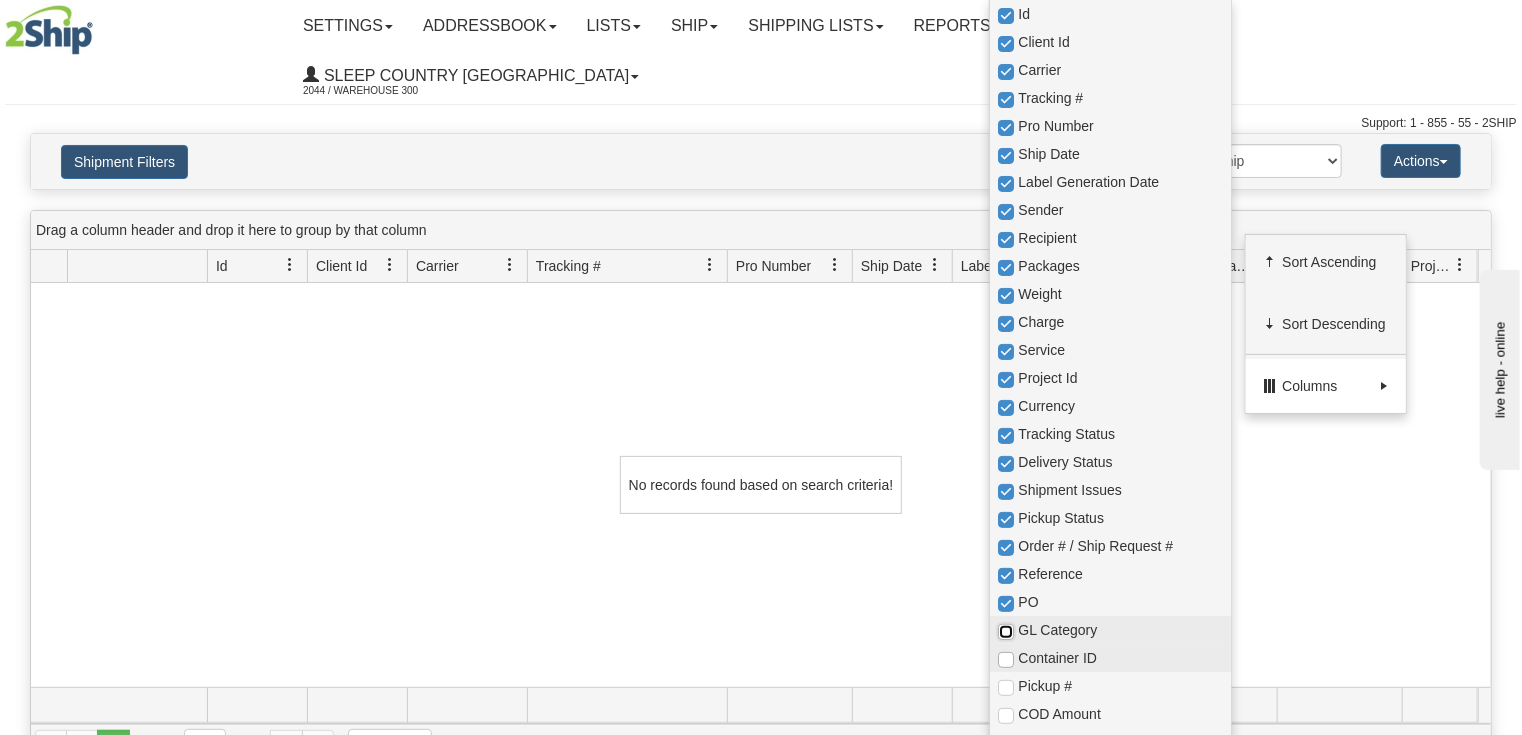 click on "GL Category" at bounding box center [1110, 630] 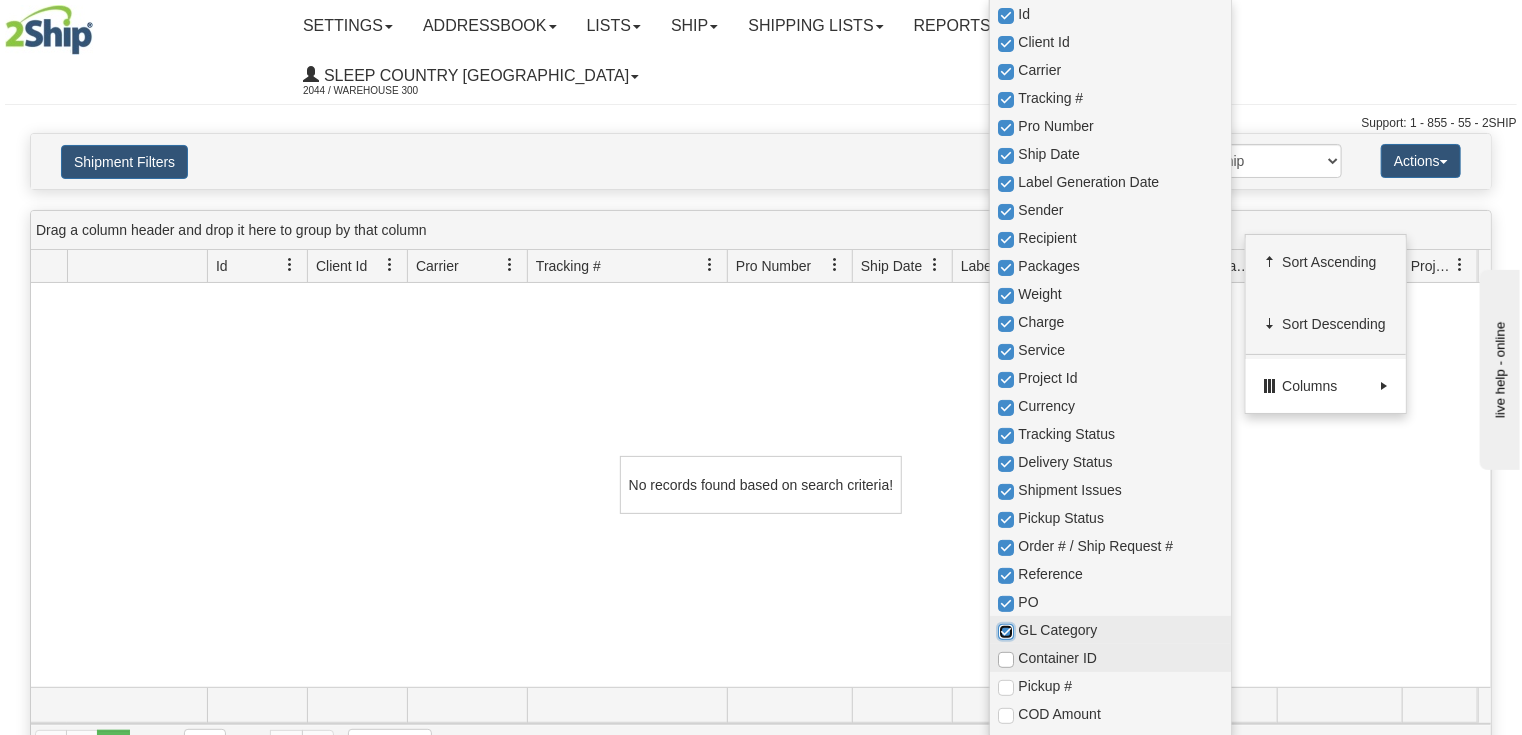 checkbox on "true" 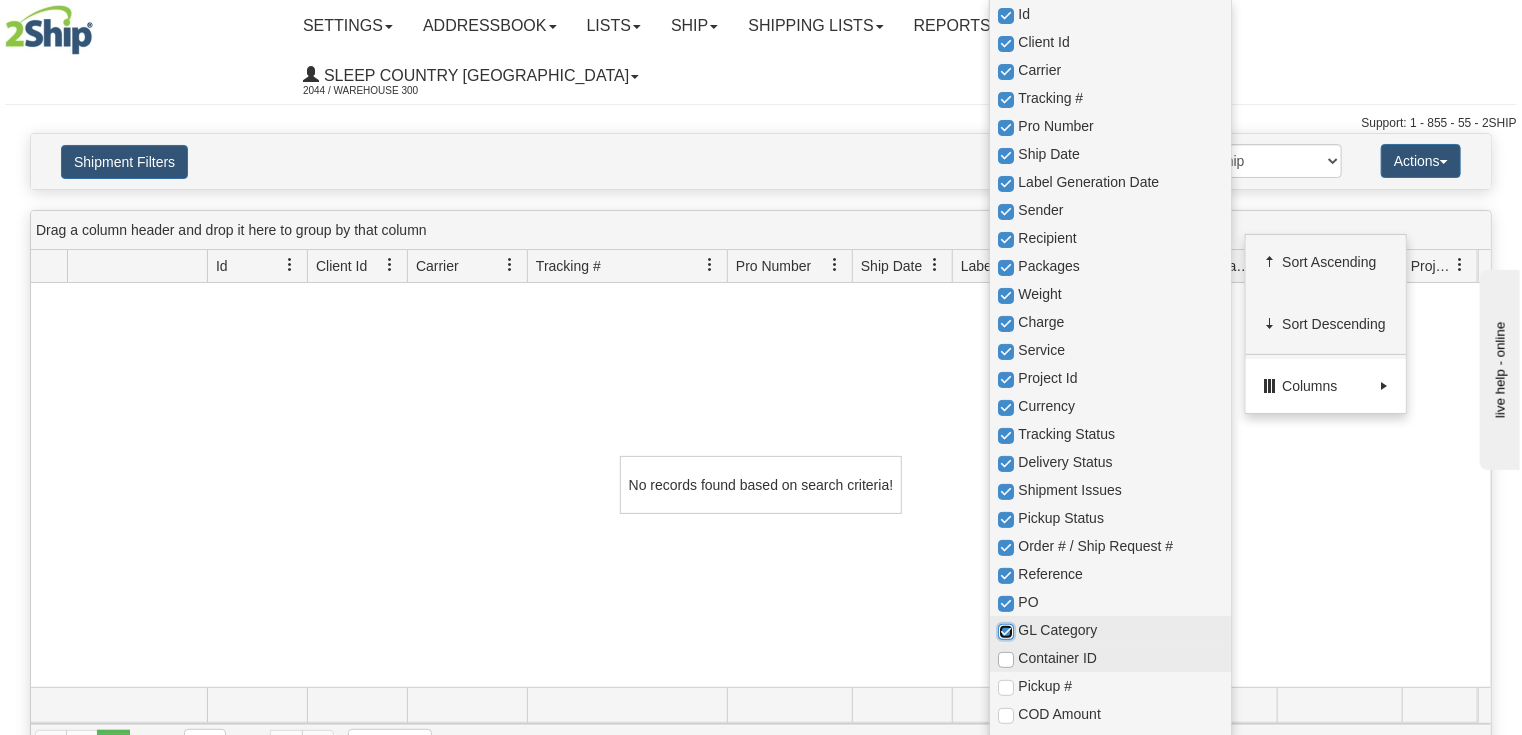 checkbox on "true" 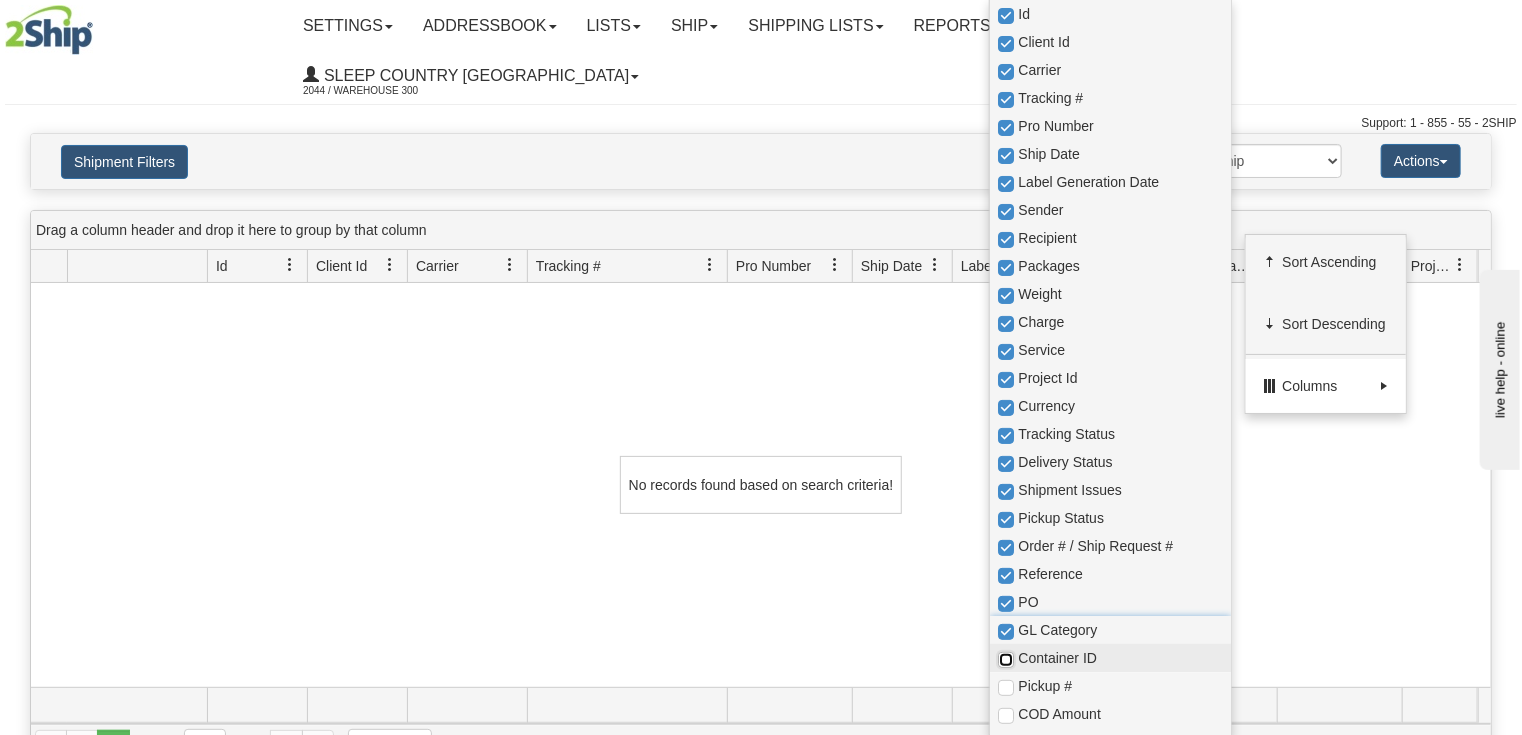 click at bounding box center [1006, 660] 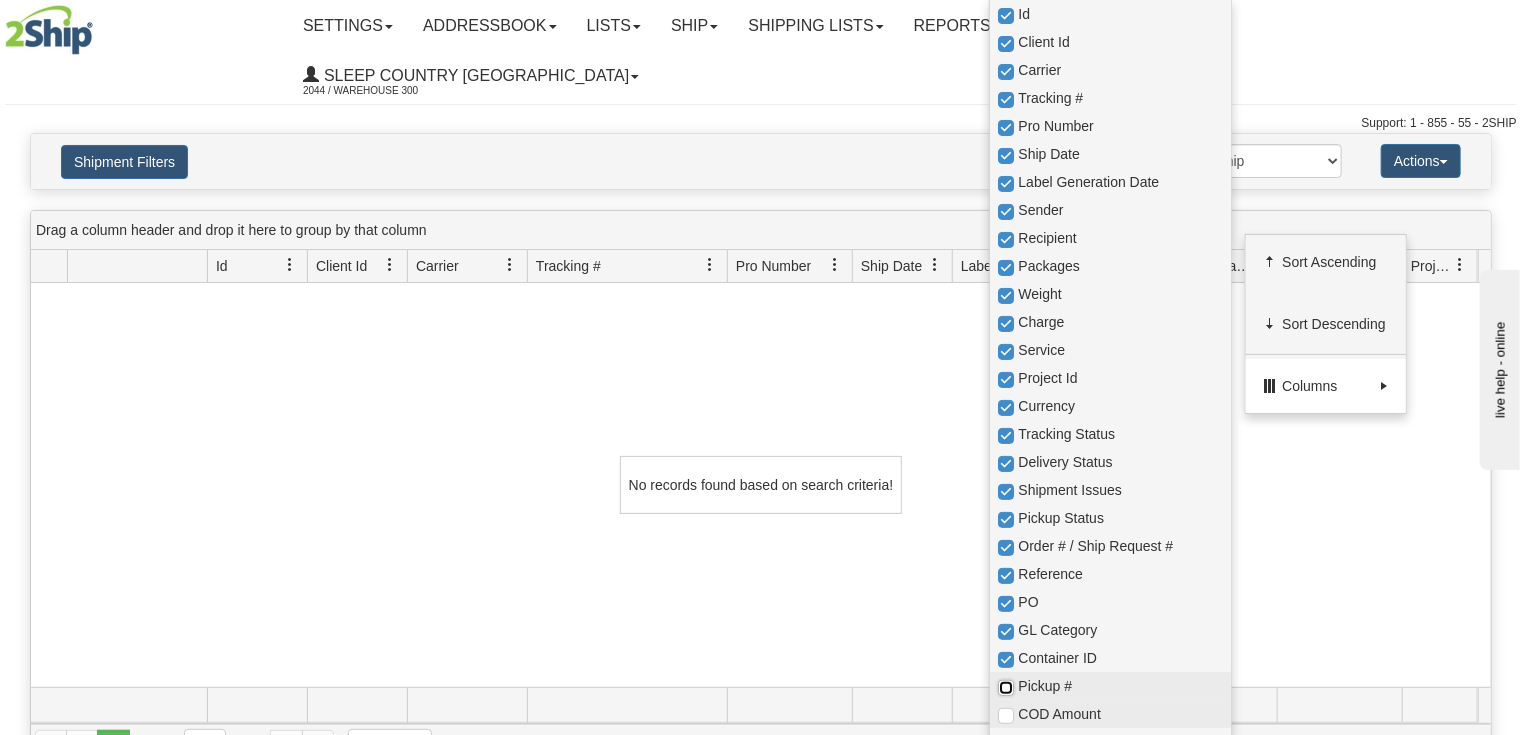 drag, startPoint x: 1012, startPoint y: 688, endPoint x: 1014, endPoint y: 713, distance: 25.079872 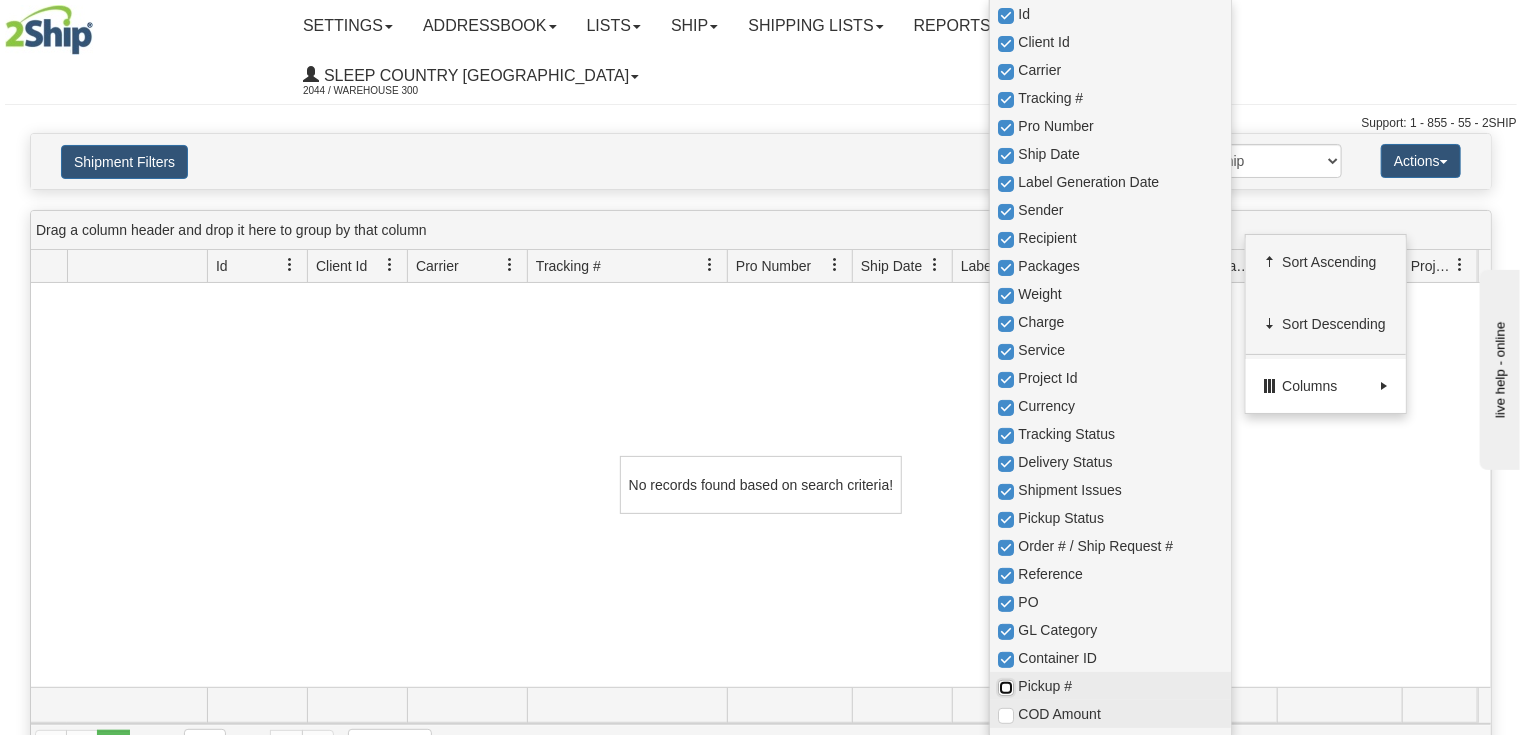 click at bounding box center [1006, 688] 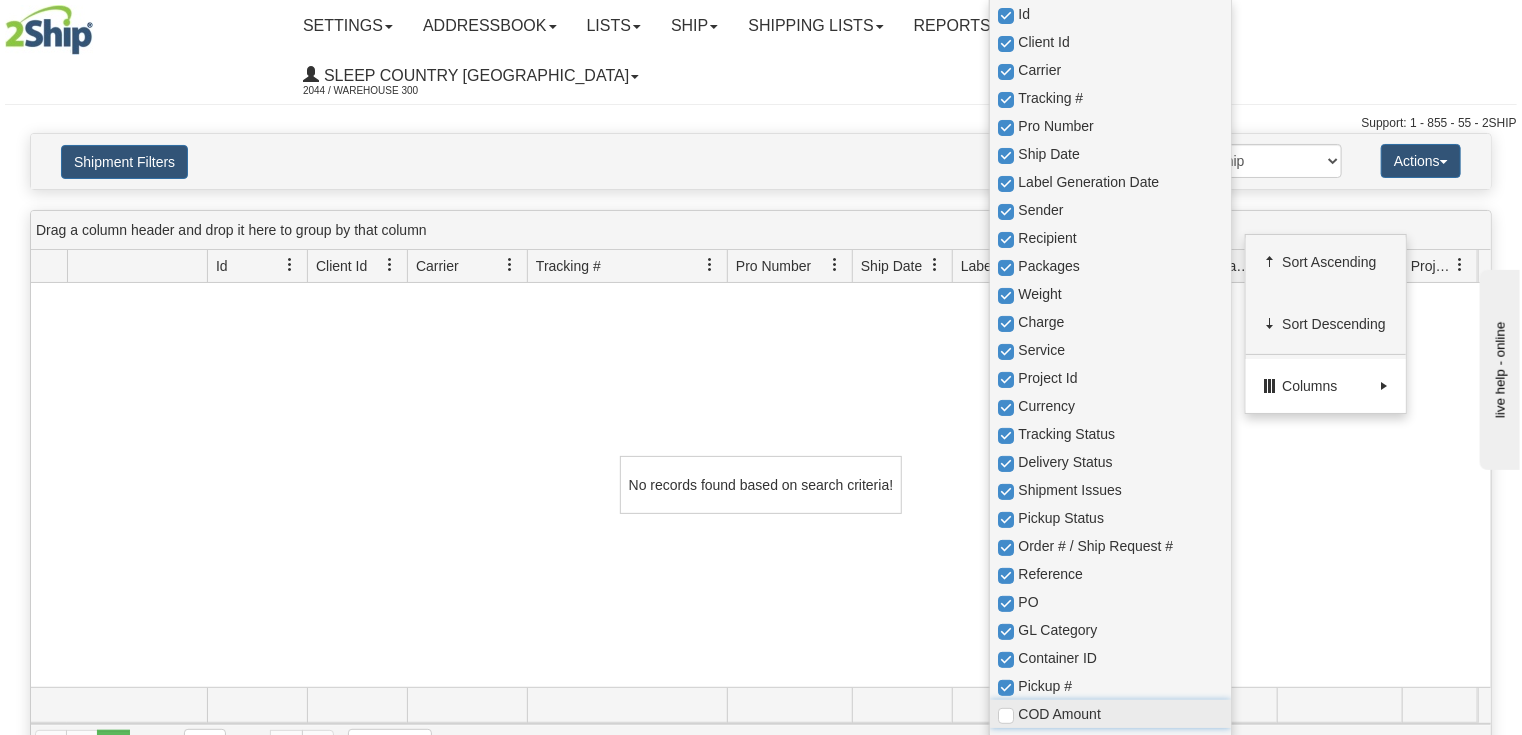 click on "COD Amount" at bounding box center [1110, 714] 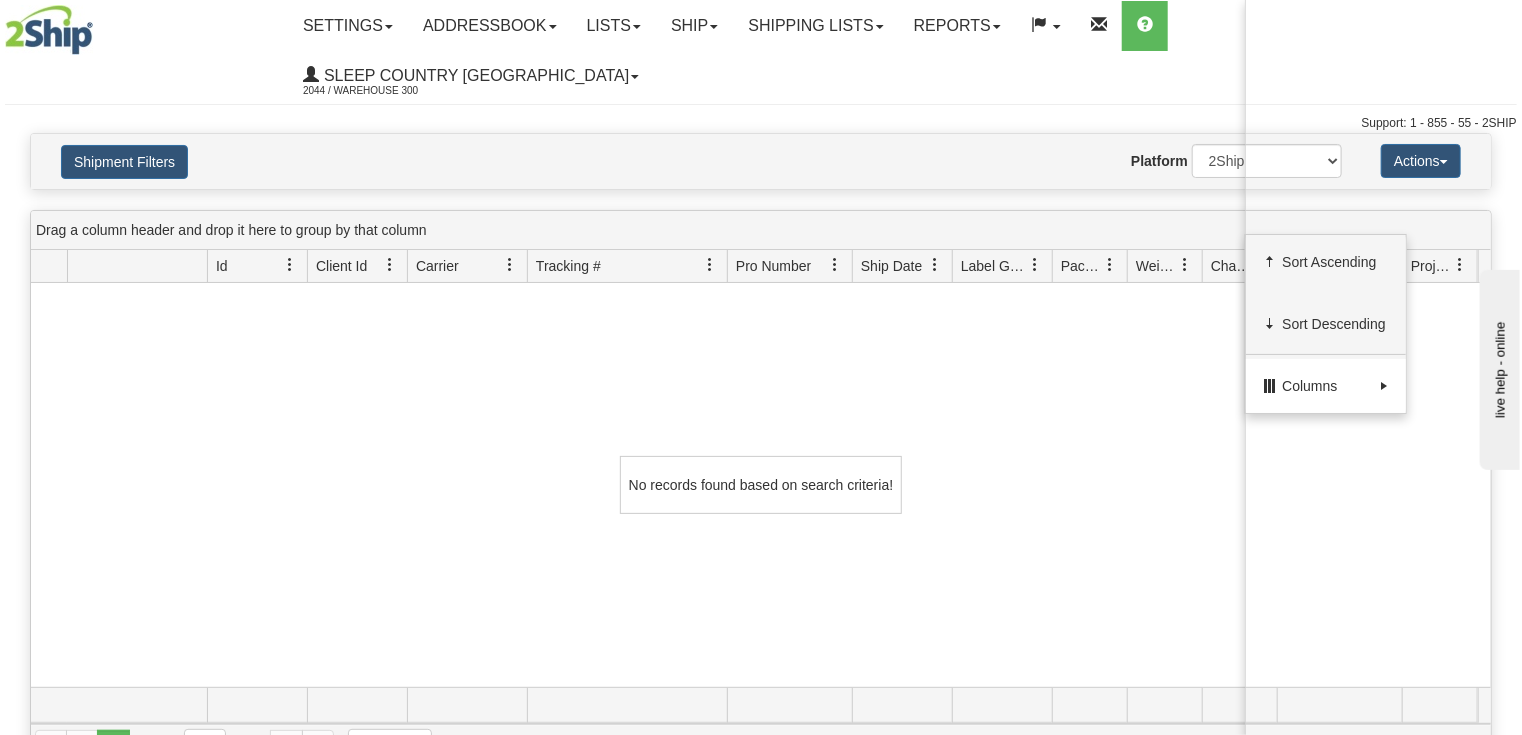 scroll, scrollTop: 0, scrollLeft: 0, axis: both 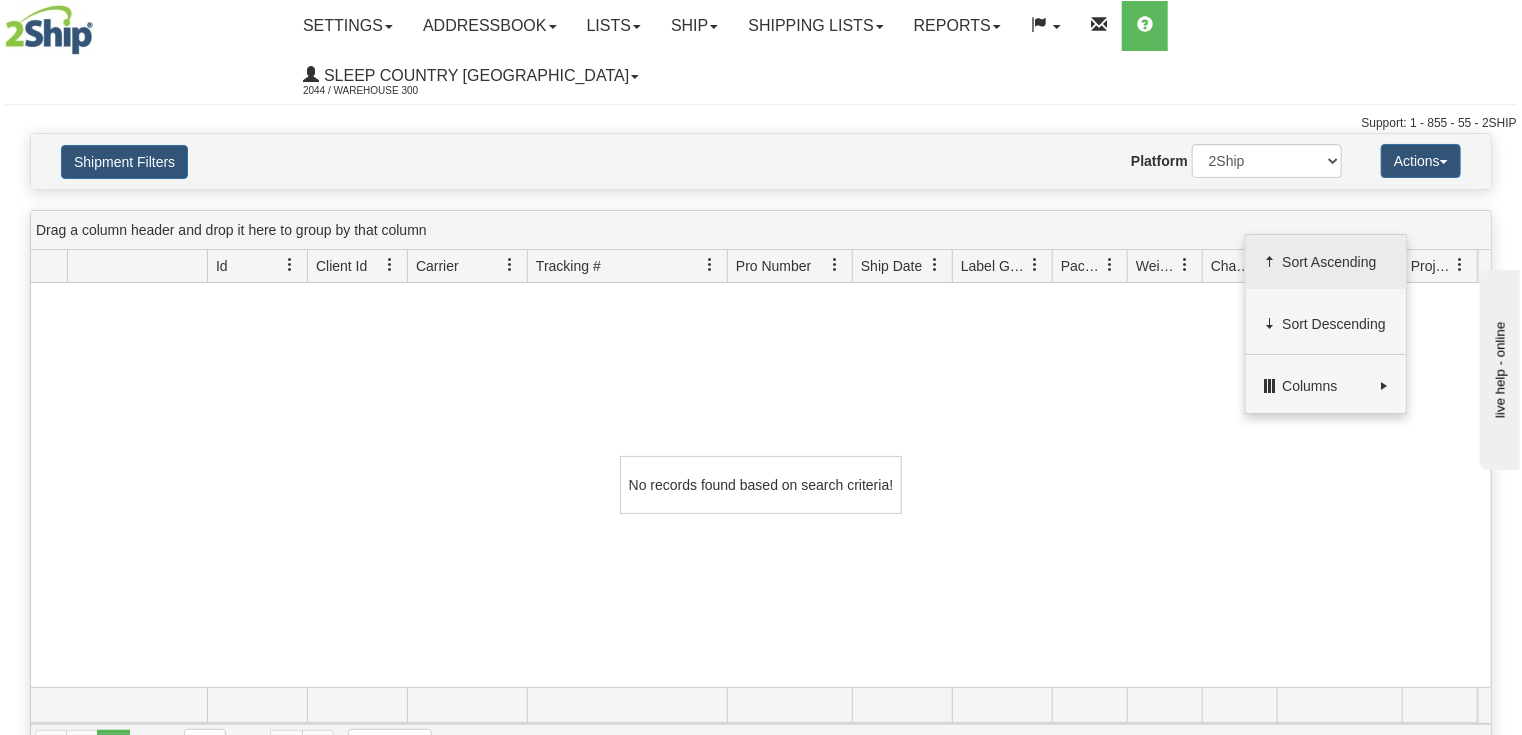 click on "Sort Ascending" at bounding box center [1335, 262] 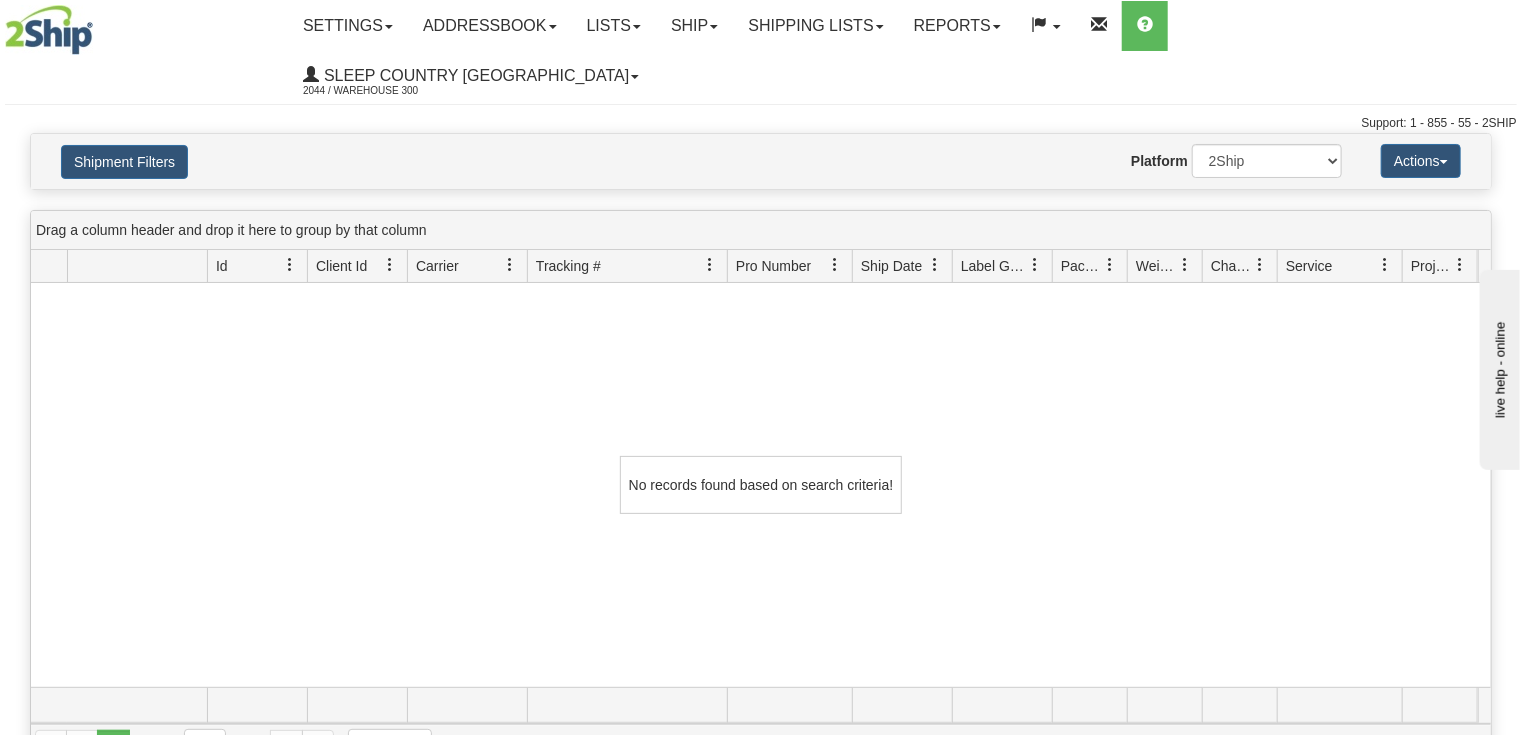scroll, scrollTop: 0, scrollLeft: 0, axis: both 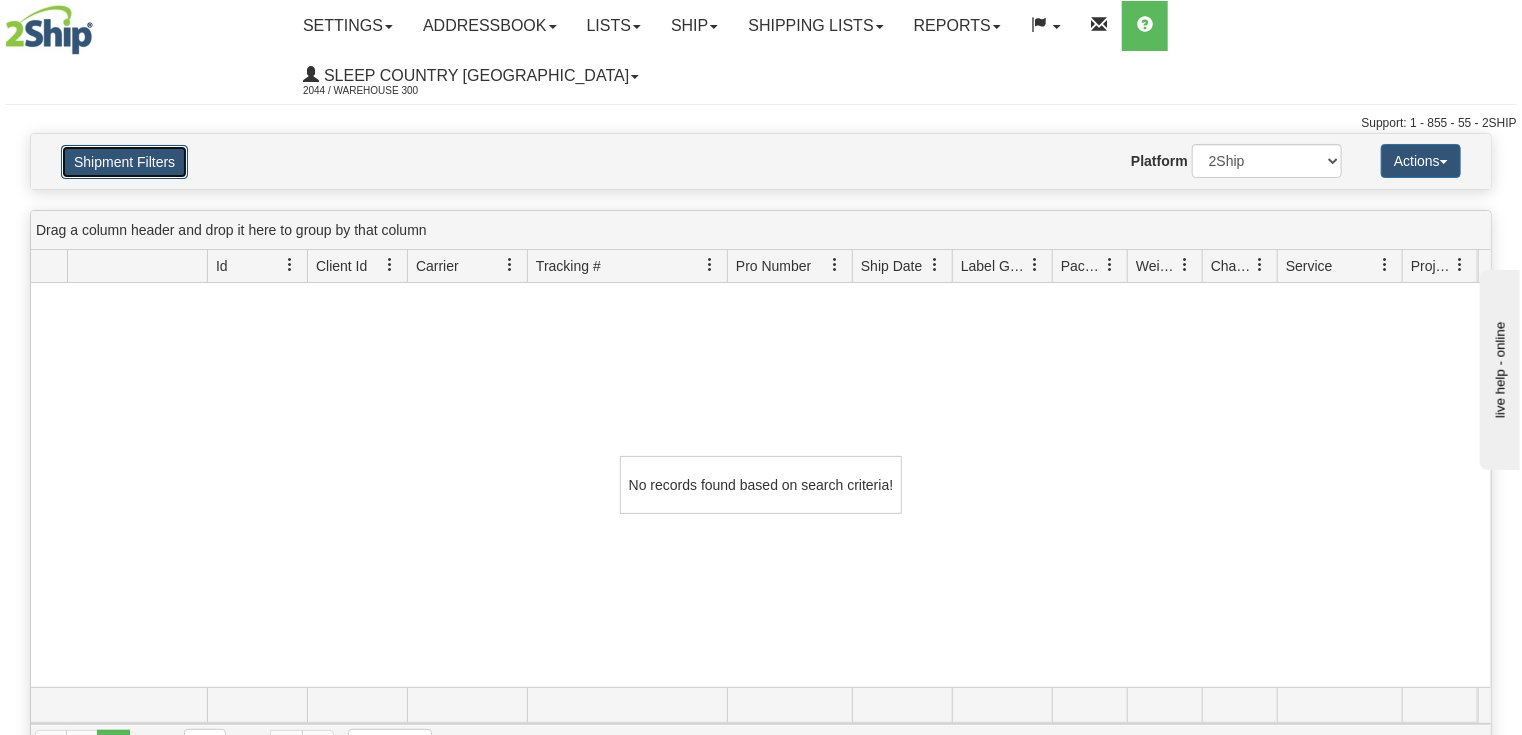 click on "Shipment Filters" at bounding box center (124, 162) 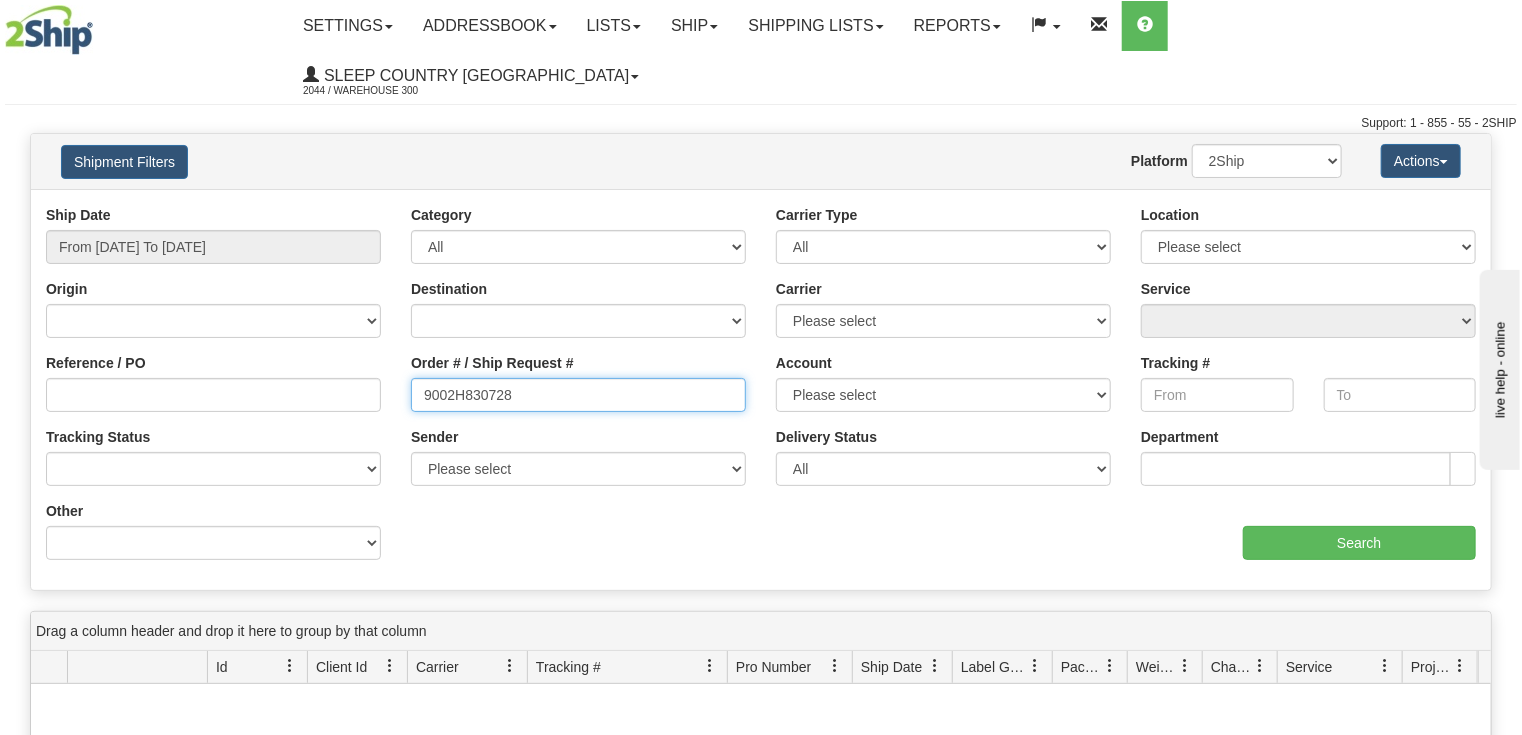 drag, startPoint x: 534, startPoint y: 352, endPoint x: 0, endPoint y: 368, distance: 534.2396 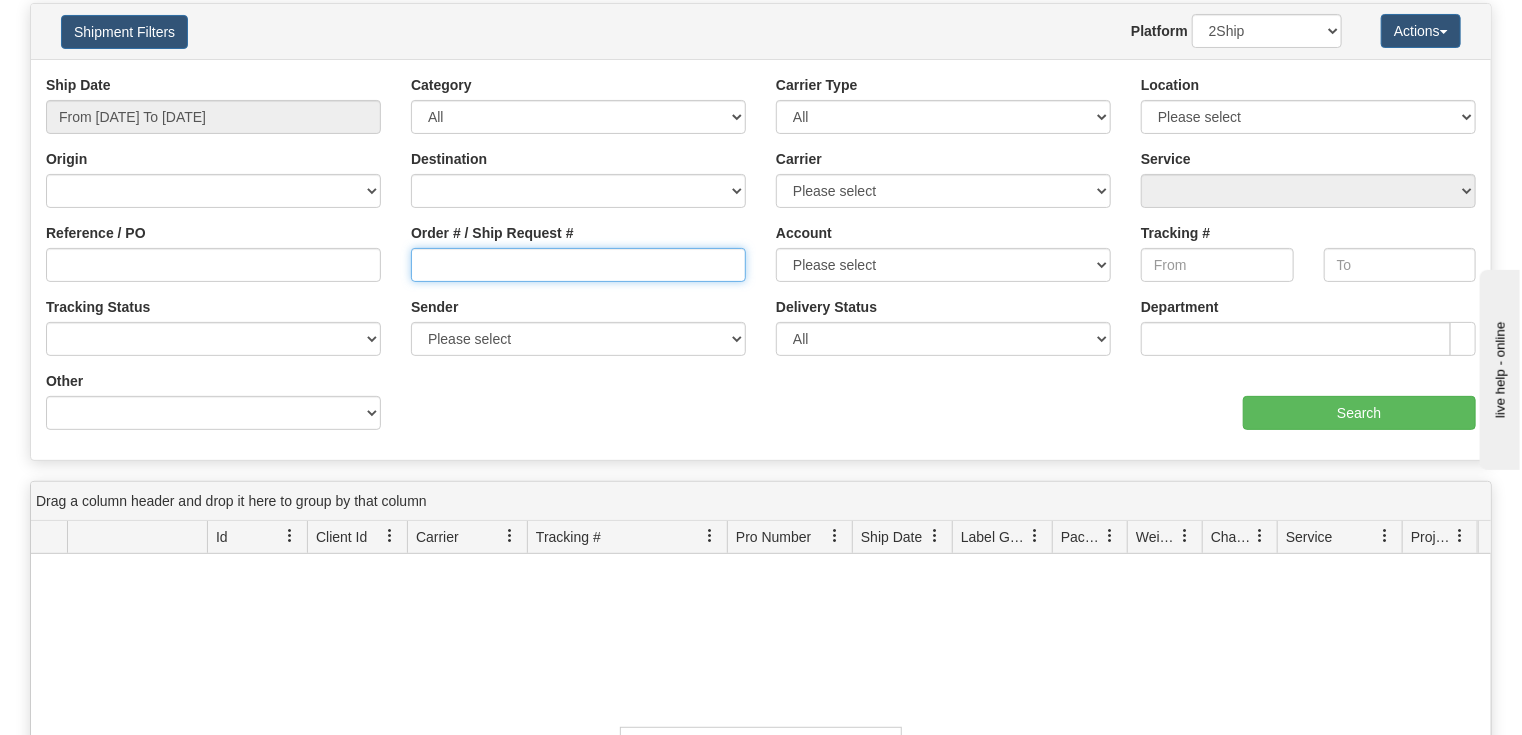 scroll, scrollTop: 320, scrollLeft: 0, axis: vertical 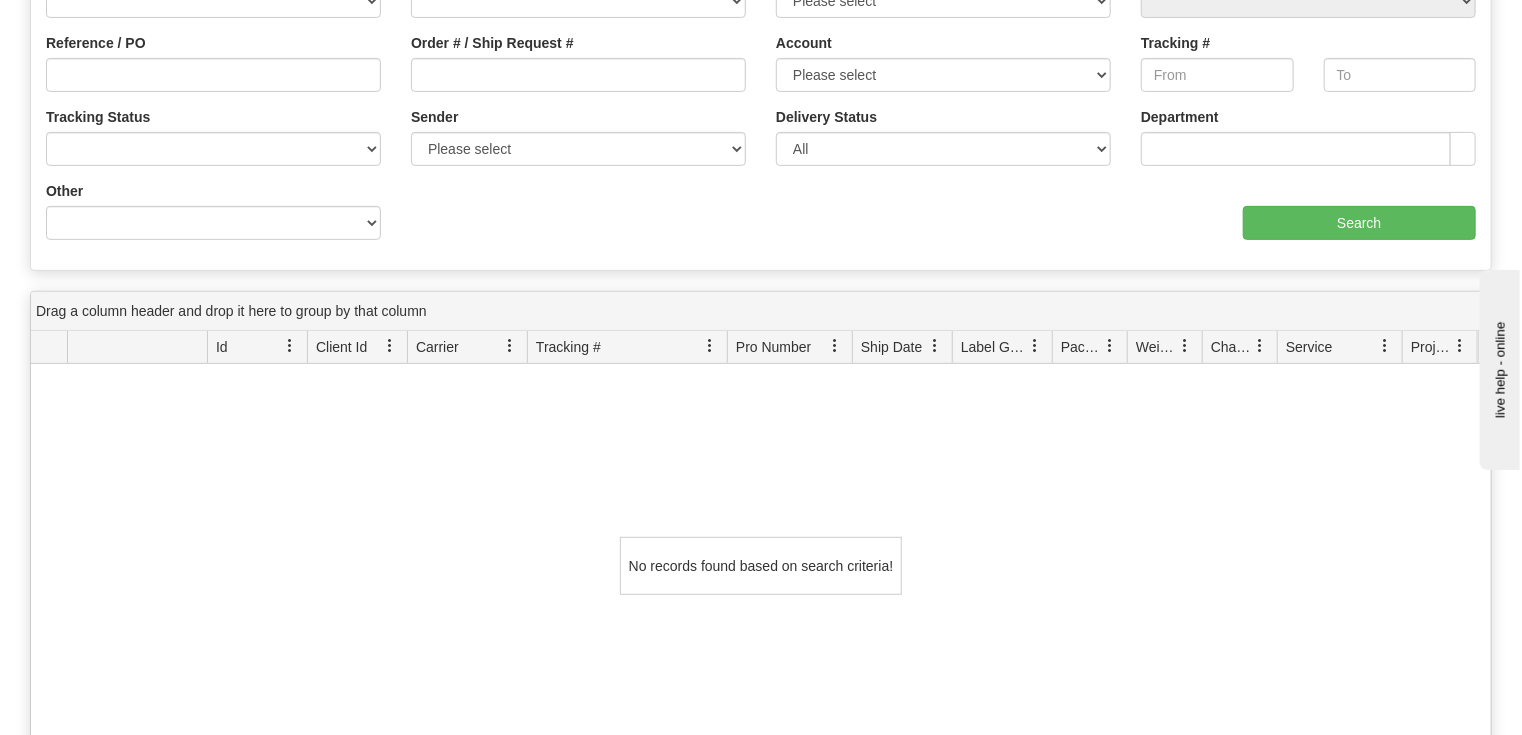 click on "Ship Date
From 06/27/2025 To 07/03/2025
Category
All
Inbound
Outbound
Carrier Type
All
Most Common
Small Package (Parcel / Courier)
International
Less Than Truckload (LTL / Skids / Palettes)
Full Truckload (FTL / Skids / Palettes)
Air Freight
Same Day
Postal
Location
Please select" at bounding box center [761, 70] 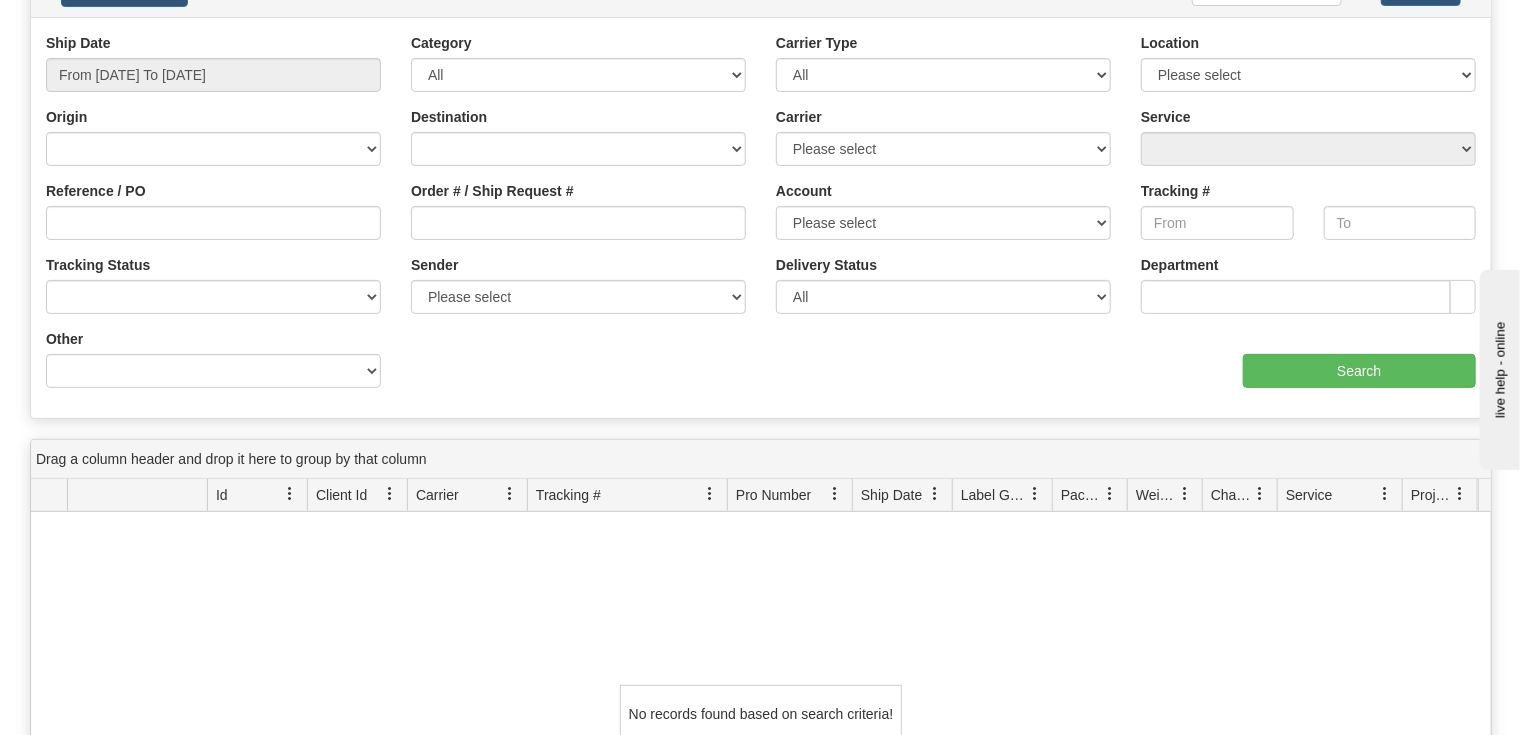 scroll, scrollTop: 0, scrollLeft: 0, axis: both 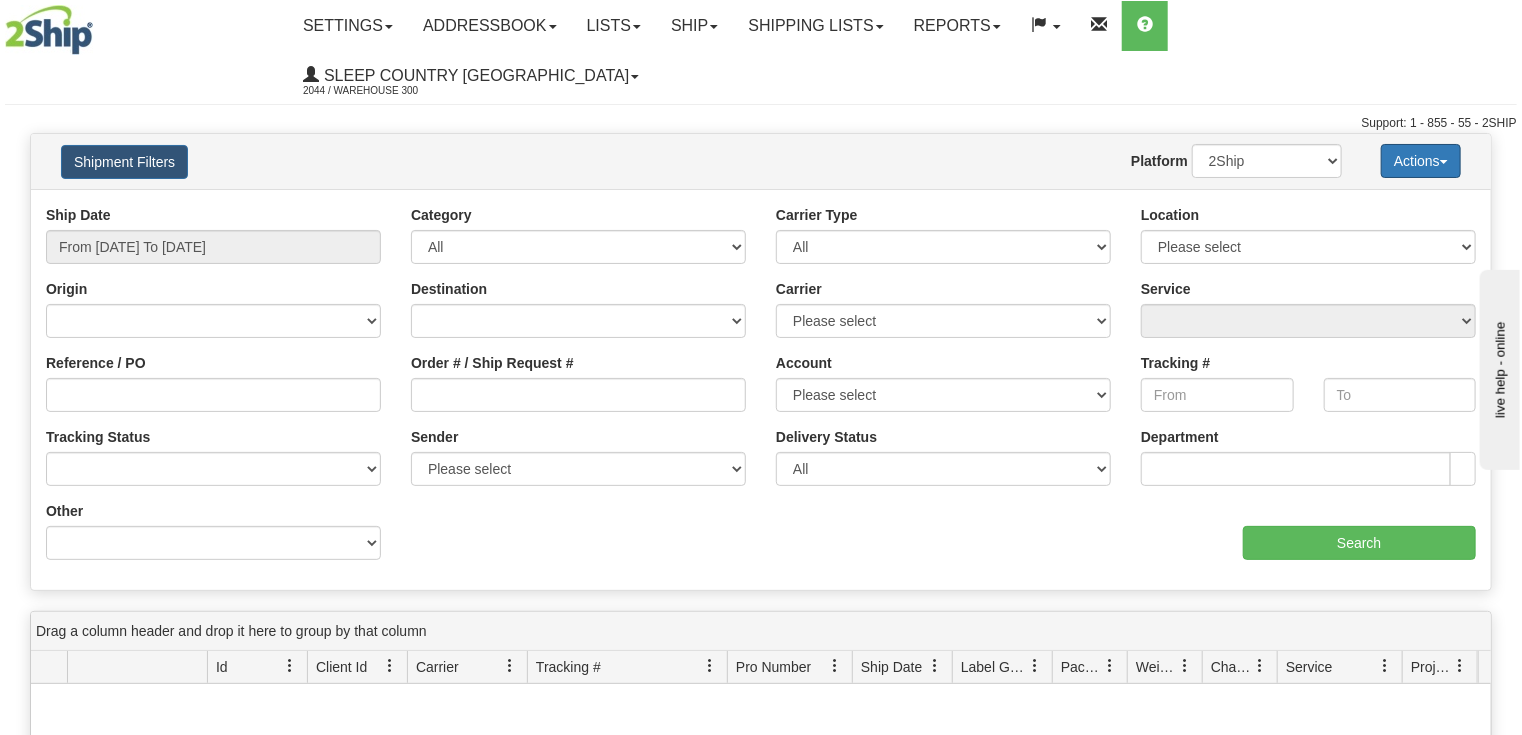 click on "Actions" at bounding box center [1421, 161] 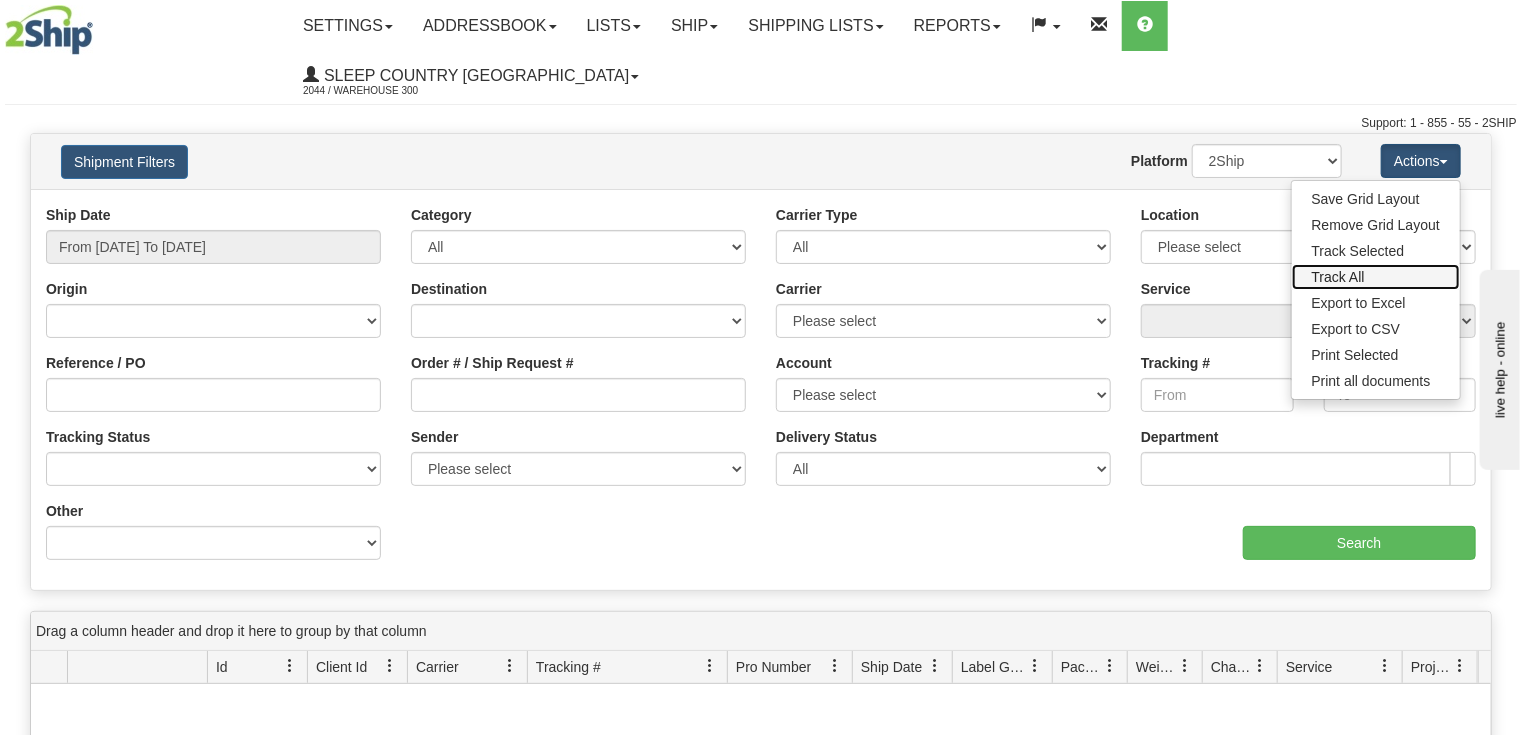 click on "Track All" at bounding box center [1376, 277] 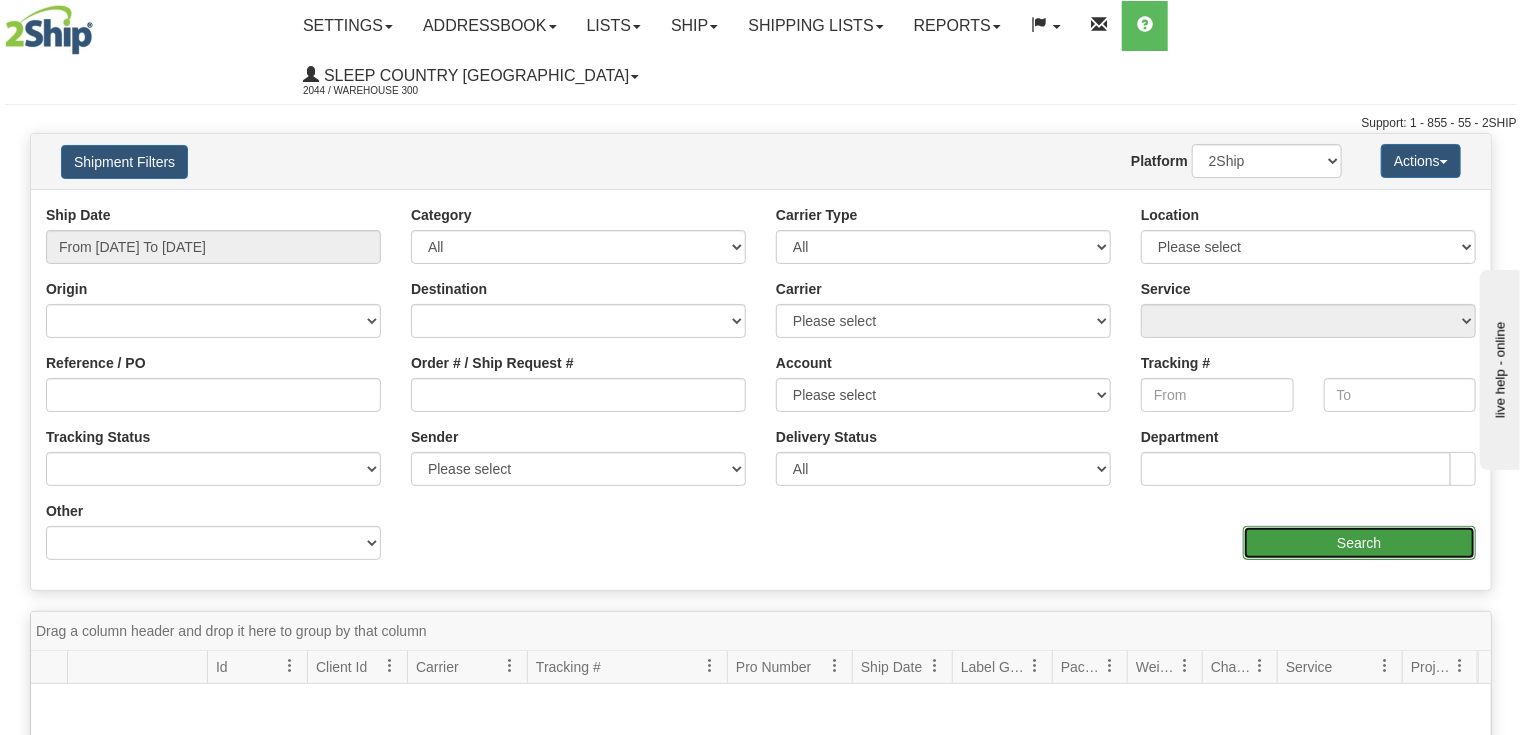 click on "Search" at bounding box center (1359, 543) 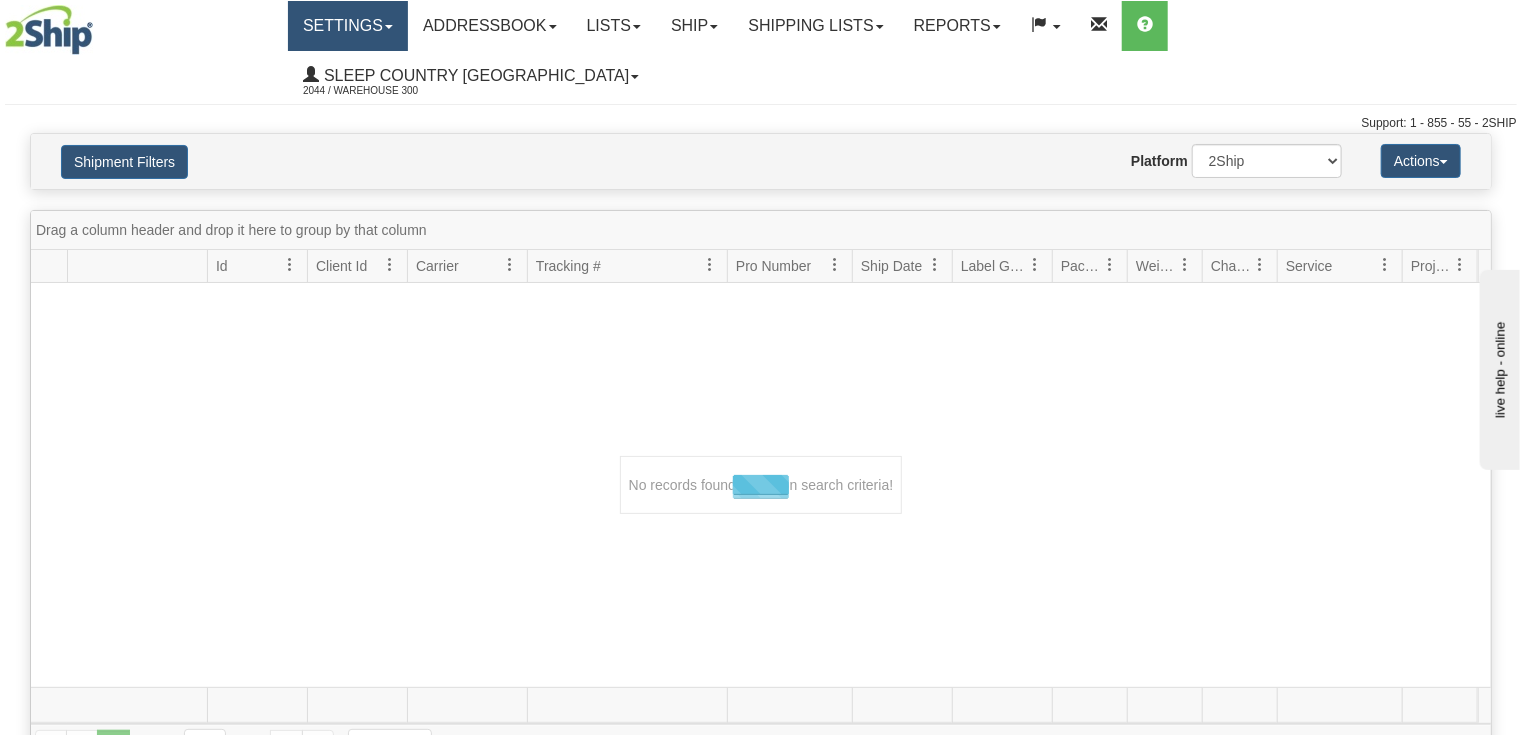 click on "Settings" at bounding box center [348, 26] 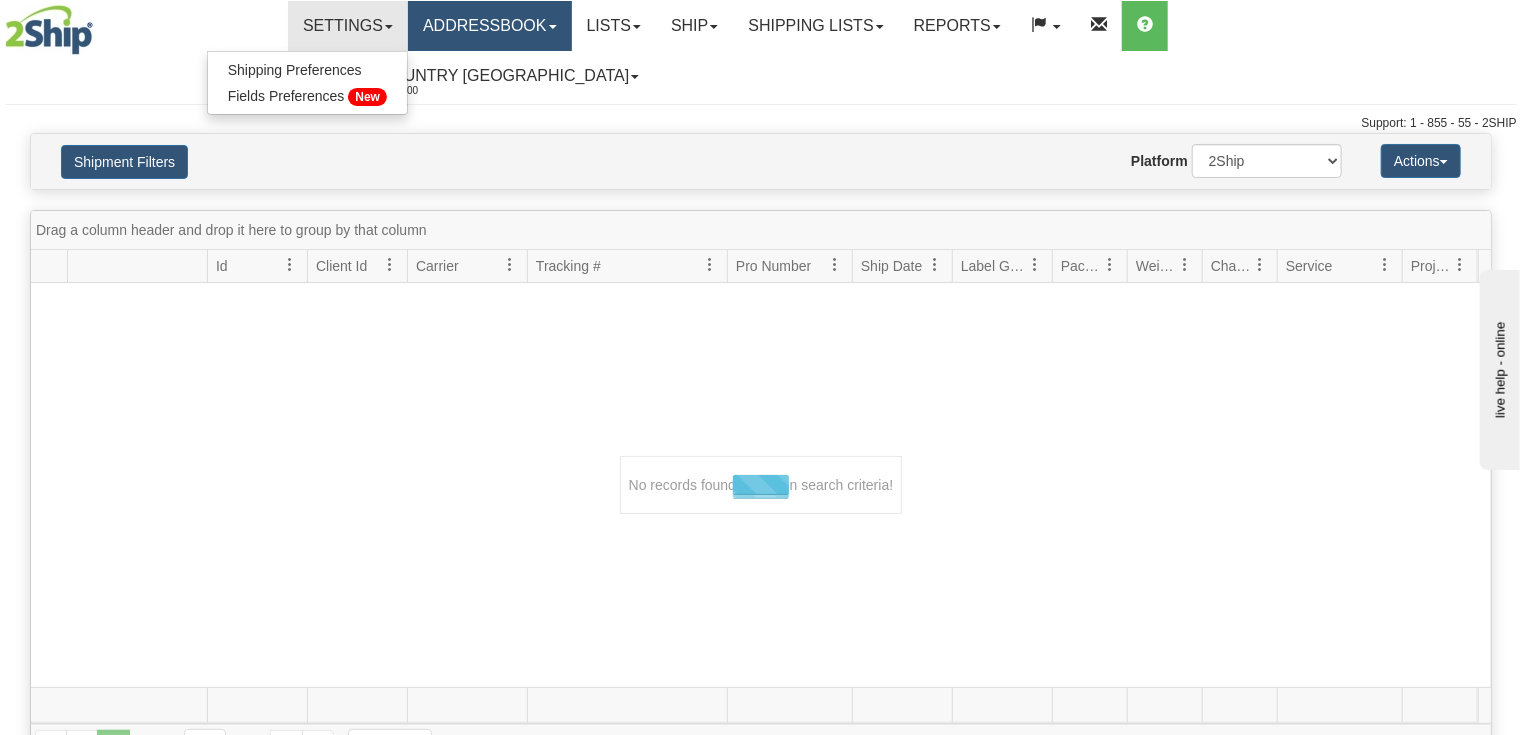 click on "Addressbook" at bounding box center [490, 26] 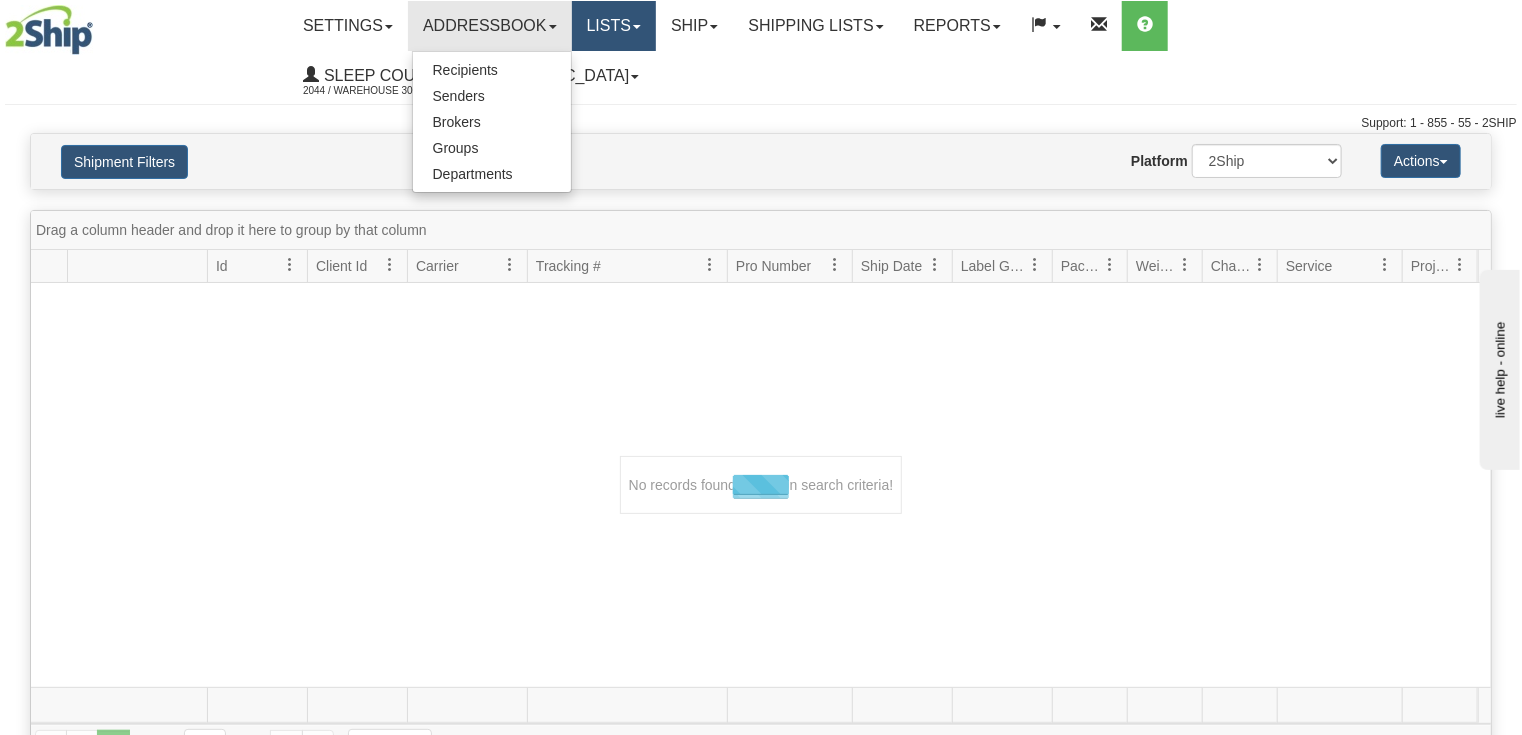 click on "Lists" at bounding box center [614, 26] 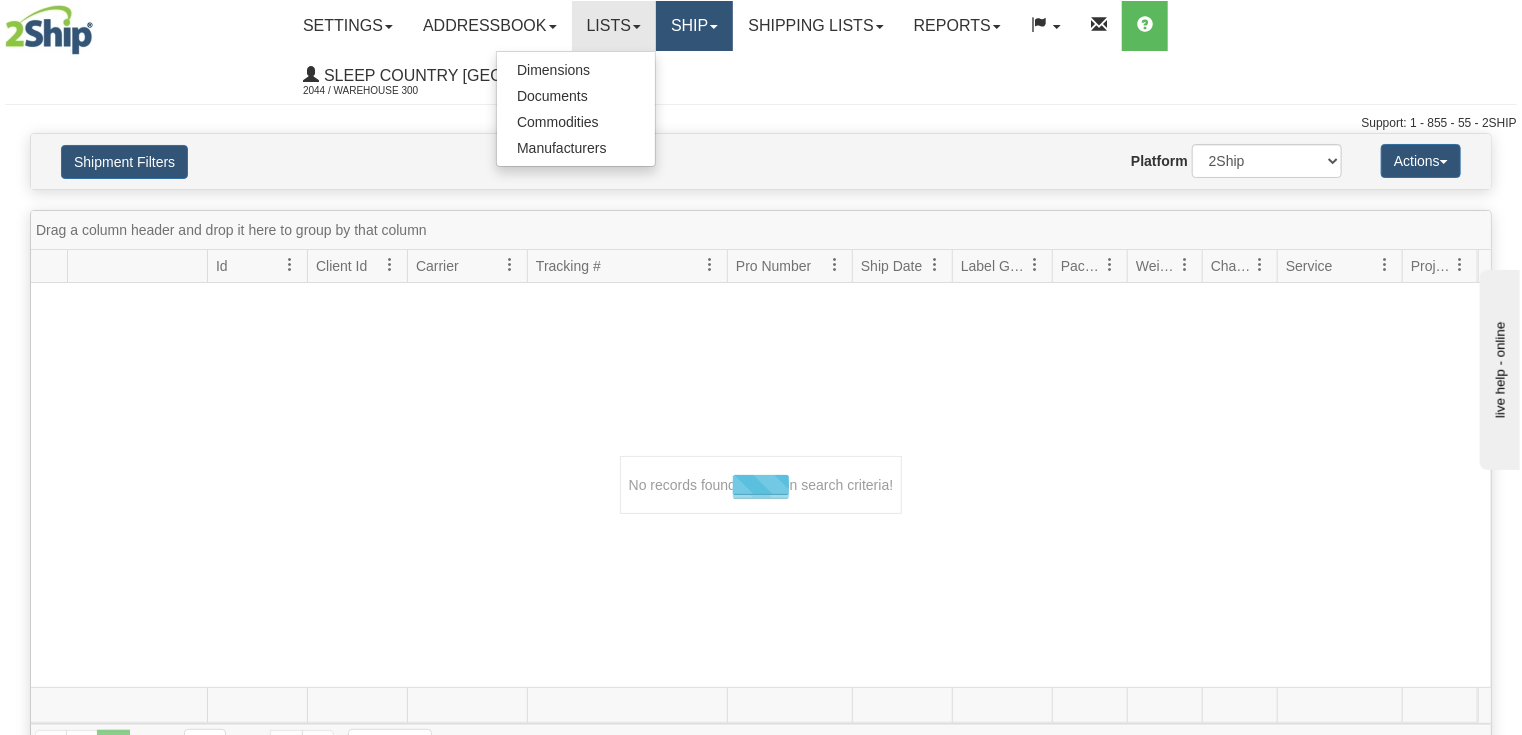 click at bounding box center (714, 27) 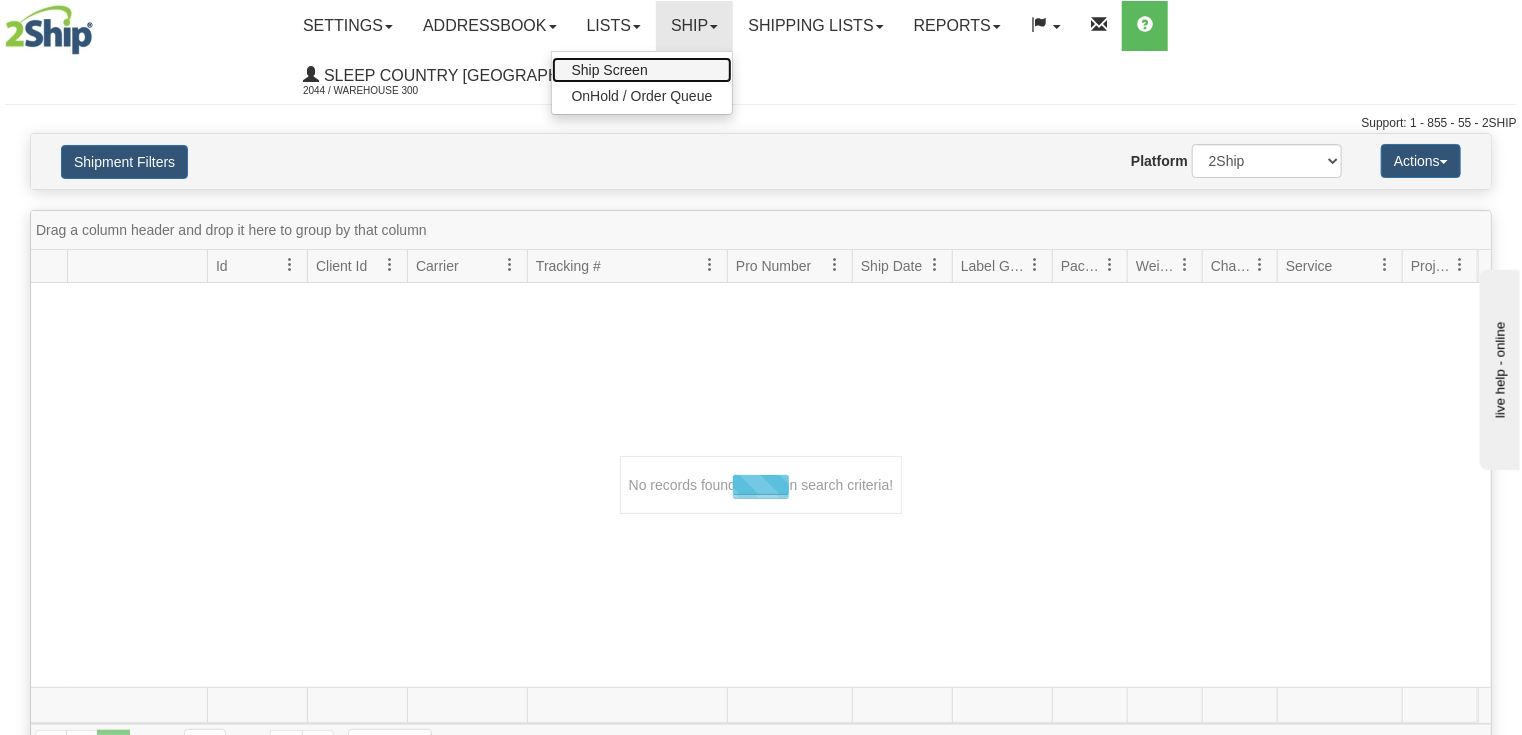 click on "Ship Screen" at bounding box center [610, 70] 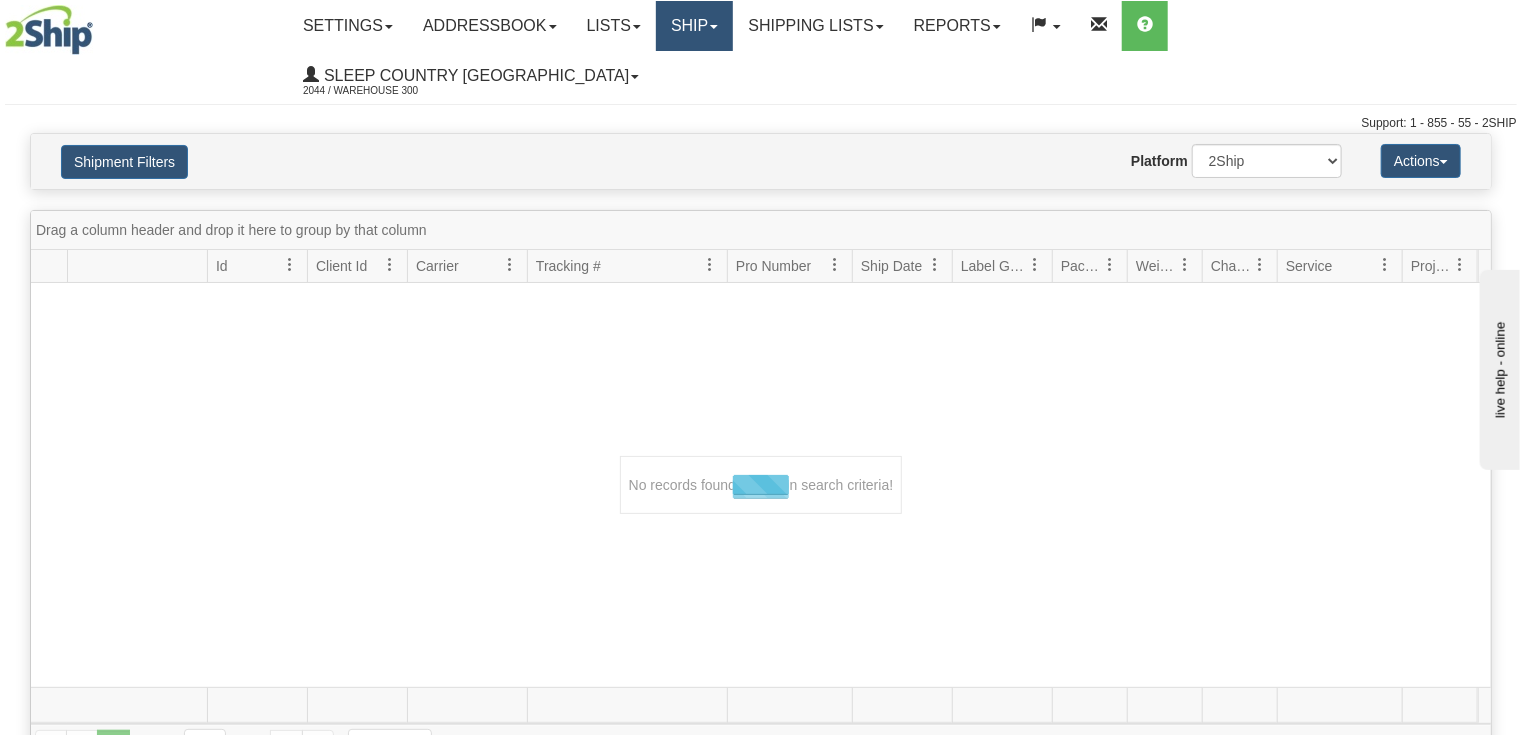 click at bounding box center (714, 27) 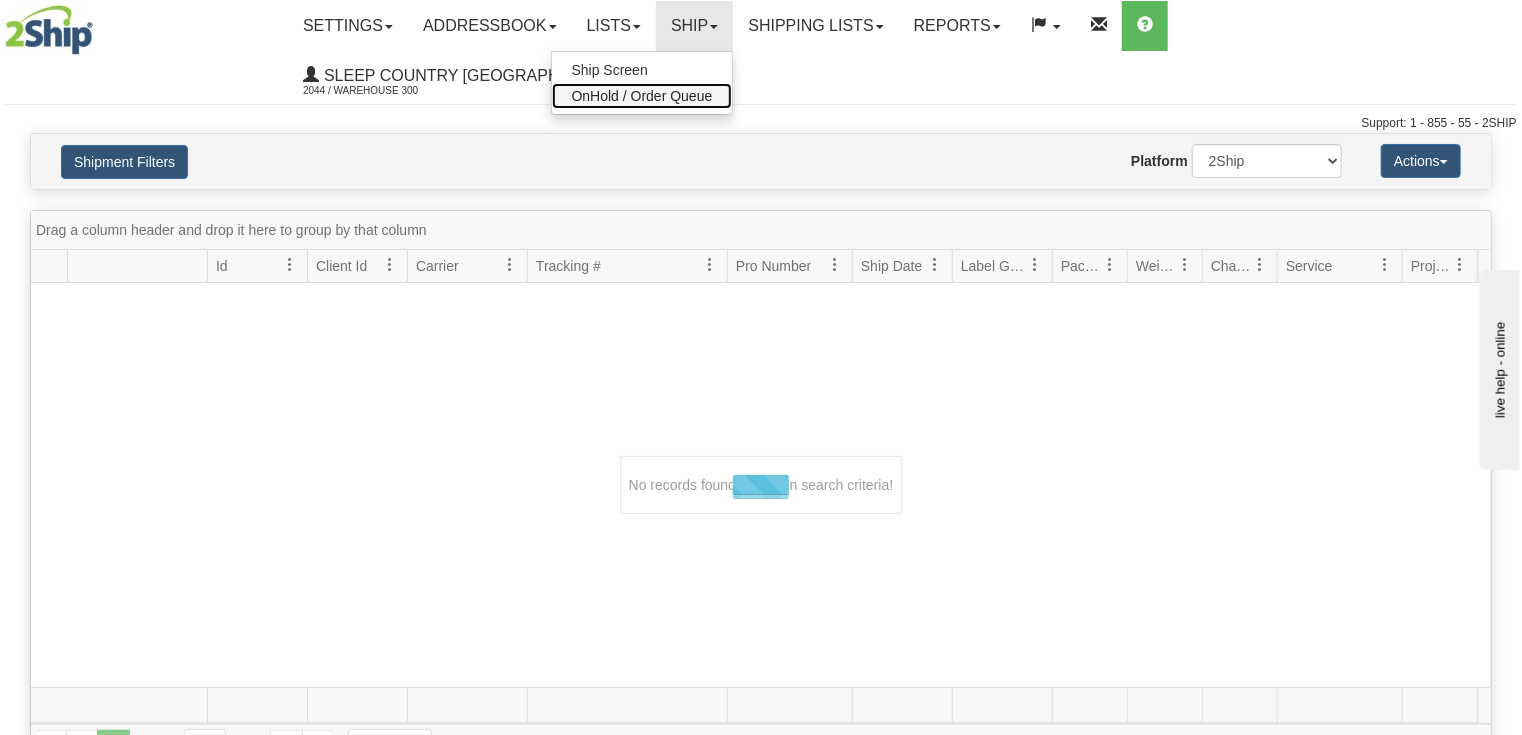 click on "OnHold / Order Queue" at bounding box center [642, 96] 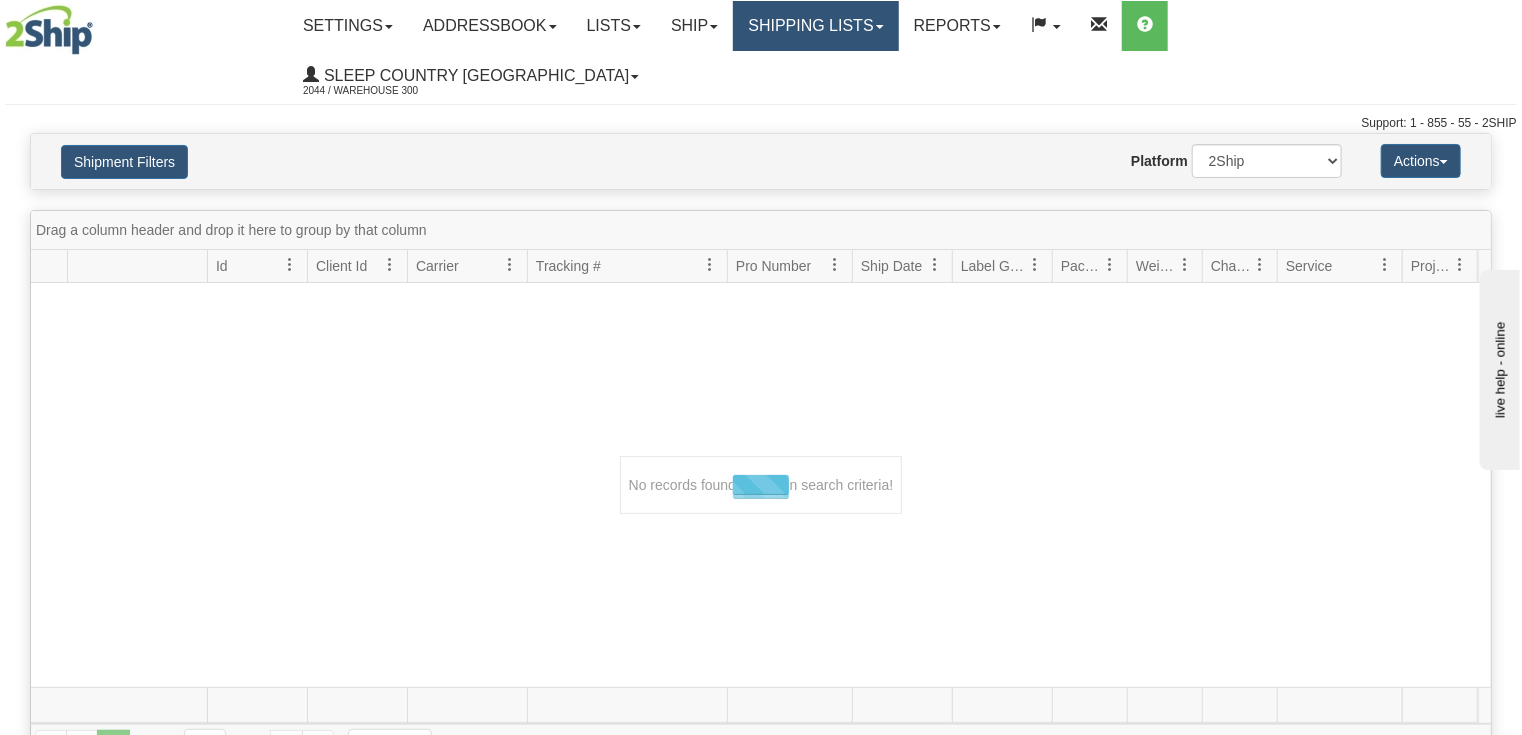 click on "Shipping lists" at bounding box center (815, 26) 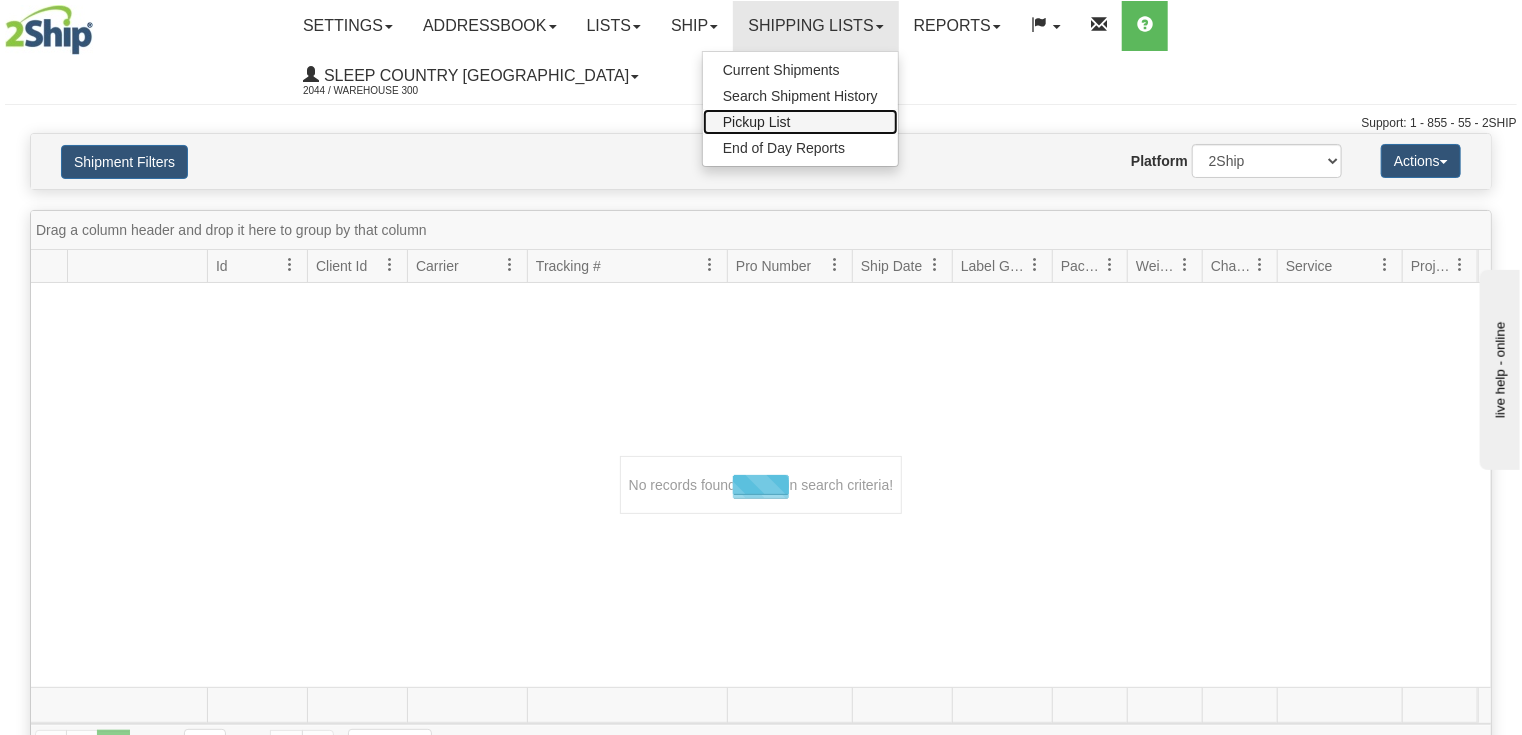 click on "Pickup List" at bounding box center (757, 122) 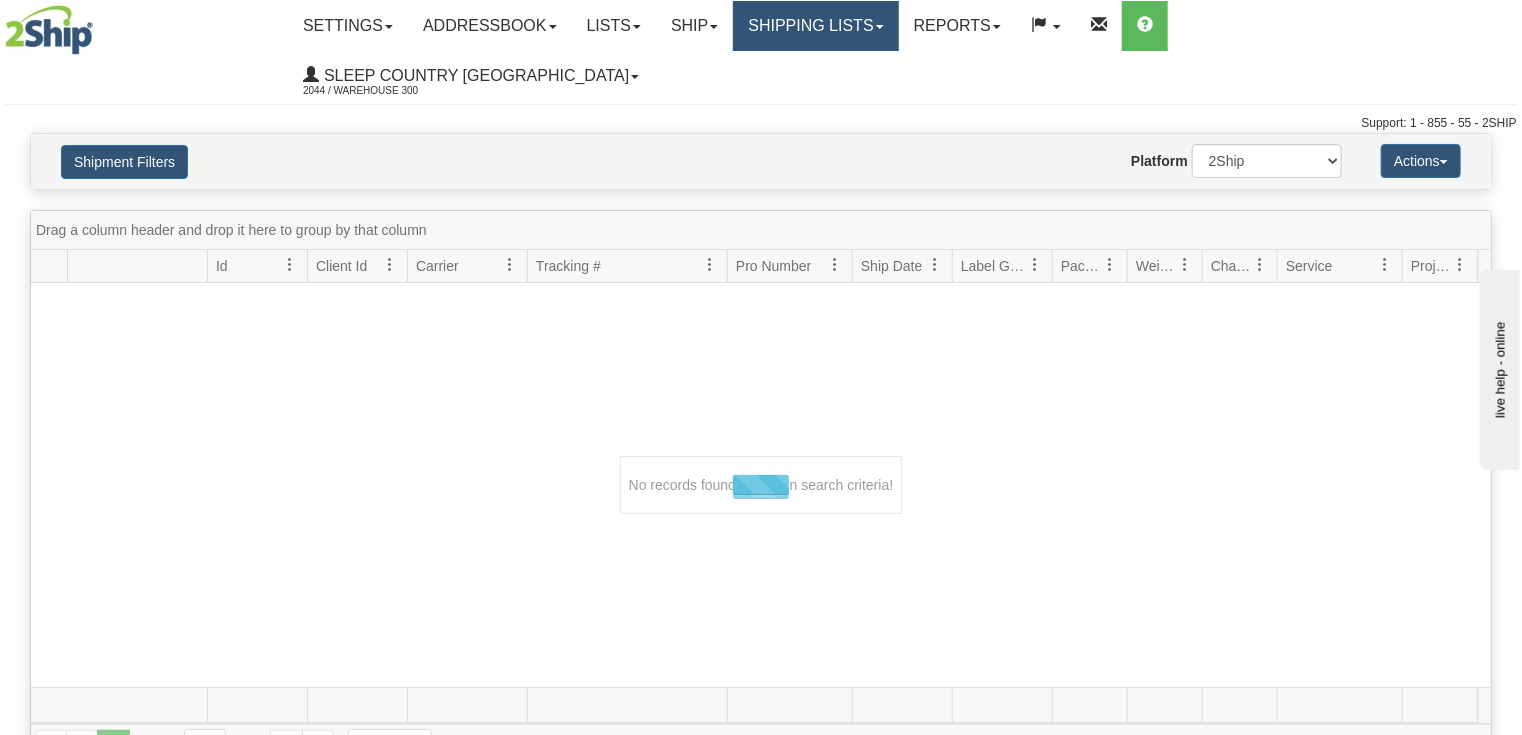 click at bounding box center (880, 27) 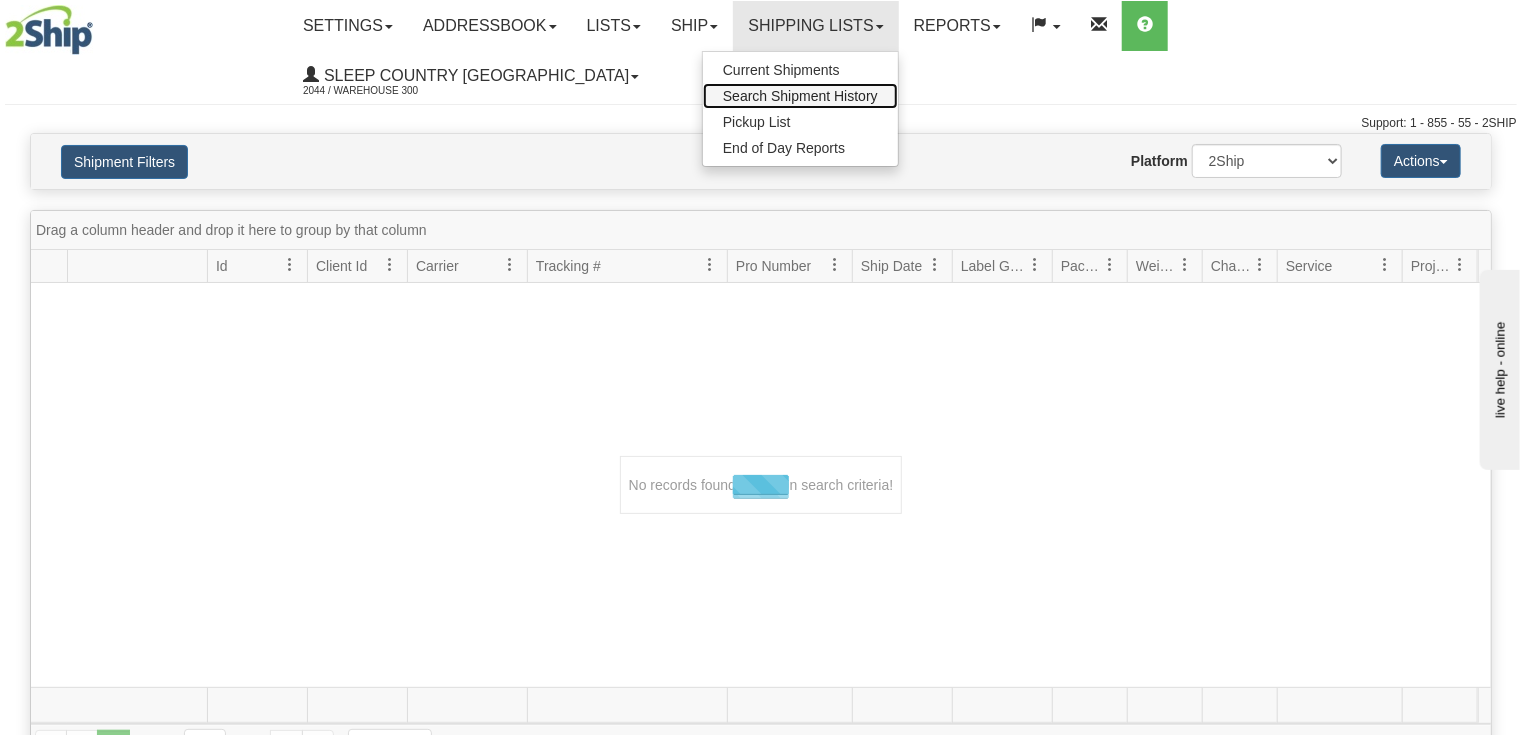 click on "Search Shipment History" at bounding box center [800, 96] 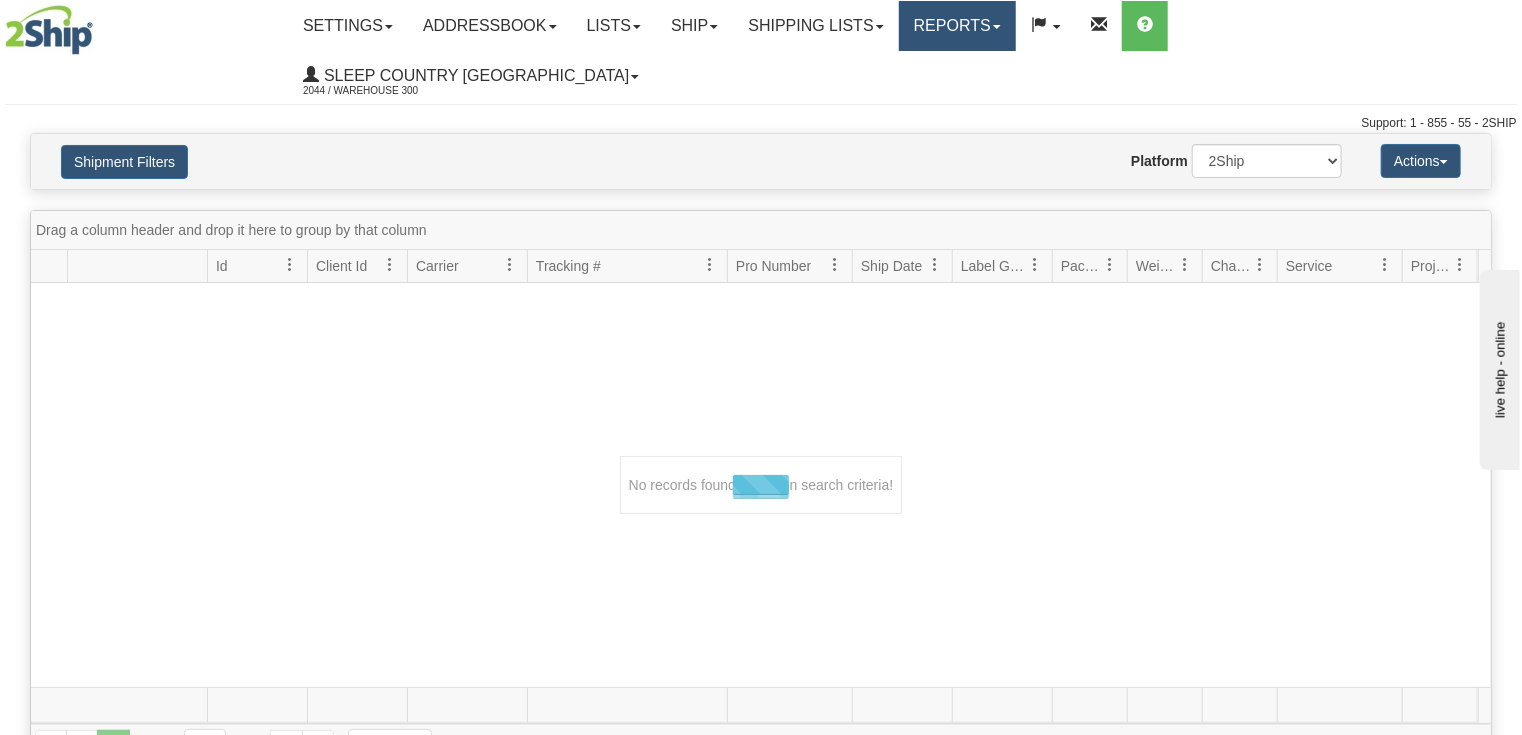 click at bounding box center [997, 27] 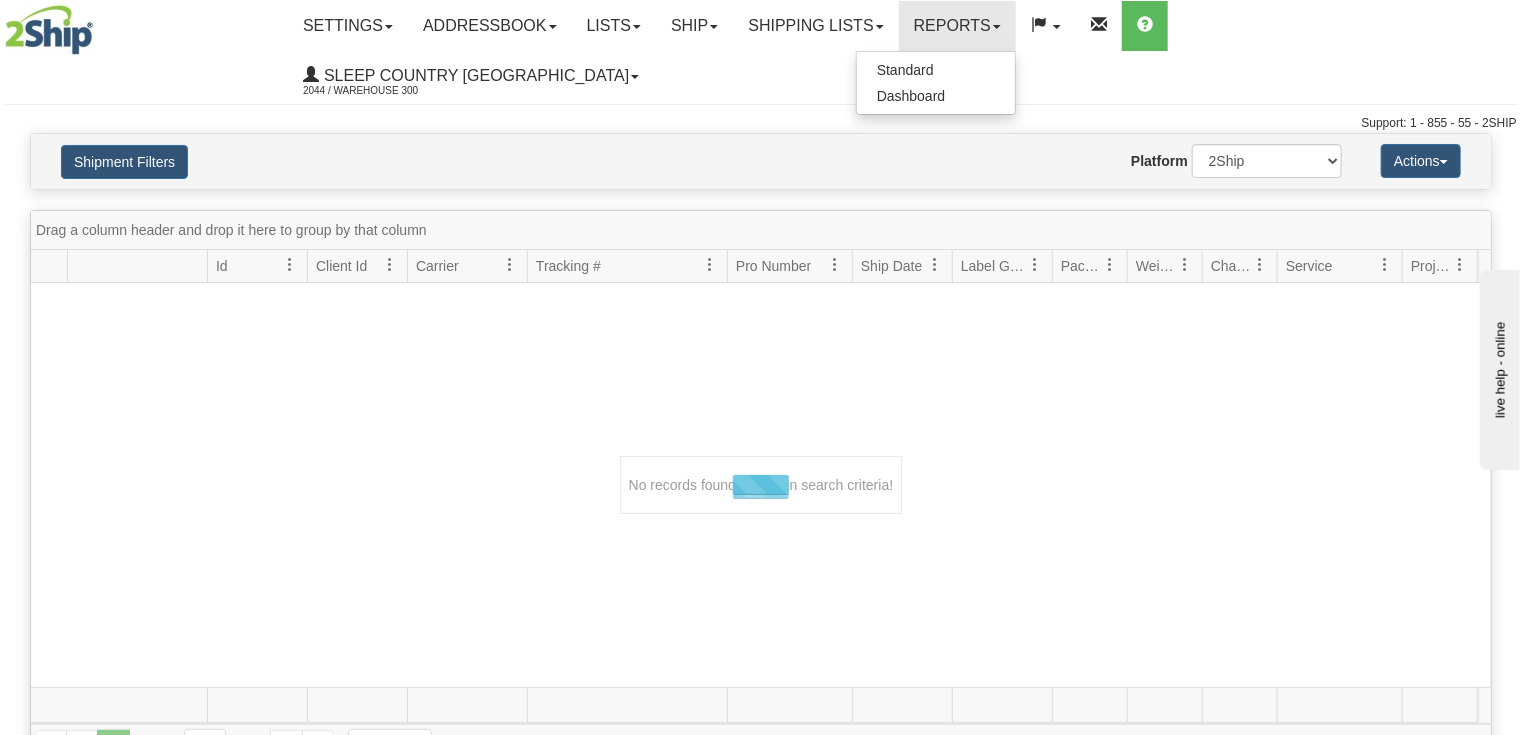 click on "Support: 1 - 855 - 55 - 2SHIP" at bounding box center (761, 123) 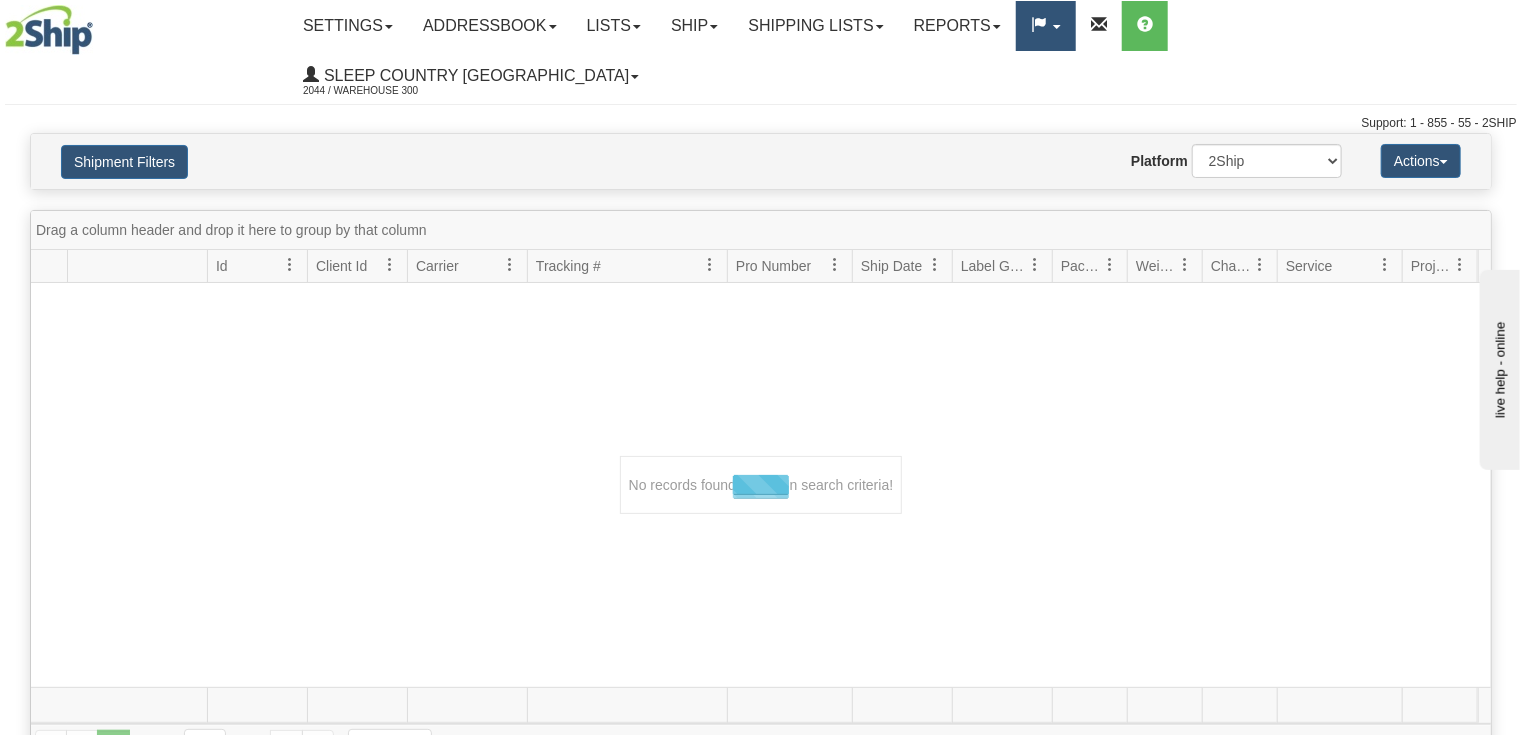 click at bounding box center (1046, 26) 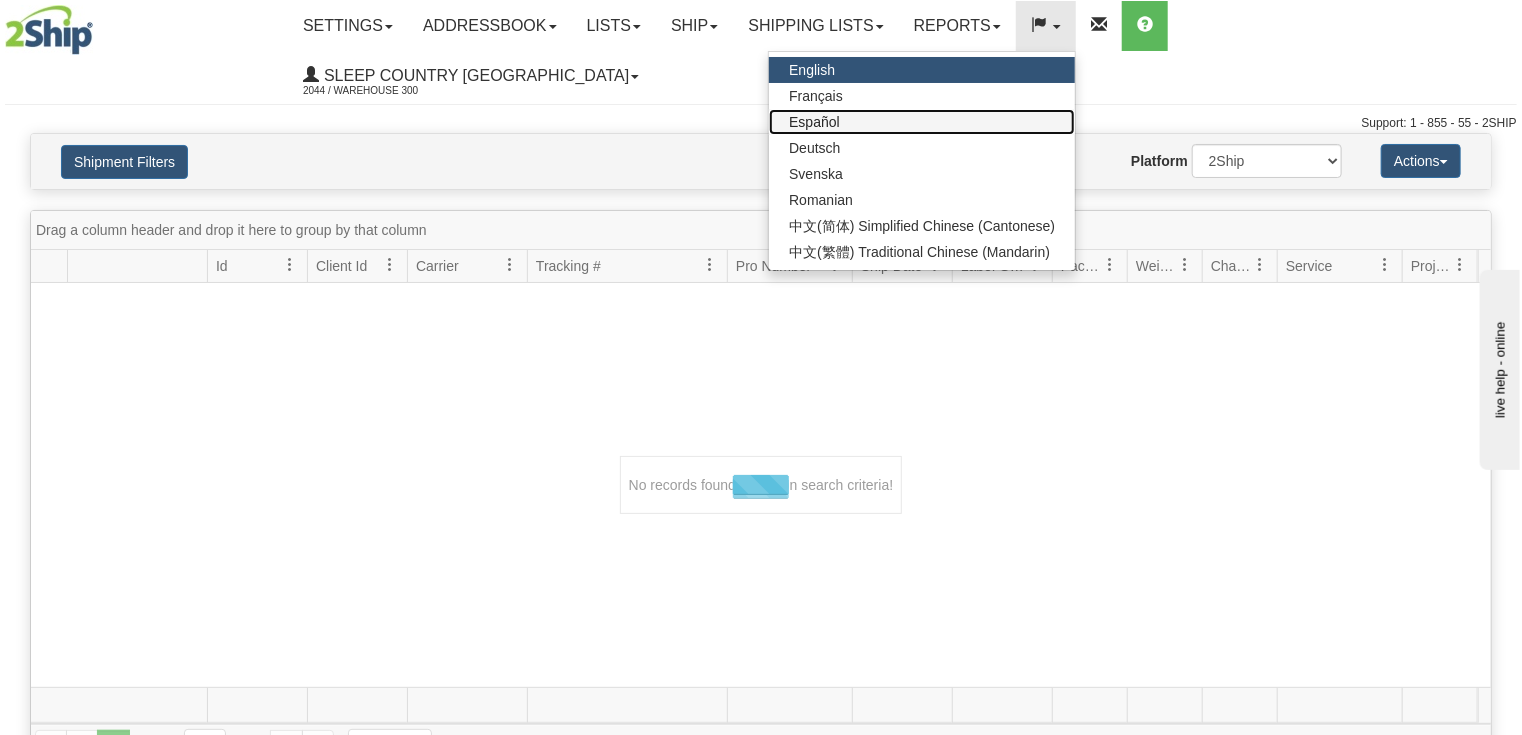 click on "Español" 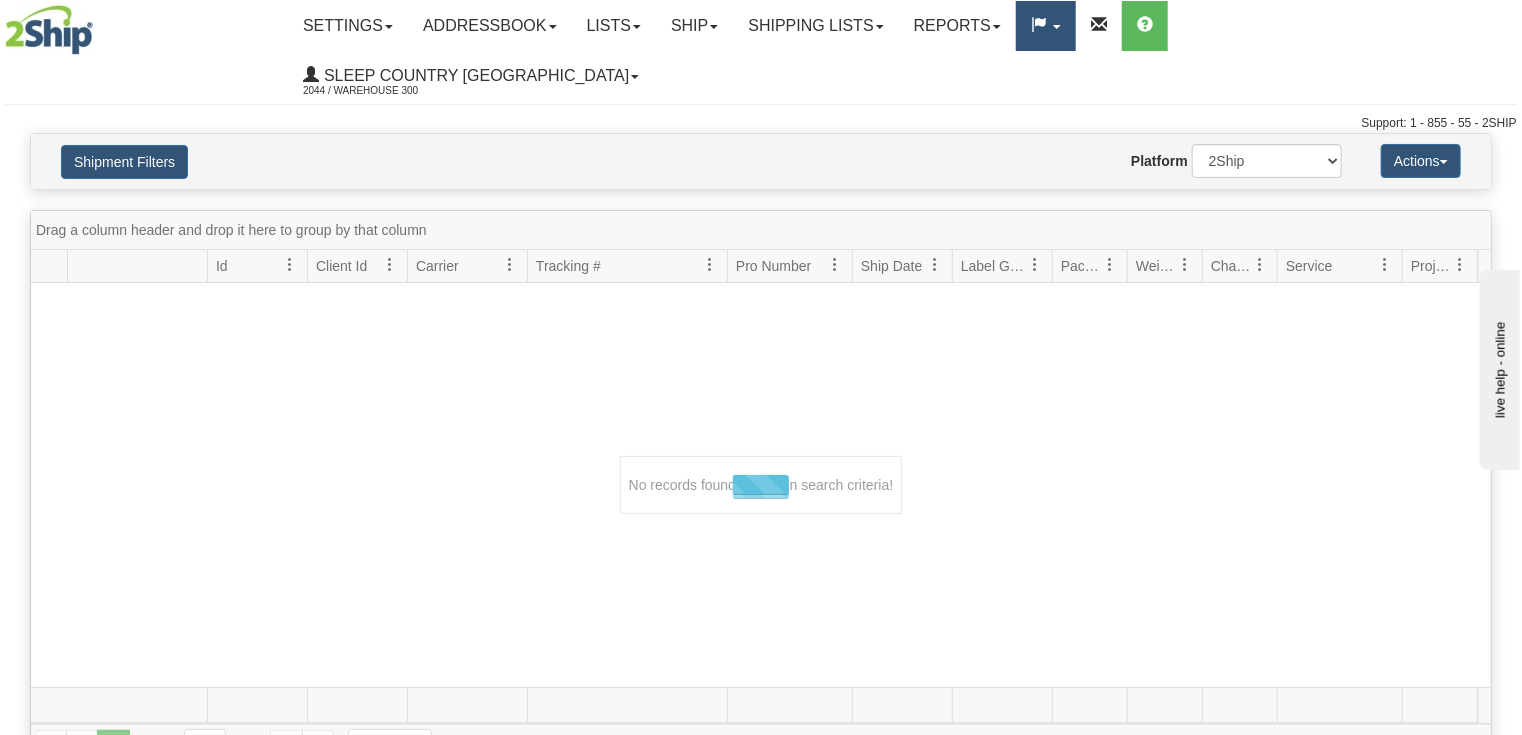 click at bounding box center (1057, 27) 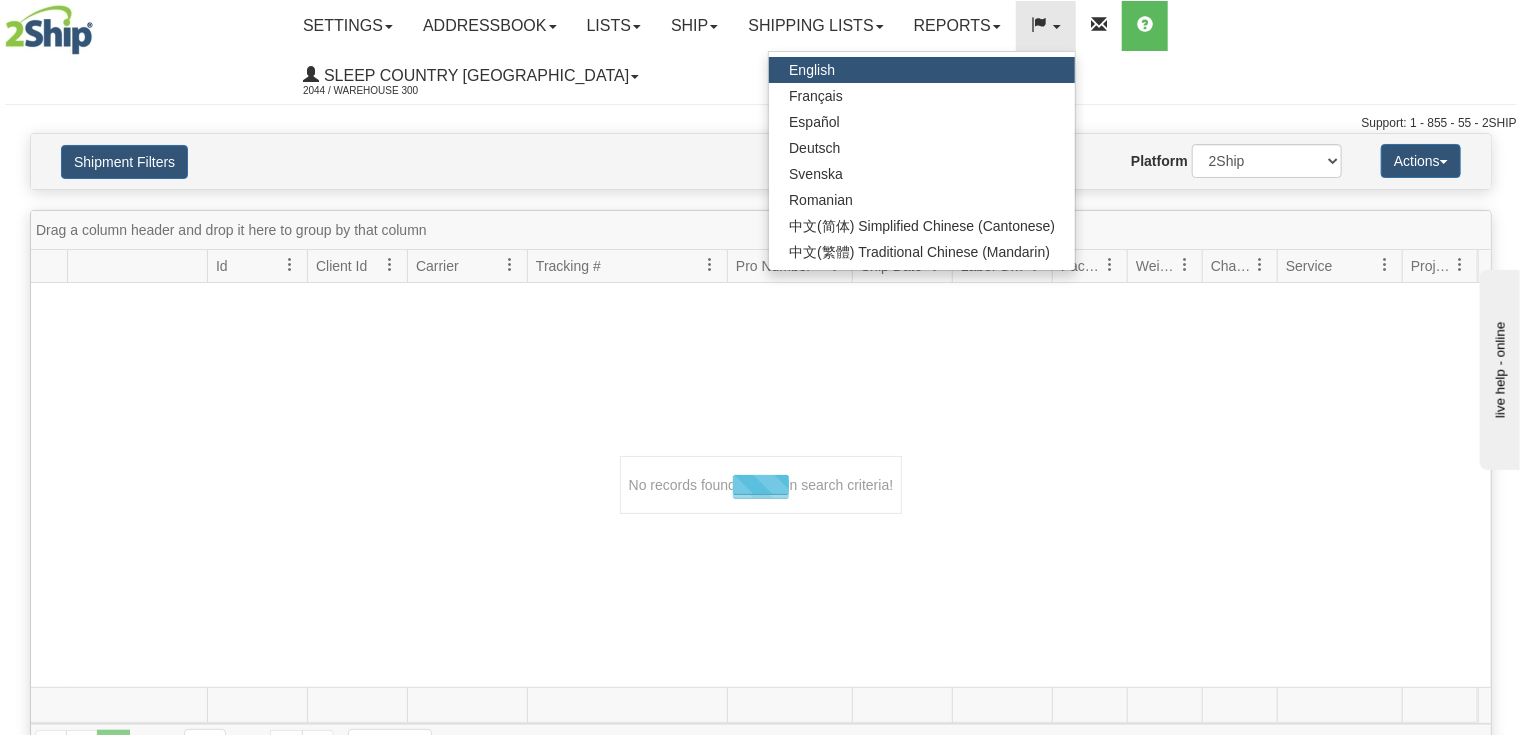 click on "Support: 1 - 855 - 55 - 2SHIP" at bounding box center [761, 123] 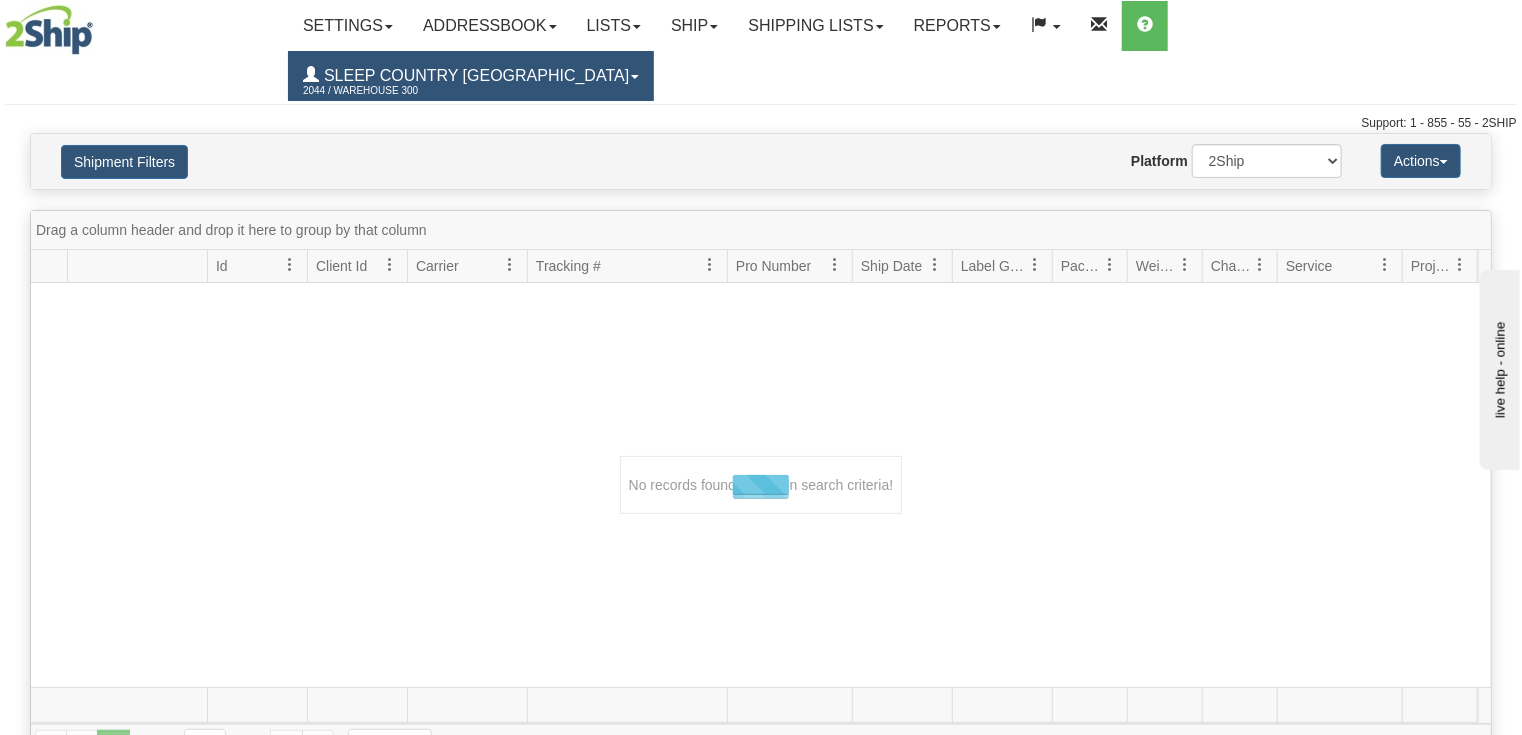 click at bounding box center [635, 77] 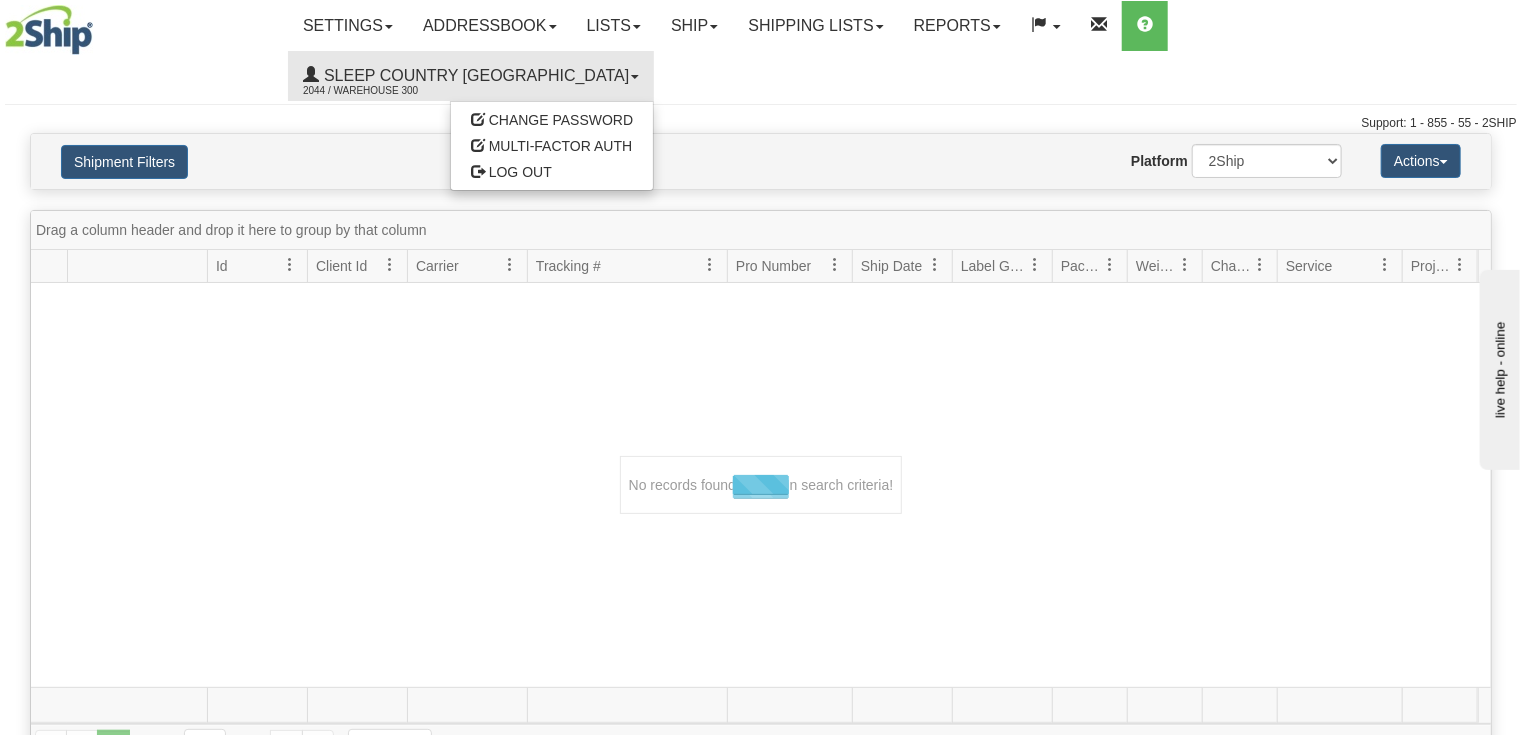 click on "Support: 1 - 855 - 55 - 2SHIP" at bounding box center [761, 123] 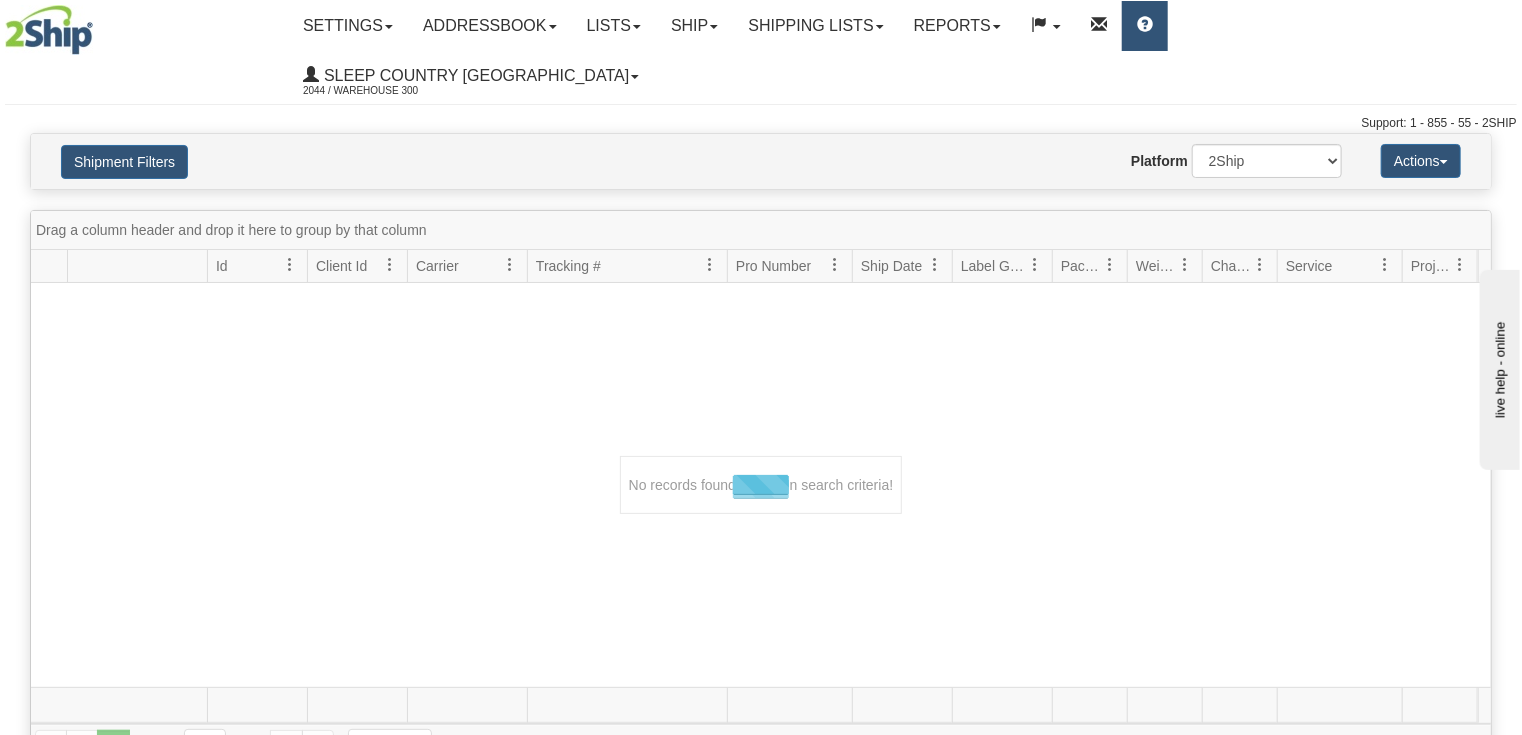 click at bounding box center [1145, 25] 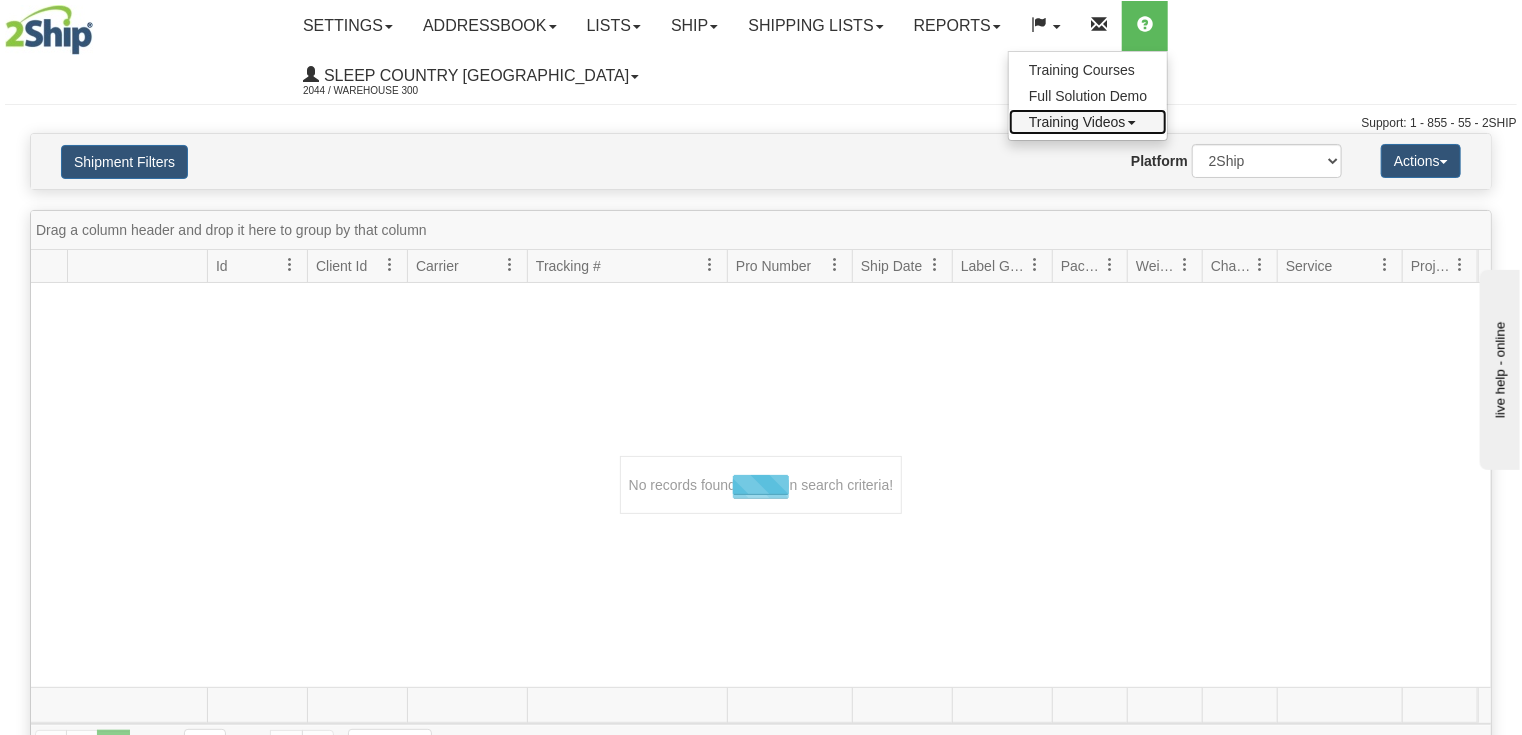 click at bounding box center (1132, 123) 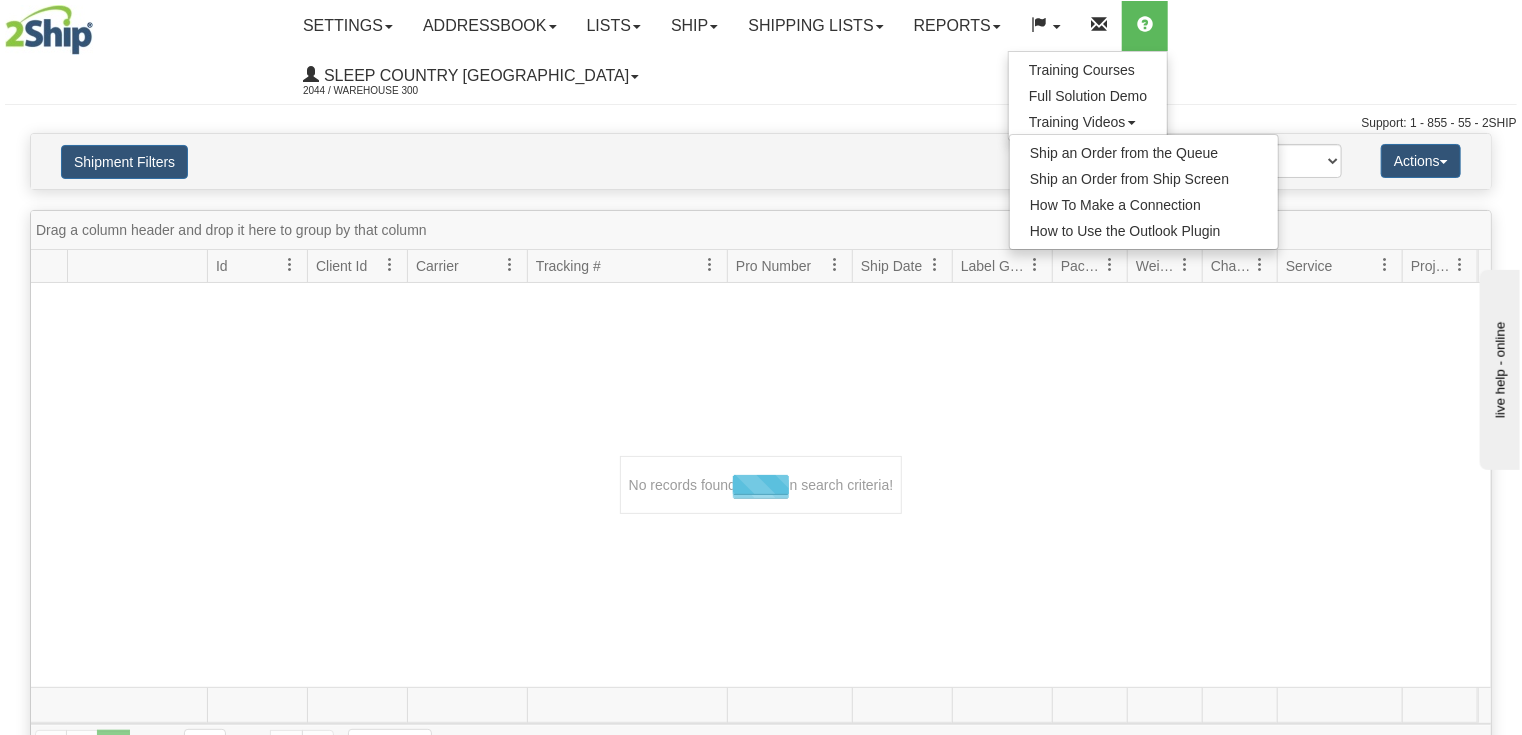 drag, startPoint x: 977, startPoint y: 330, endPoint x: 832, endPoint y: 367, distance: 149.64626 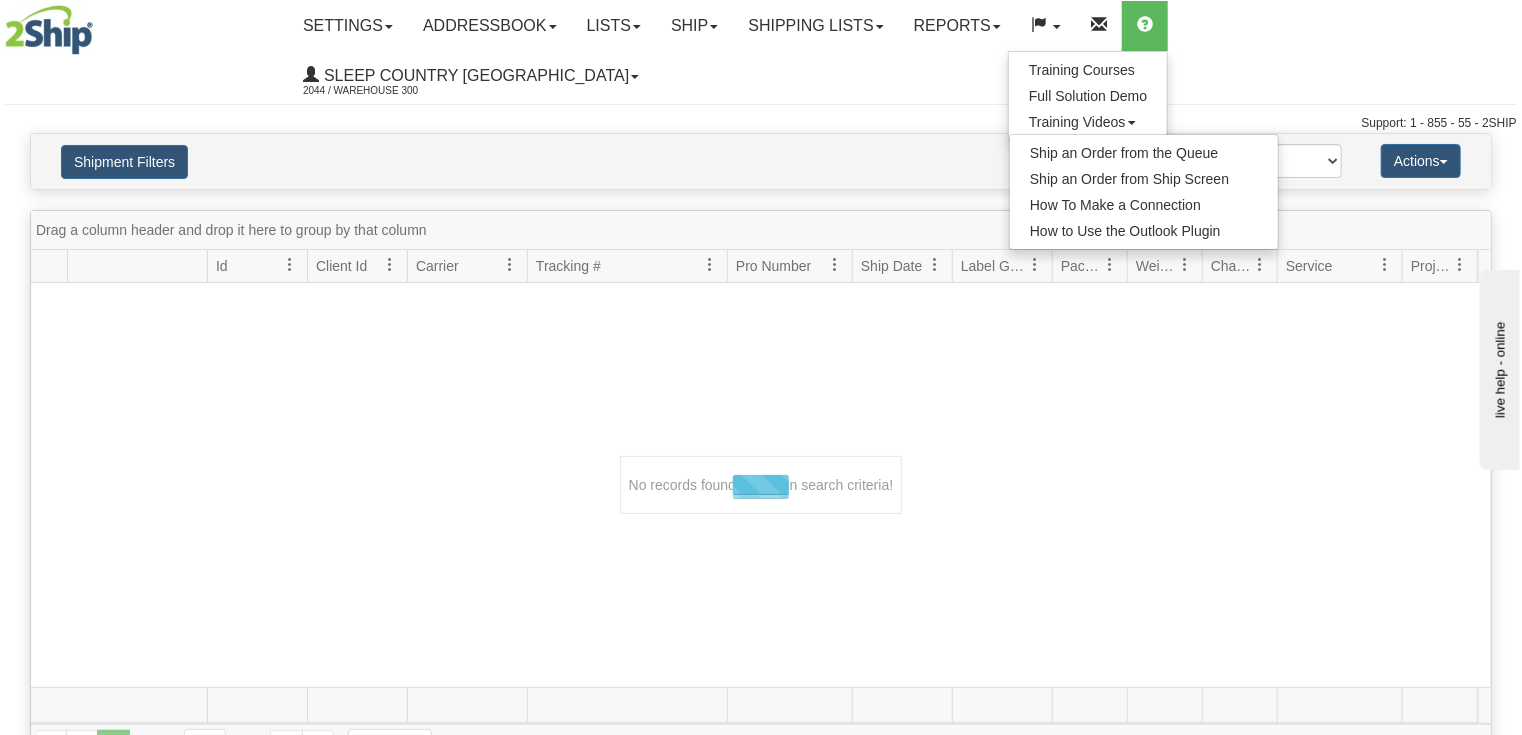 click at bounding box center (761, 485) 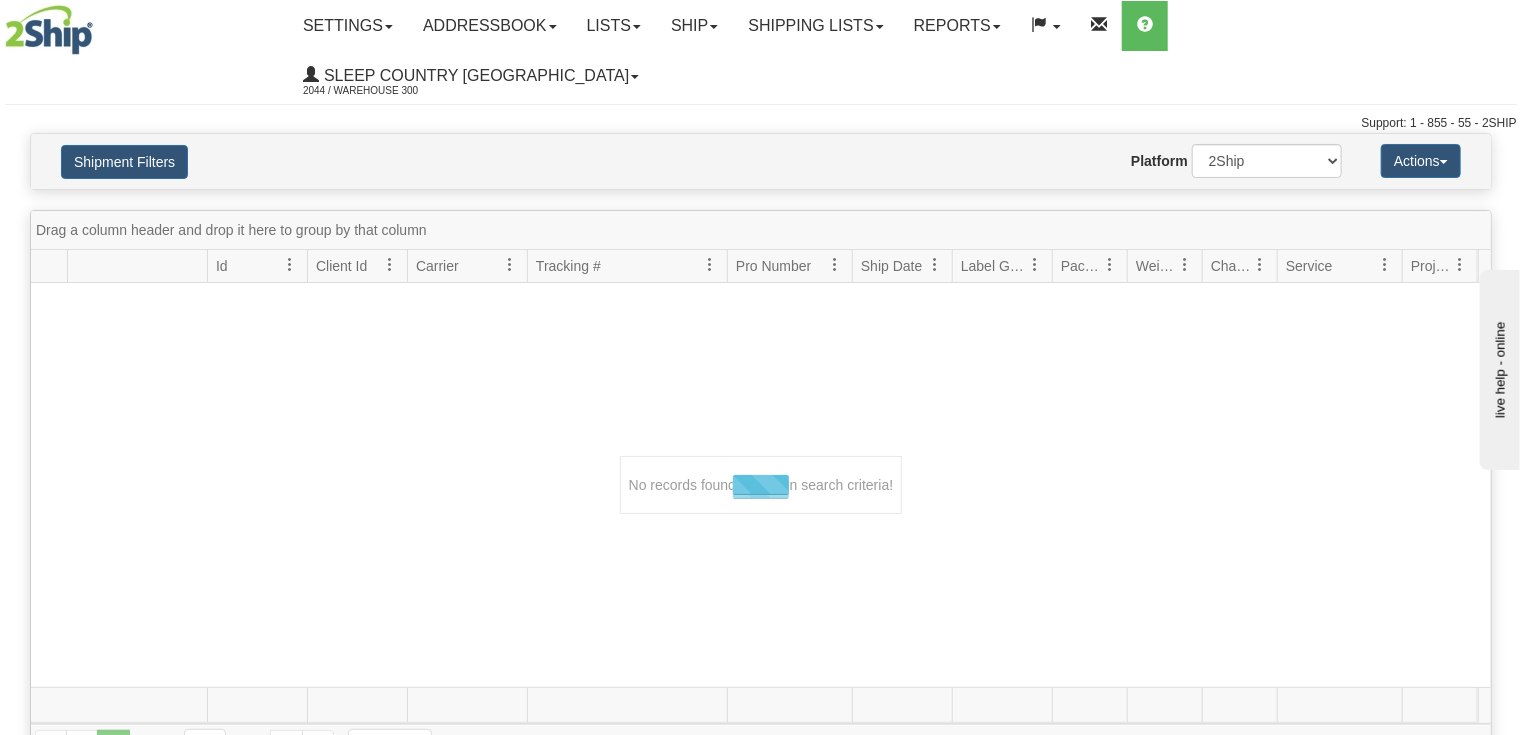 click at bounding box center (761, 485) 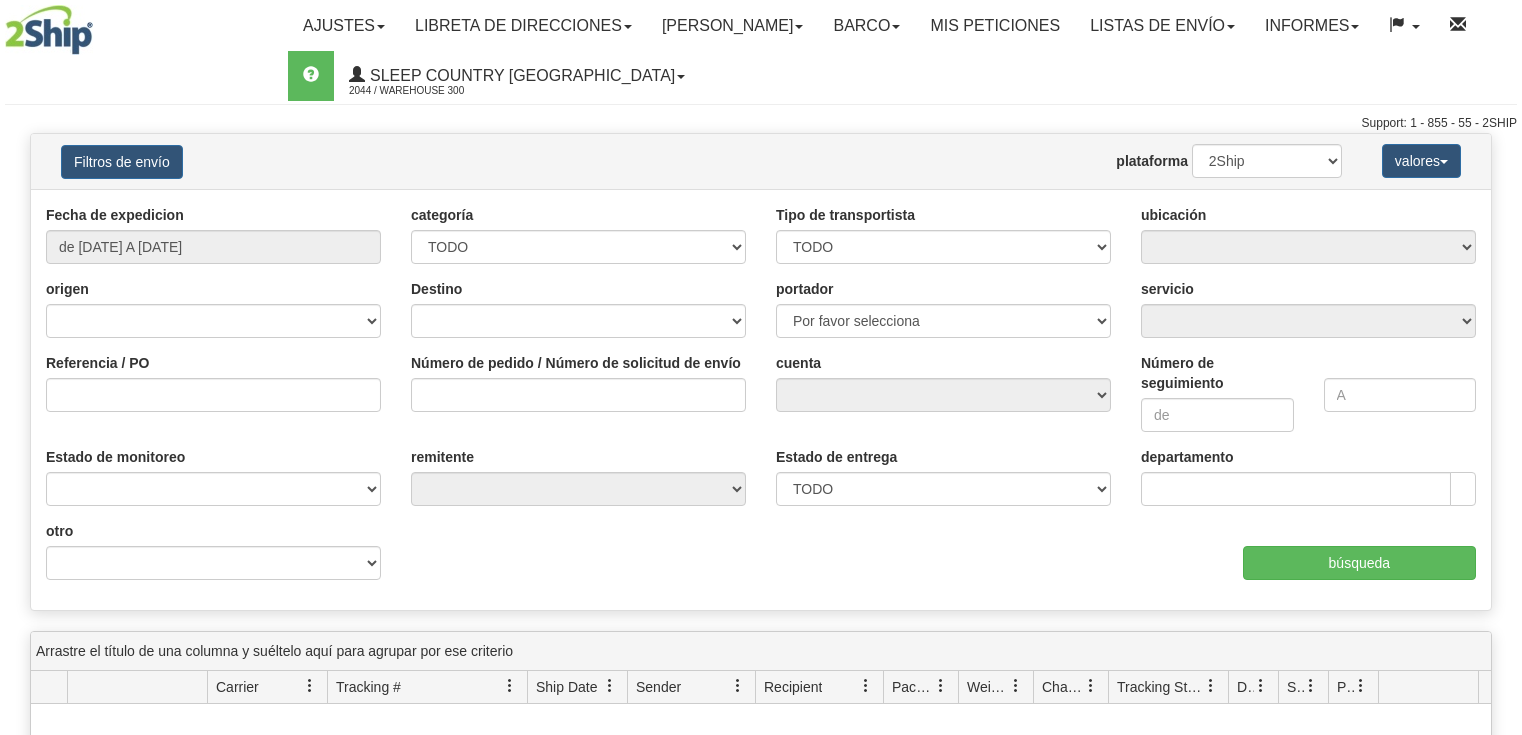 scroll, scrollTop: 0, scrollLeft: 0, axis: both 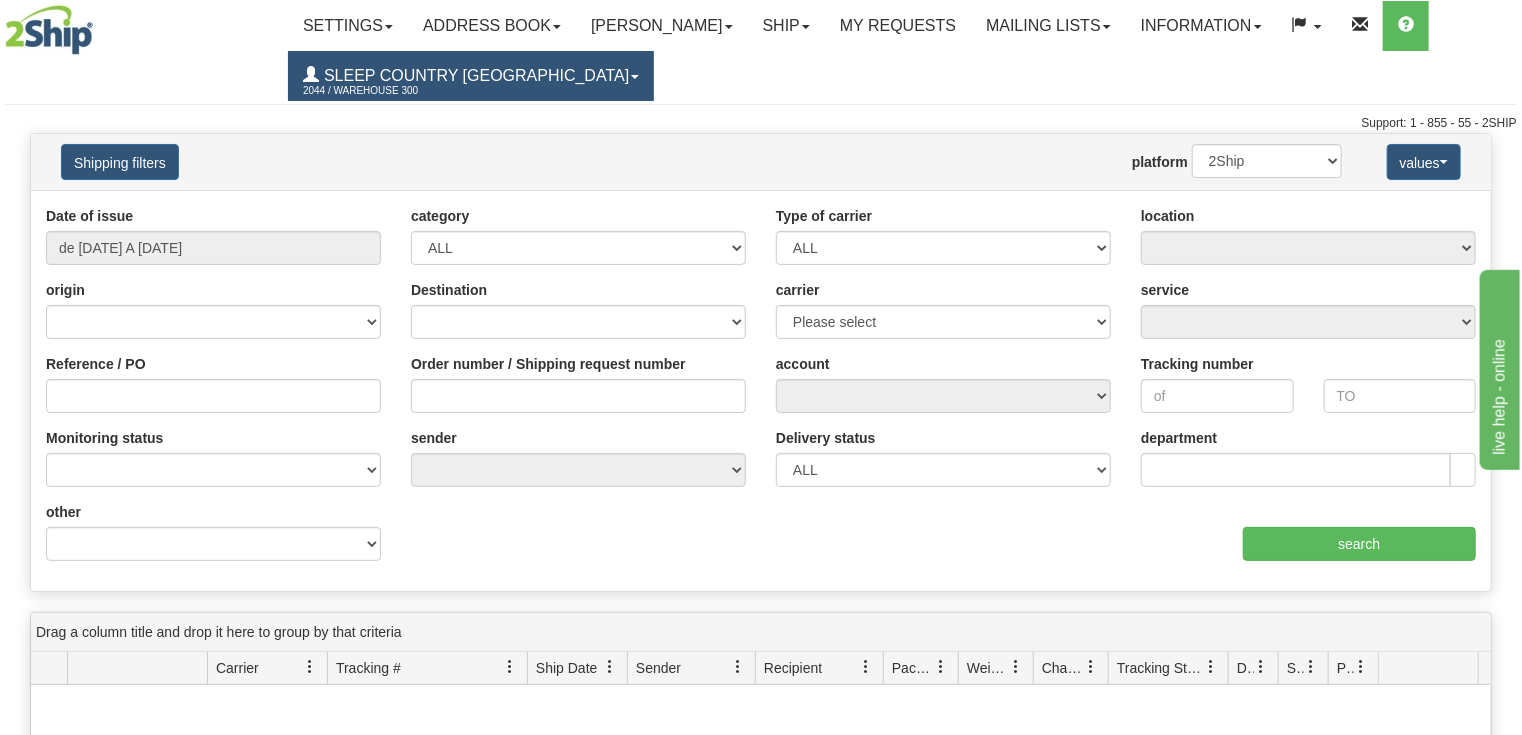 click on "Toggle navigation
Settings
Shipping Preferences
Field Preferences
New
Senders" at bounding box center [894, 51] 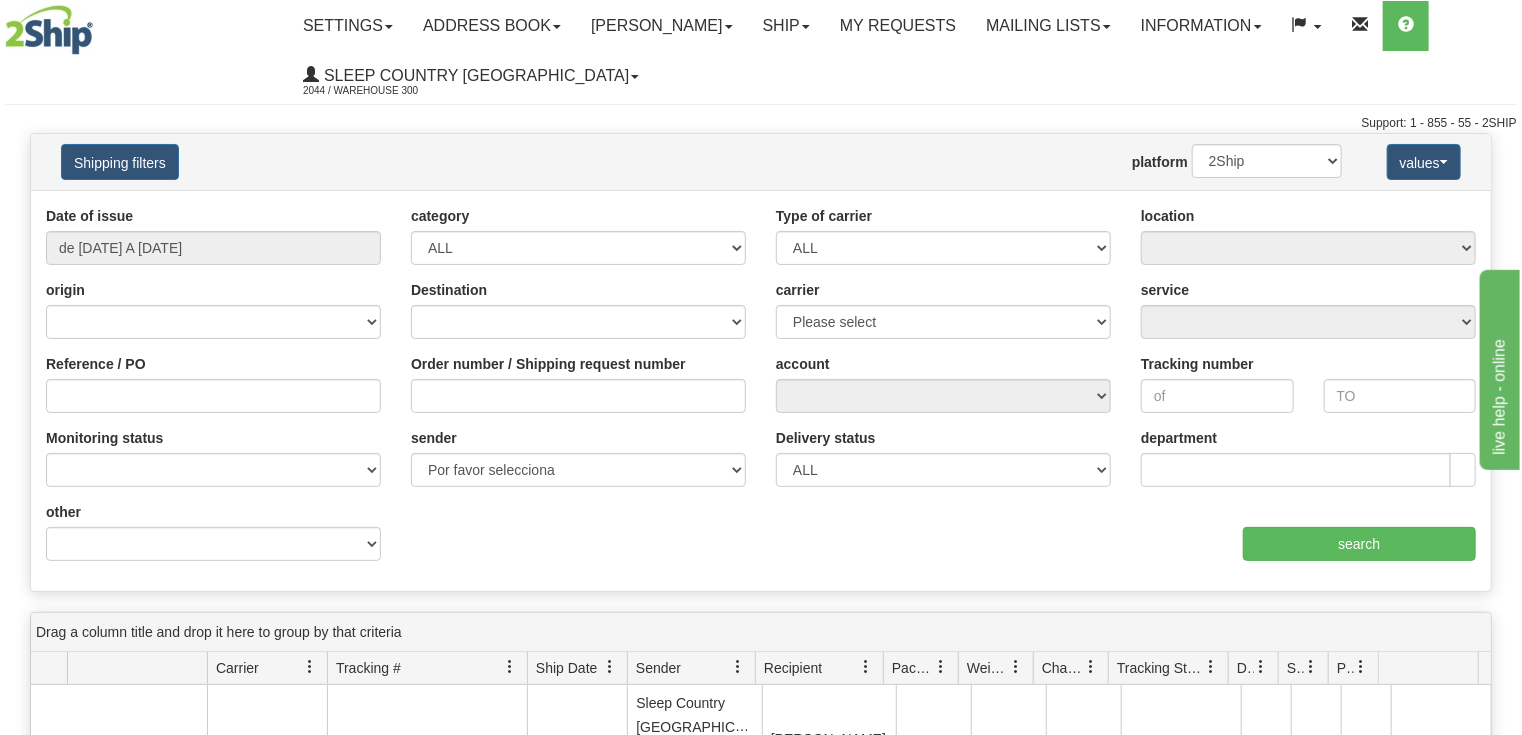 drag, startPoint x: 962, startPoint y: 60, endPoint x: 1000, endPoint y: 62, distance: 38.052597 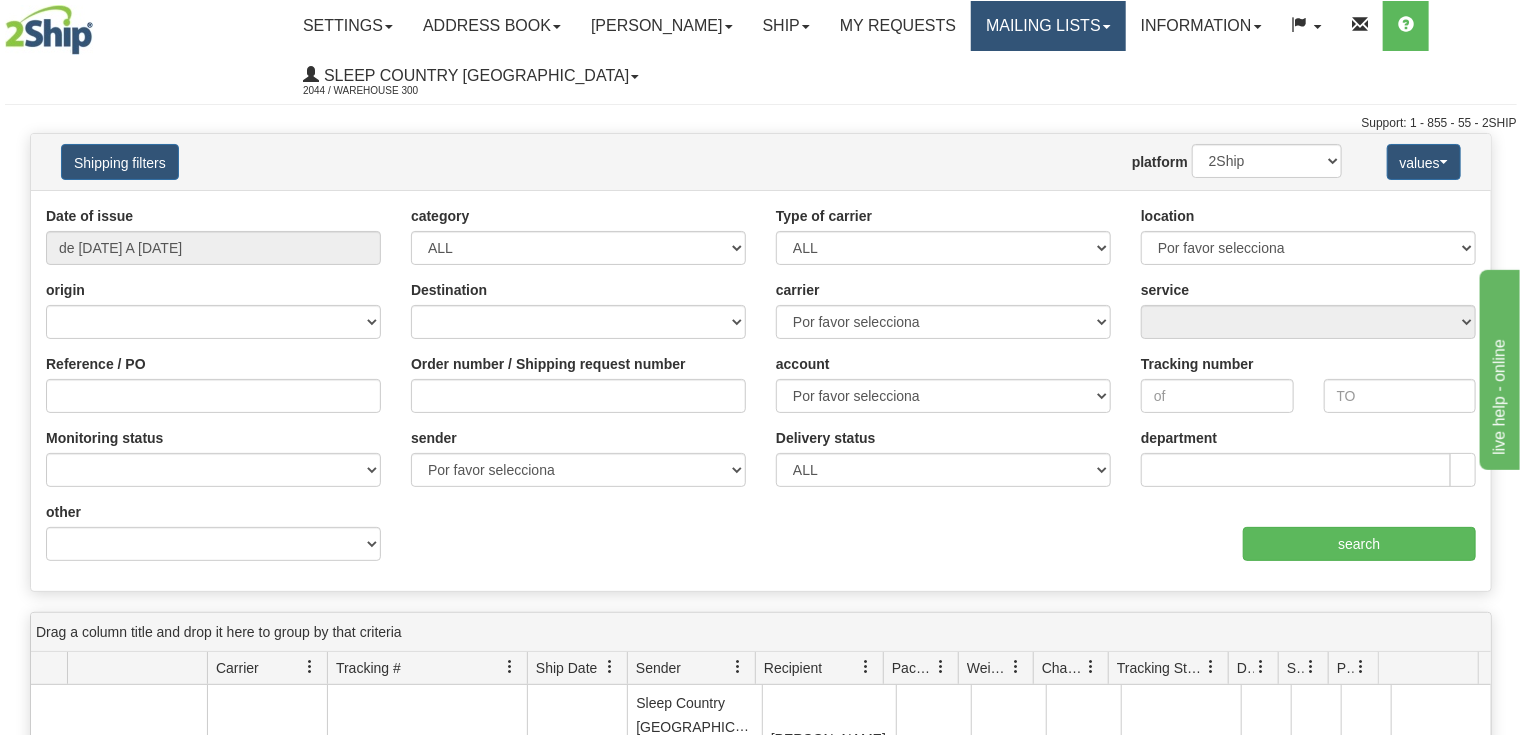click on "Mailing lists" at bounding box center (1048, 26) 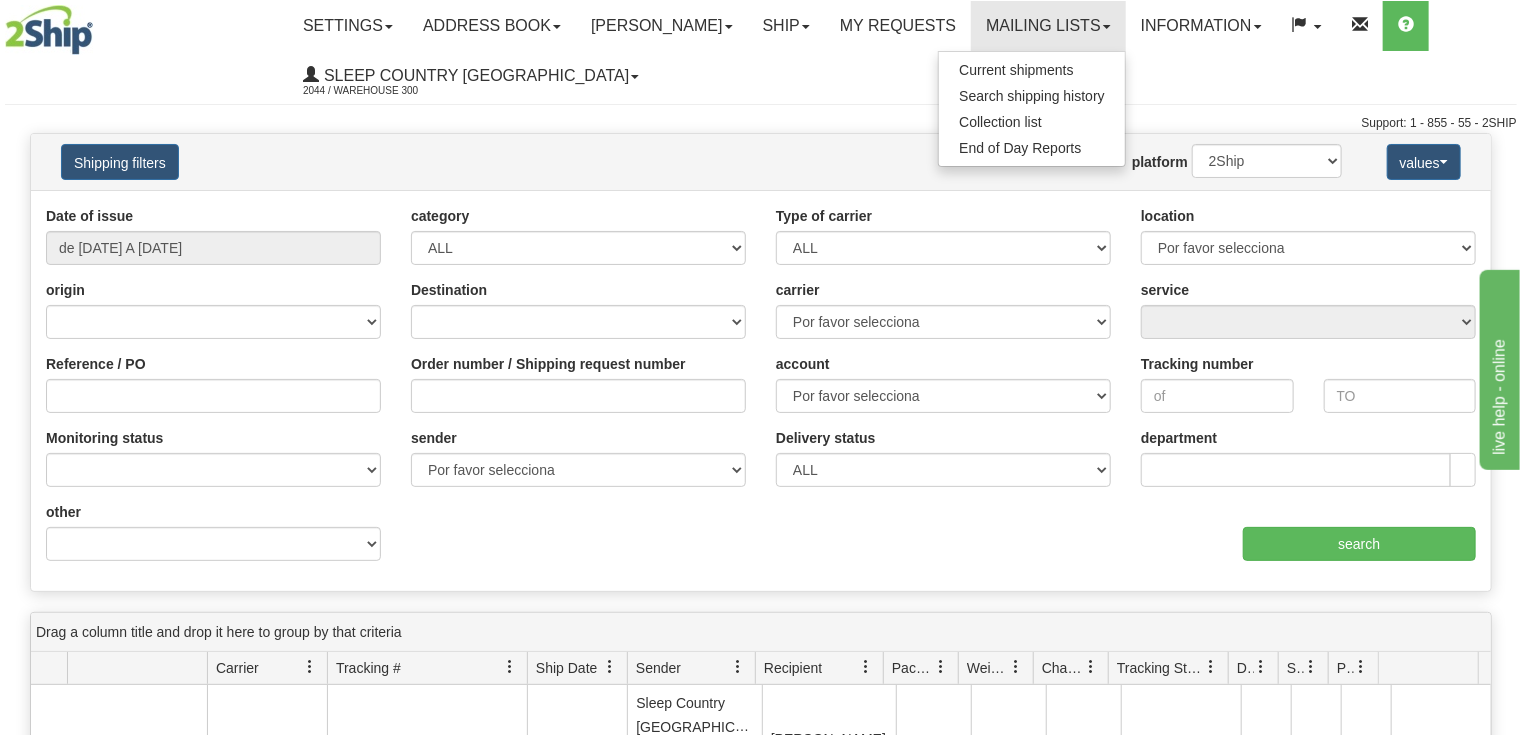 drag, startPoint x: 782, startPoint y: 99, endPoint x: 780, endPoint y: 56, distance: 43.046486 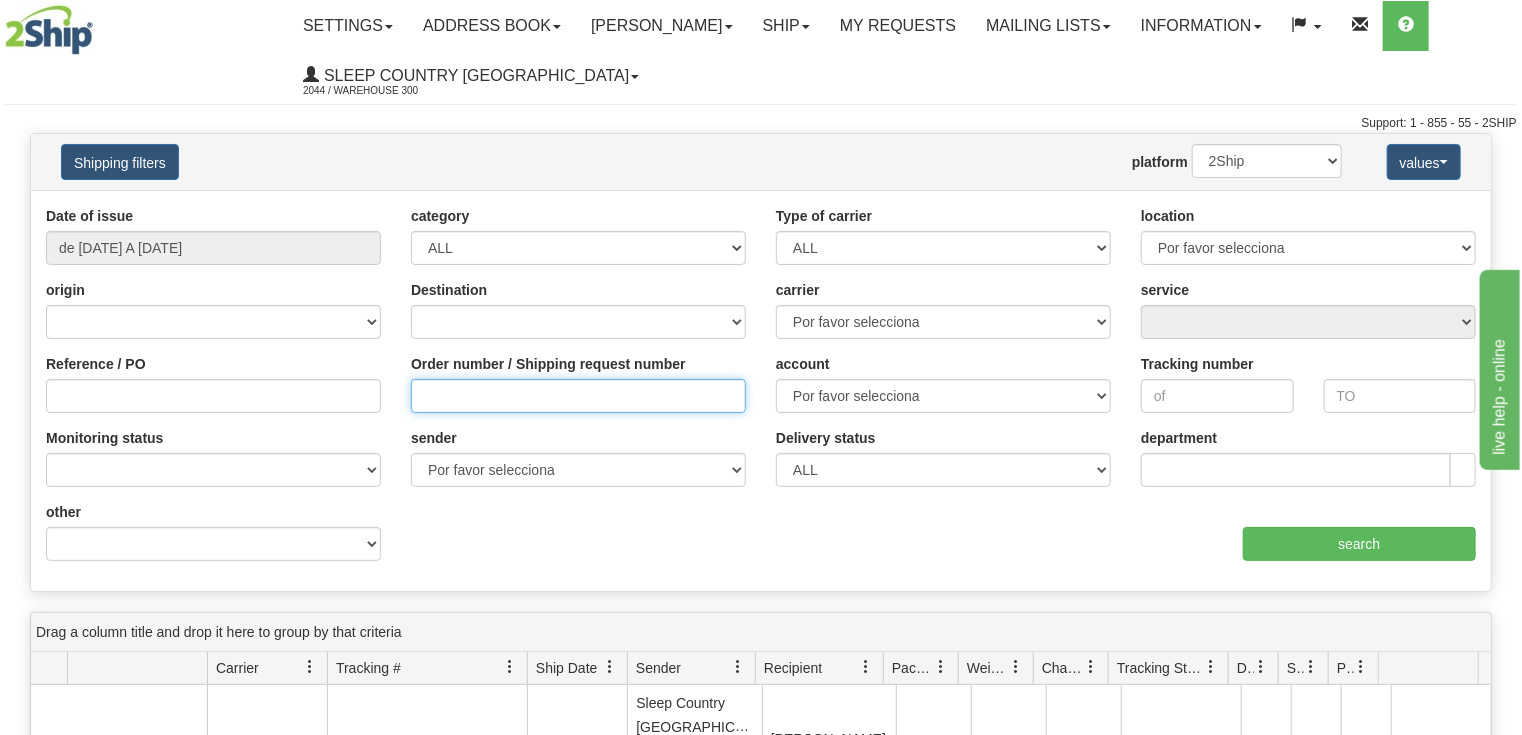 click on "Order number / Shipping request number" at bounding box center [578, 396] 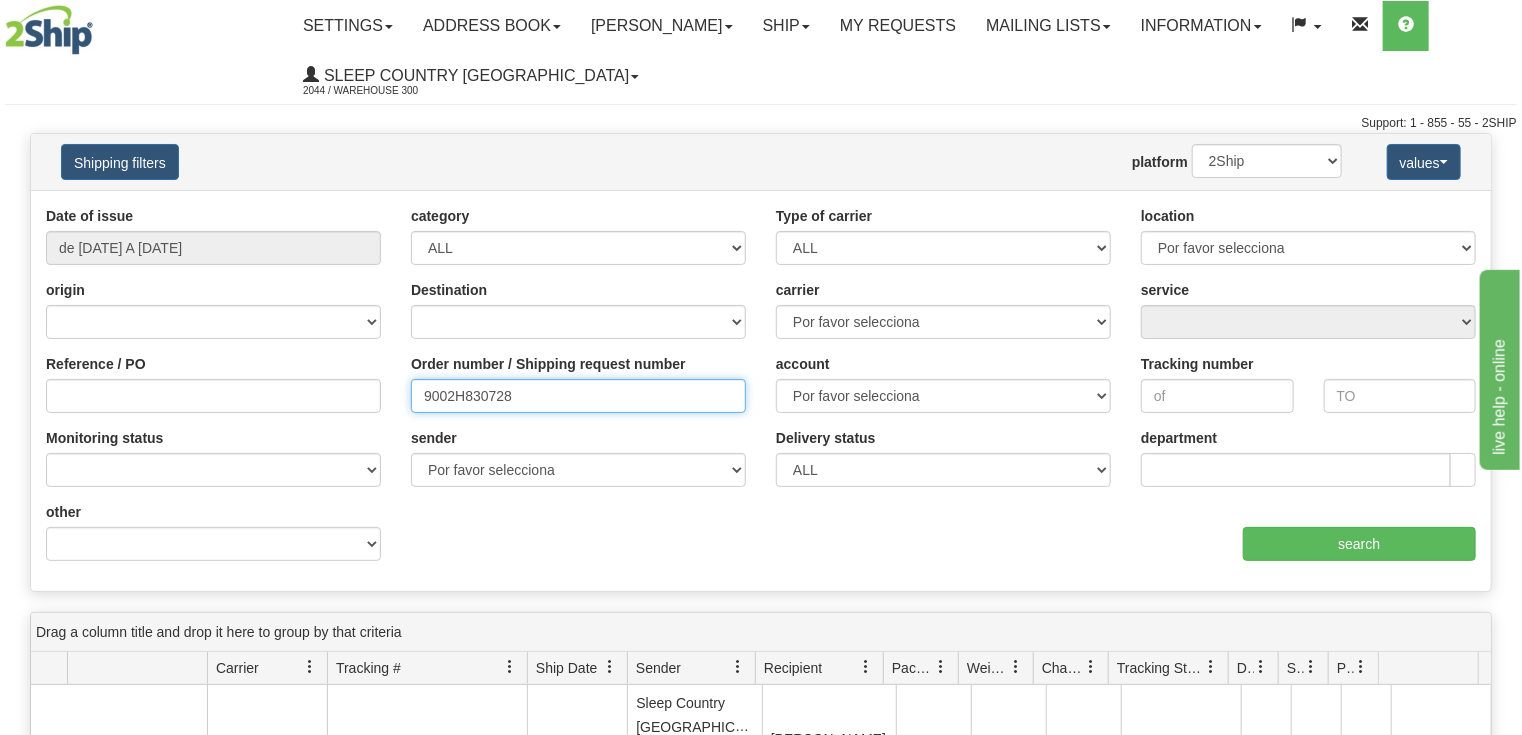 type on "9002H830728" 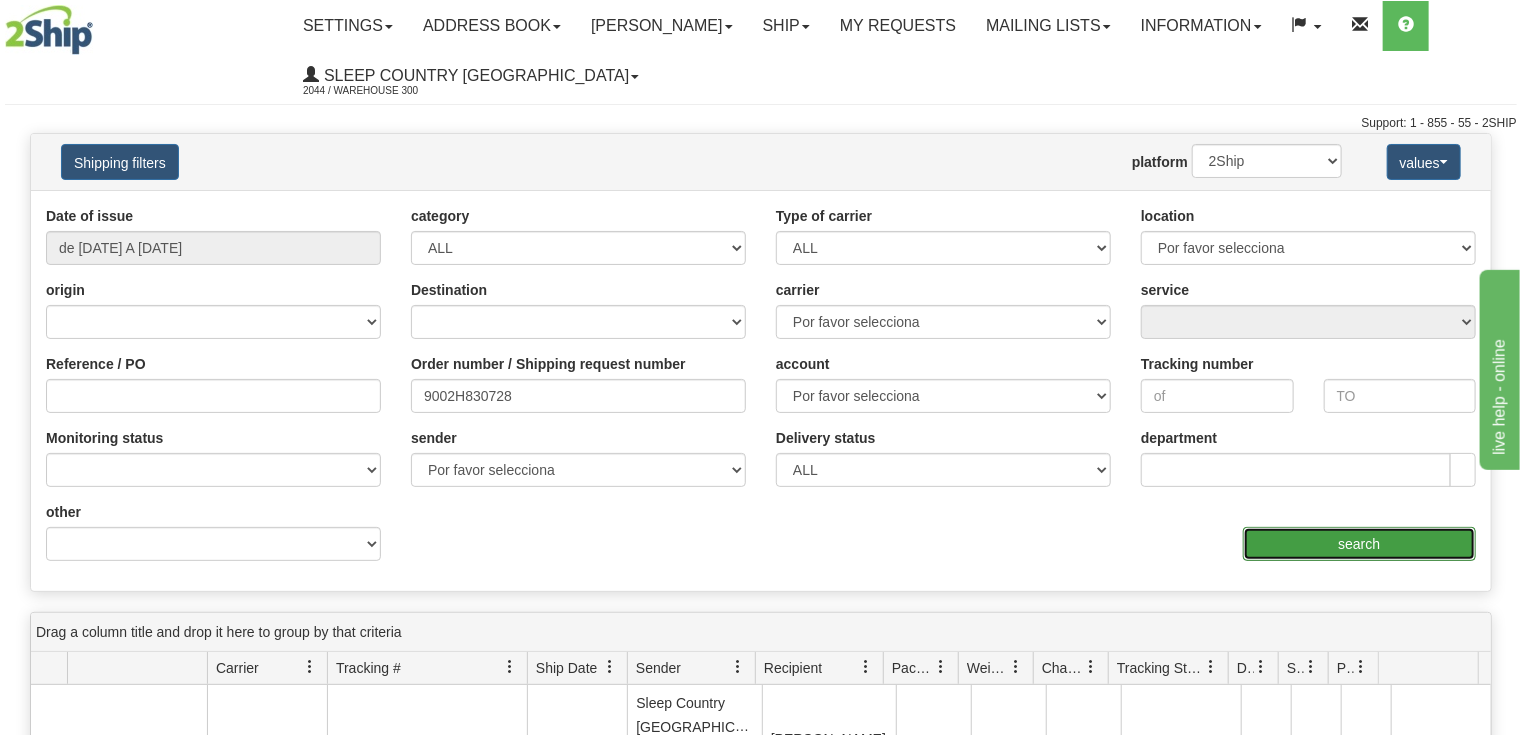 click on "search" at bounding box center (1359, 544) 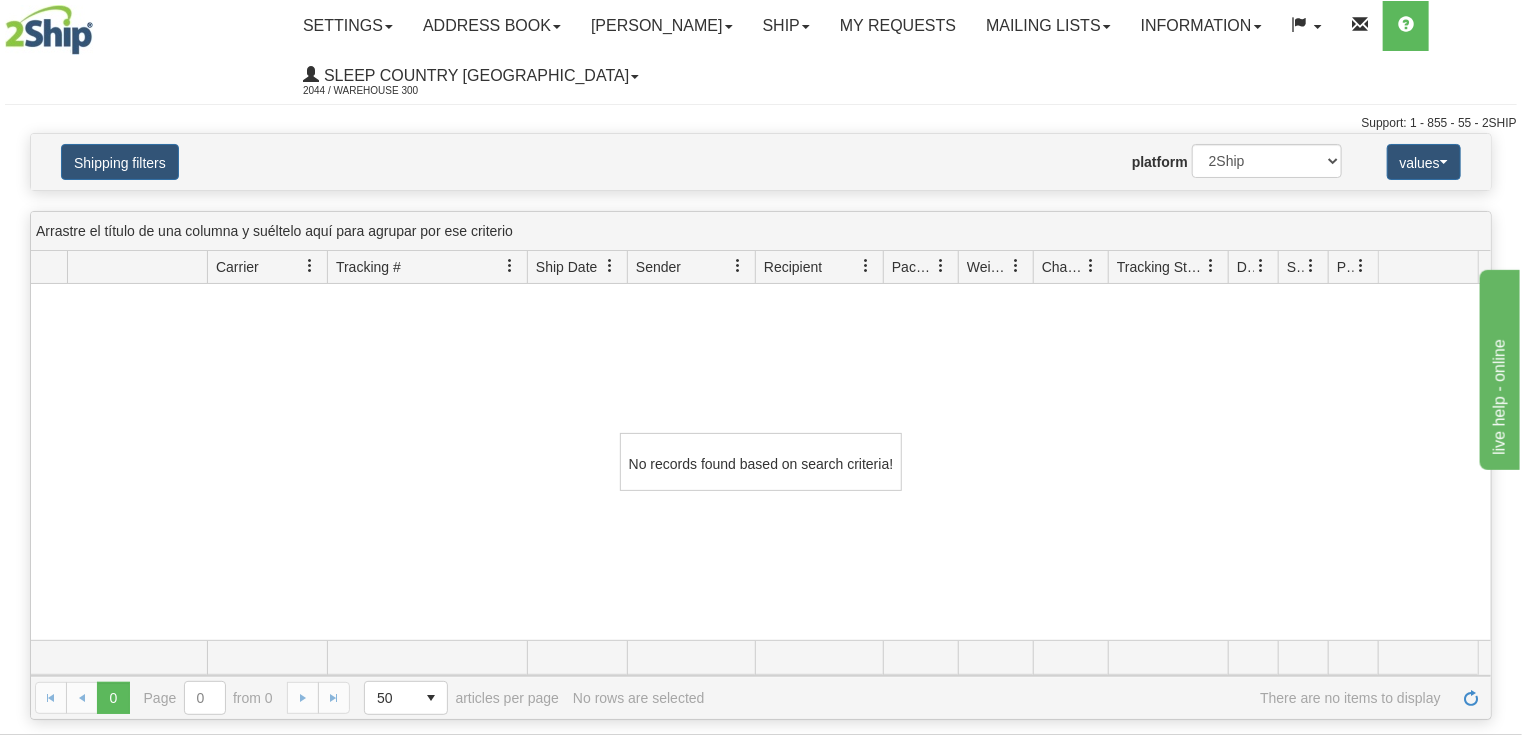 drag, startPoint x: 568, startPoint y: 392, endPoint x: 653, endPoint y: 336, distance: 101.788994 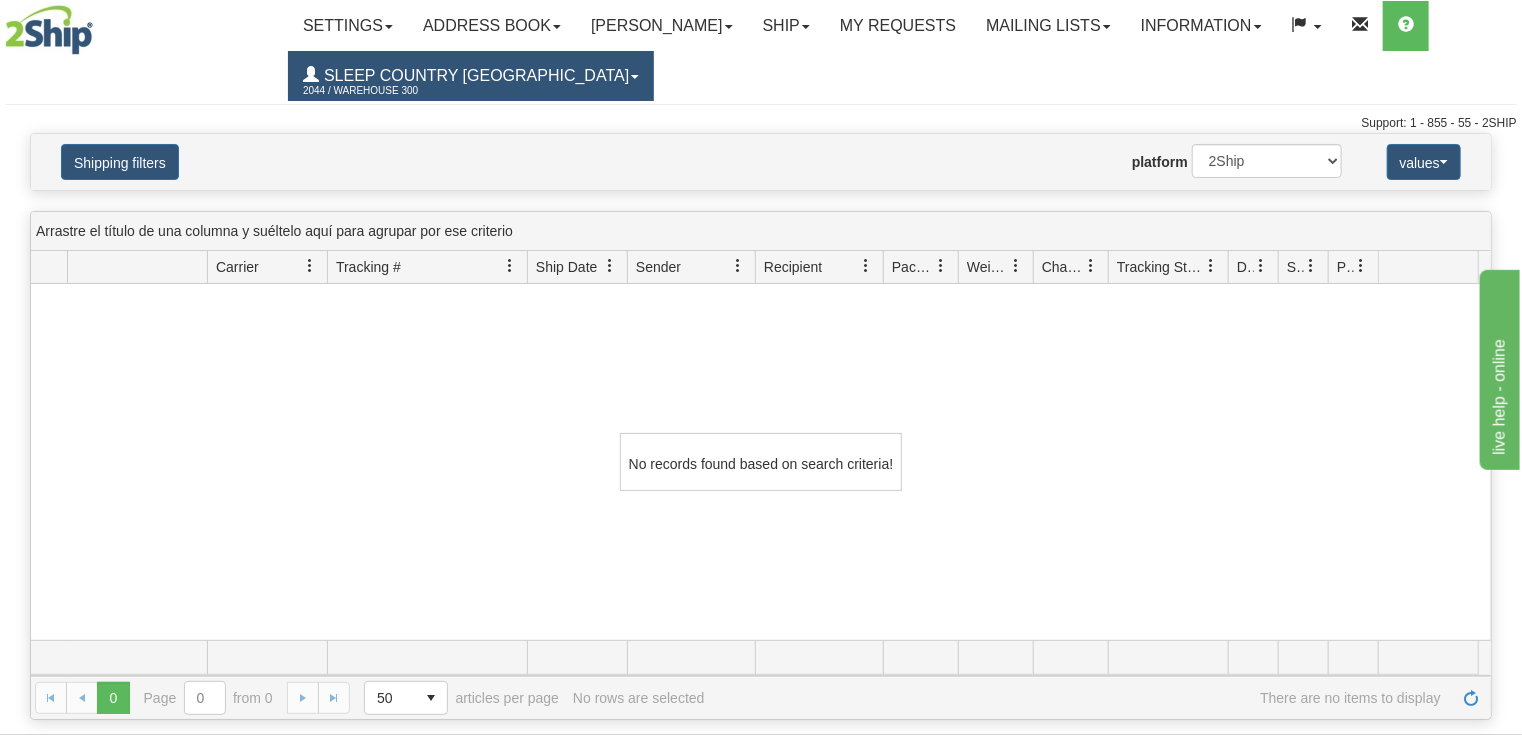 click on "2044 / Warehouse 300" at bounding box center (360, 90) 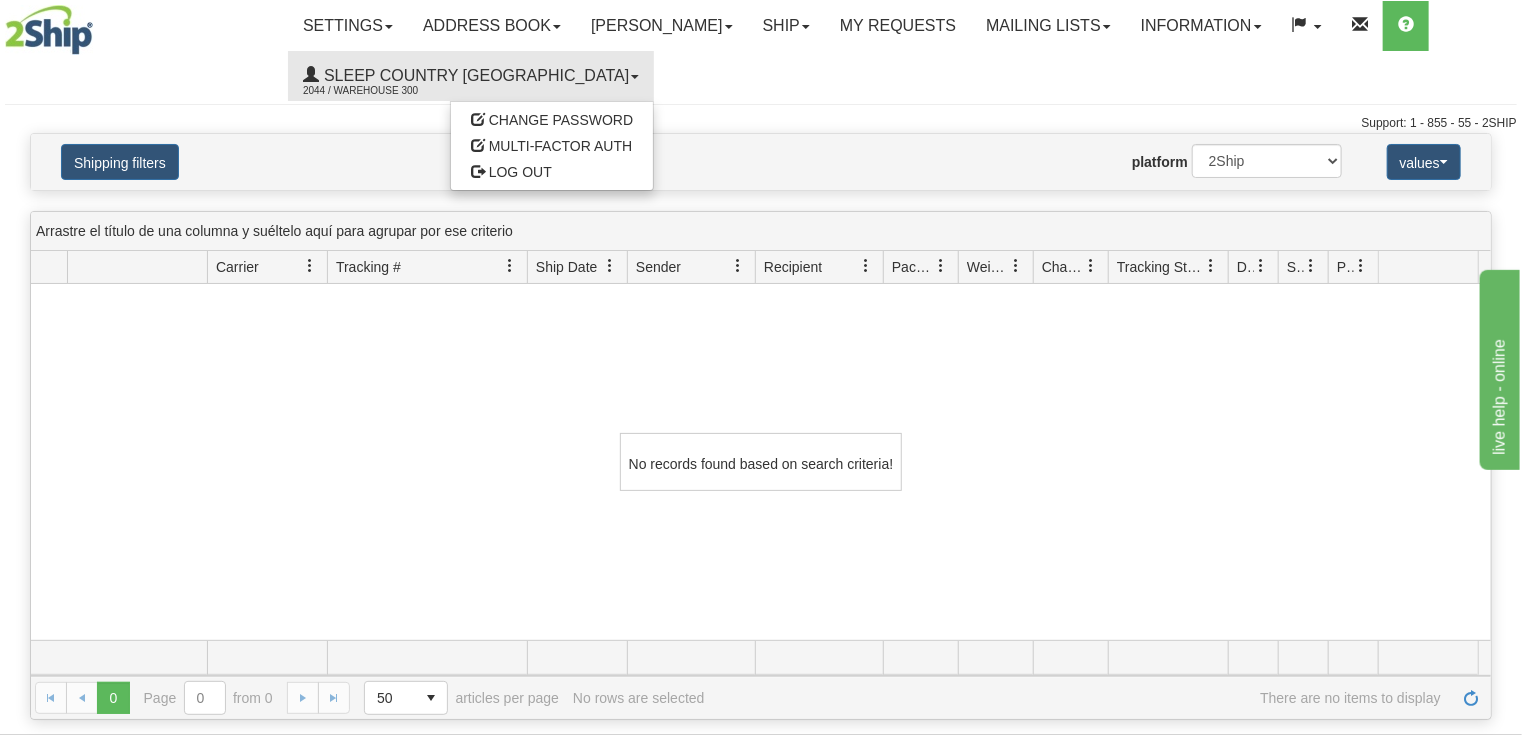 click on "Settings
Shipping Preferences
Field Preferences
New
Address book
Recipients
Senders" at bounding box center [902, 51] 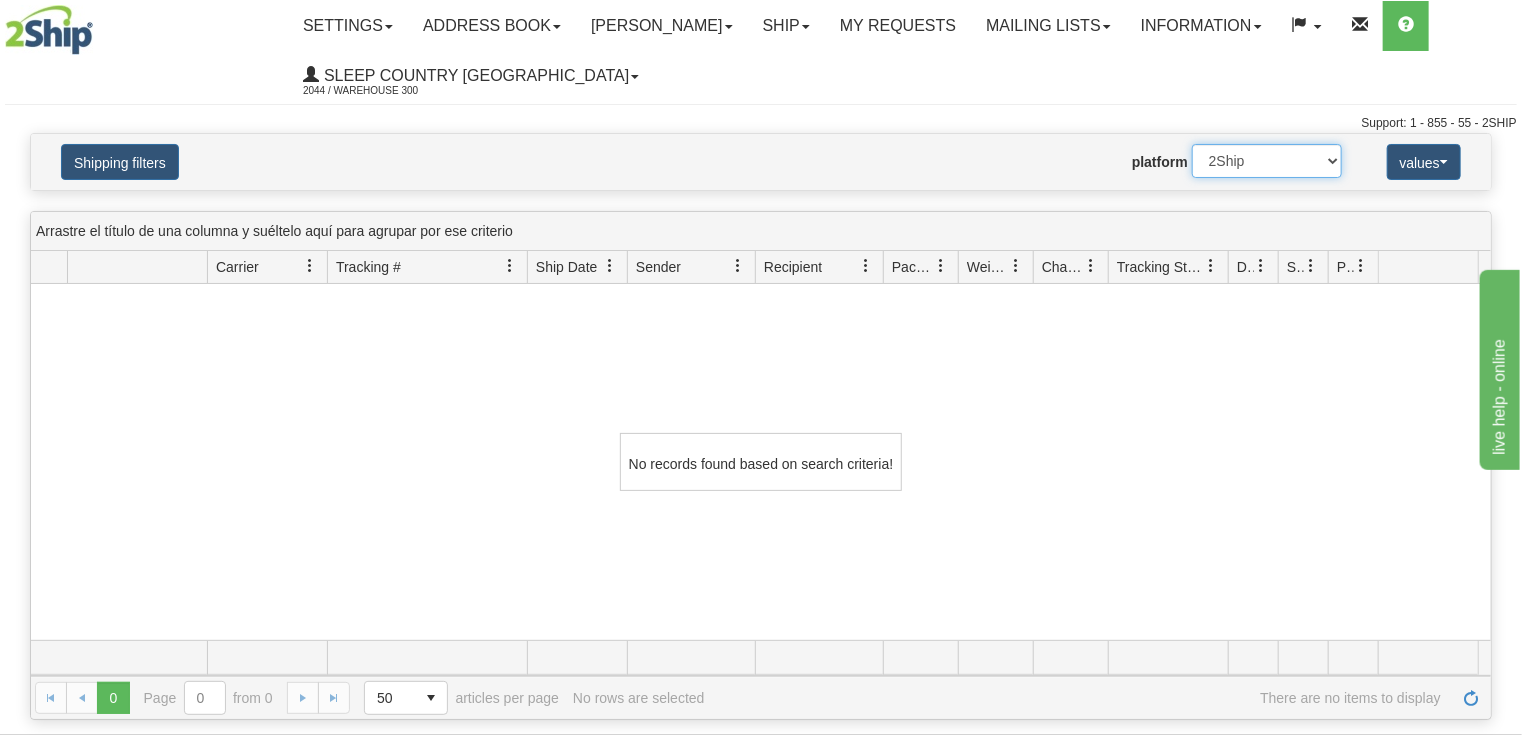 click on "2Ship
Imported(s)" at bounding box center [1267, 161] 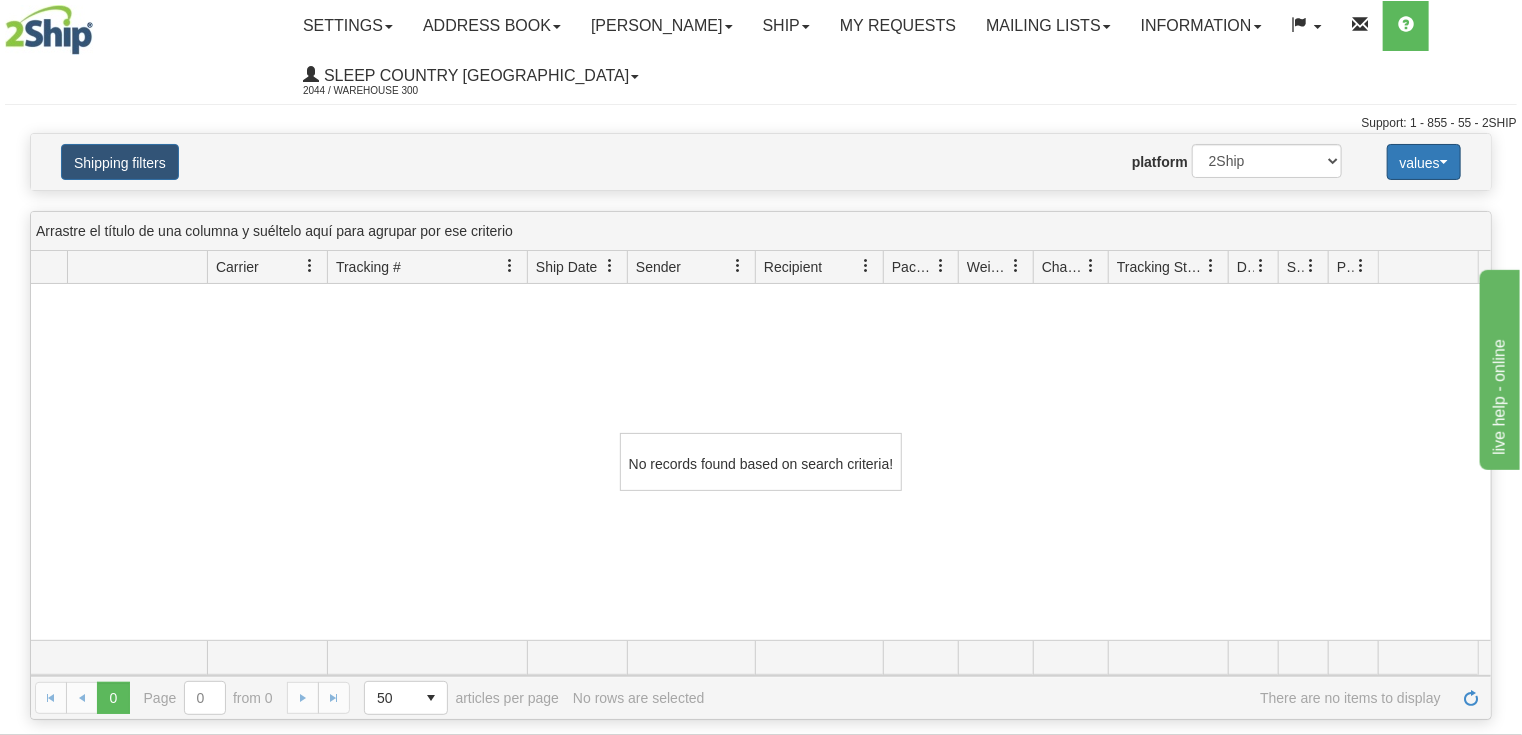 click on "values" at bounding box center [1424, 162] 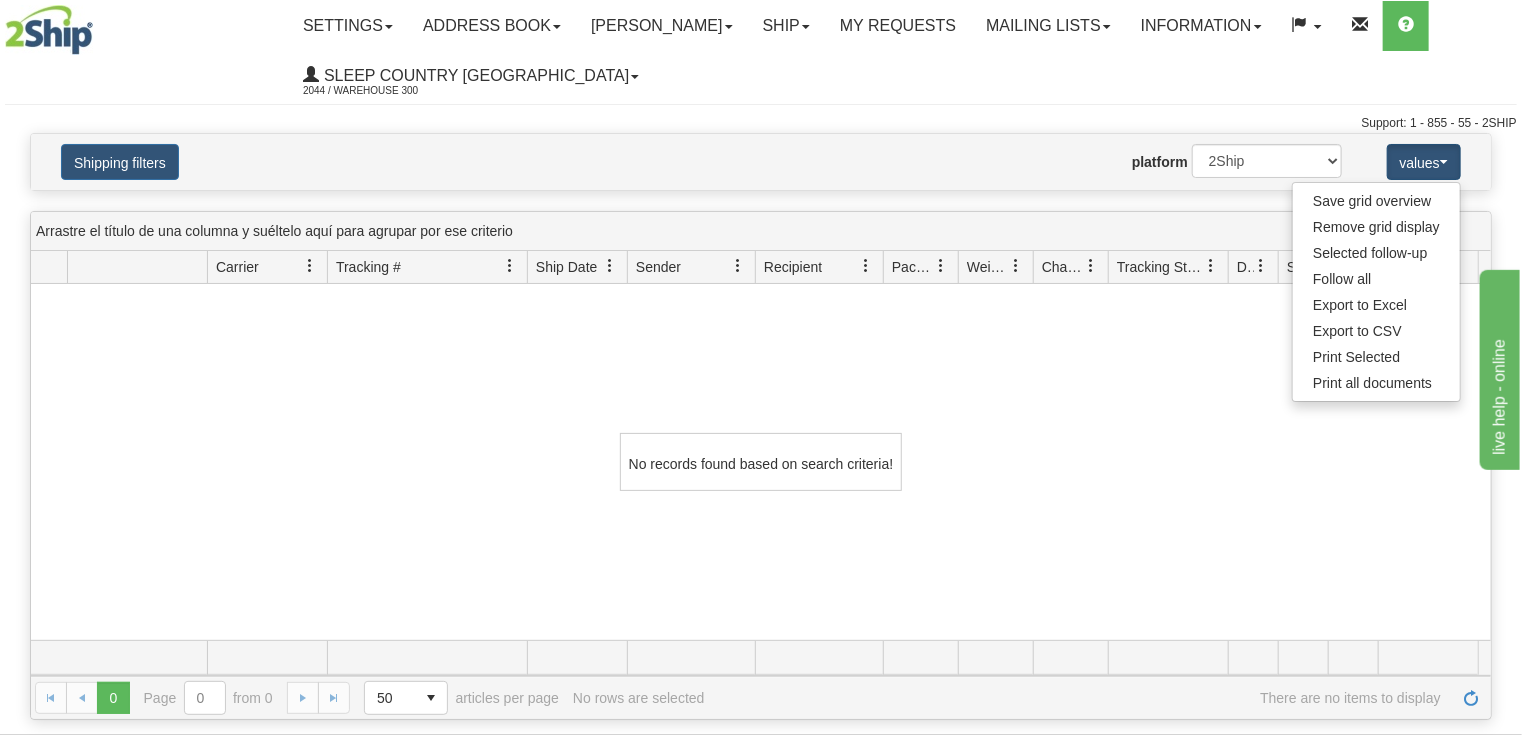 click on "No records found based on search criteria!" at bounding box center [761, 462] 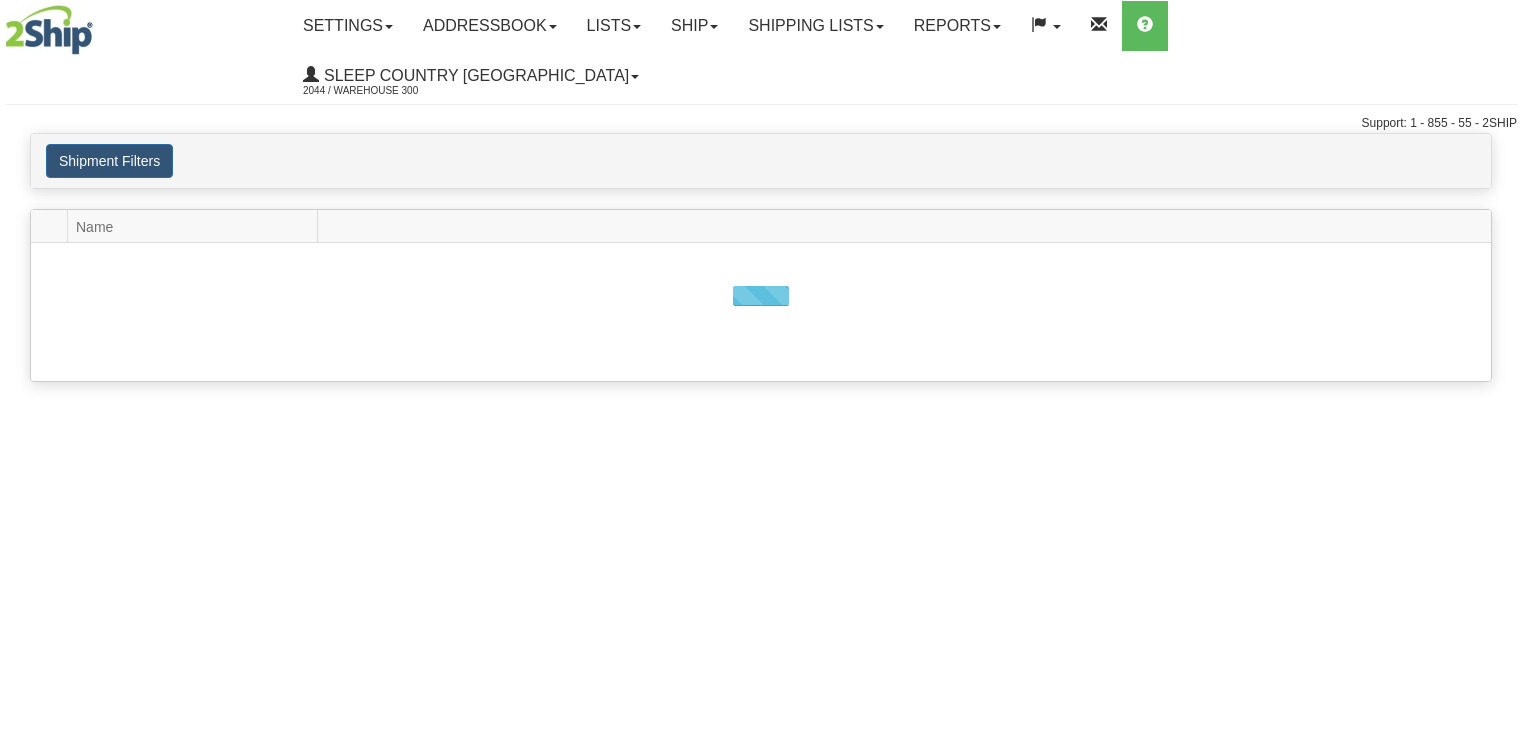 scroll, scrollTop: 0, scrollLeft: 0, axis: both 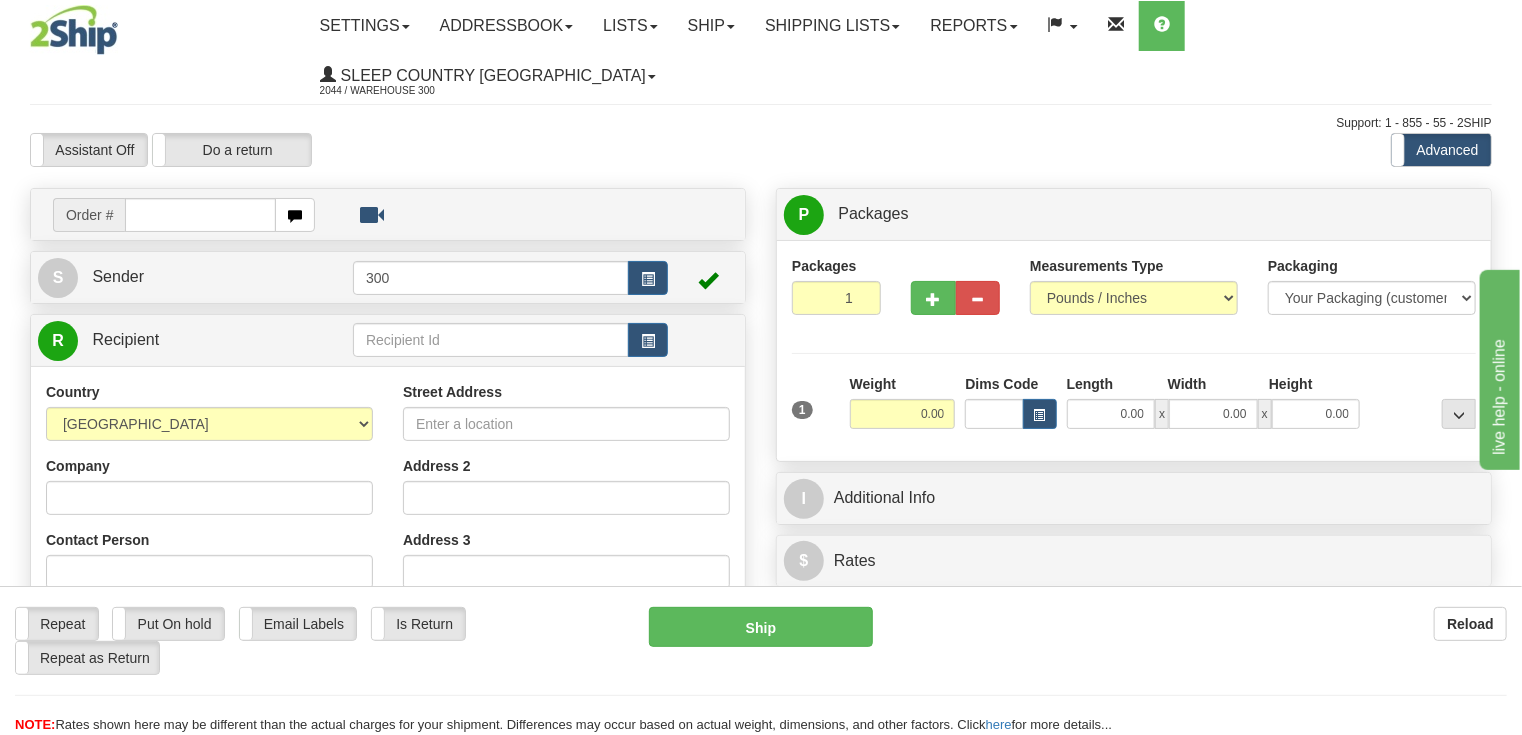 click at bounding box center (200, 215) 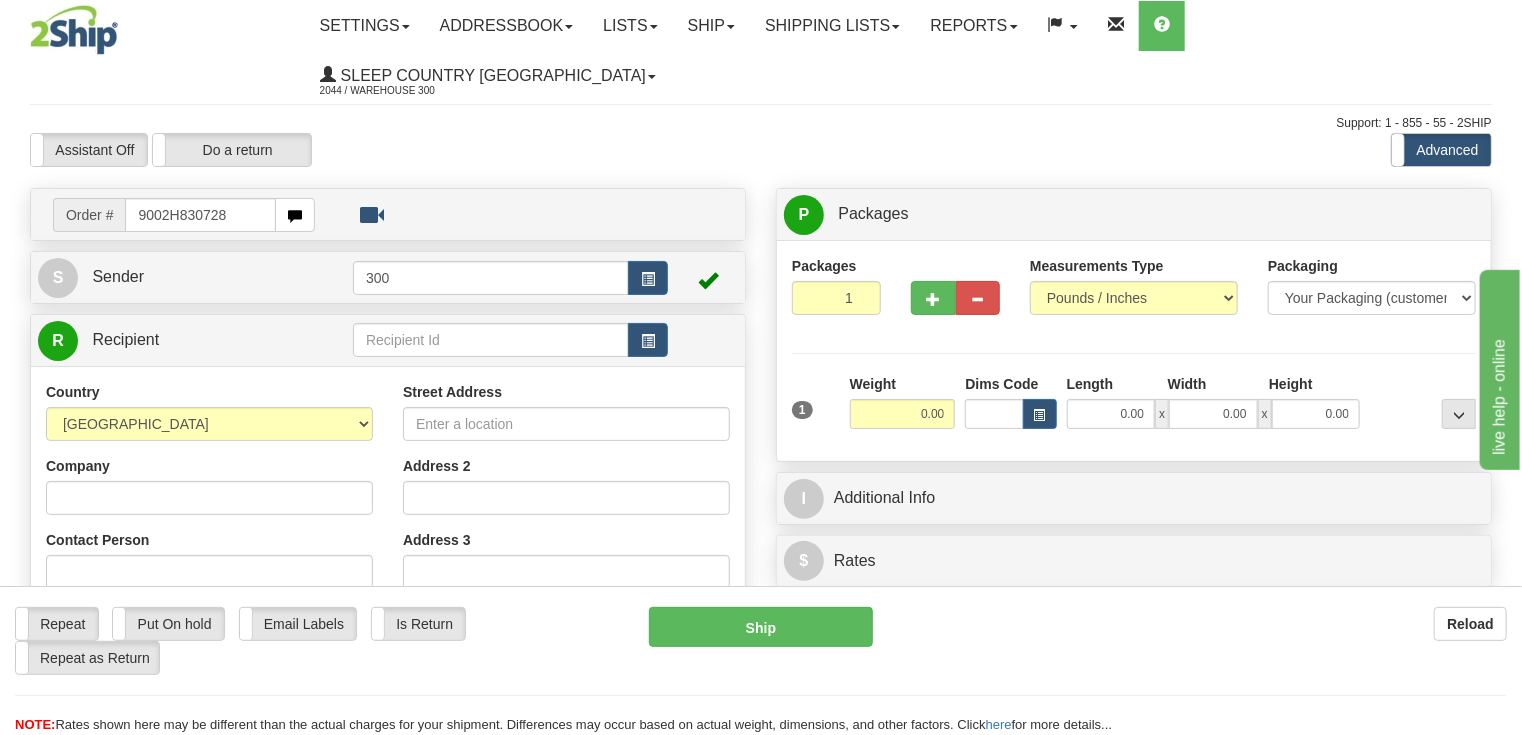 type on "9002H830728" 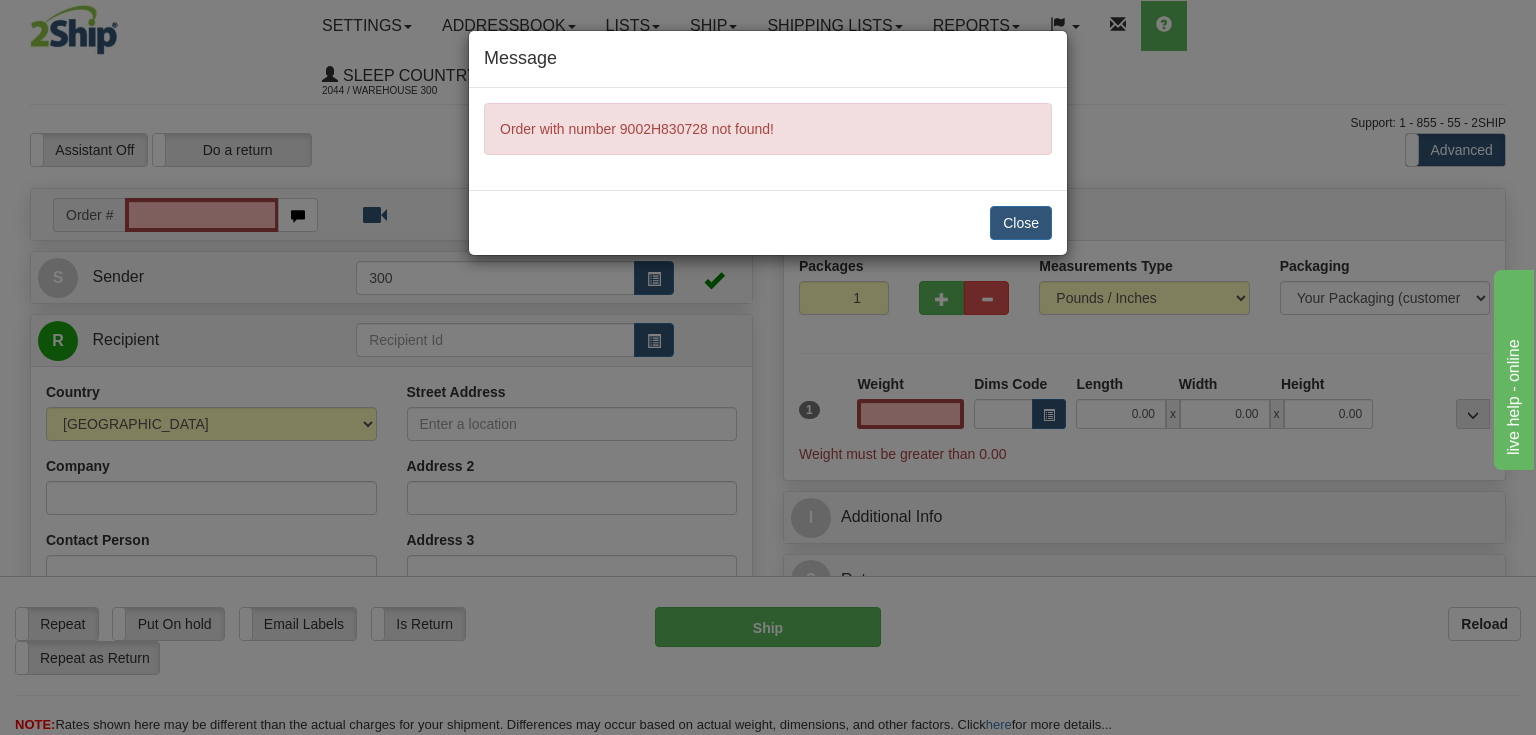 type on "0.00" 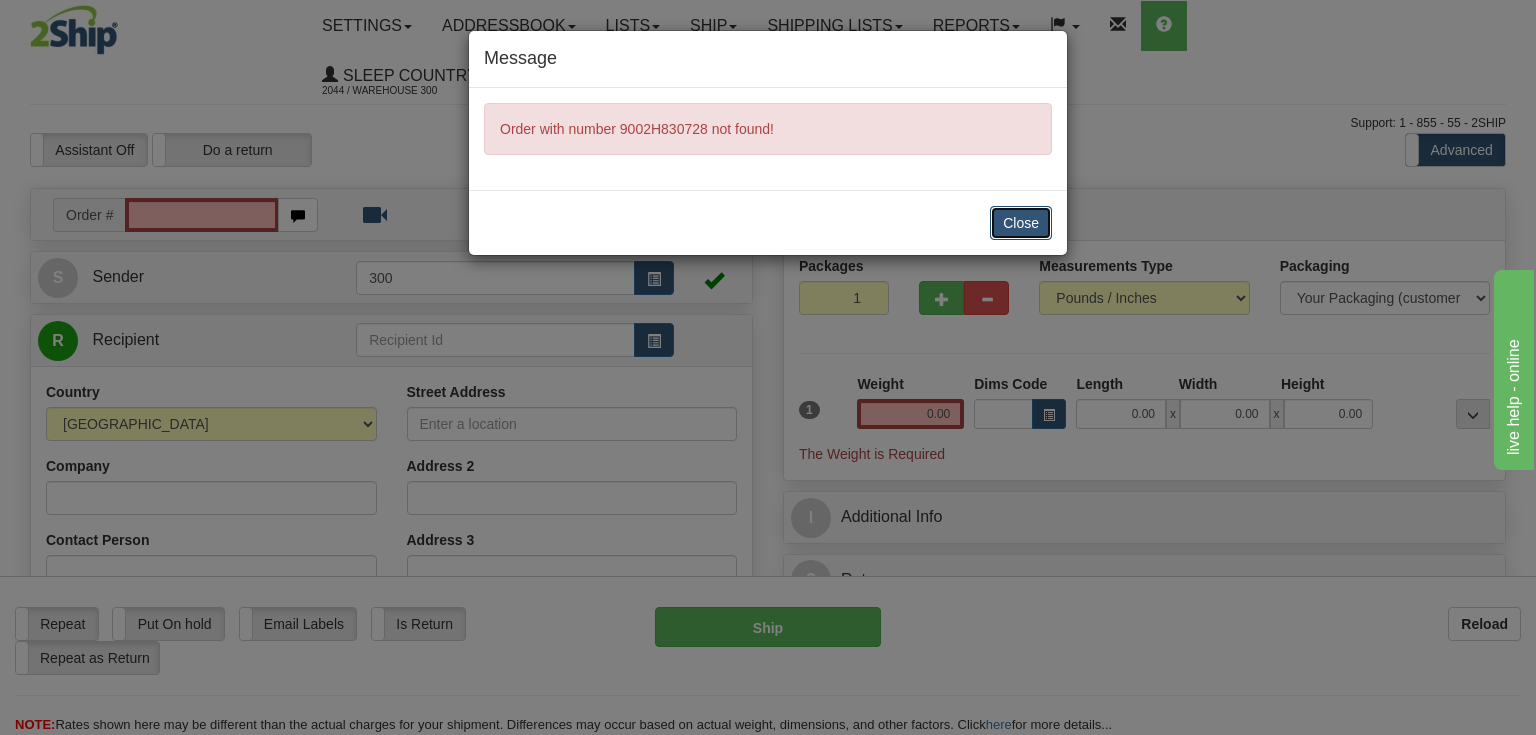 click on "Close" at bounding box center (1021, 223) 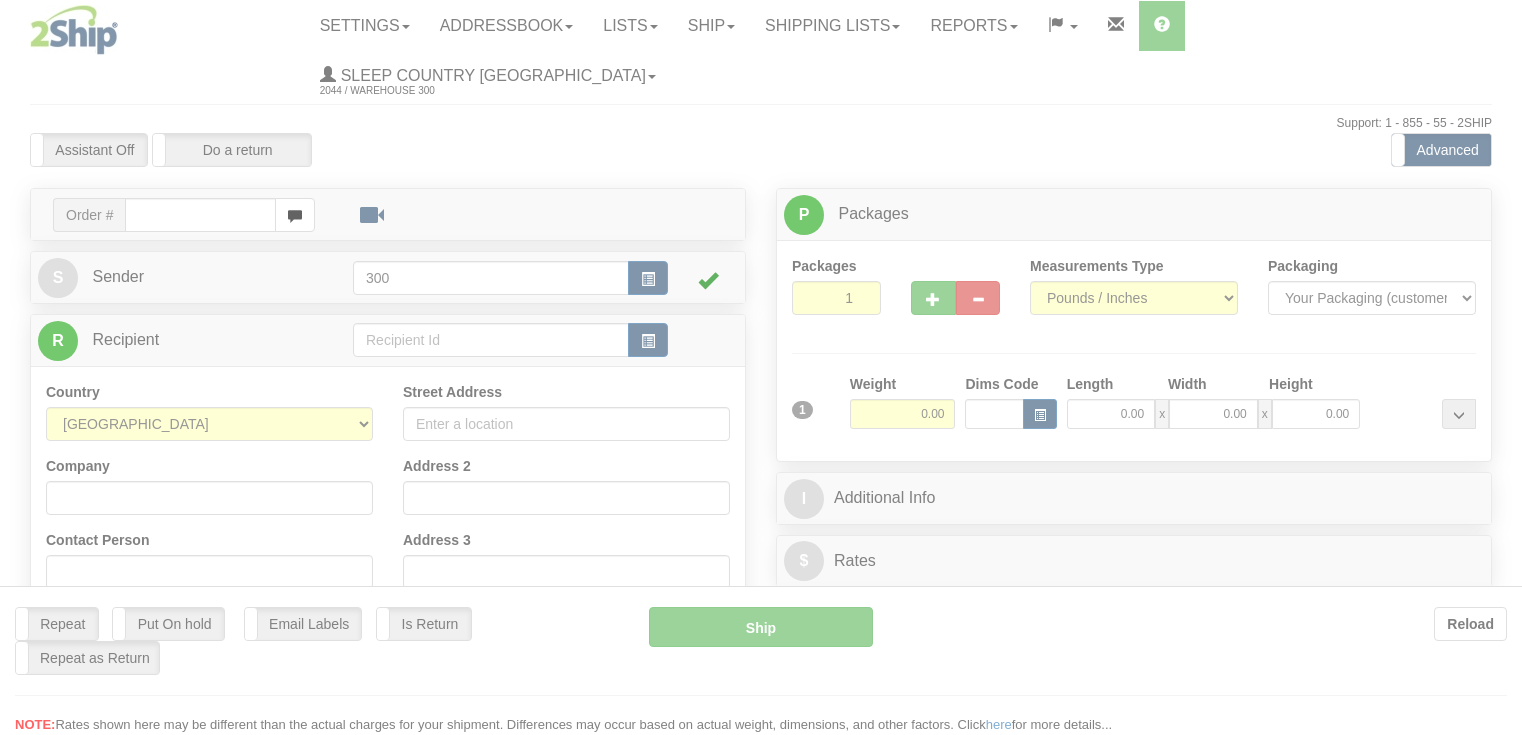 scroll, scrollTop: 0, scrollLeft: 0, axis: both 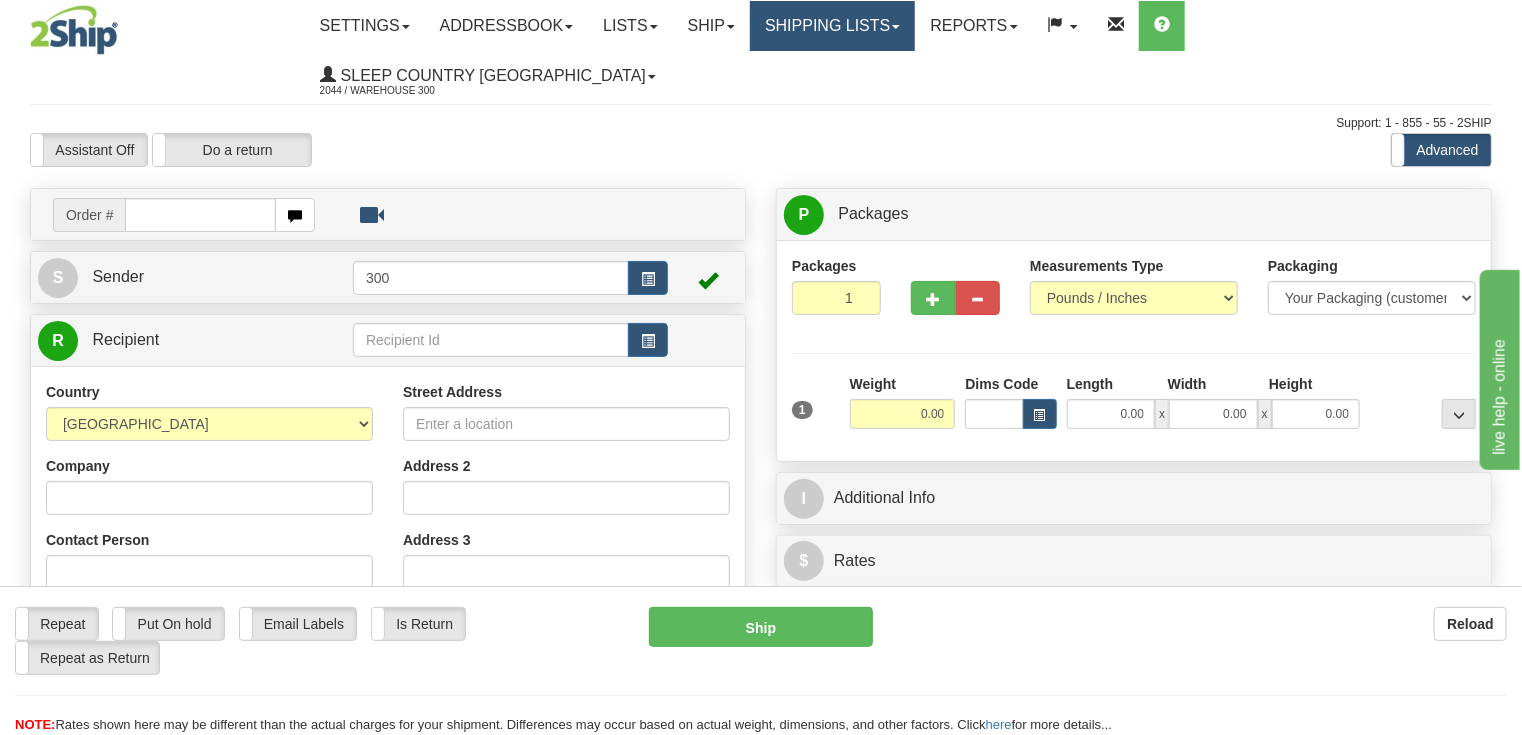 click at bounding box center [896, 27] 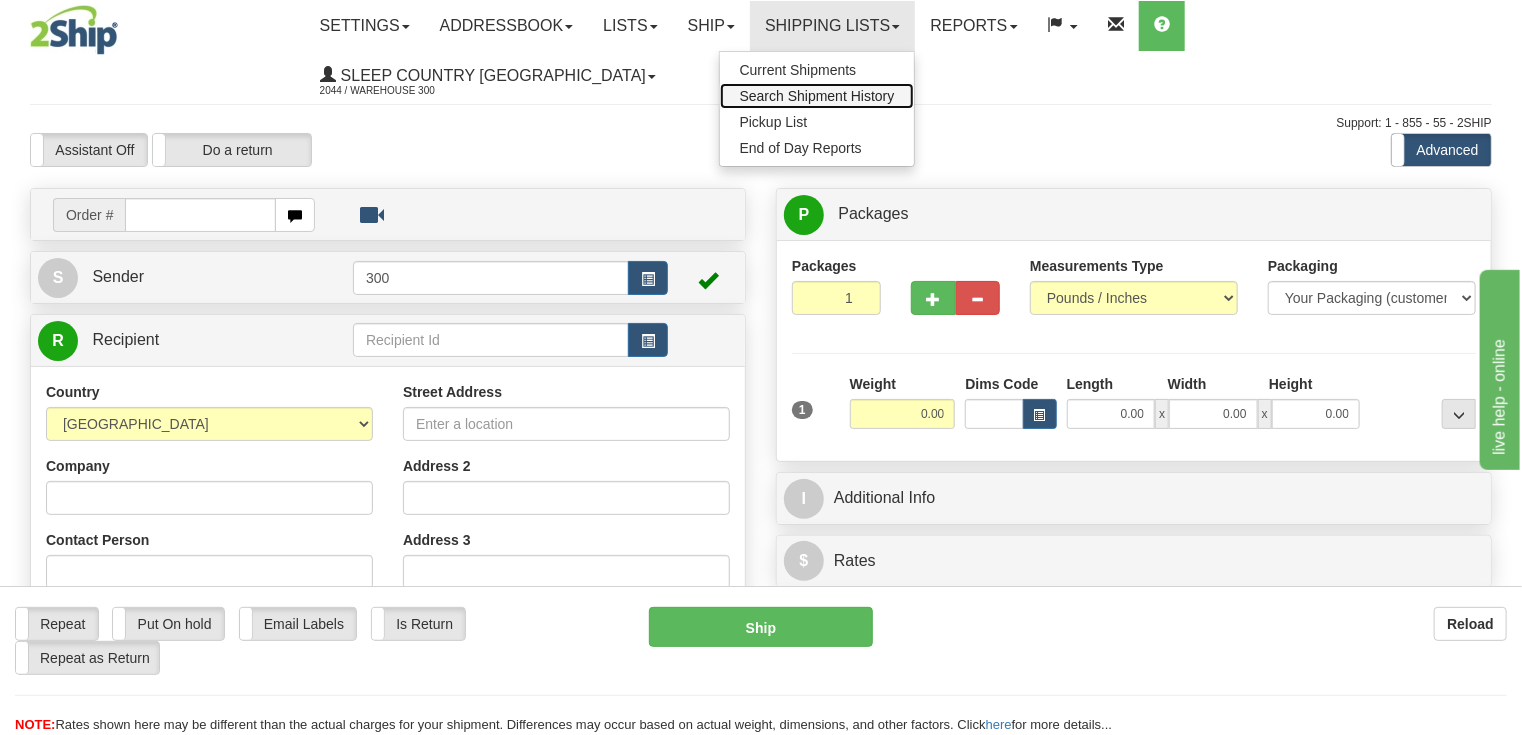 click on "Search Shipment History" at bounding box center [817, 96] 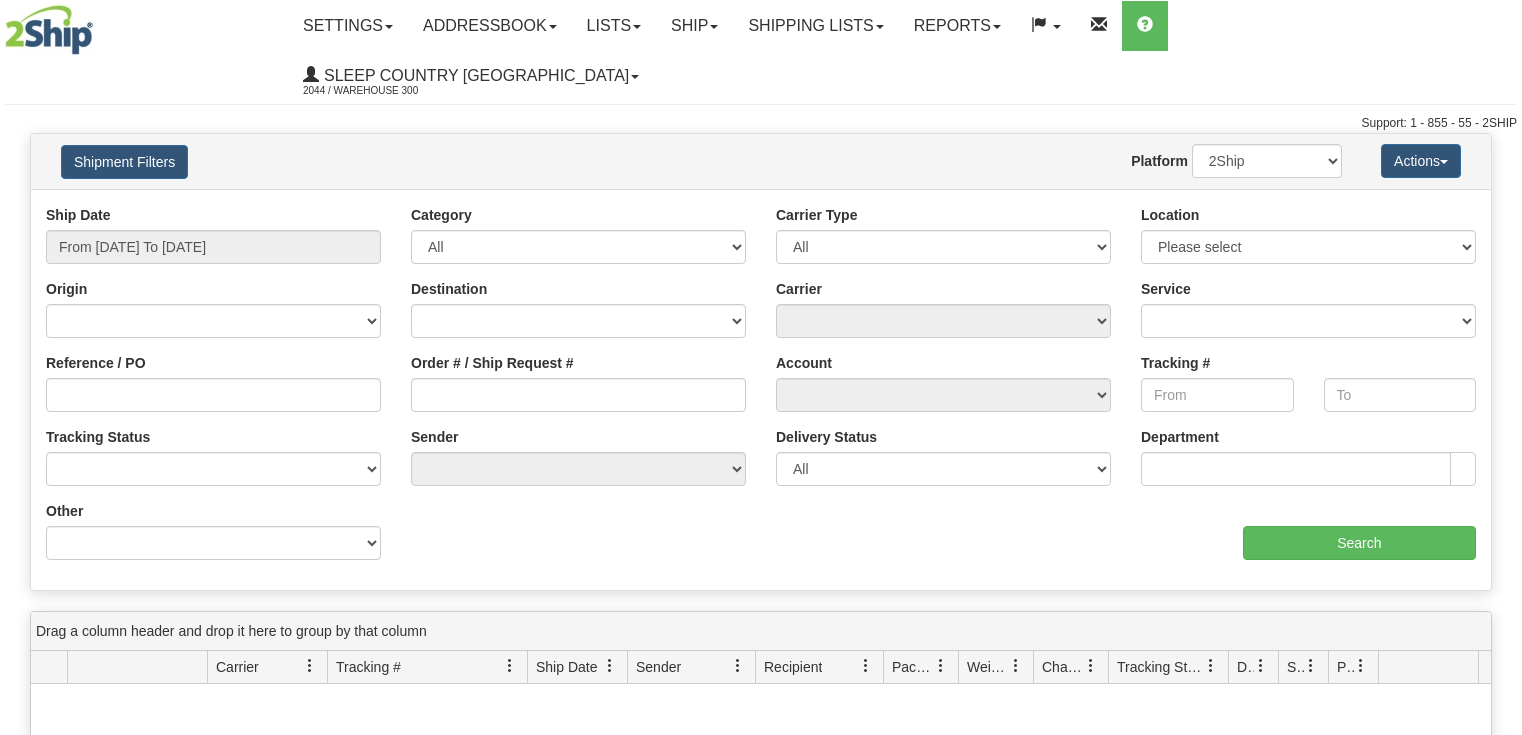 scroll, scrollTop: 0, scrollLeft: 0, axis: both 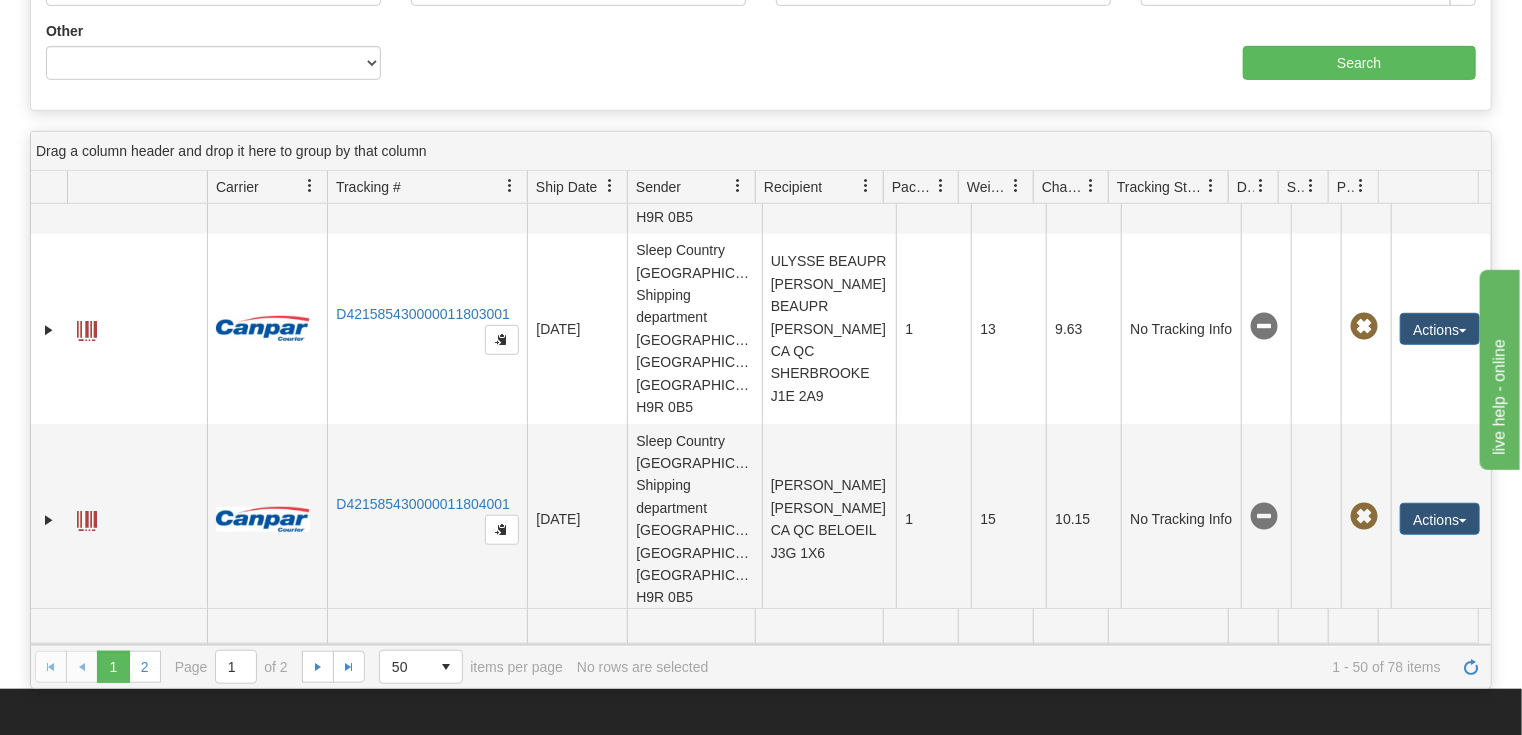 click at bounding box center (1311, 186) 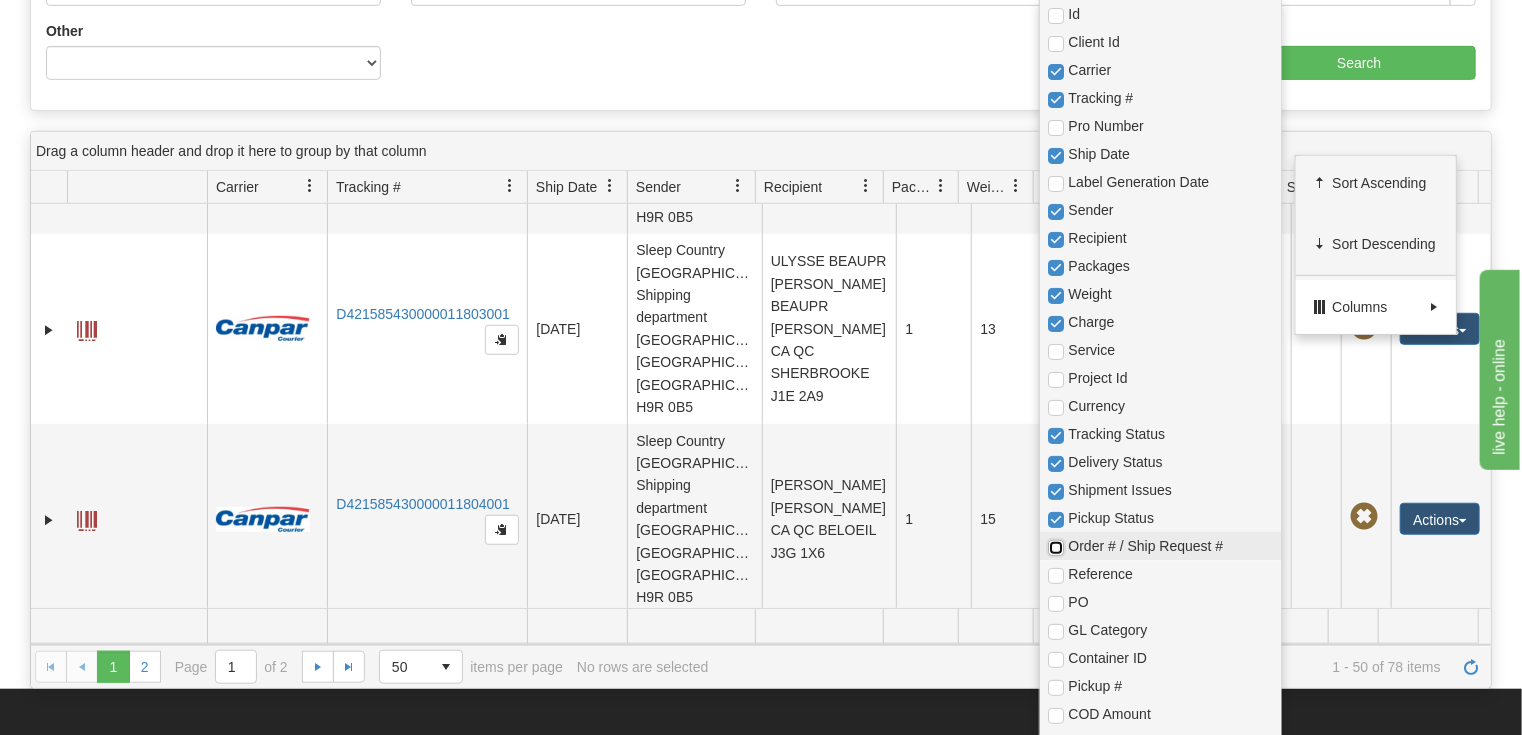 click at bounding box center (1056, 548) 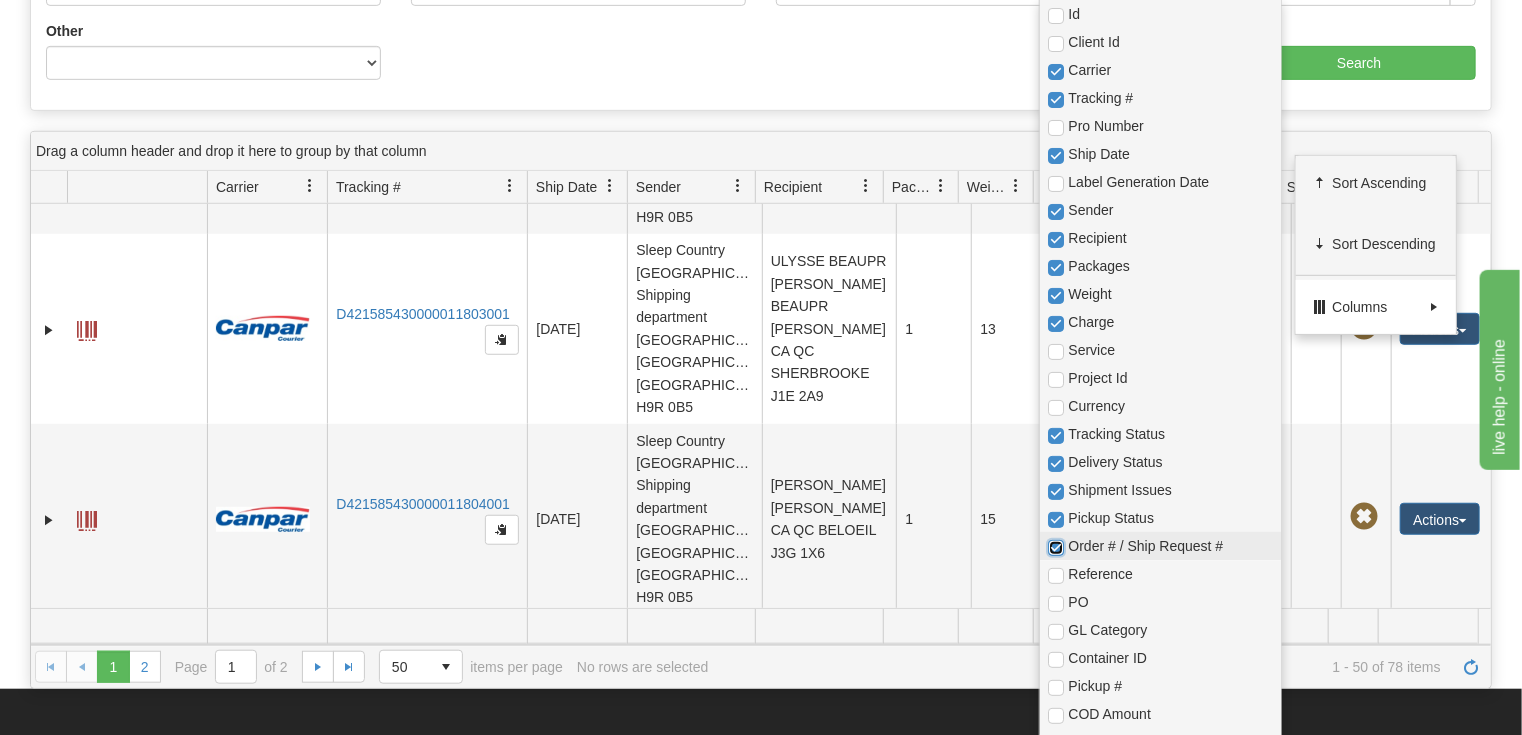 checkbox on "true" 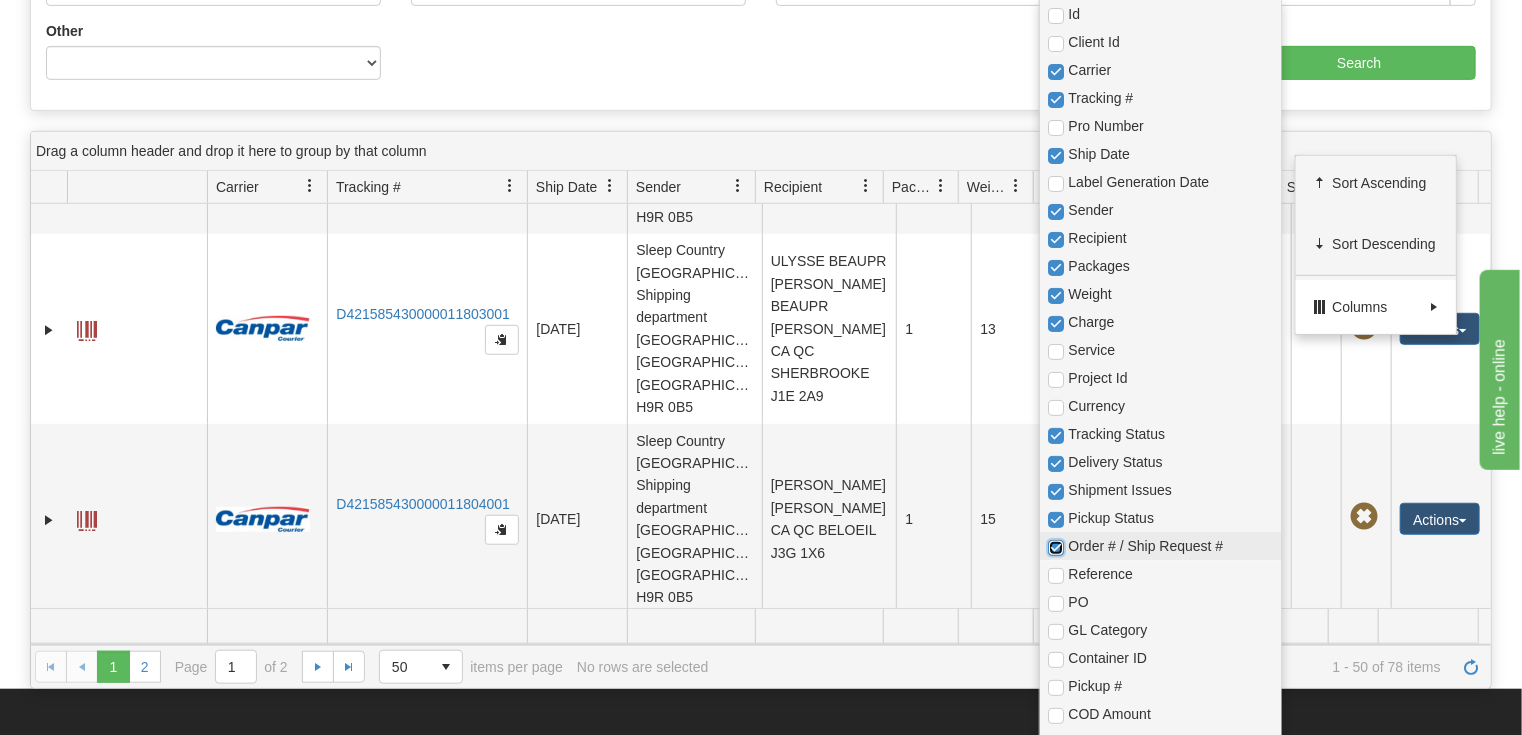 checkbox on "true" 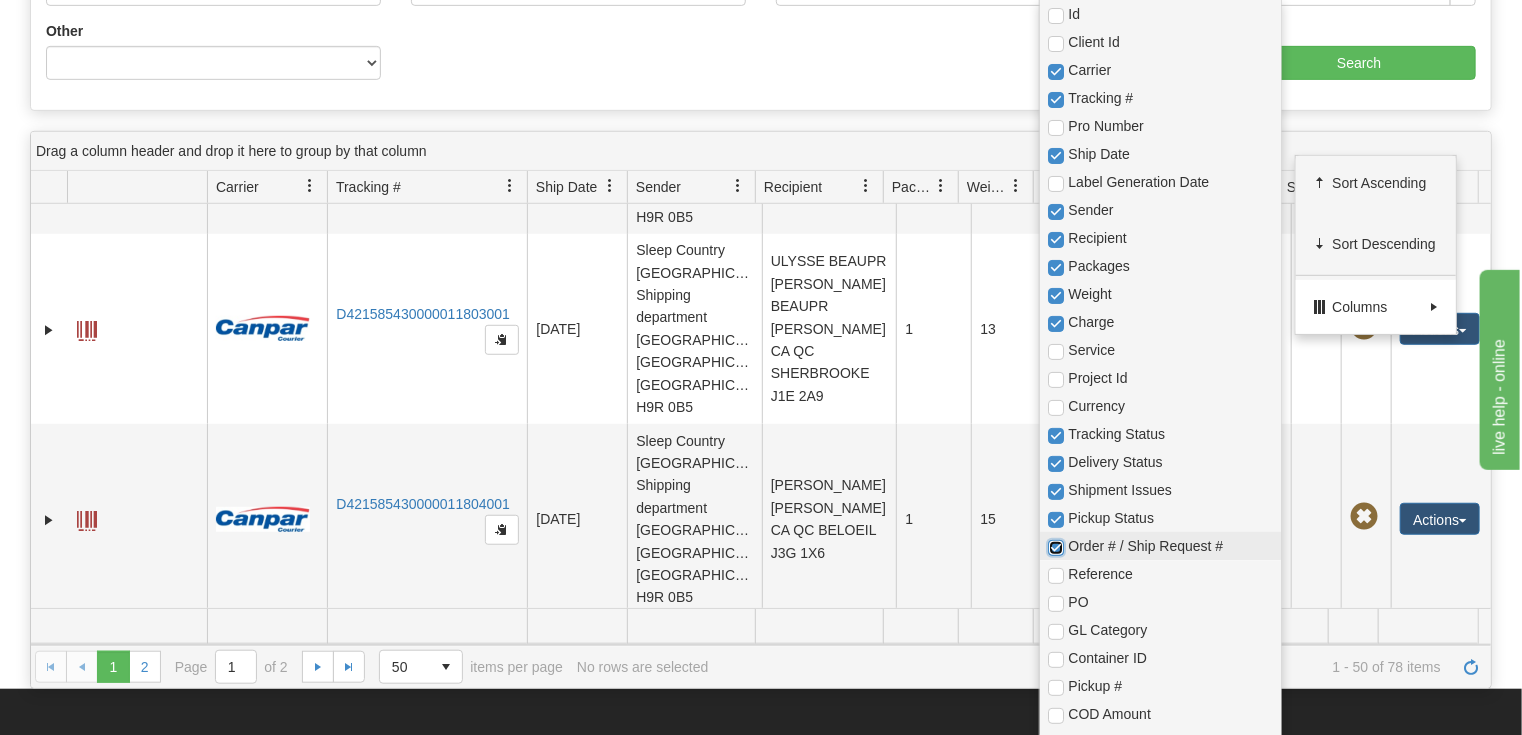 checkbox on "true" 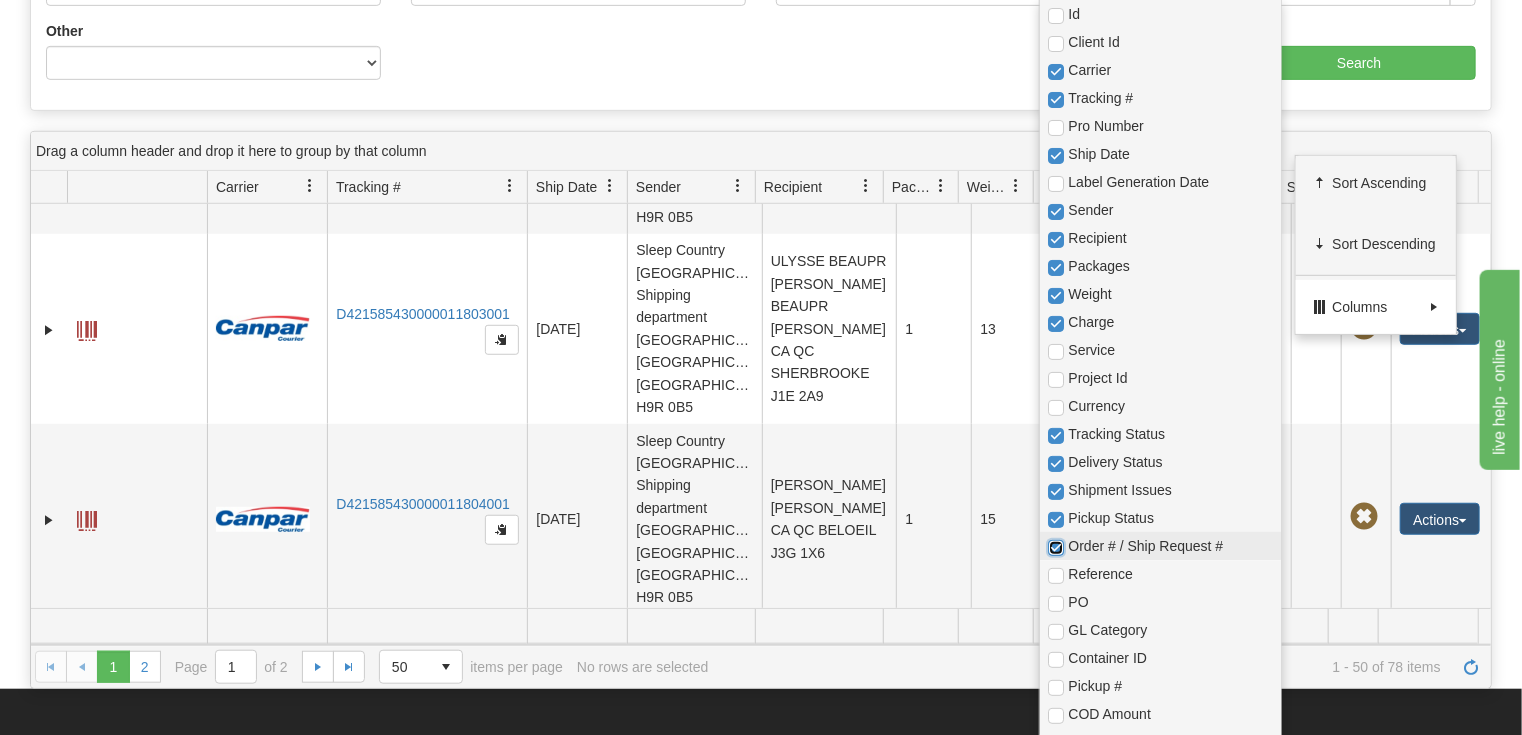 checkbox on "true" 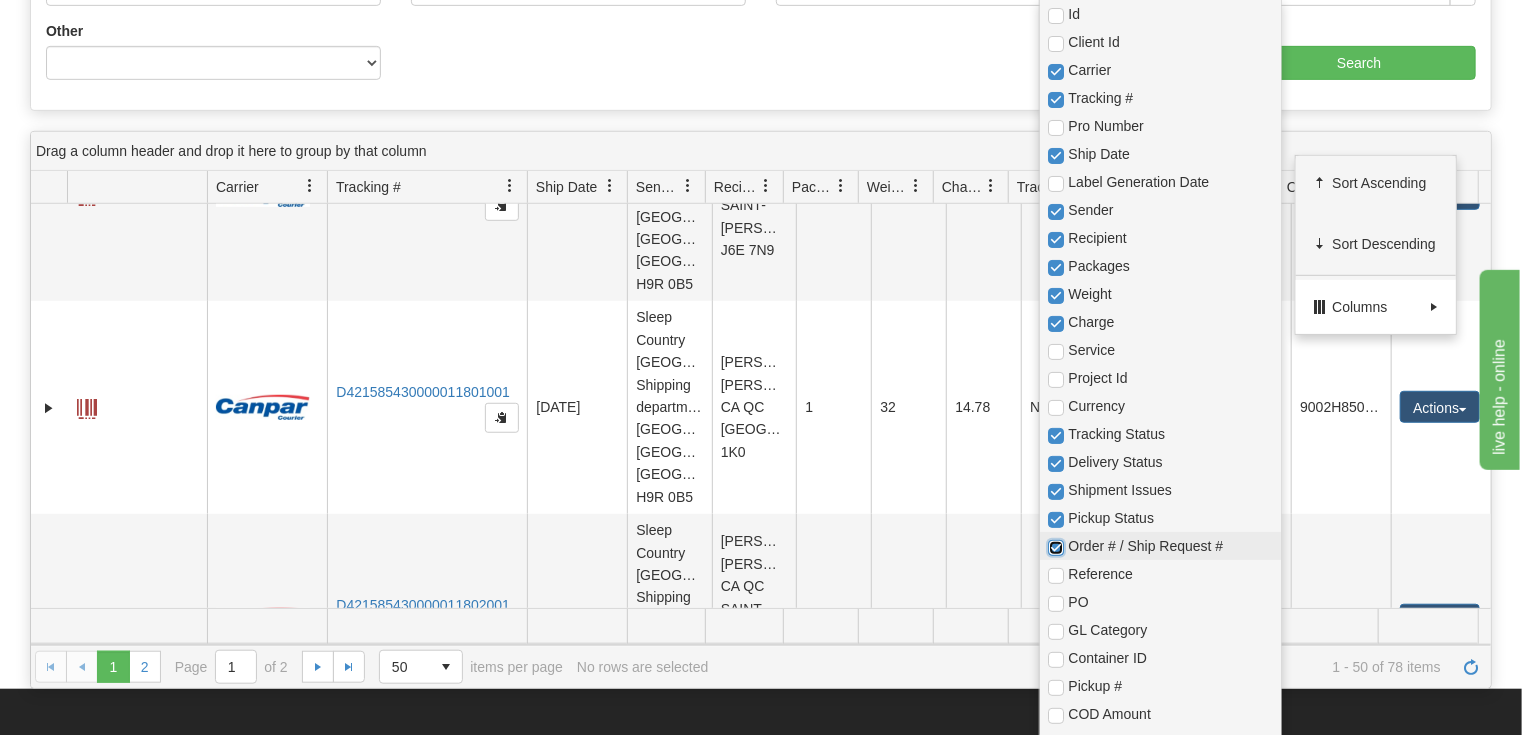 scroll, scrollTop: 5548, scrollLeft: 0, axis: vertical 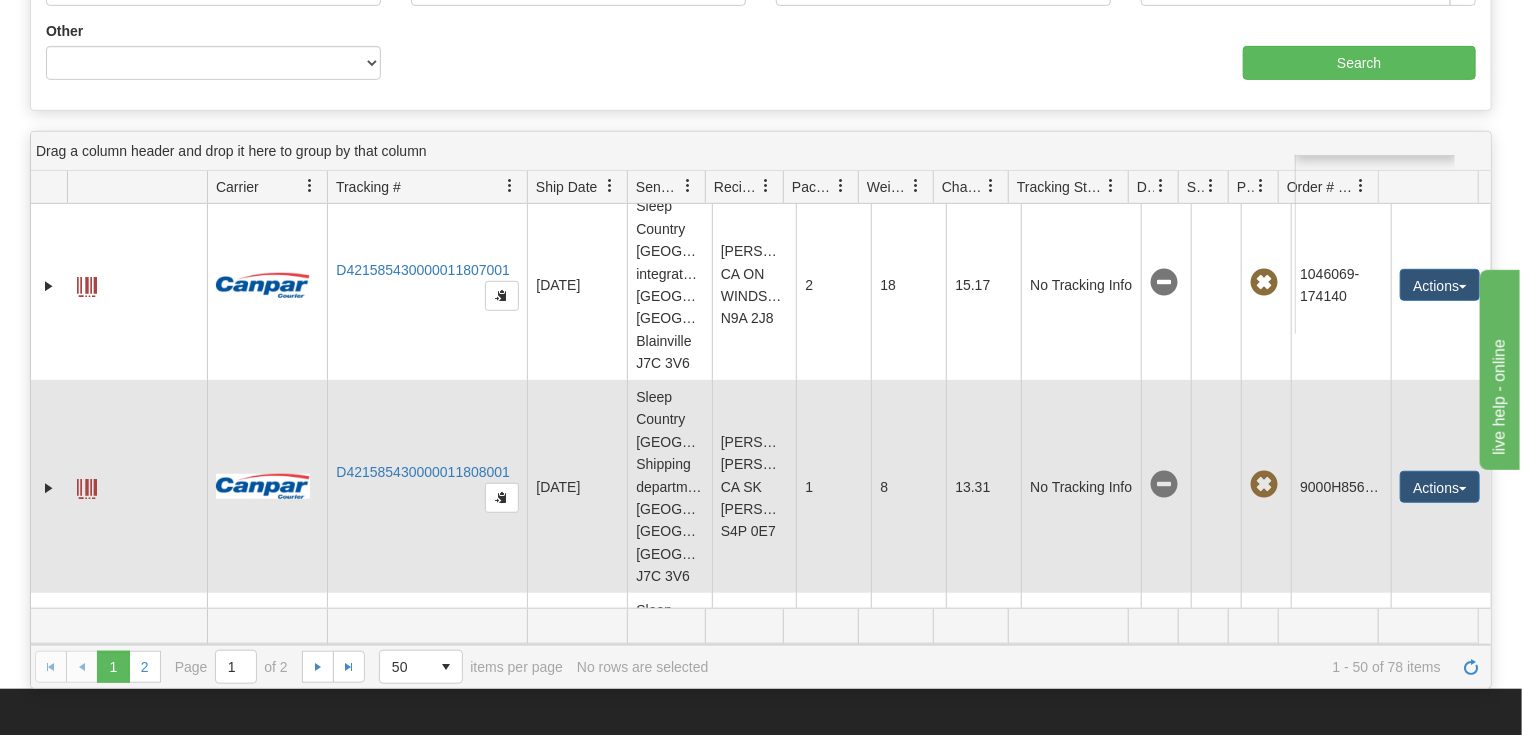 click on "8" at bounding box center [908, 486] 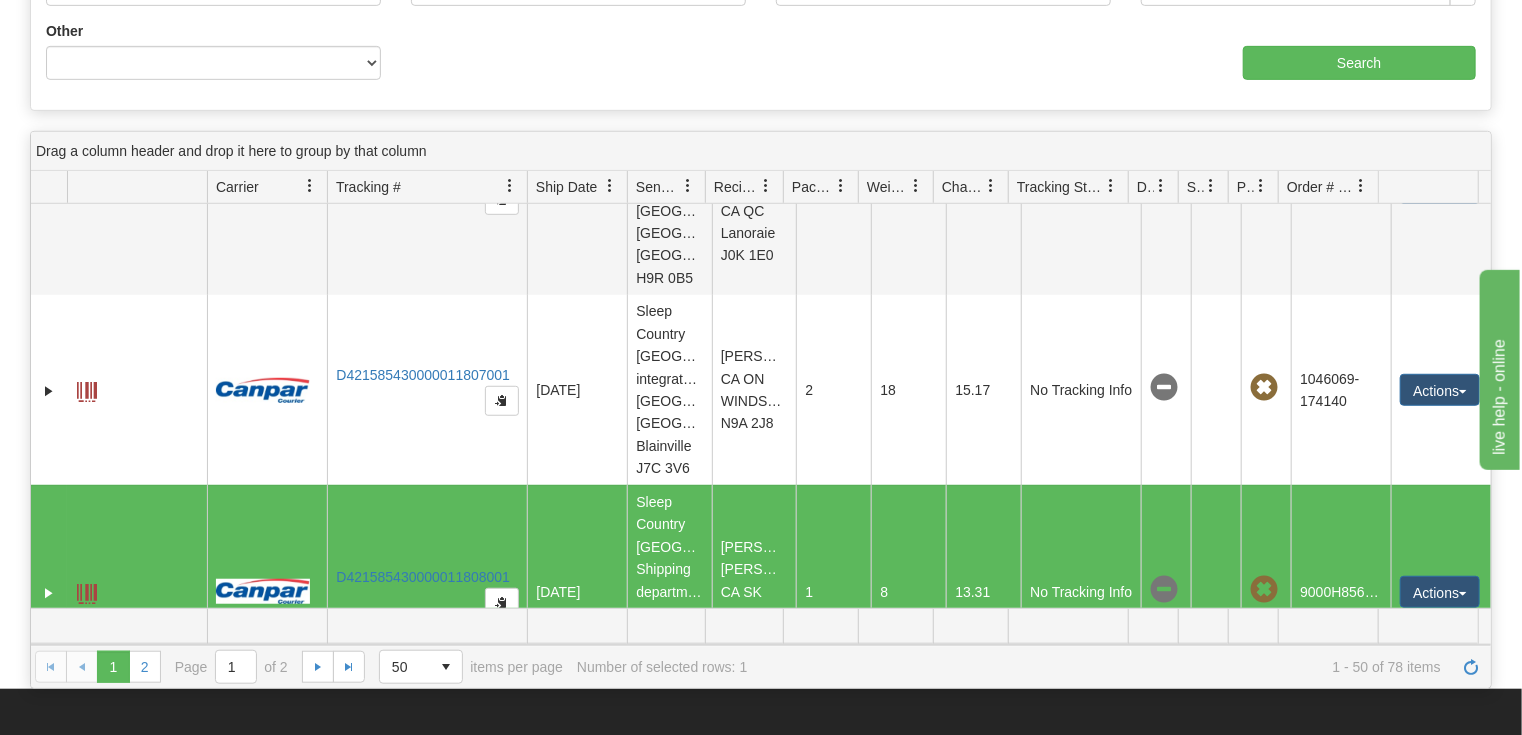 scroll, scrollTop: 5148, scrollLeft: 0, axis: vertical 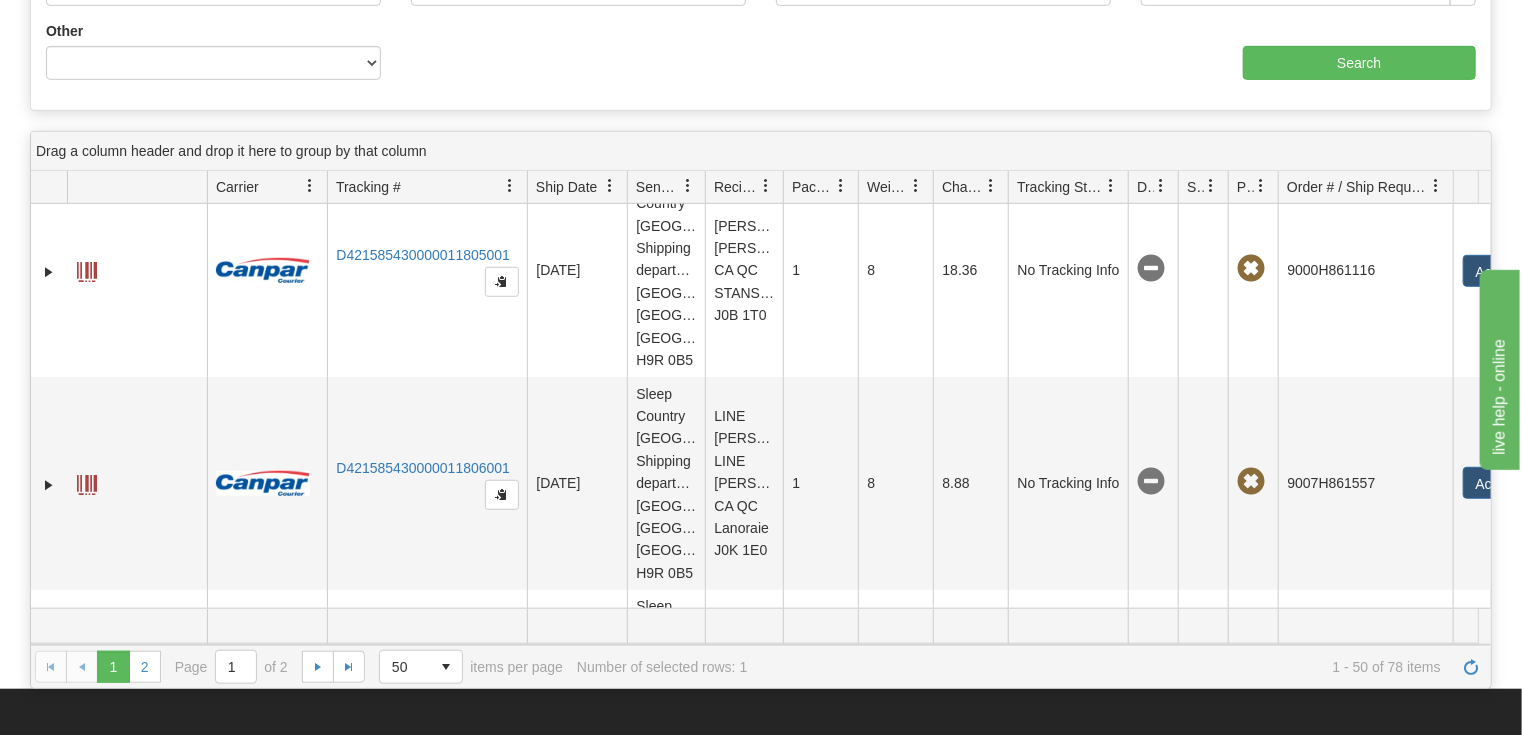 drag, startPoint x: 1376, startPoint y: 140, endPoint x: 1422, endPoint y: 183, distance: 62.968246 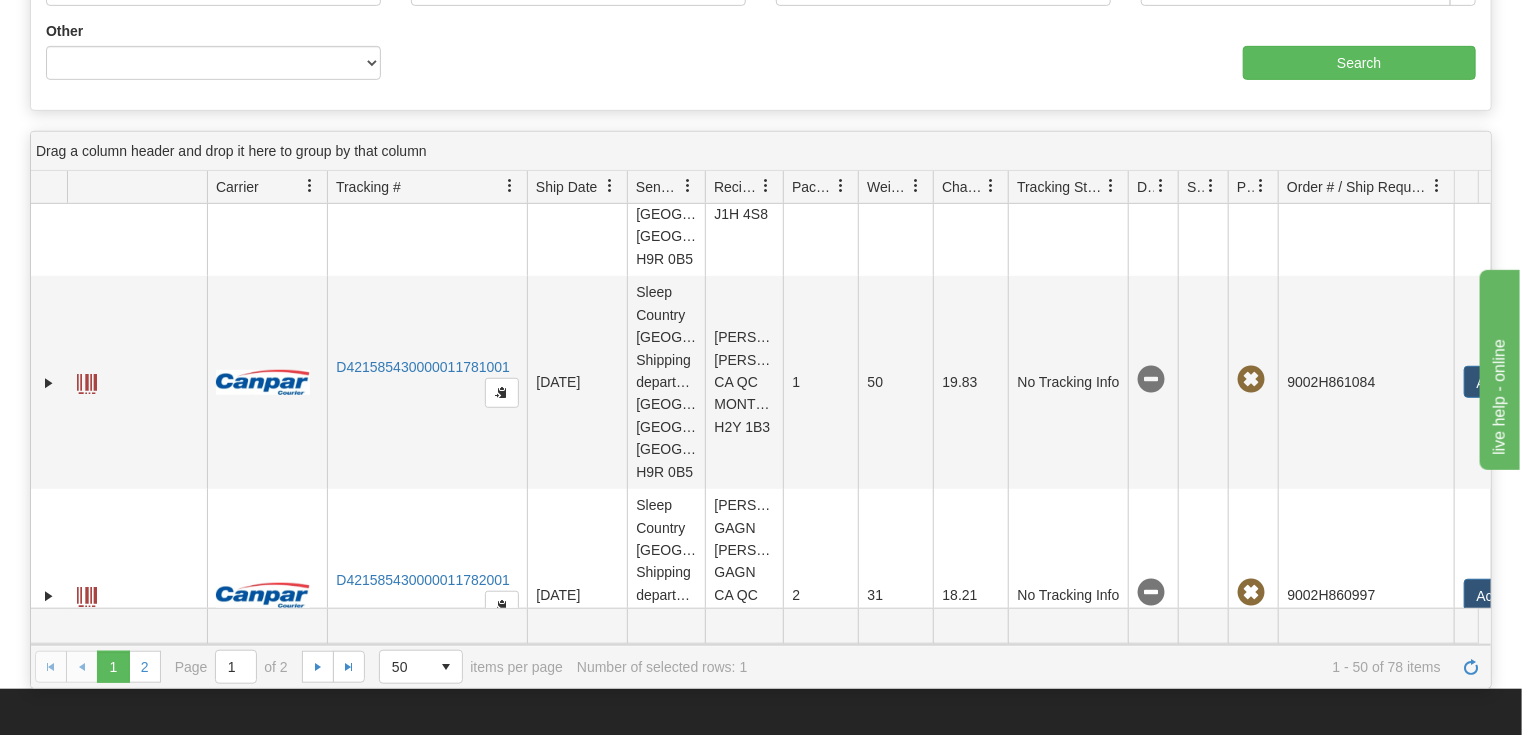 scroll, scrollTop: 0, scrollLeft: 0, axis: both 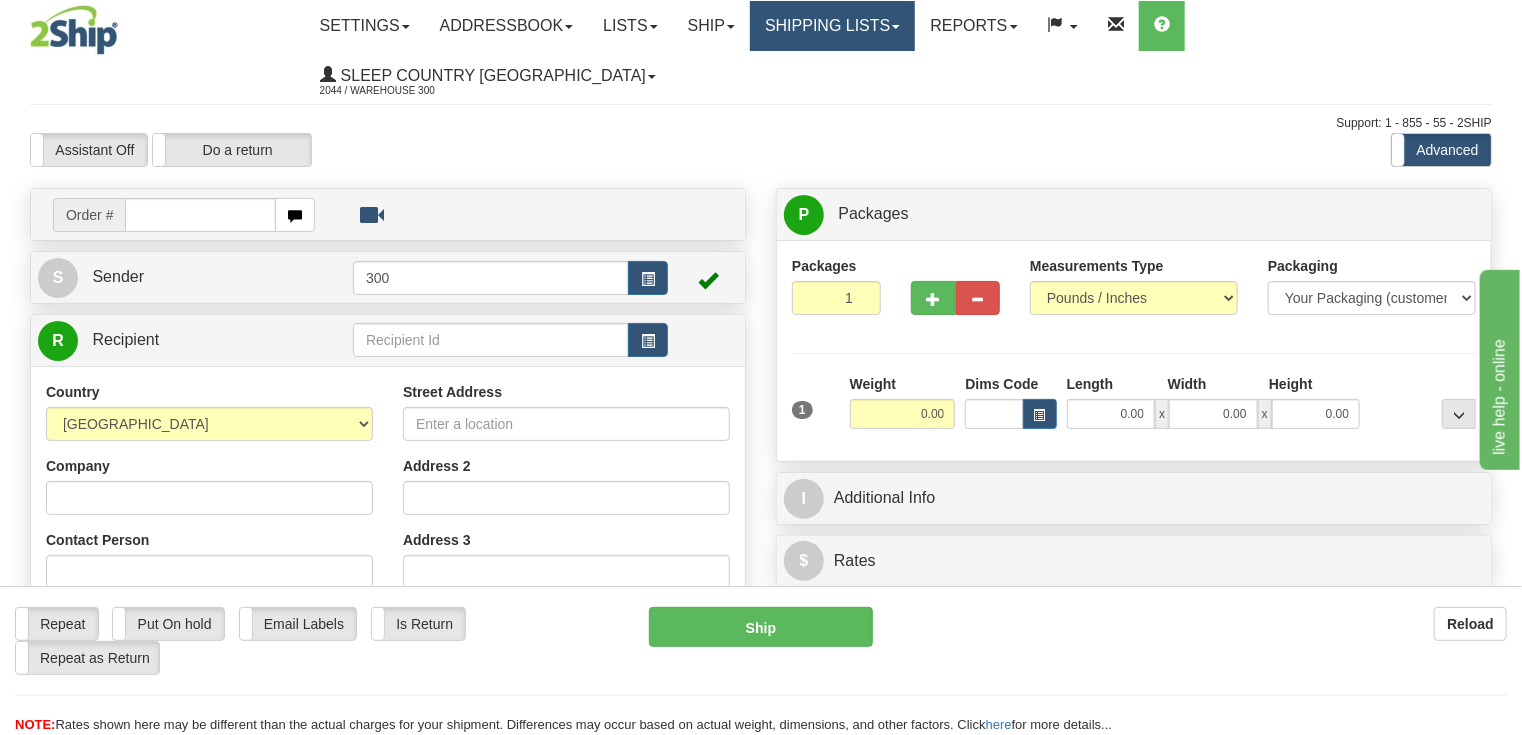 click at bounding box center [896, 27] 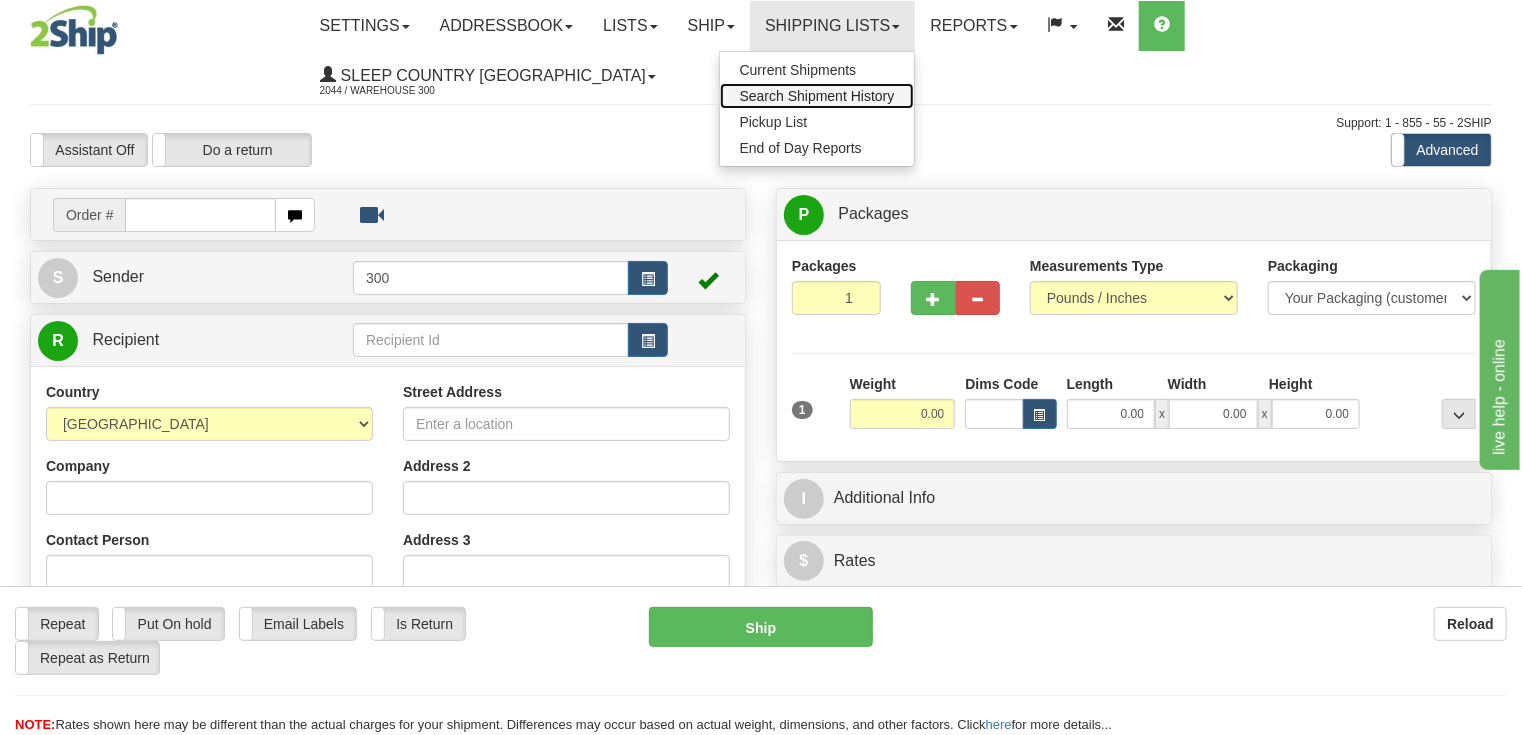 click on "Search Shipment History" at bounding box center (817, 96) 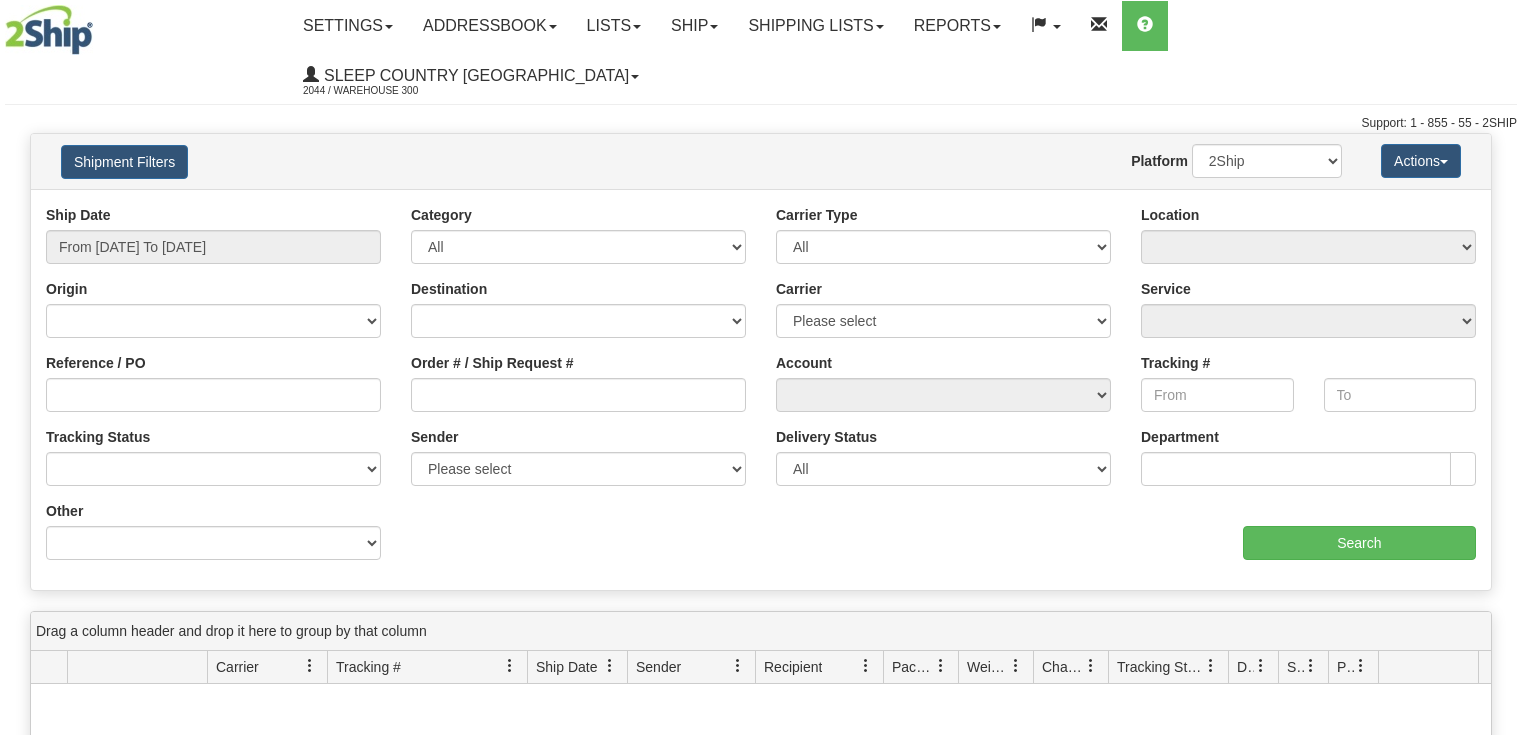 scroll, scrollTop: 0, scrollLeft: 0, axis: both 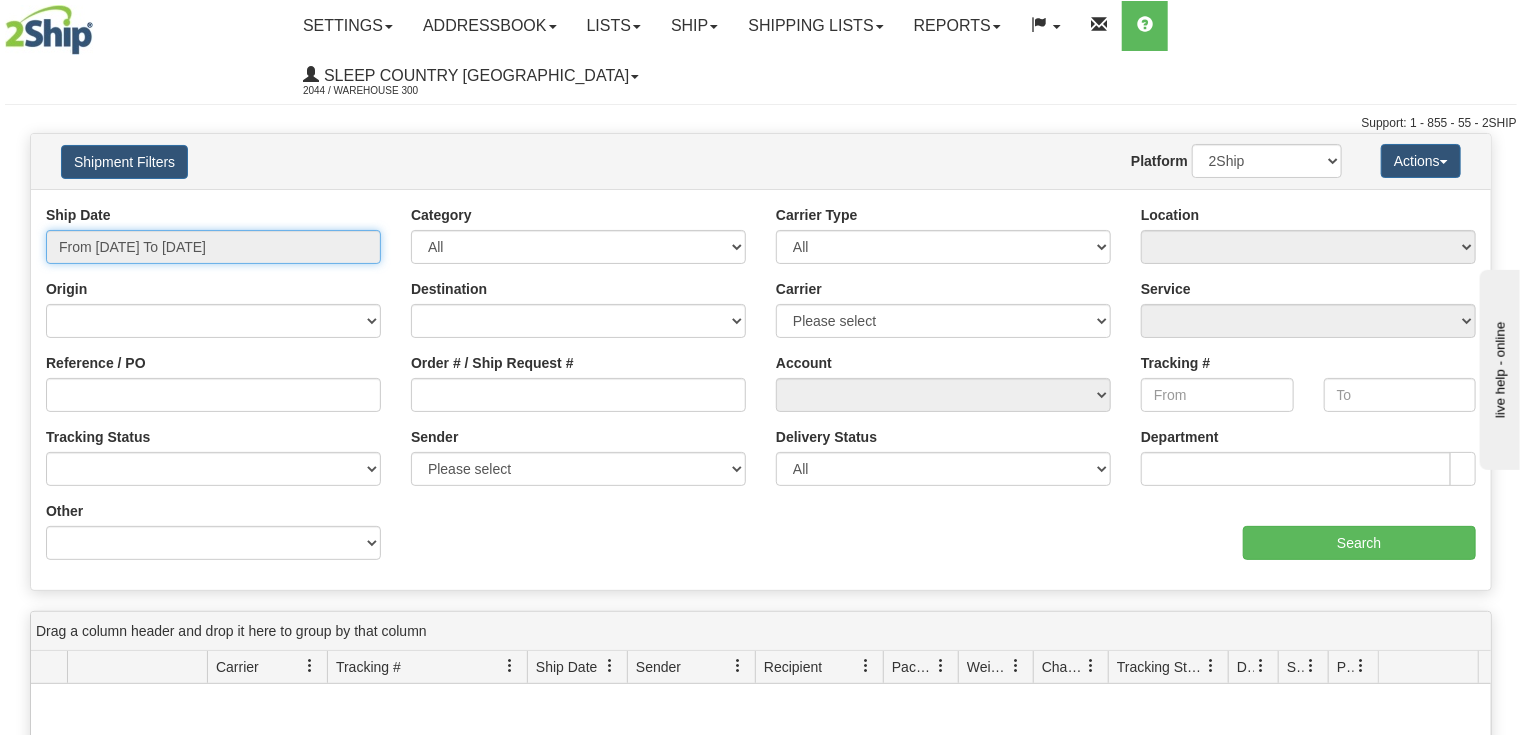 click on "From [DATE] To [DATE]" at bounding box center (213, 247) 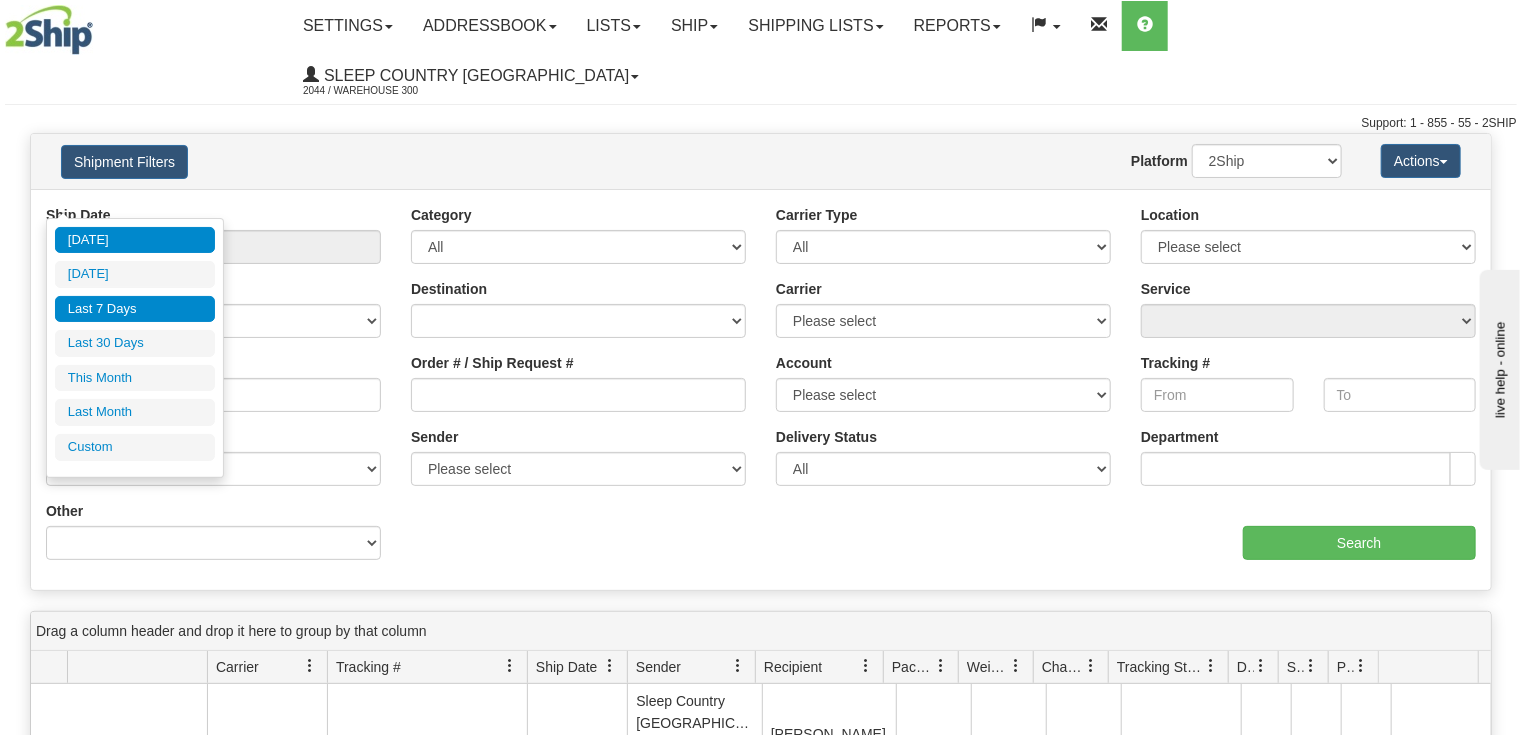 click on "Last 7 Days" at bounding box center [135, 309] 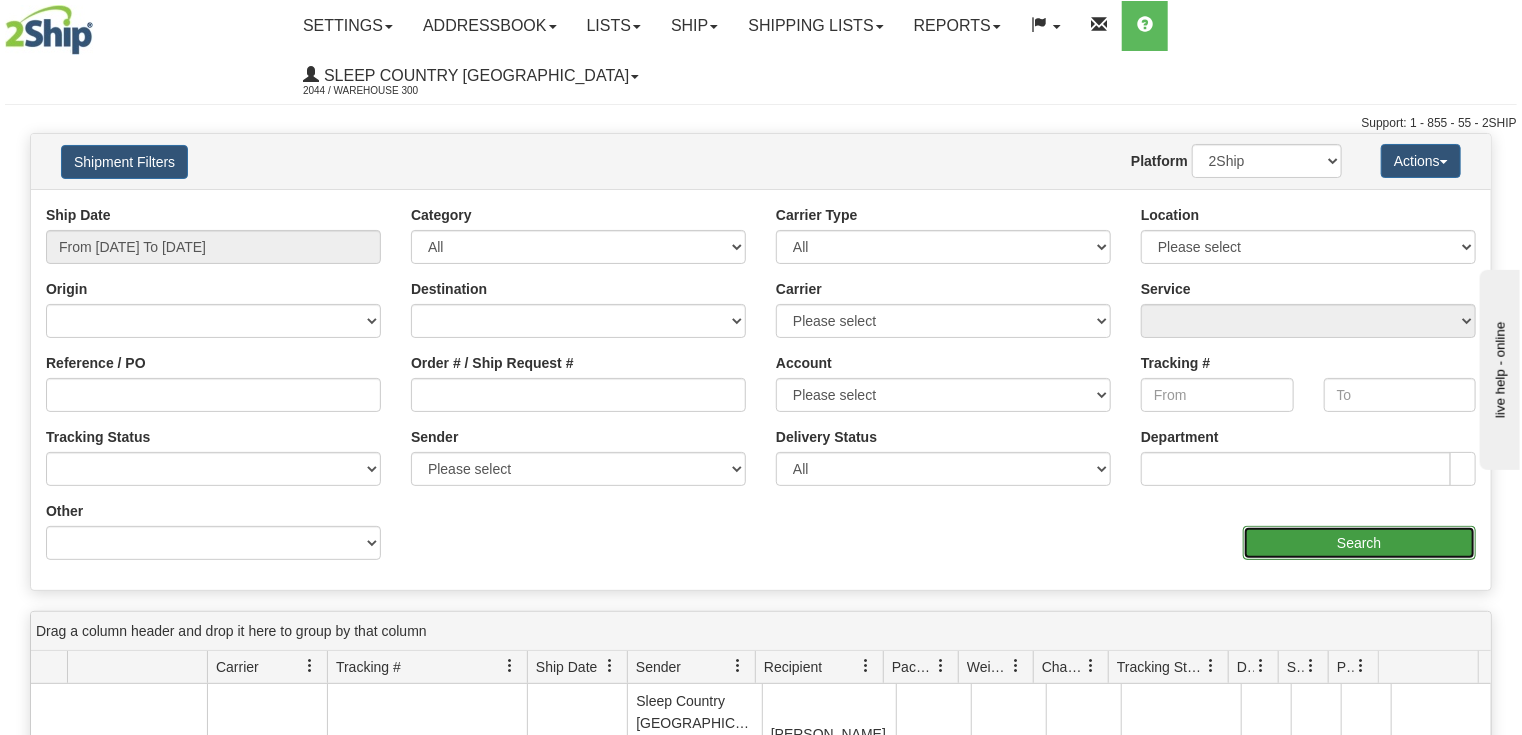 click on "Search" at bounding box center [1359, 543] 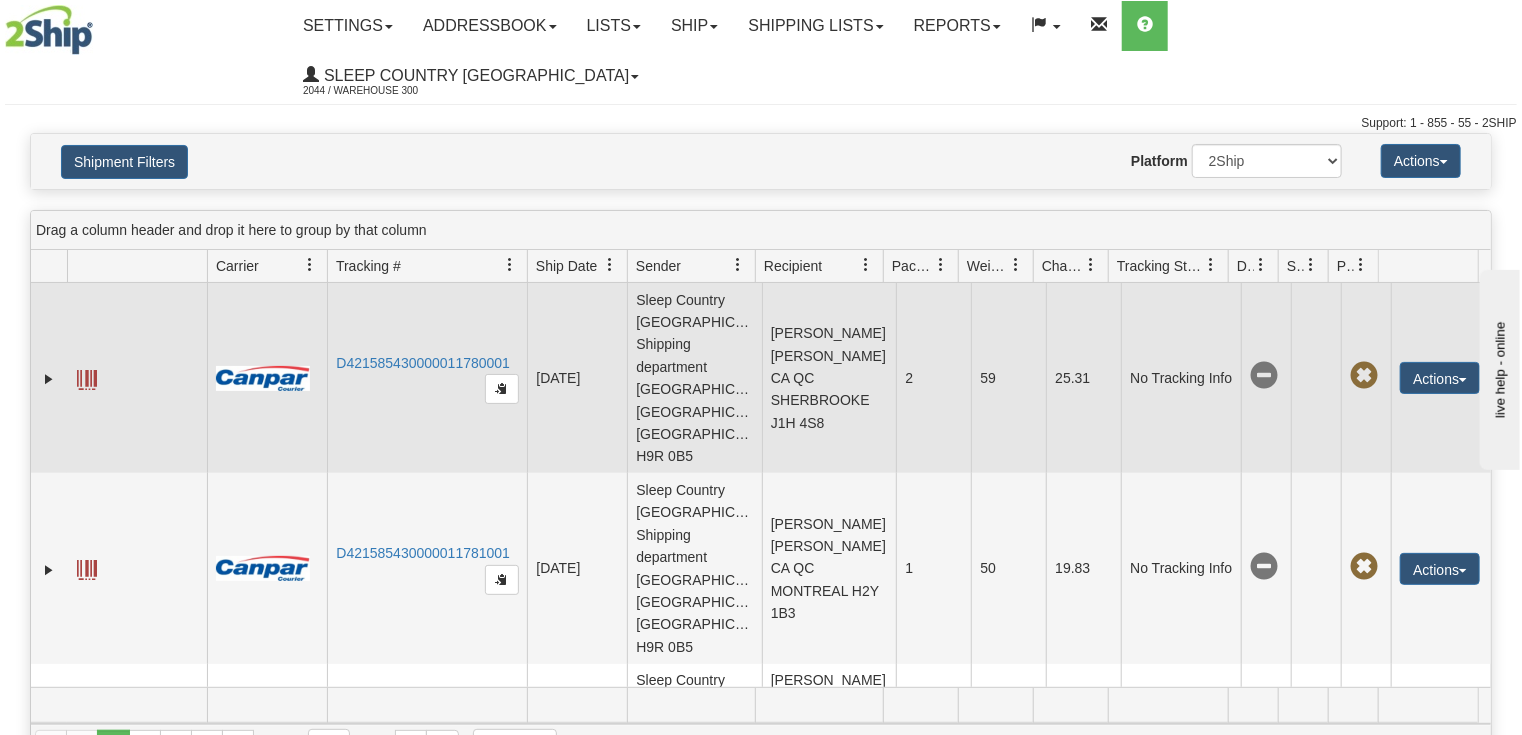 click on "Sleep Country [GEOGRAPHIC_DATA] Shipping department  [GEOGRAPHIC_DATA] [GEOGRAPHIC_DATA] [GEOGRAPHIC_DATA] H9R 0B5" at bounding box center [694, 378] 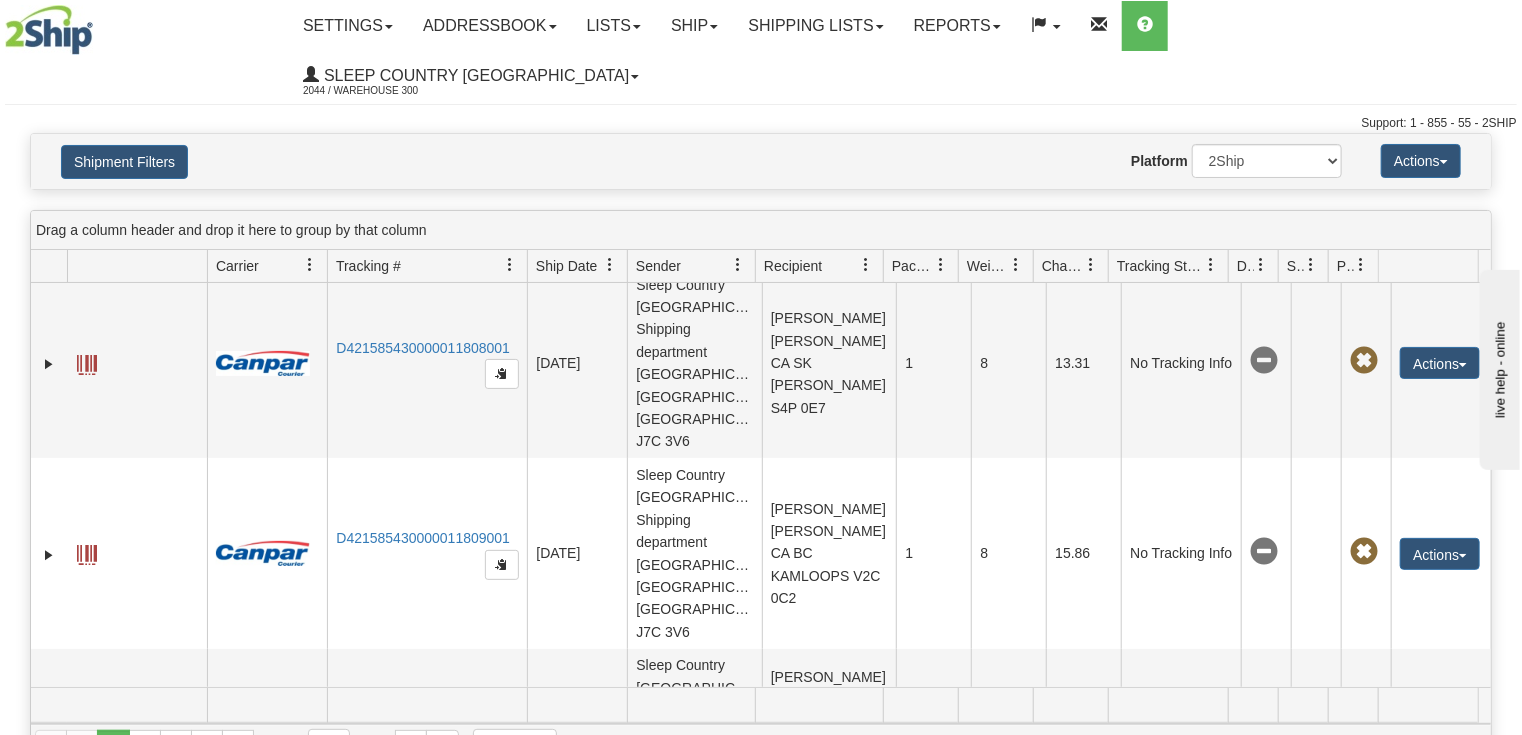 scroll, scrollTop: 4856, scrollLeft: 0, axis: vertical 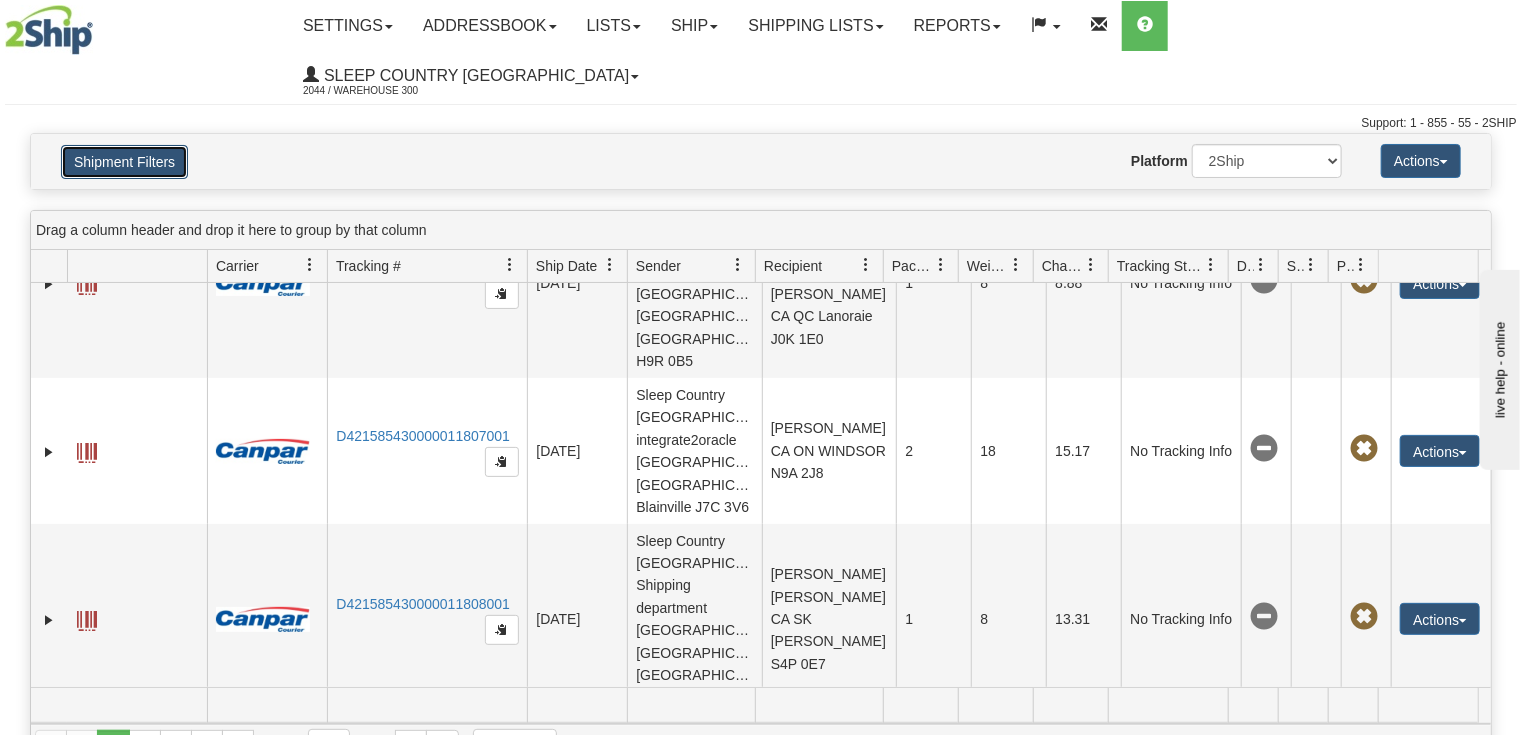 click on "Shipment Filters" at bounding box center (124, 162) 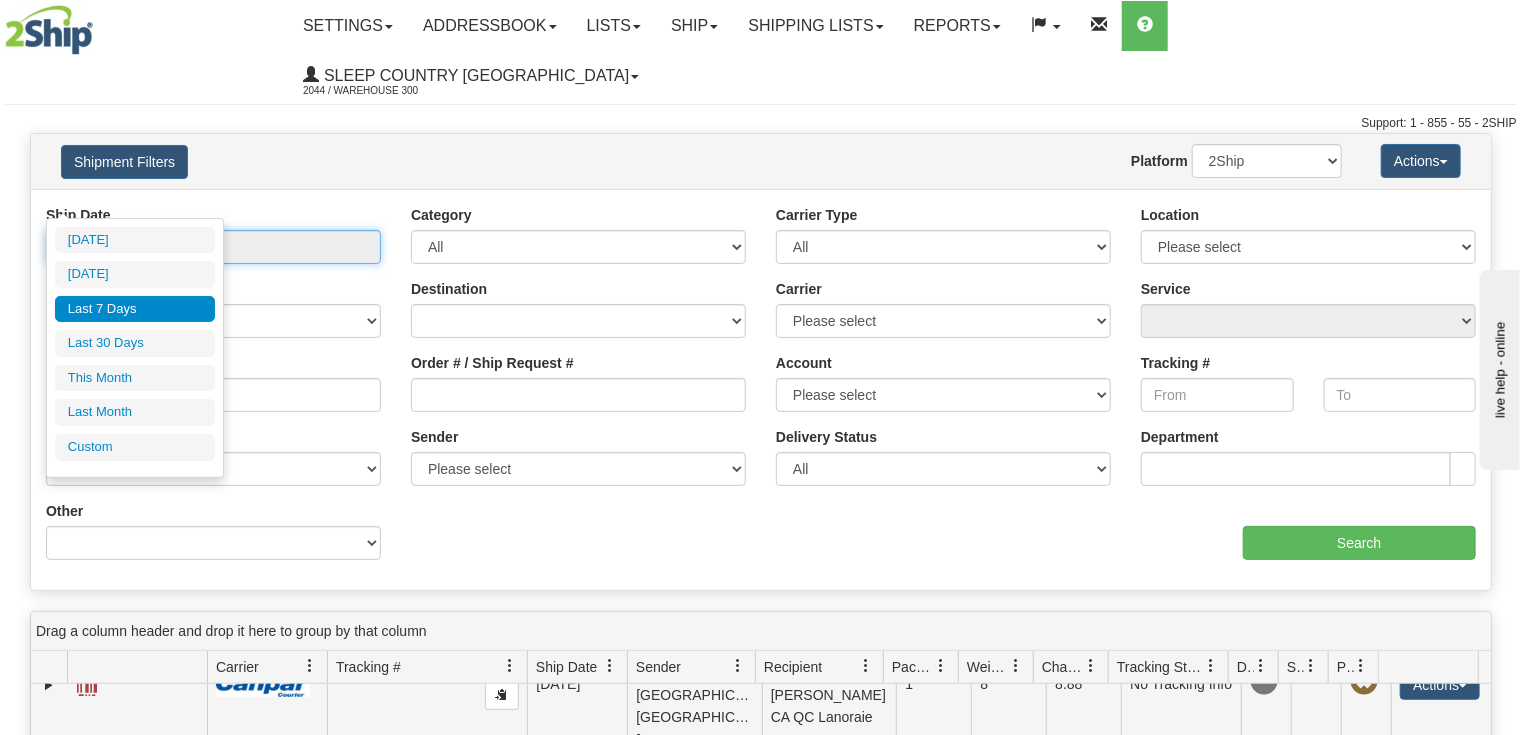 click on "From [DATE] To [DATE]" at bounding box center (213, 247) 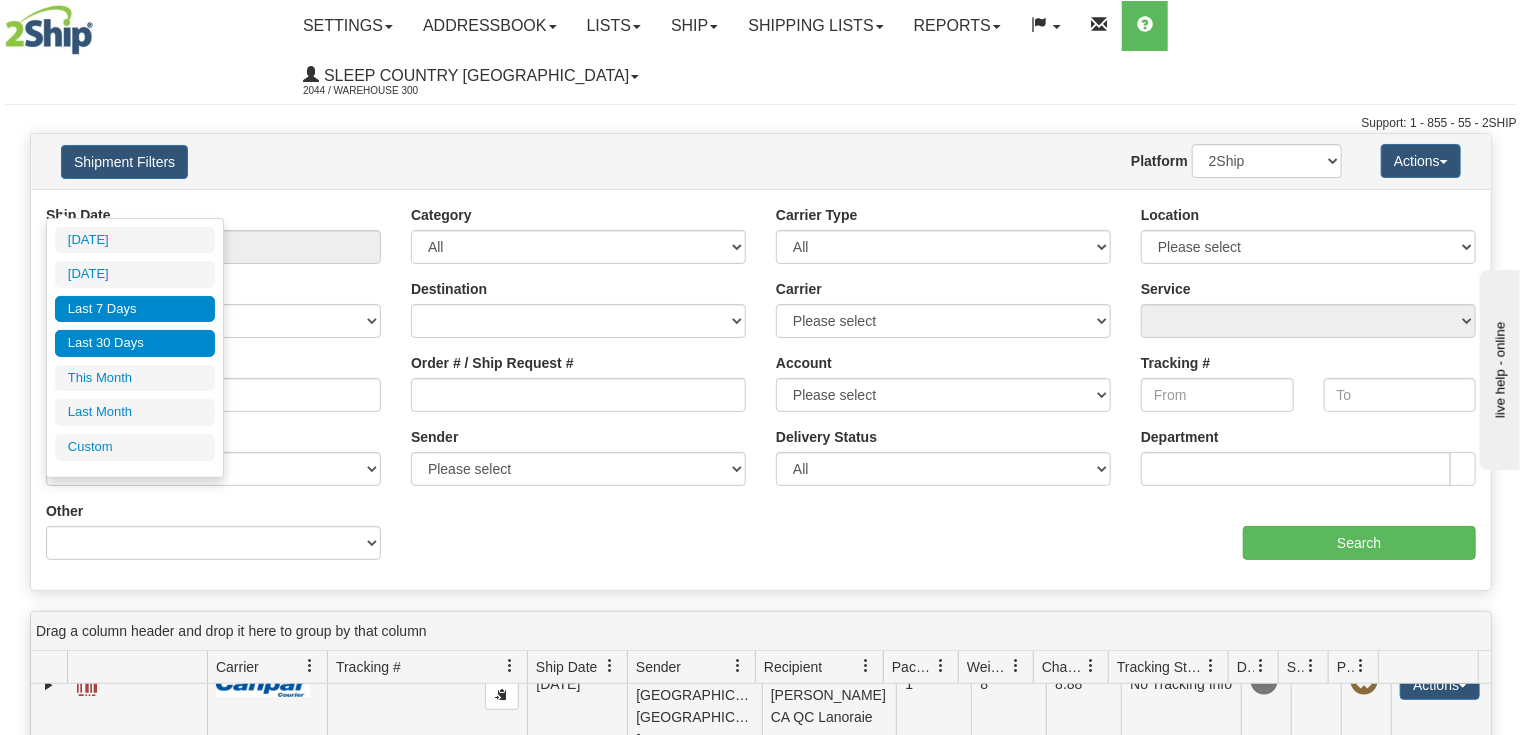 click on "Last 30 Days" at bounding box center (135, 343) 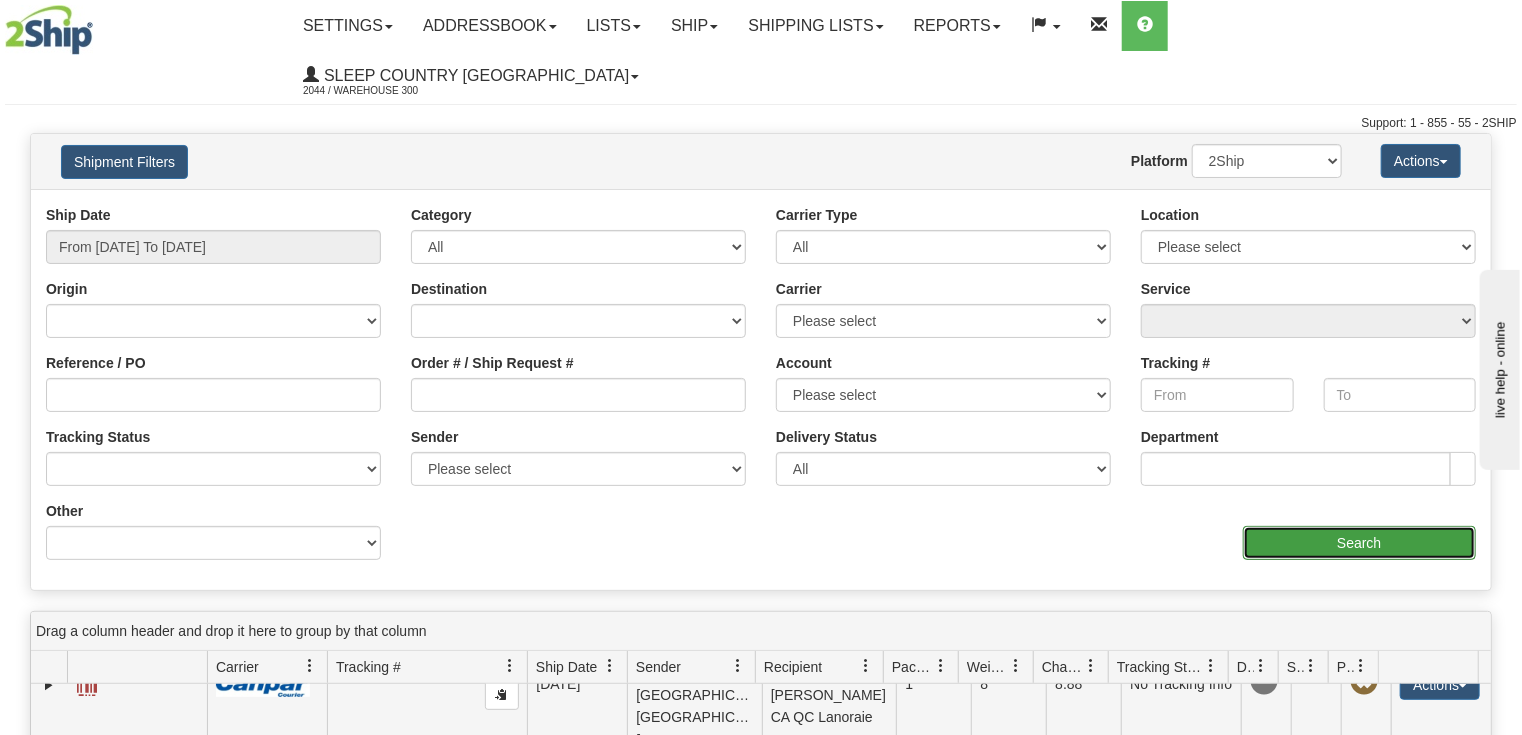 click on "Search" at bounding box center (1359, 543) 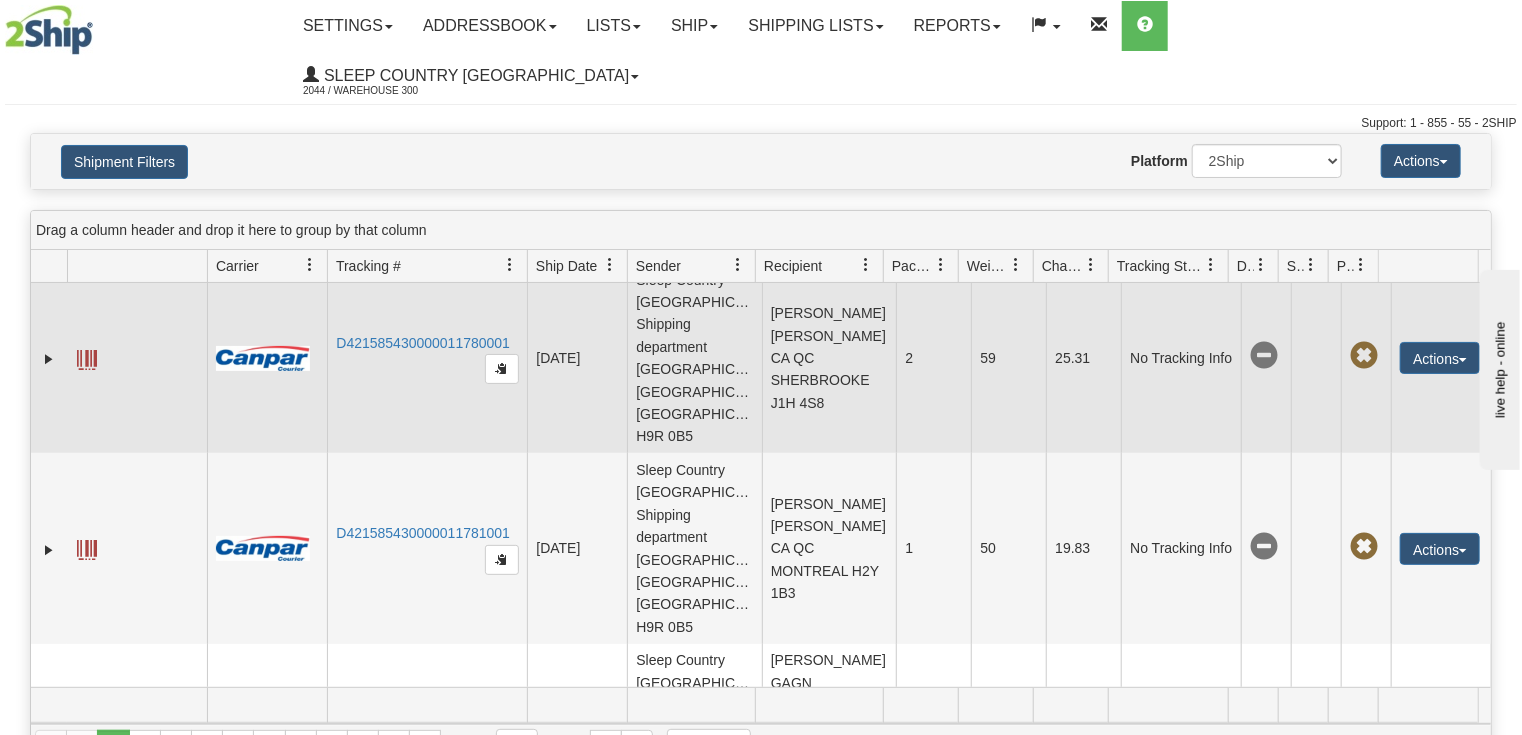 scroll, scrollTop: 0, scrollLeft: 0, axis: both 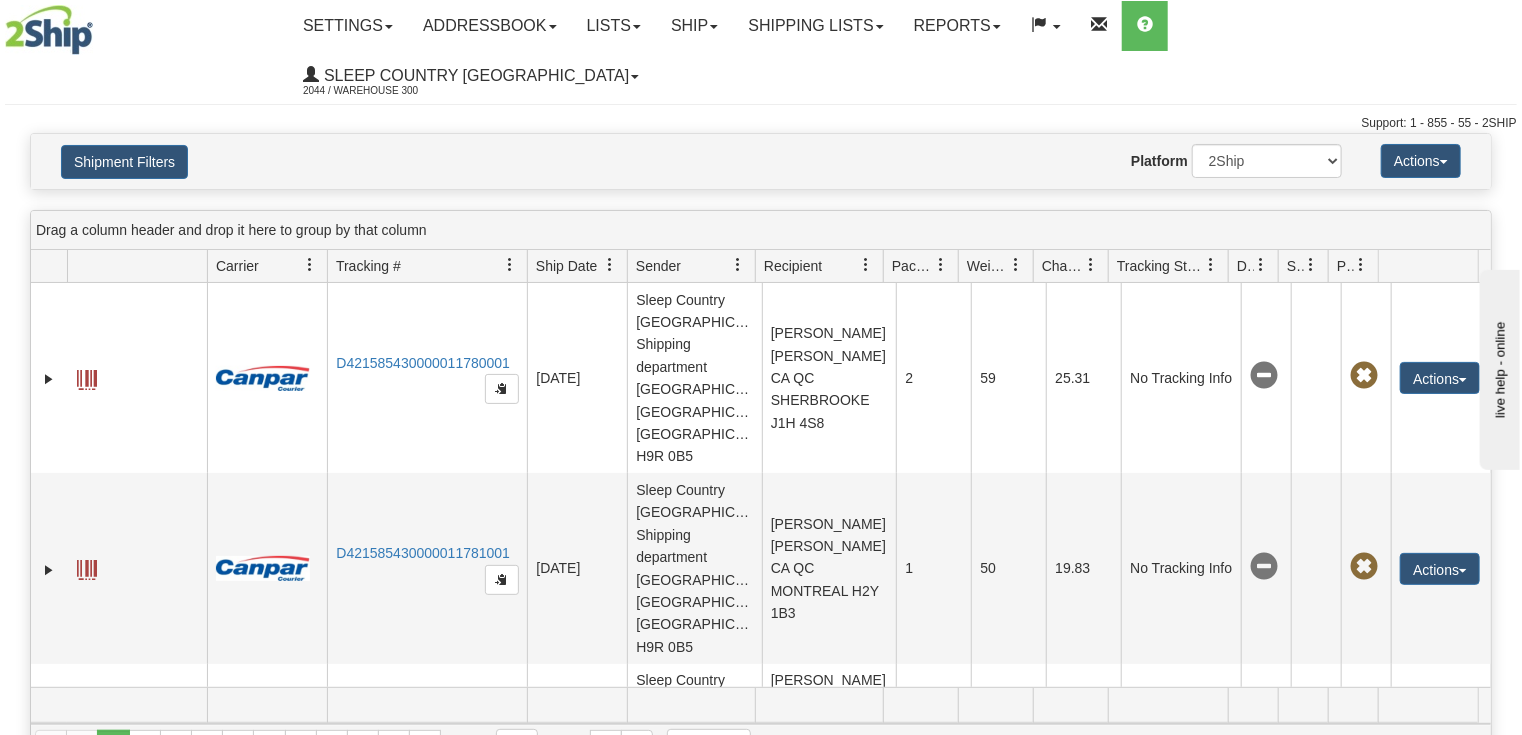 click at bounding box center [1361, 265] 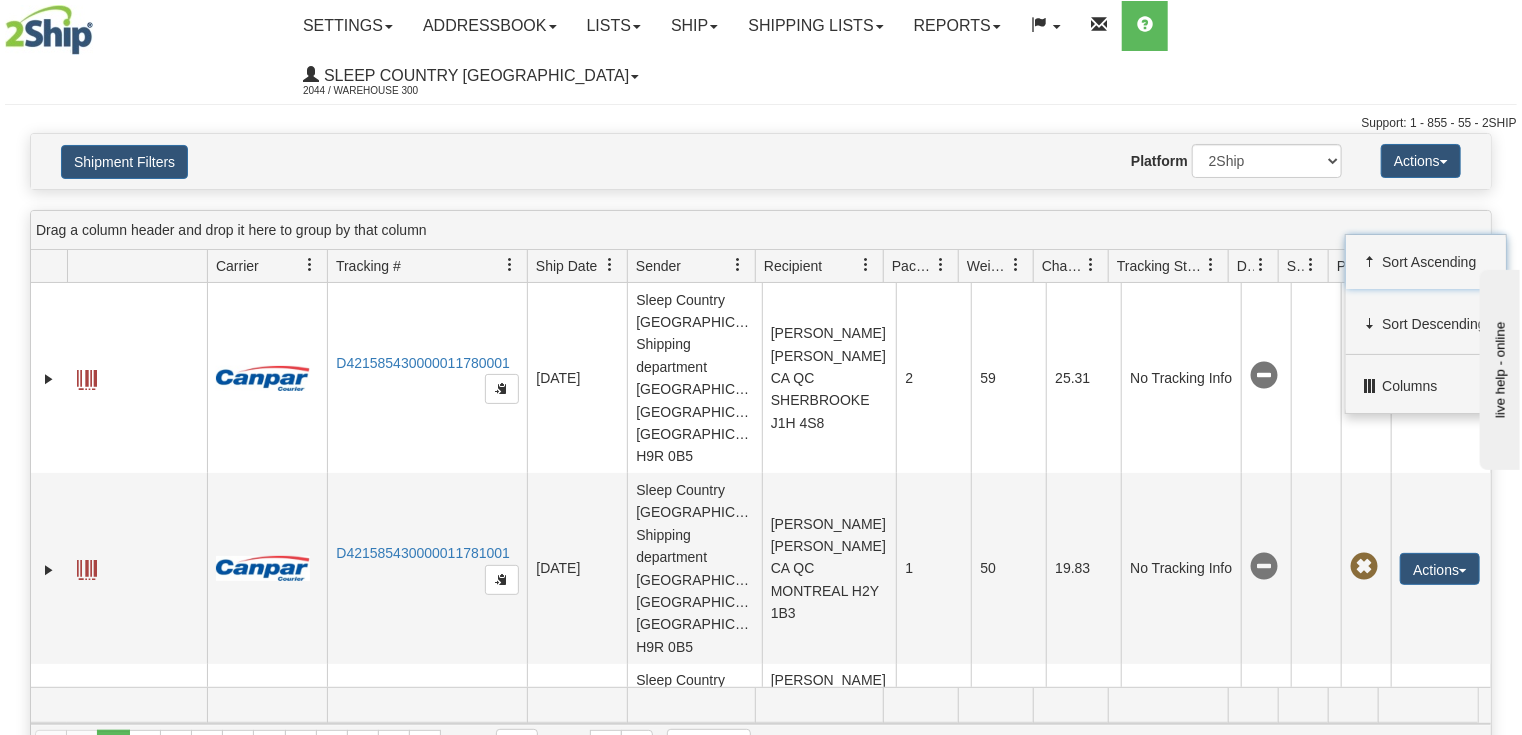 click at bounding box center [1211, 265] 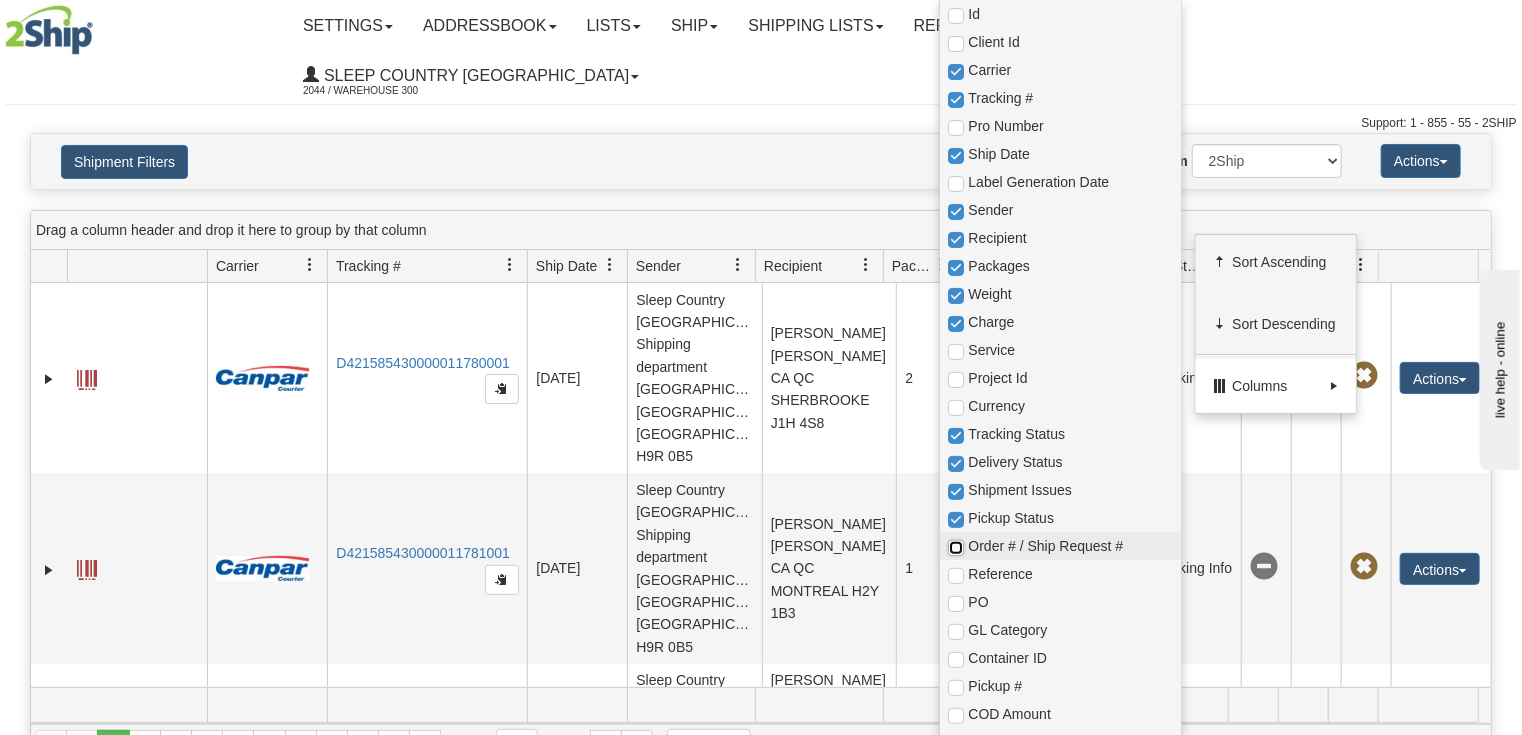 click at bounding box center (956, 548) 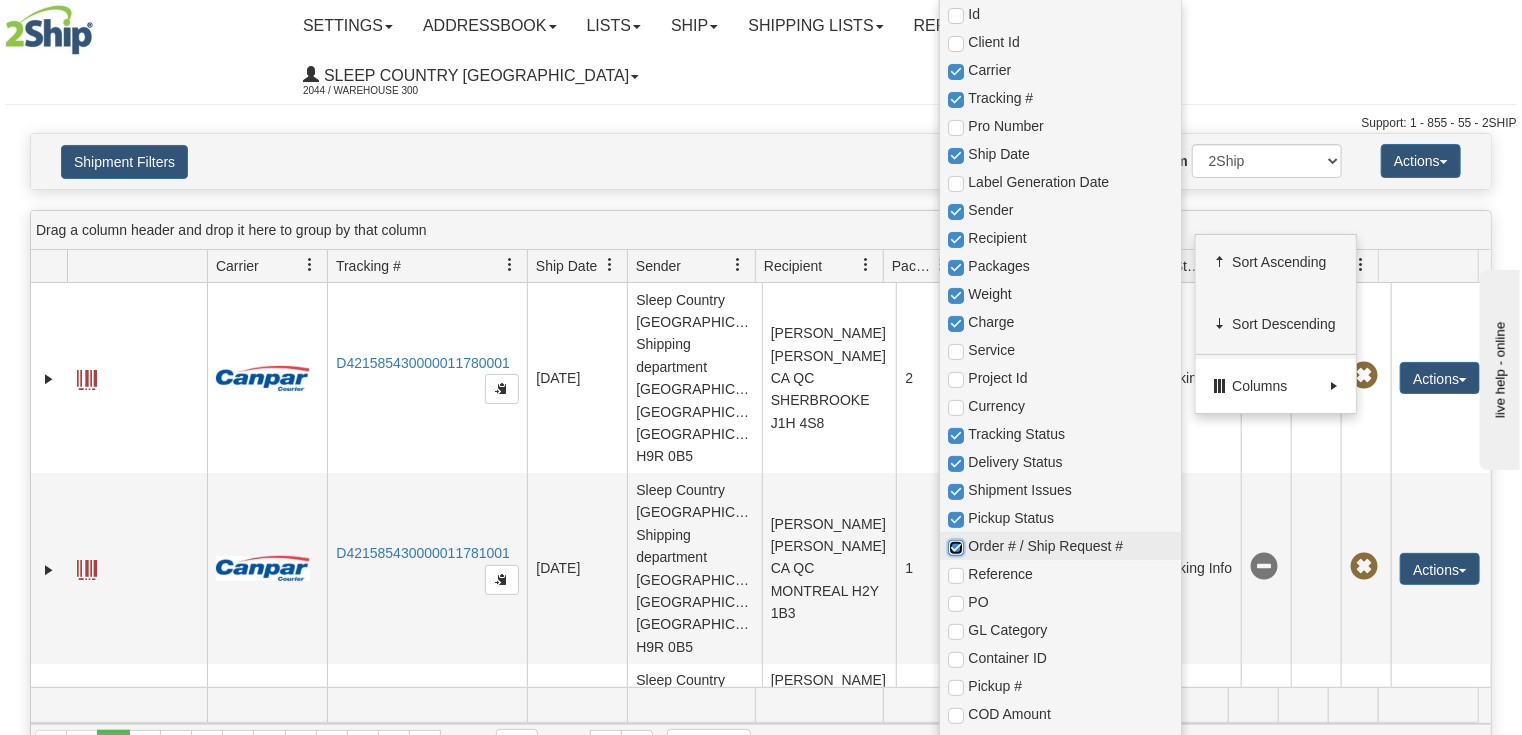 checkbox on "true" 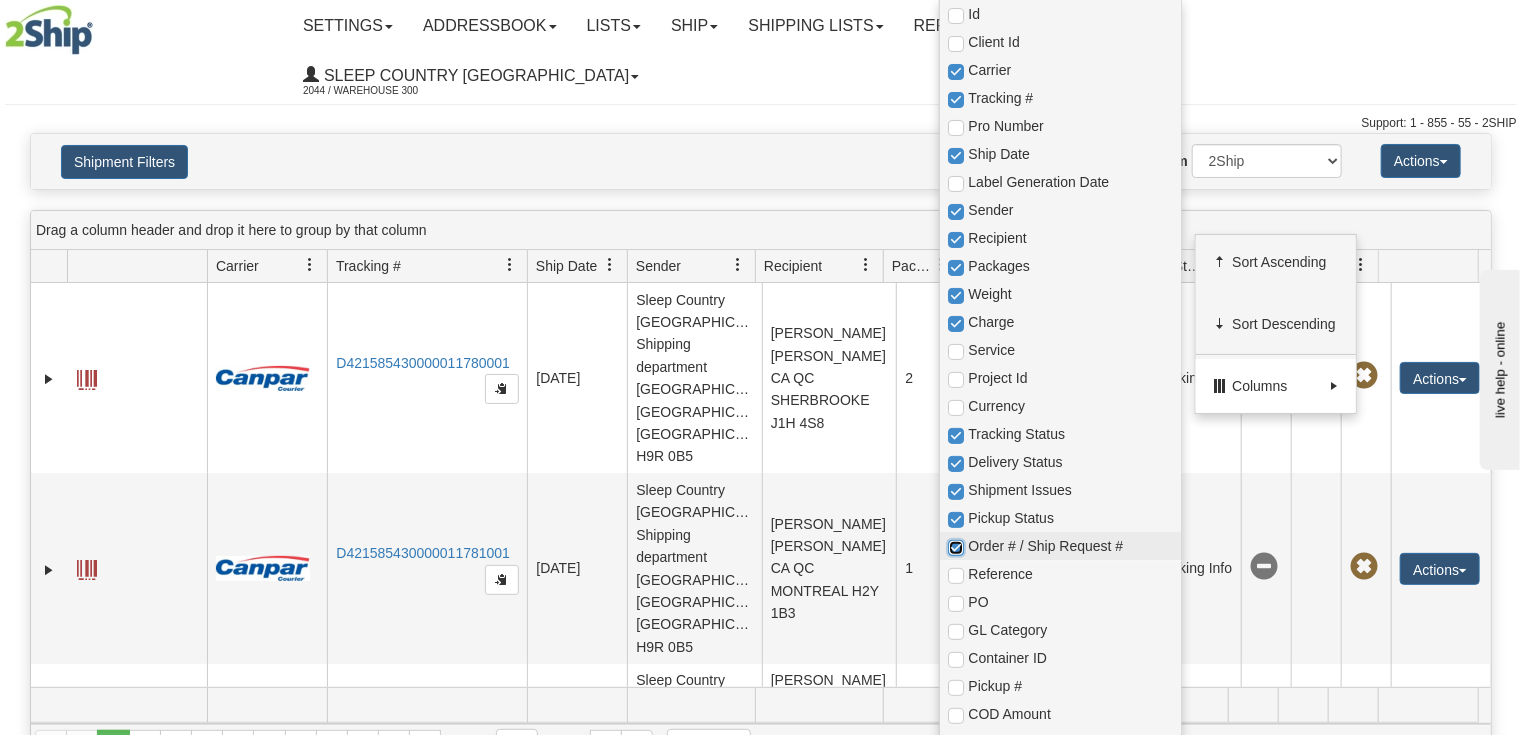 checkbox on "true" 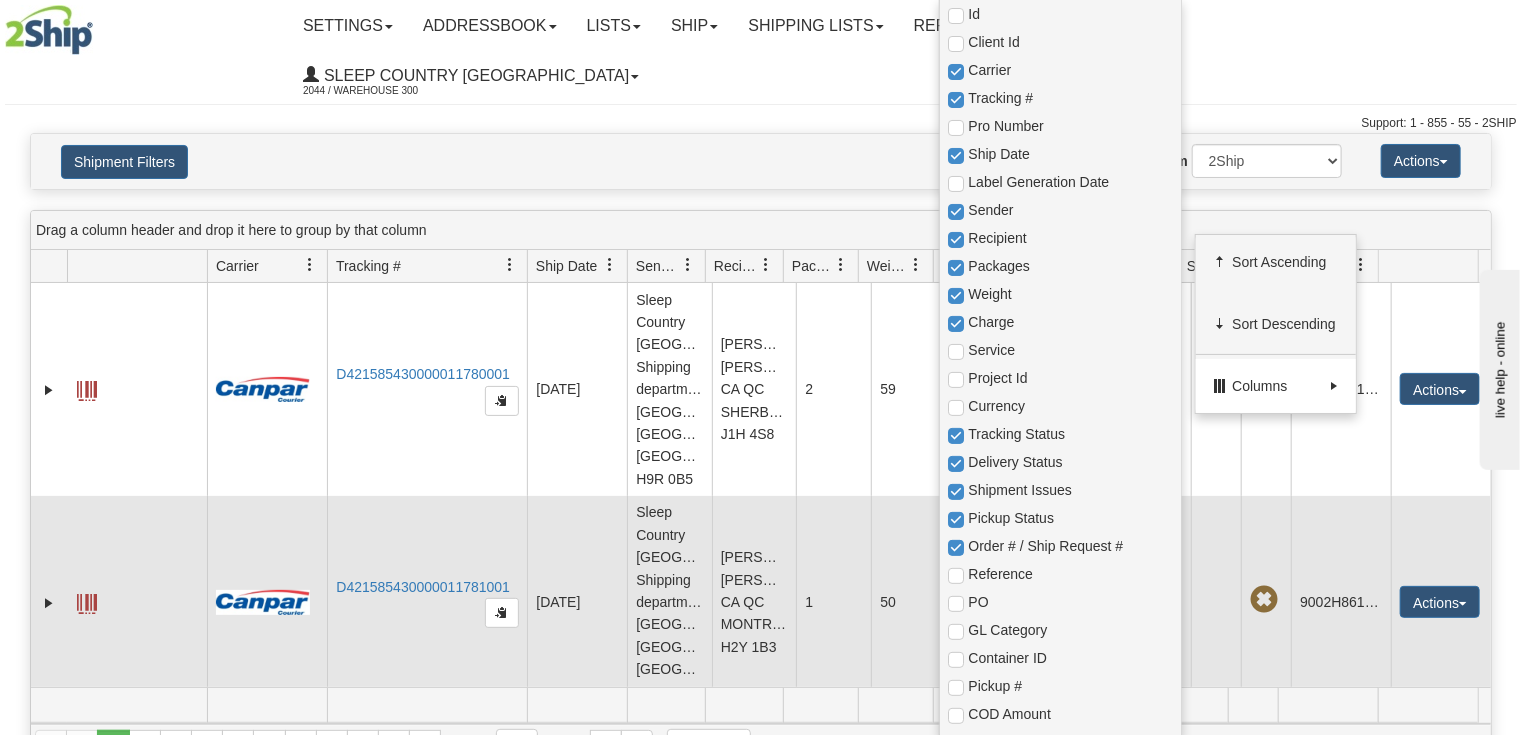 click on "9002H861084" at bounding box center [1341, 602] 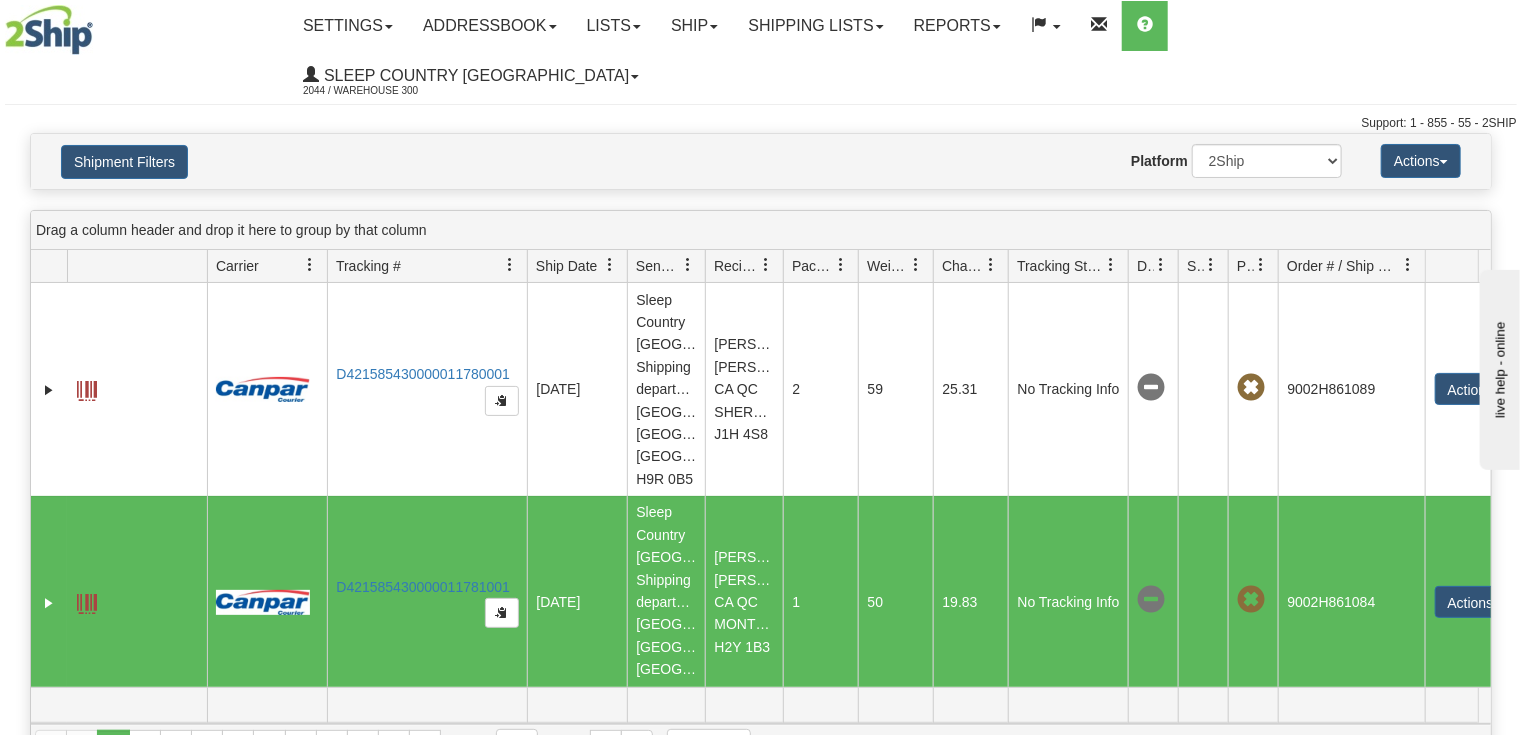 drag, startPoint x: 1377, startPoint y: 220, endPoint x: 1428, endPoint y: 230, distance: 51.971146 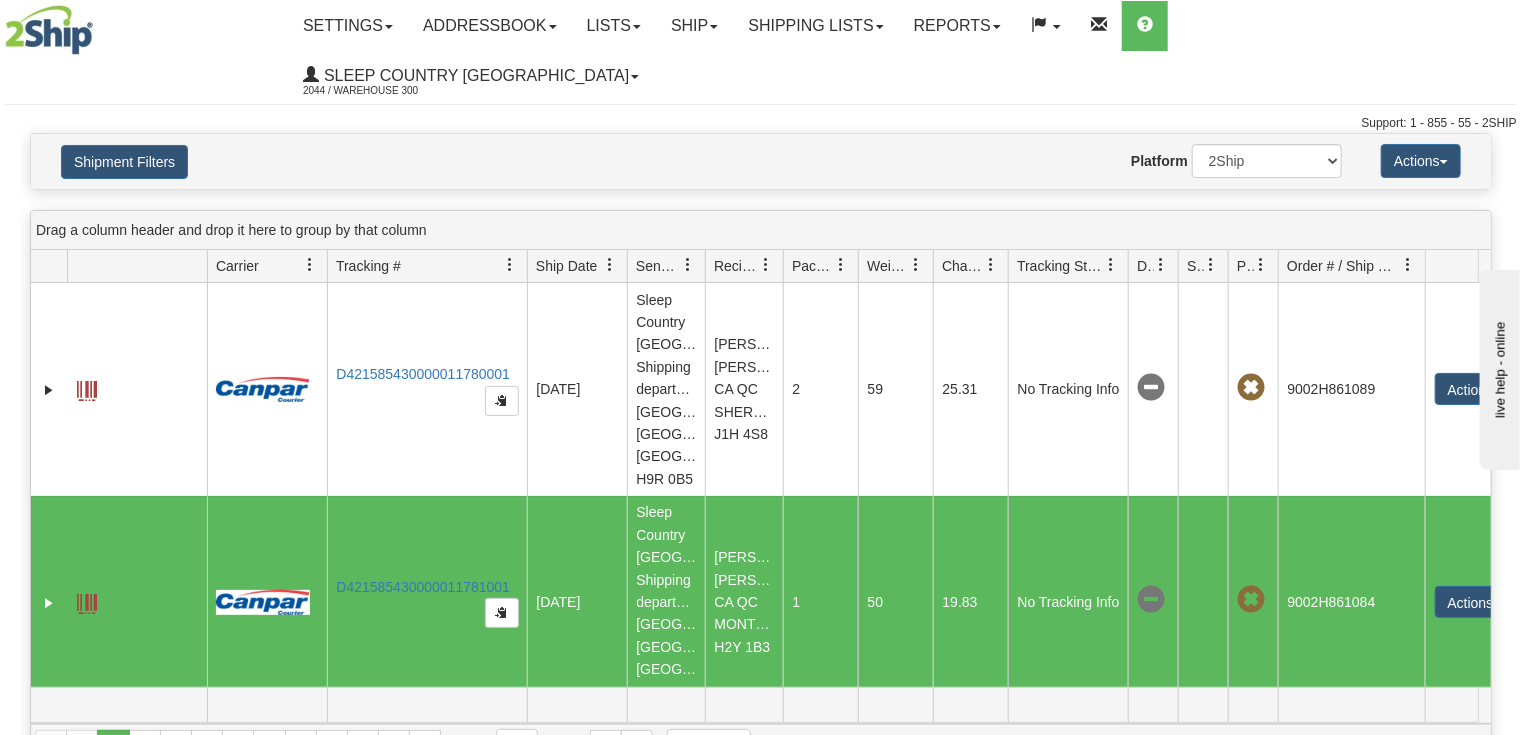 click on "Id Client Id Carrier Tracking # Pro Number Ship Date Label Generation Date Sender Recipient Packages Weight Charge Service Project Id Currency Tracking Status Delivery Status Shipment Issues Pickup Status Order # / Ship Request # Reference PO GL Category Container ID Pickup # COD Amount Has Original Hold Order Parent Shipment Tracking # Child Shipment Tracking # Shipment has Claimed packages" at bounding box center [755, 266] 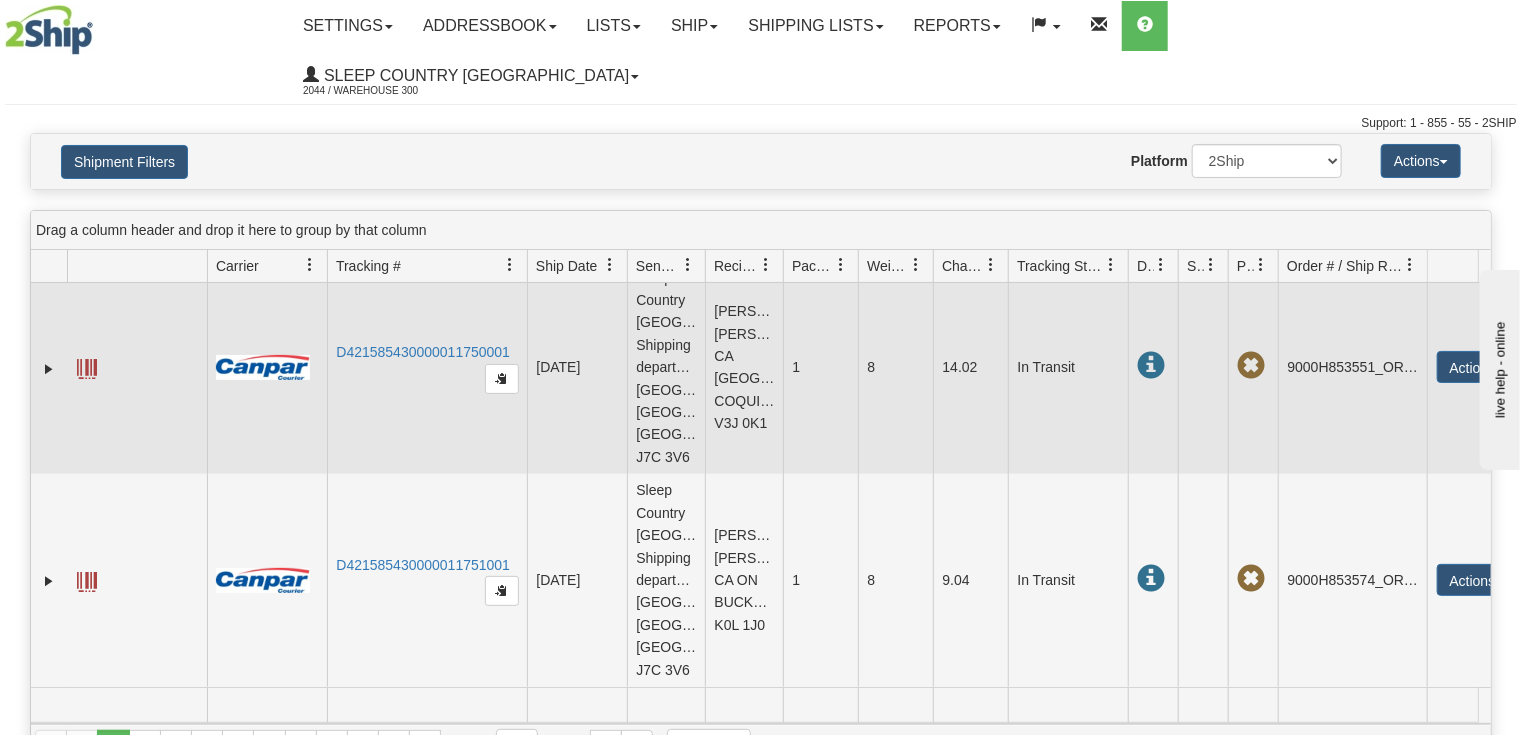 scroll, scrollTop: 10248, scrollLeft: 0, axis: vertical 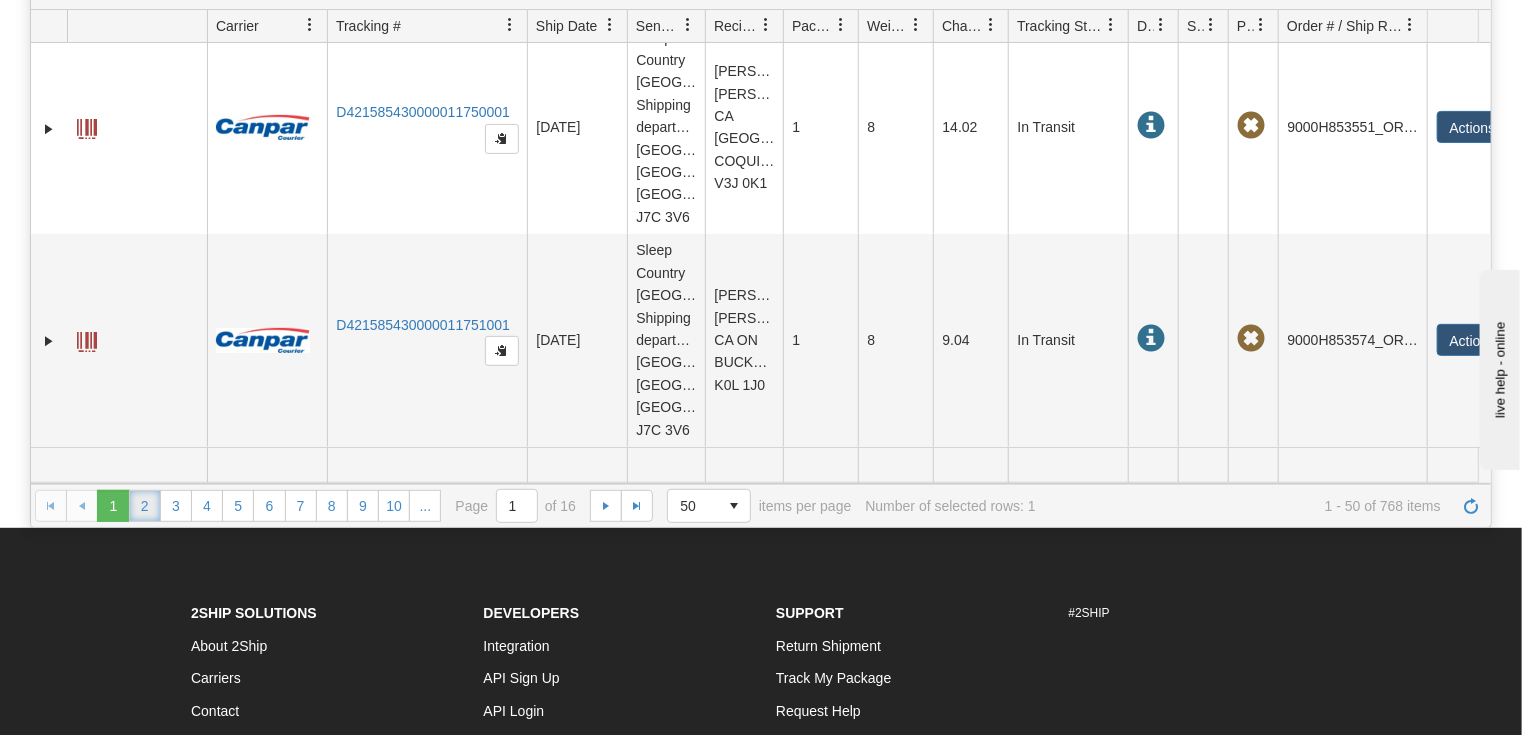 click on "2" at bounding box center (145, 506) 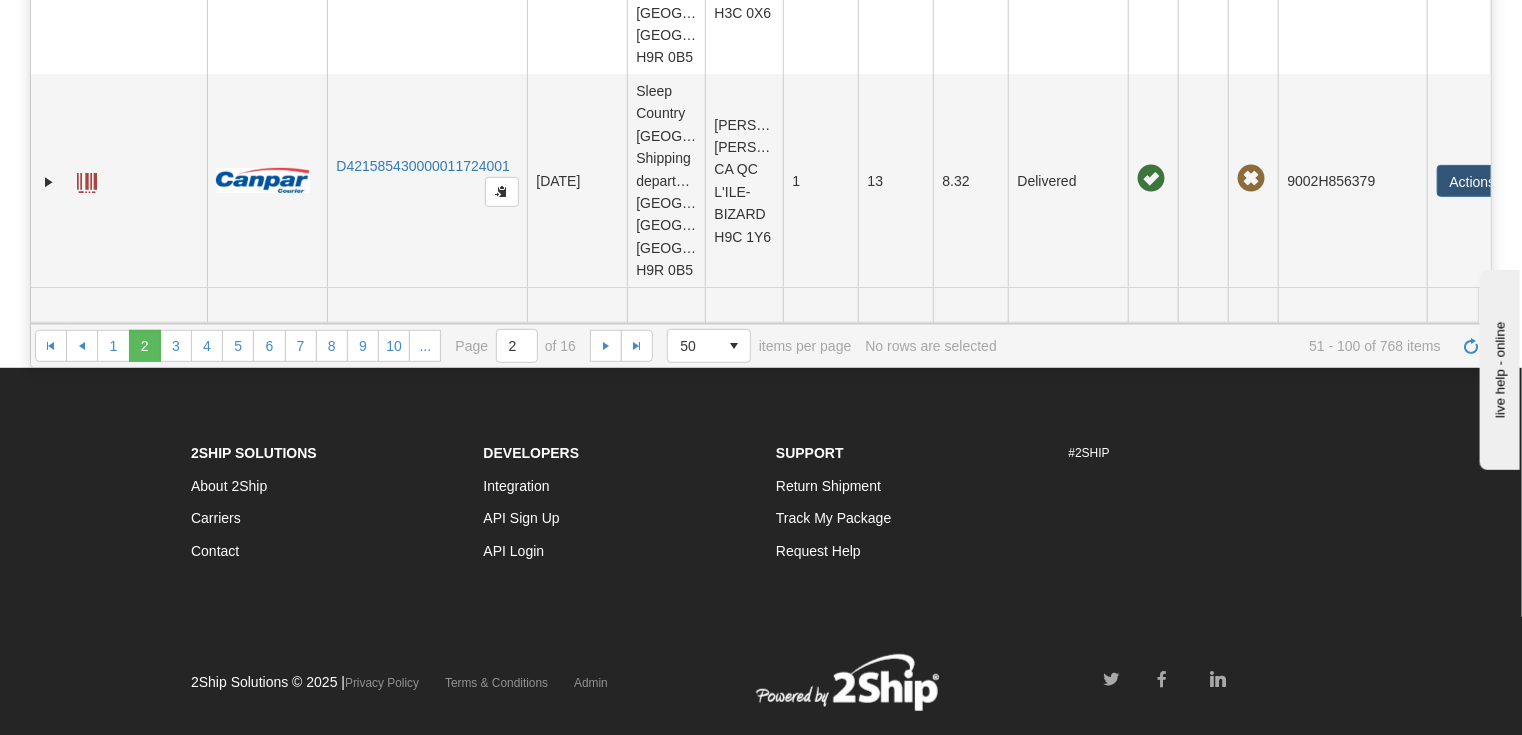 scroll, scrollTop: 334, scrollLeft: 0, axis: vertical 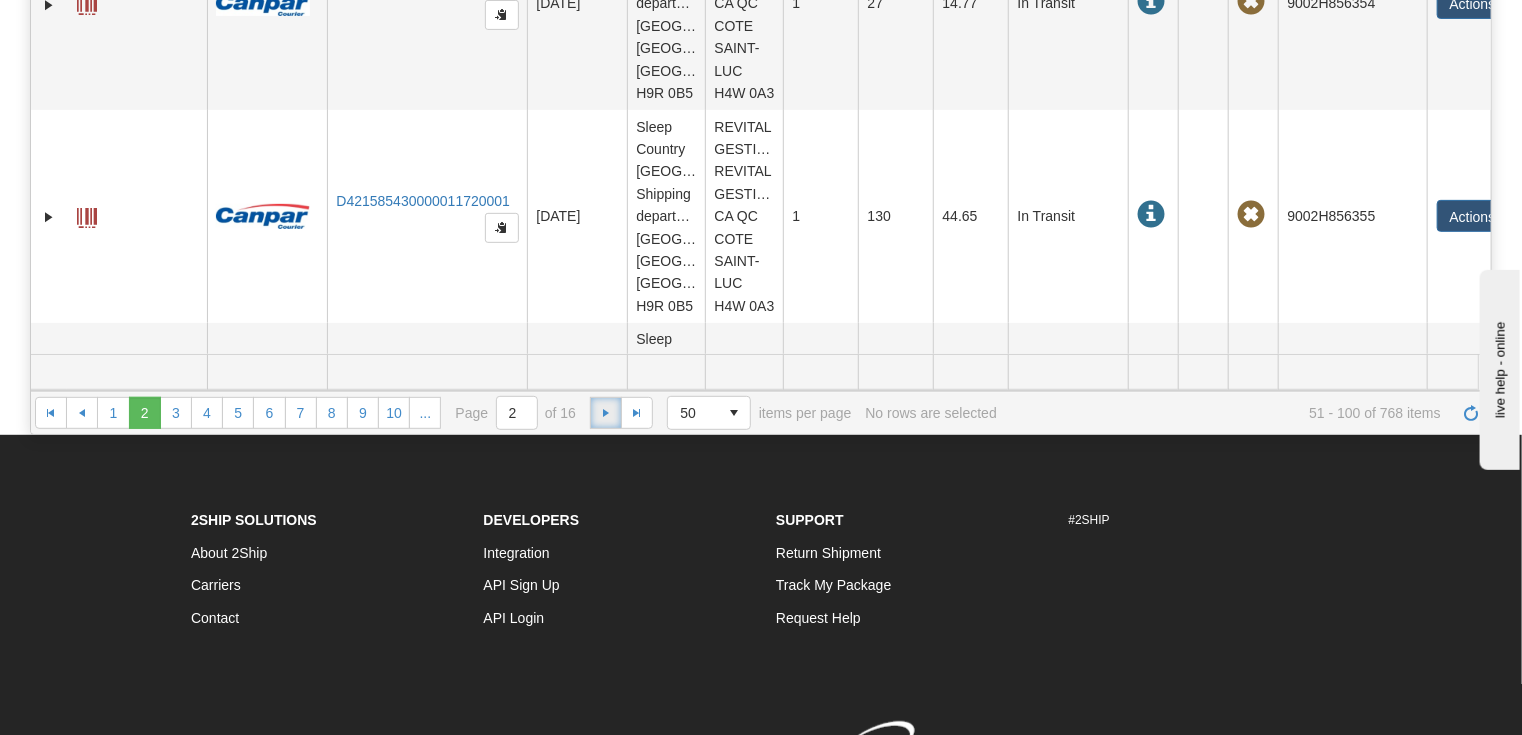 click at bounding box center (606, 413) 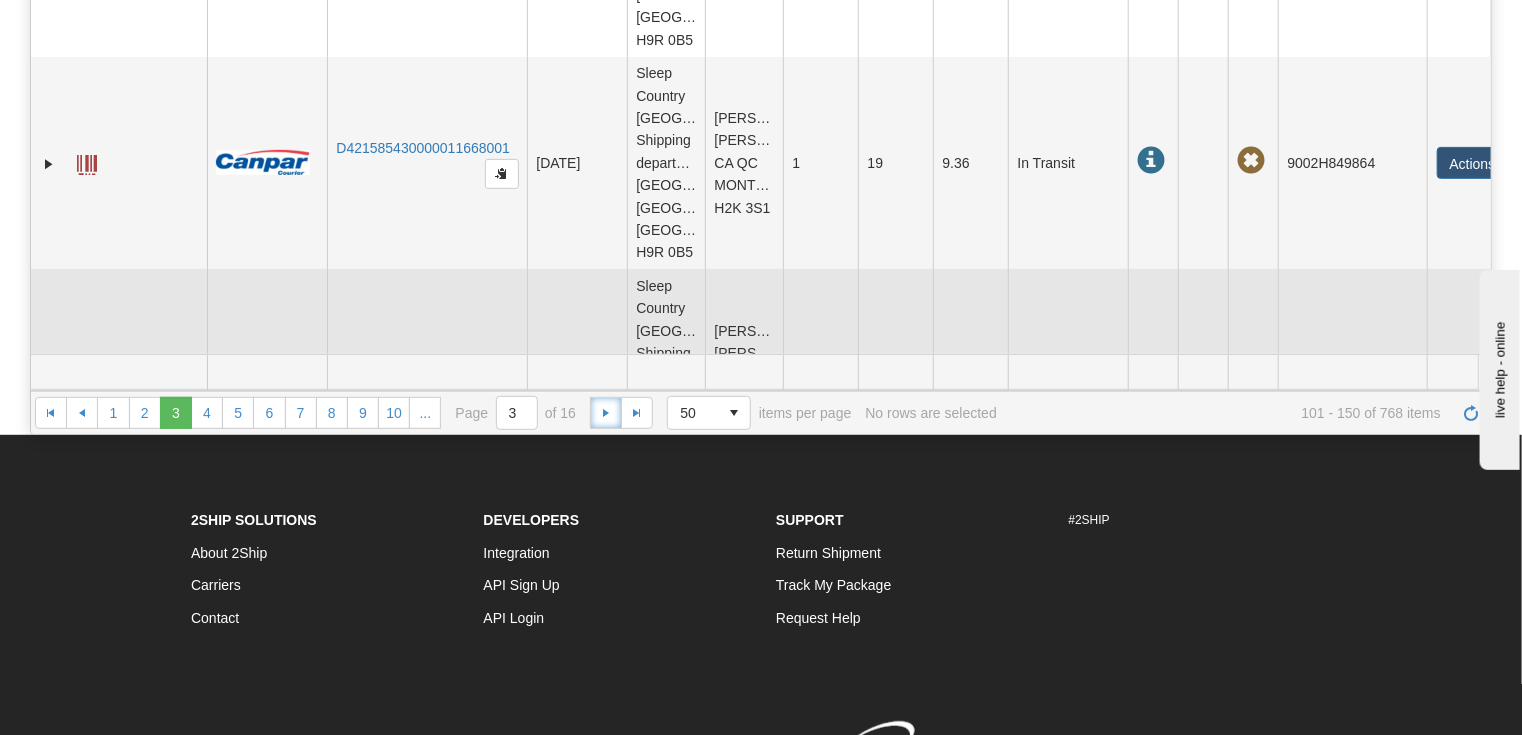 scroll, scrollTop: 9906, scrollLeft: 0, axis: vertical 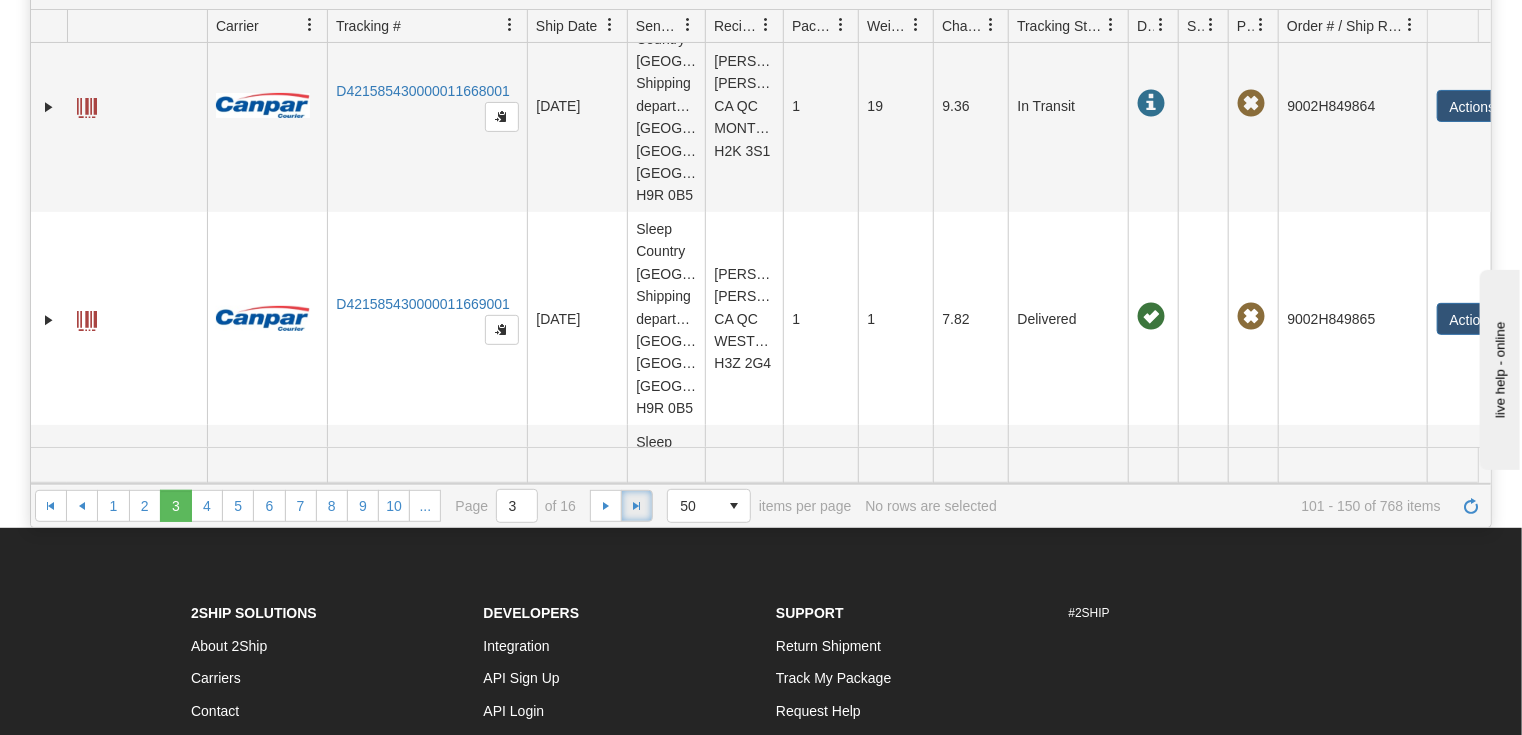 click at bounding box center [637, 506] 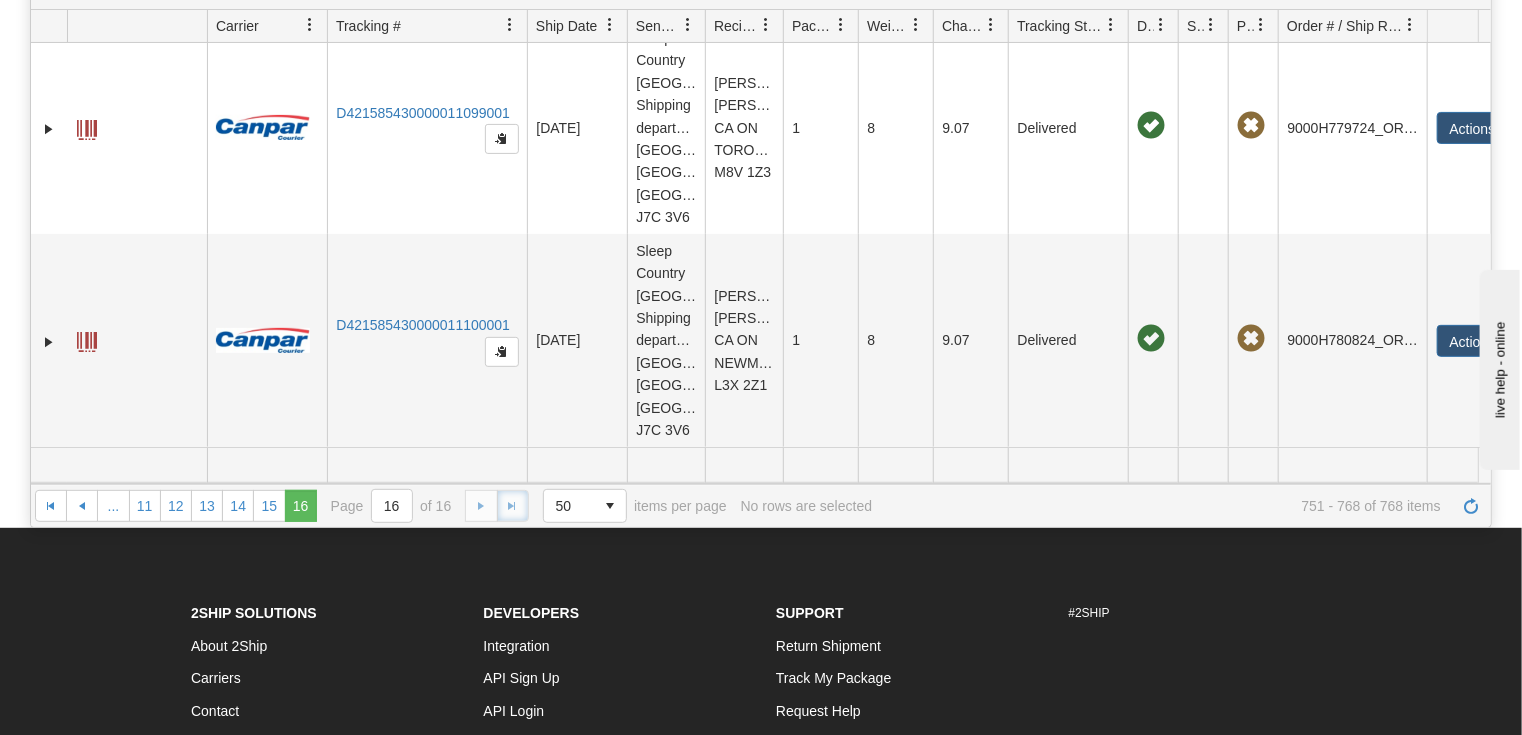 scroll, scrollTop: 413, scrollLeft: 0, axis: vertical 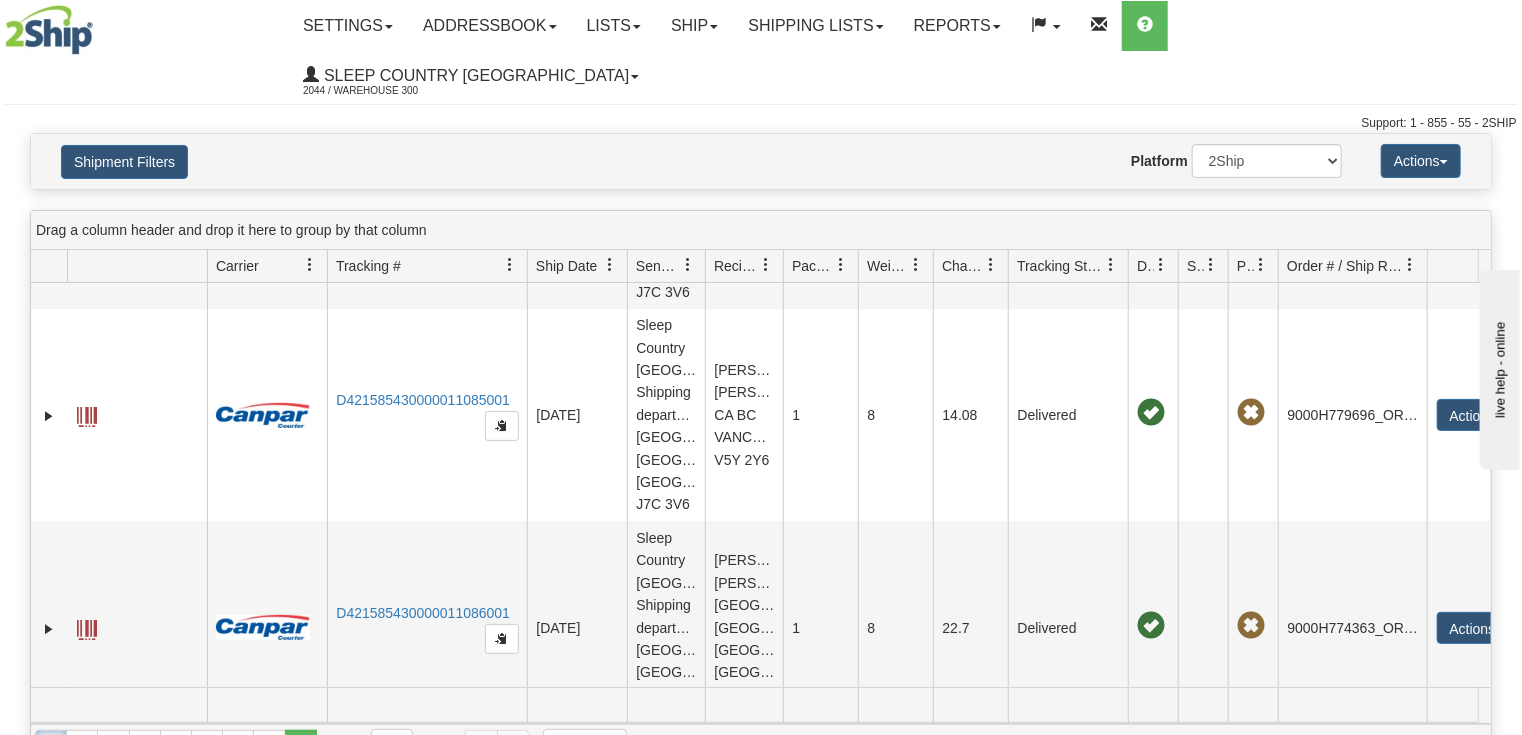 click at bounding box center (51, 746) 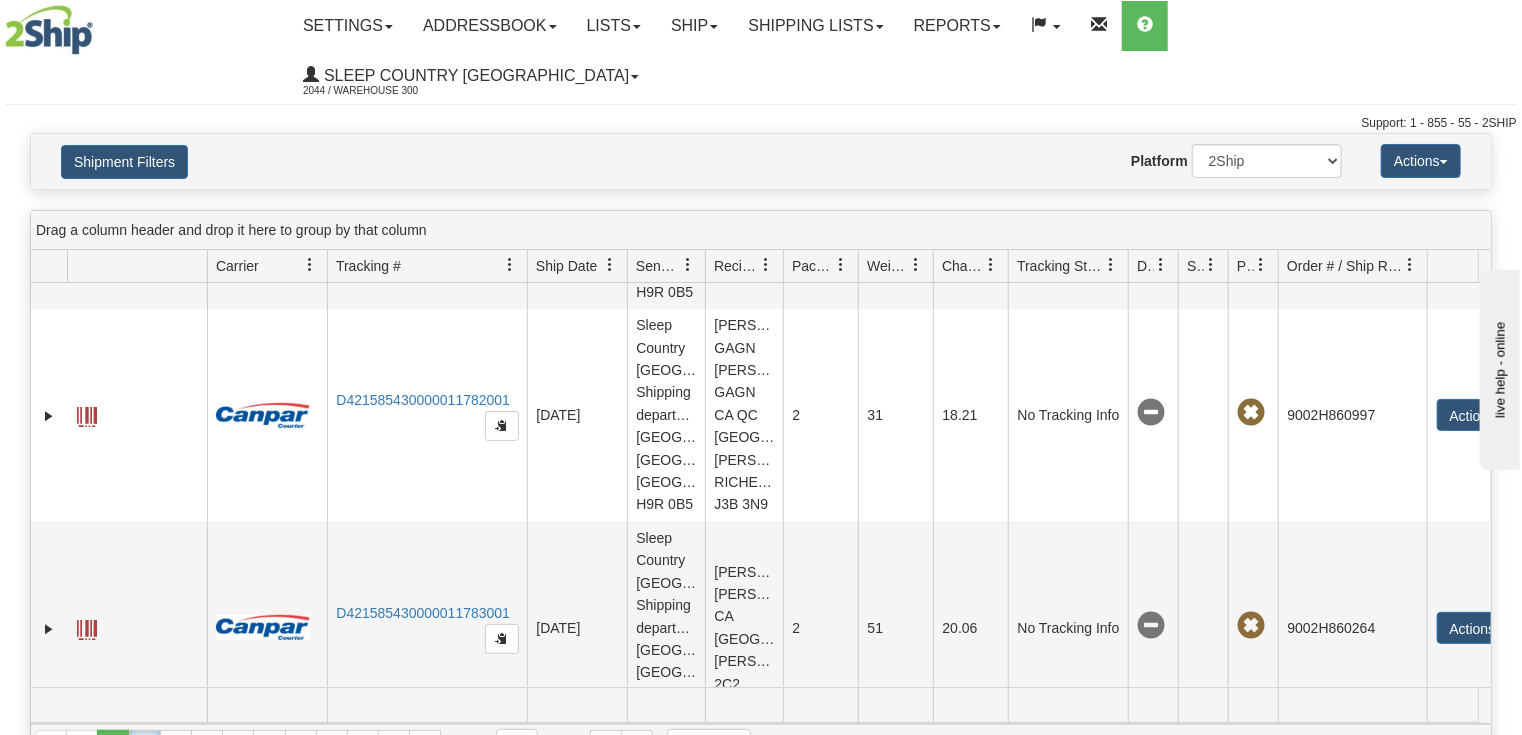 click on "2" at bounding box center (145, 746) 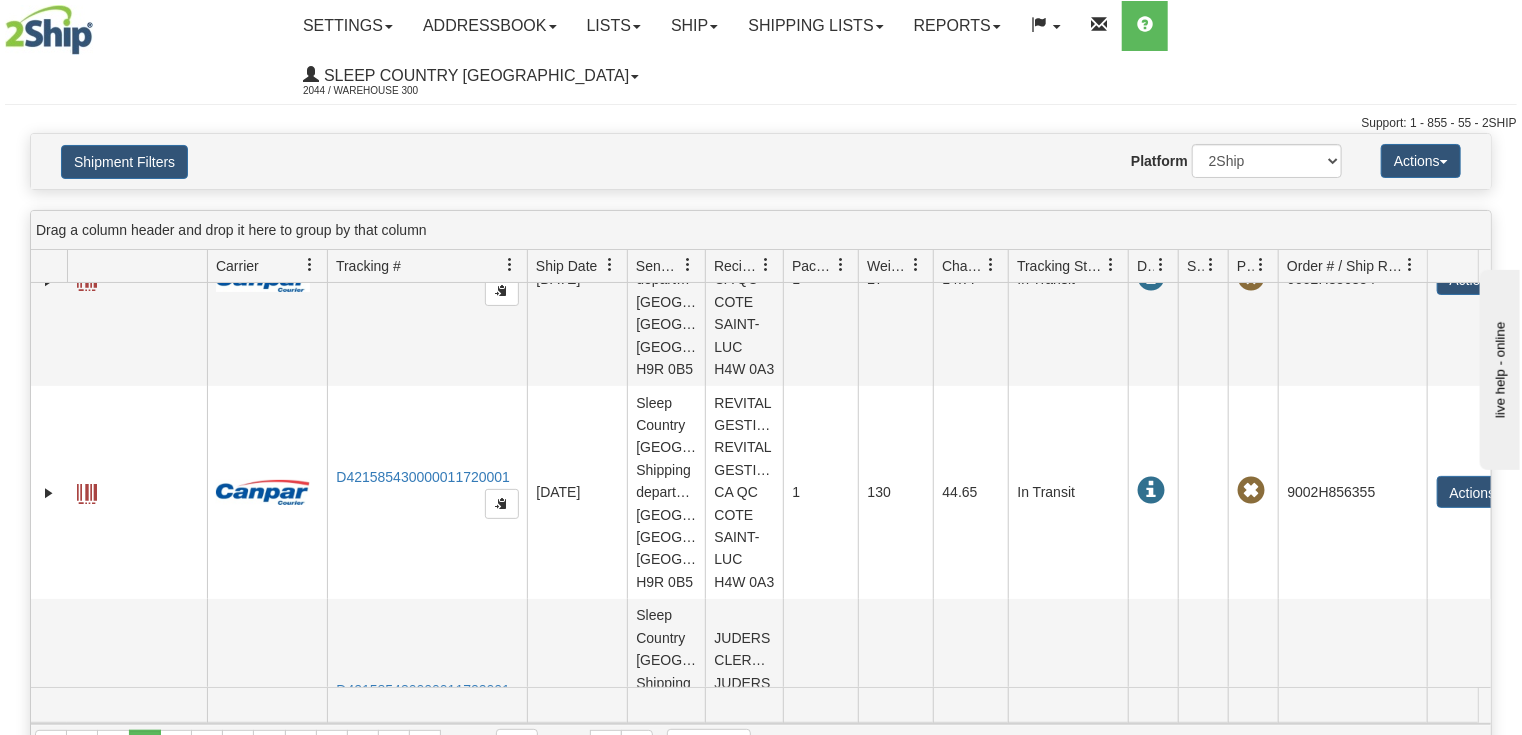 scroll, scrollTop: 9666, scrollLeft: 0, axis: vertical 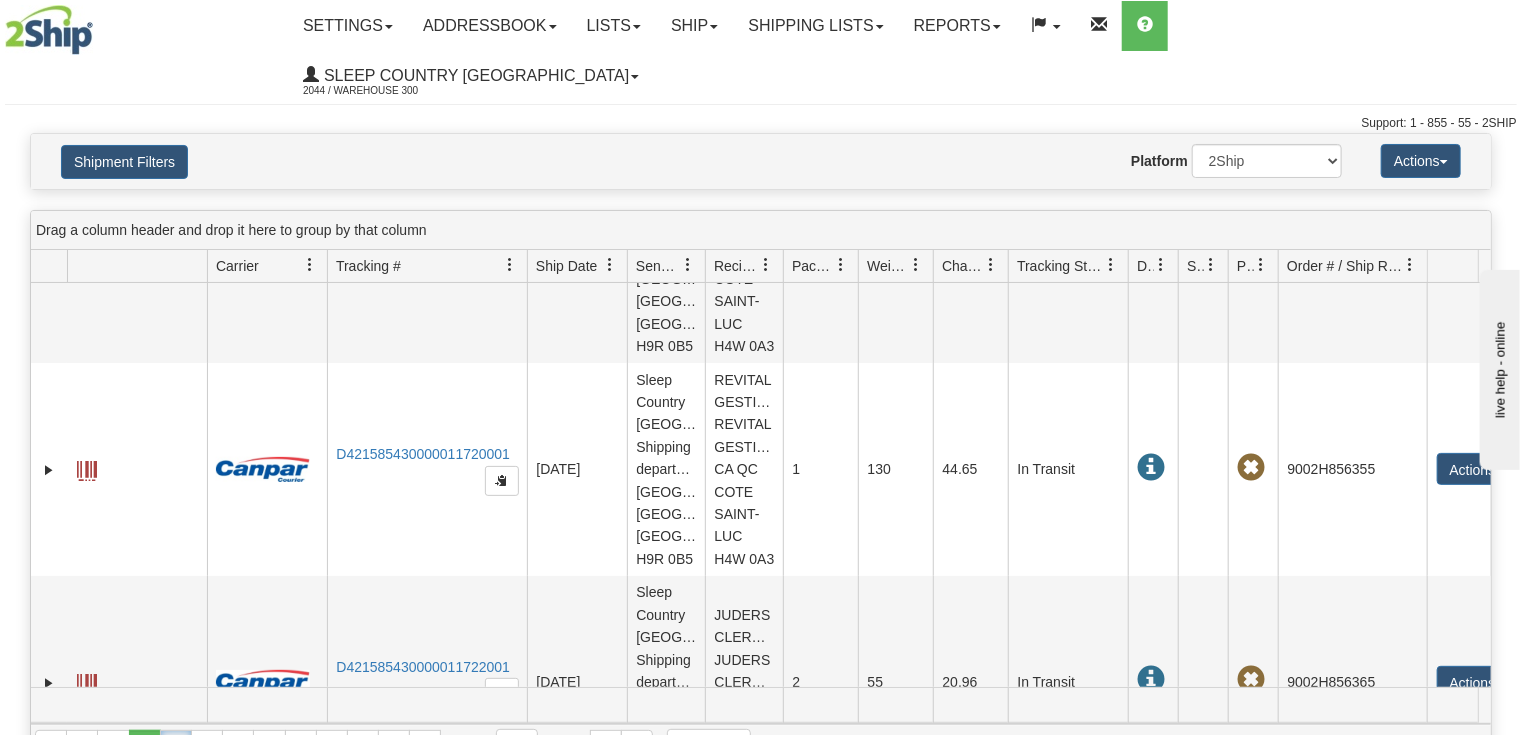 click on "3" at bounding box center (176, 746) 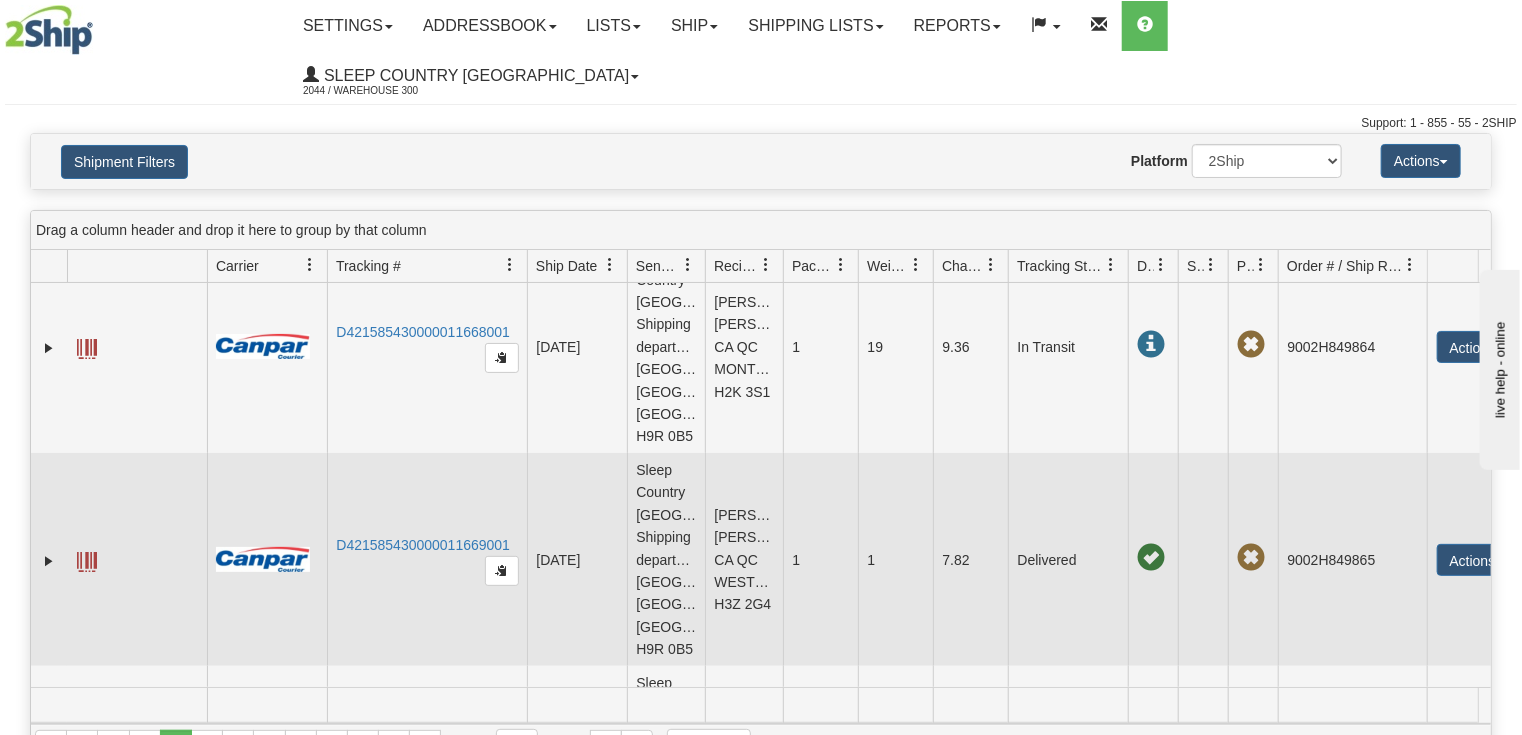 scroll, scrollTop: 10047, scrollLeft: 0, axis: vertical 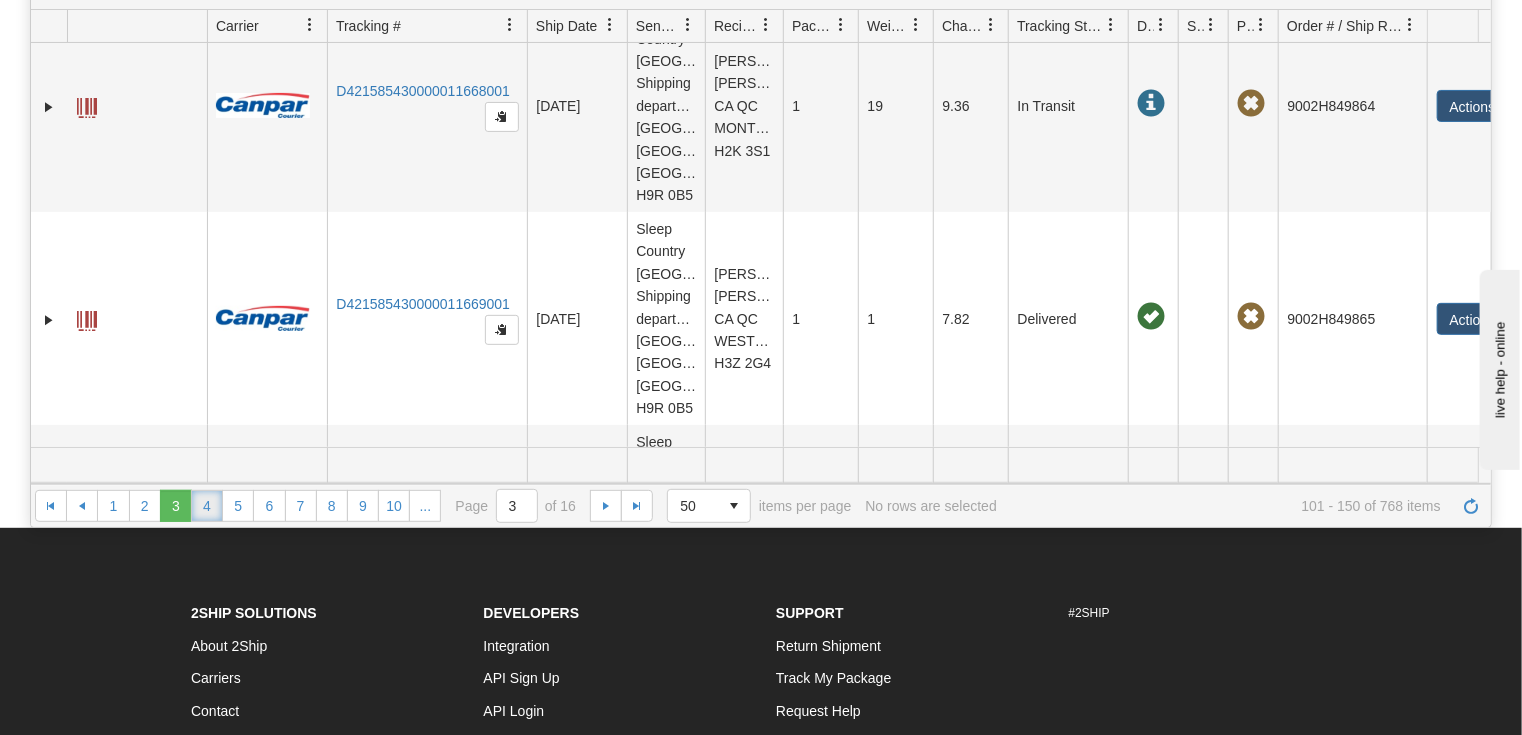 click on "4" at bounding box center (207, 506) 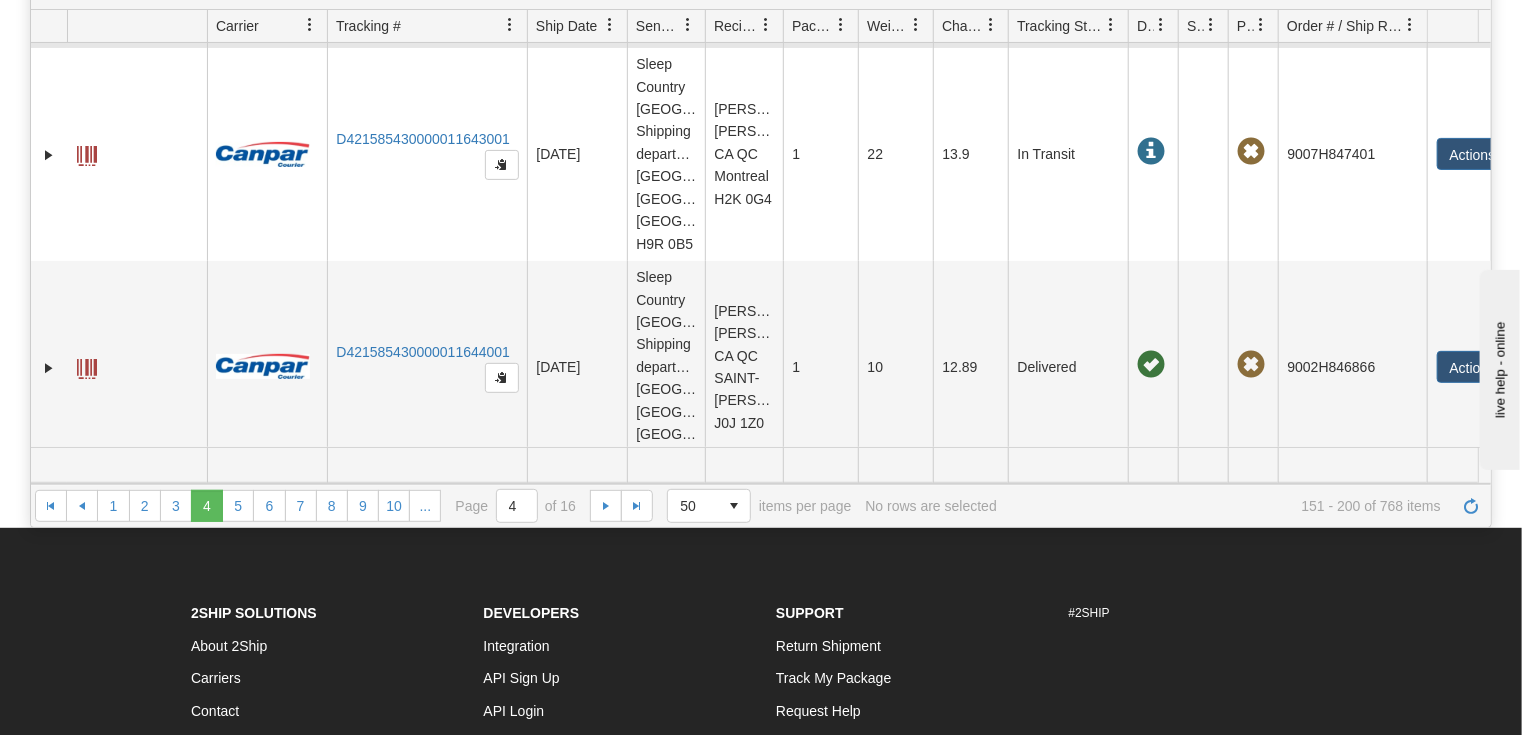scroll, scrollTop: 1600, scrollLeft: 0, axis: vertical 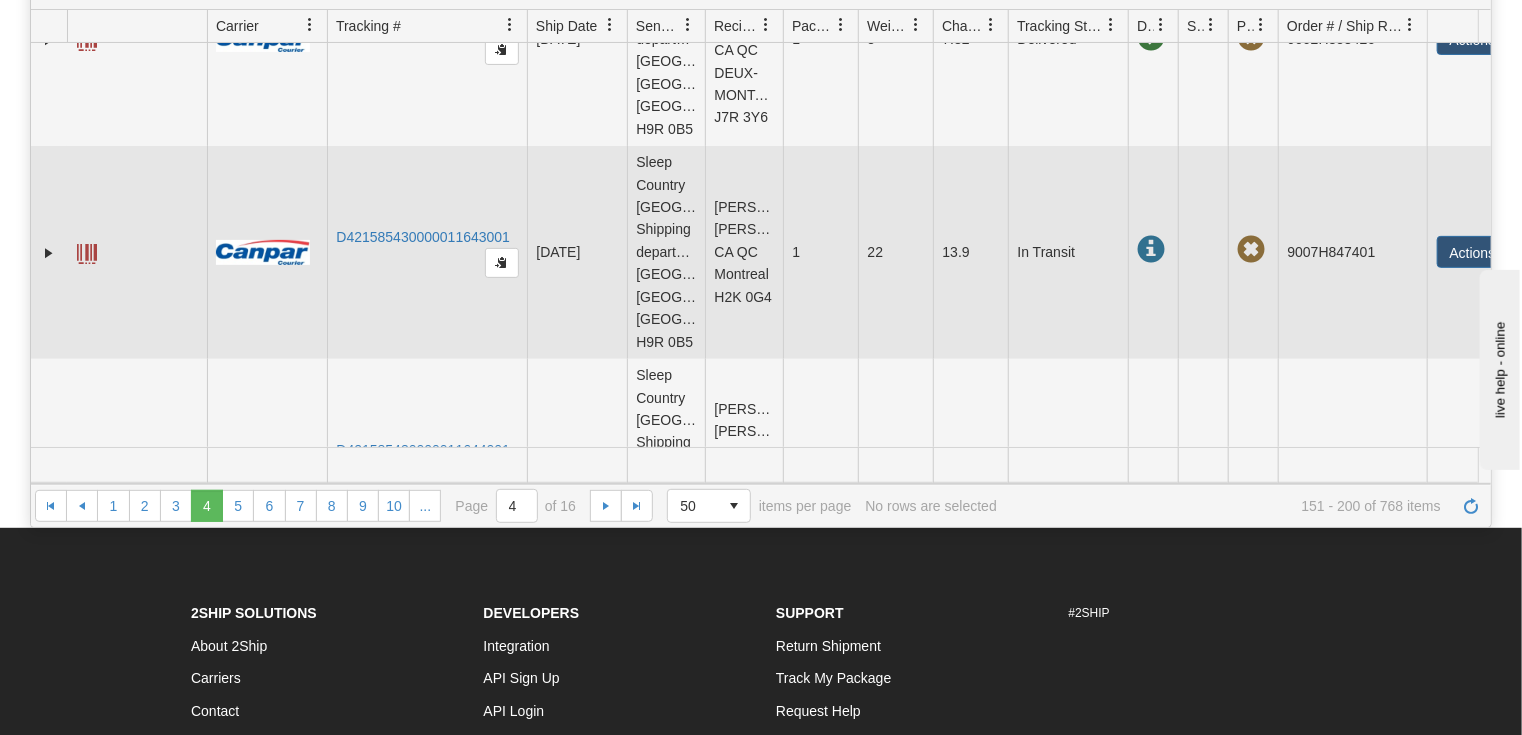 click on "[PERSON_NAME] [PERSON_NAME] CA QC Montreal H2K 0G4" at bounding box center (744, 252) 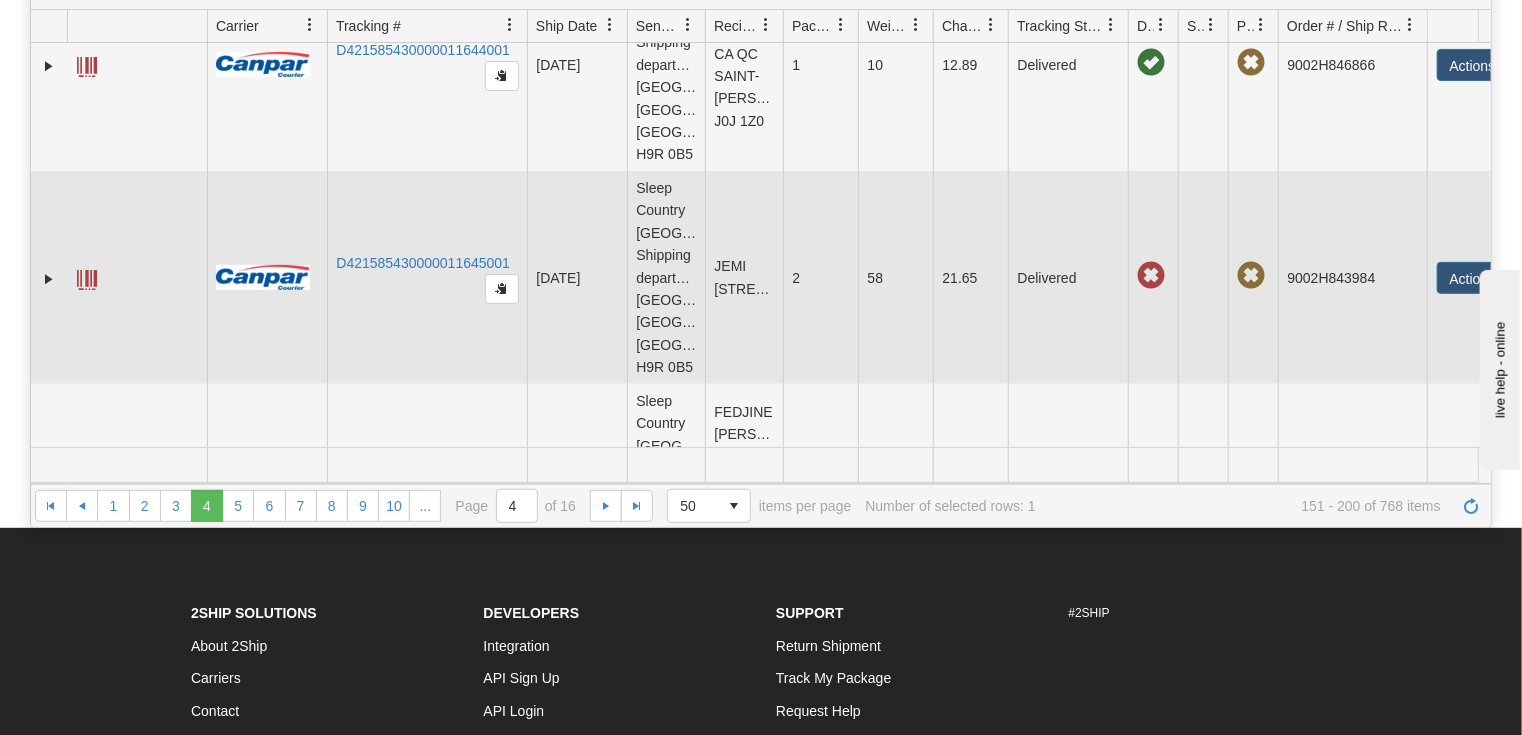 scroll, scrollTop: 1920, scrollLeft: 0, axis: vertical 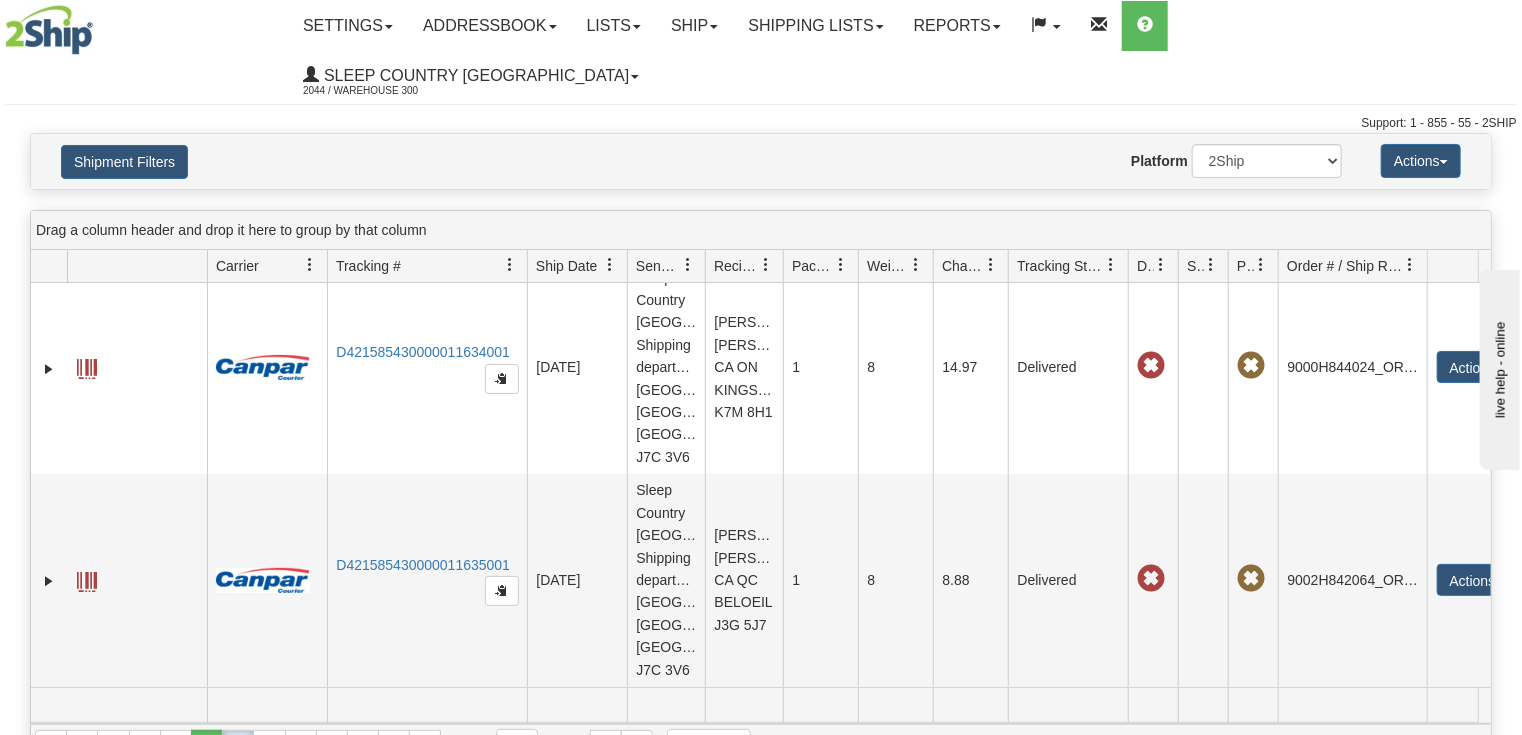 click on "5" at bounding box center (238, 746) 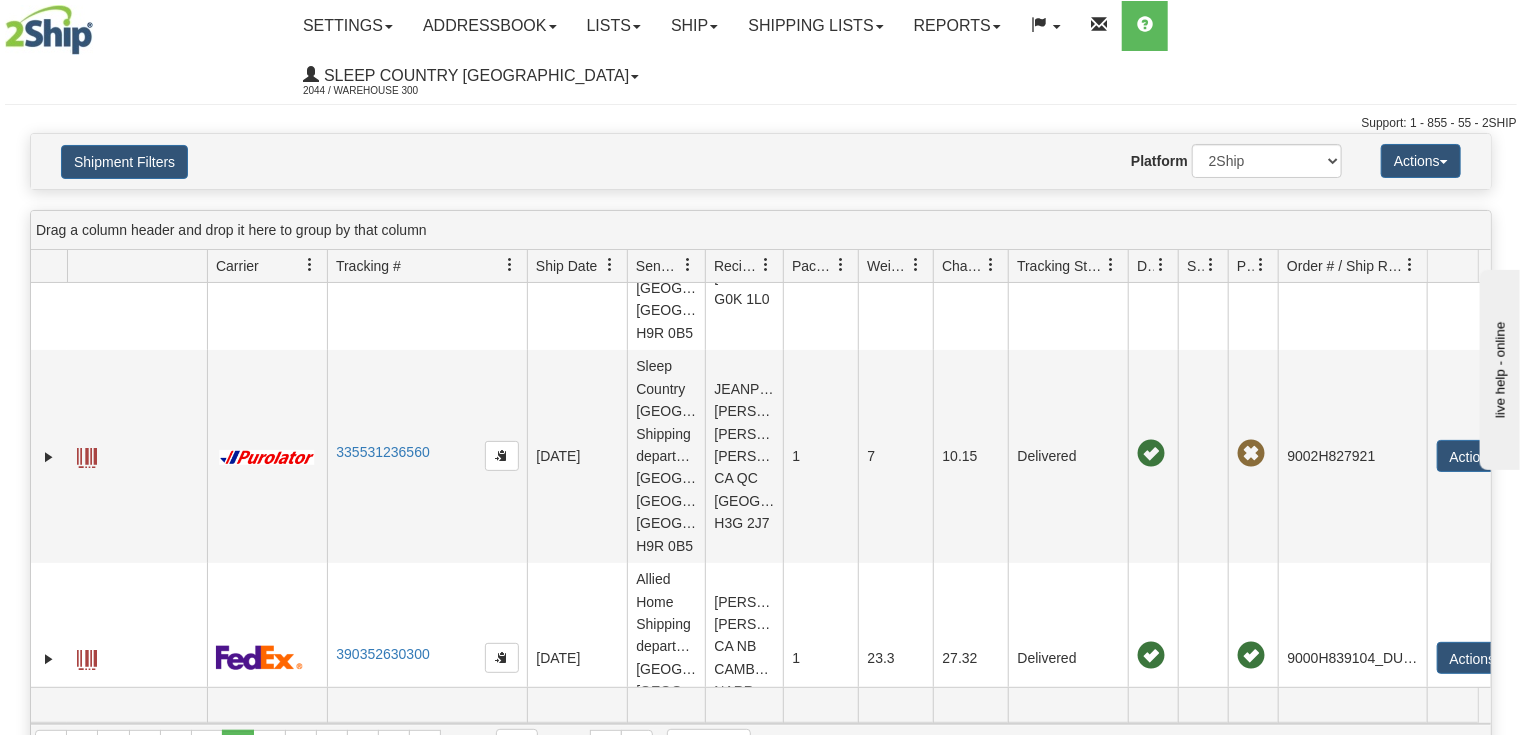 scroll, scrollTop: 9912, scrollLeft: 0, axis: vertical 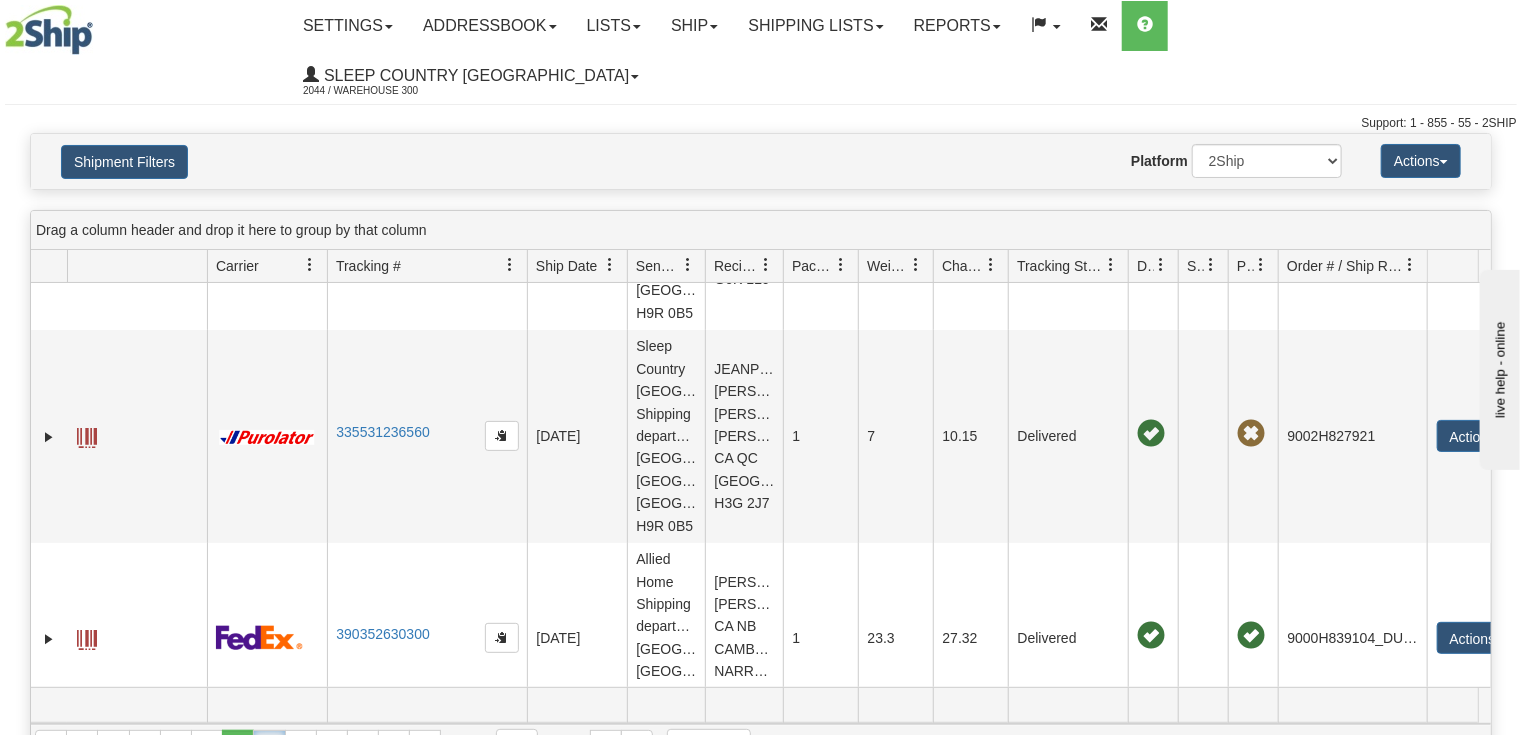 click on "6" at bounding box center [269, 746] 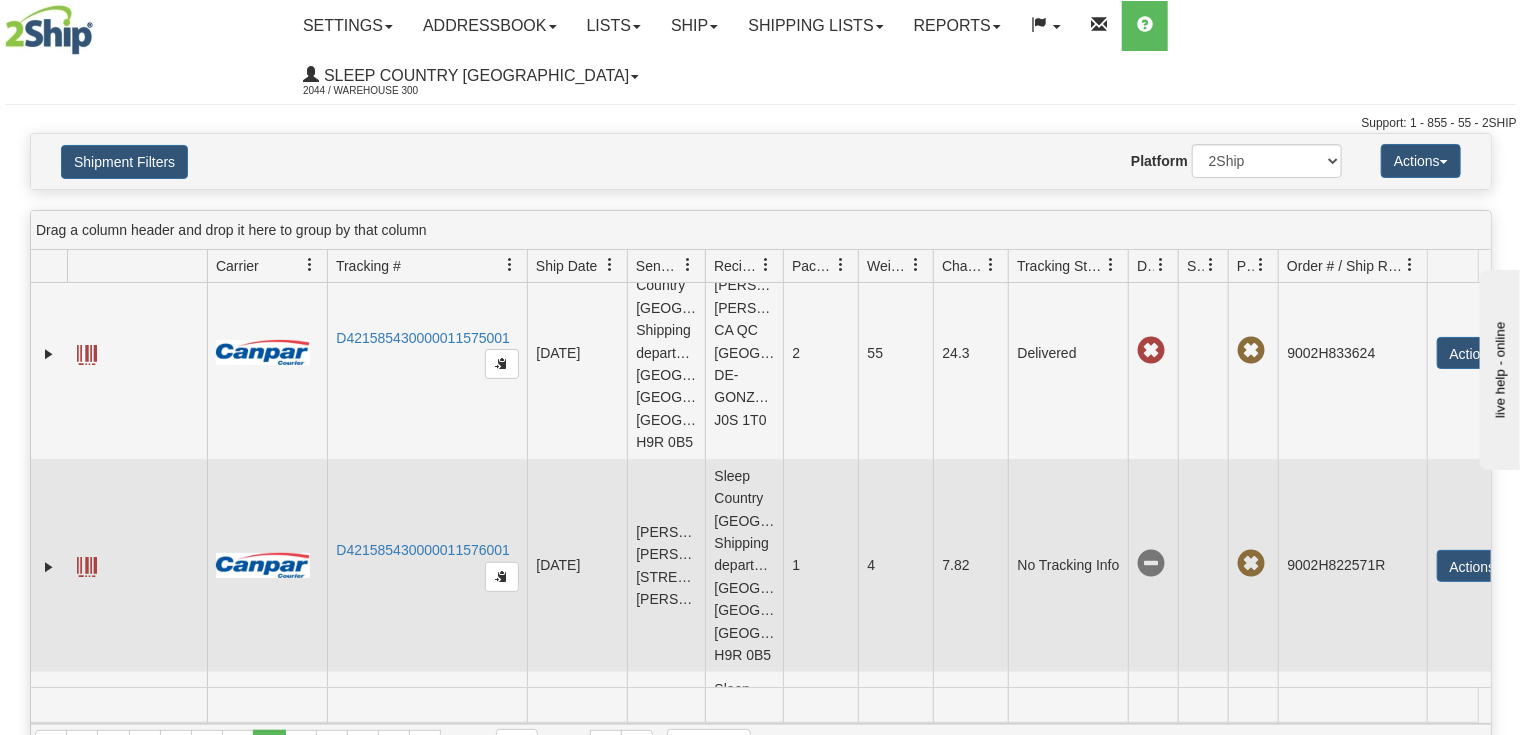 scroll, scrollTop: 10069, scrollLeft: 0, axis: vertical 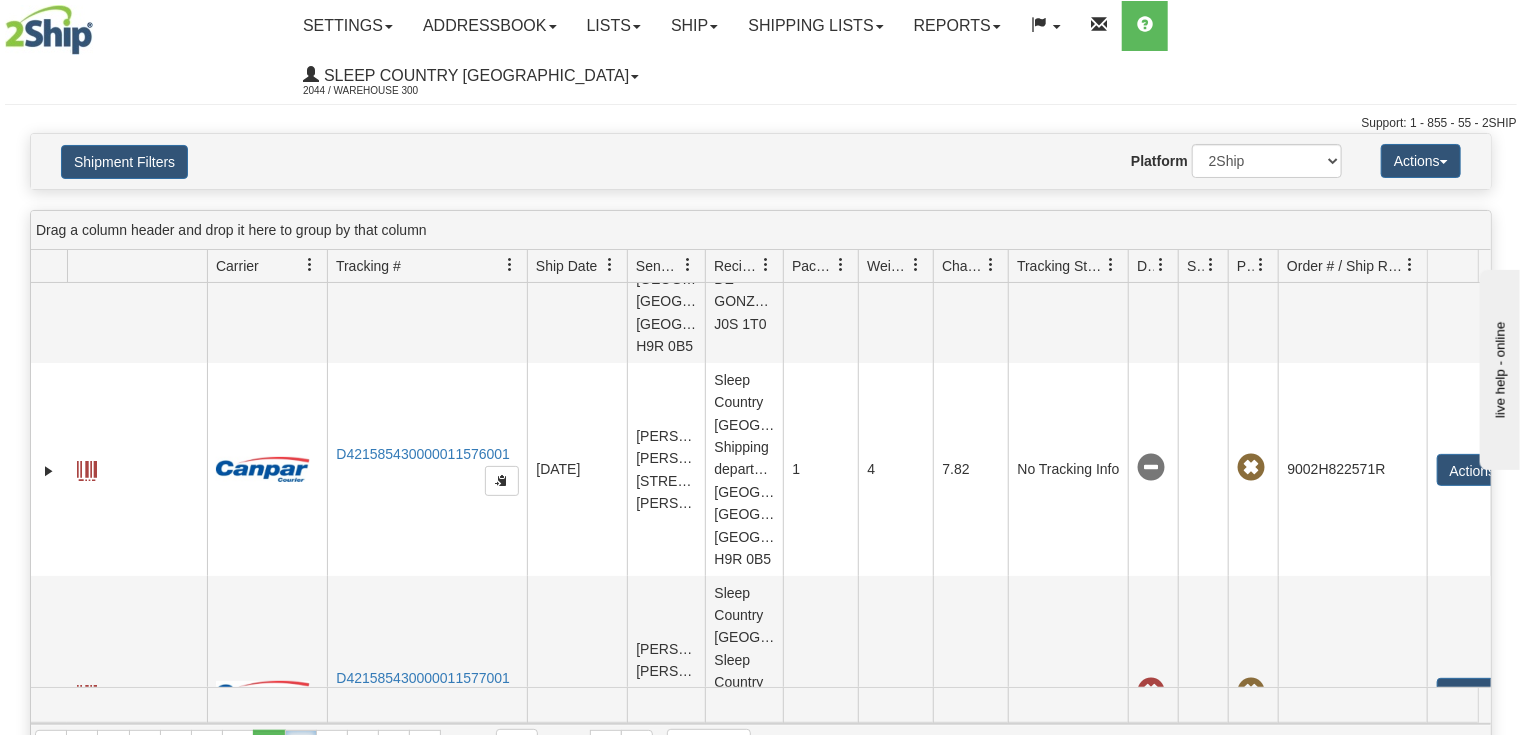 click on "7" at bounding box center (301, 746) 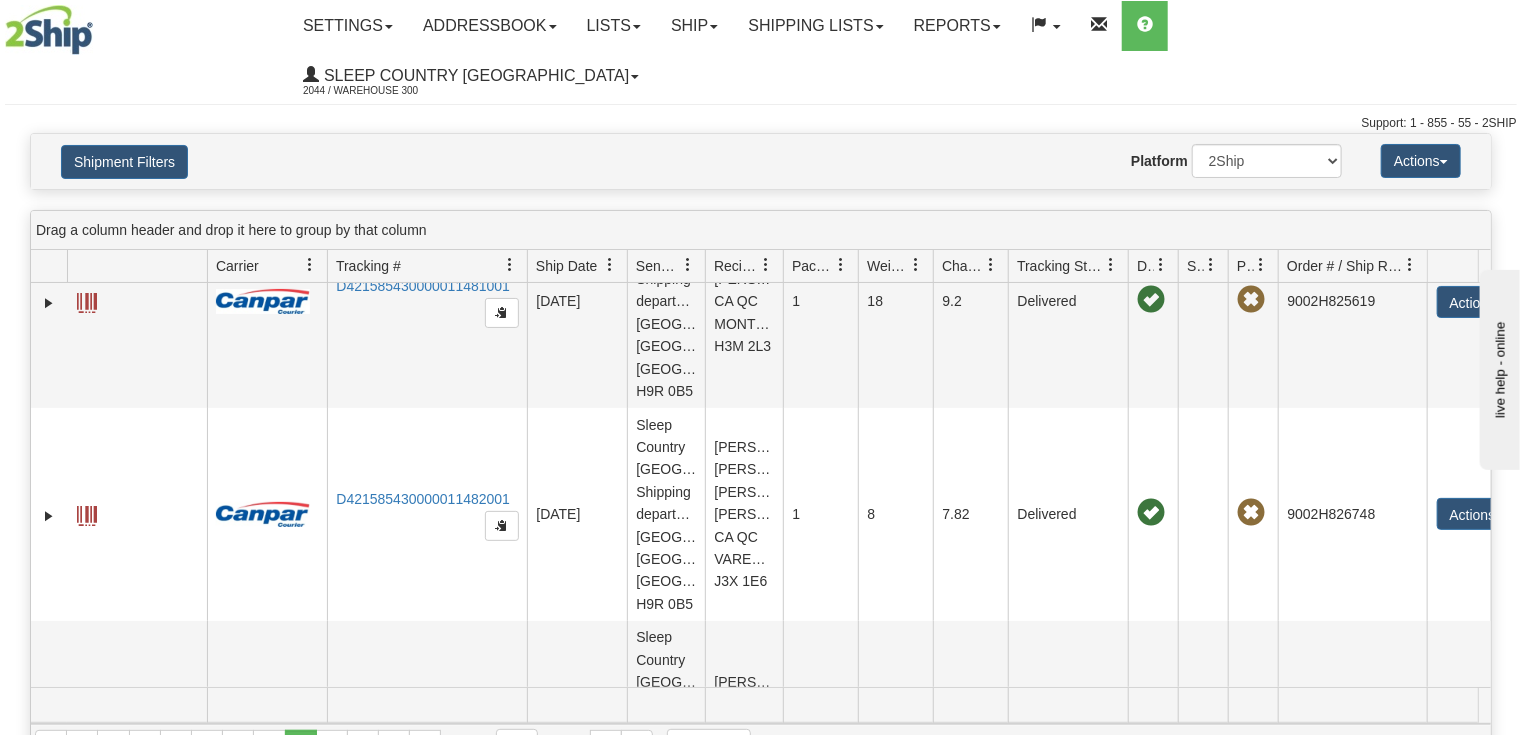 scroll, scrollTop: 216, scrollLeft: 0, axis: vertical 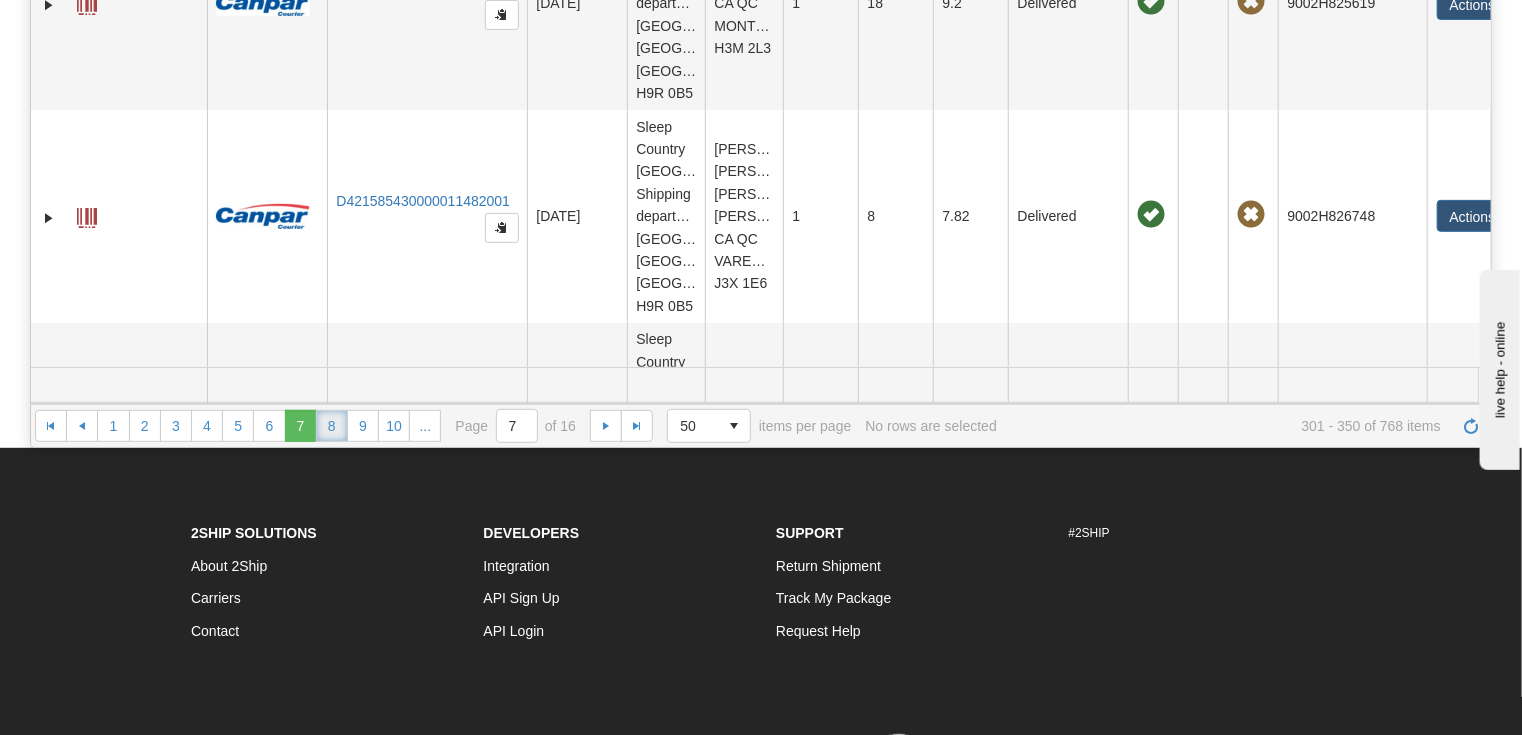 click on "8" at bounding box center (332, 426) 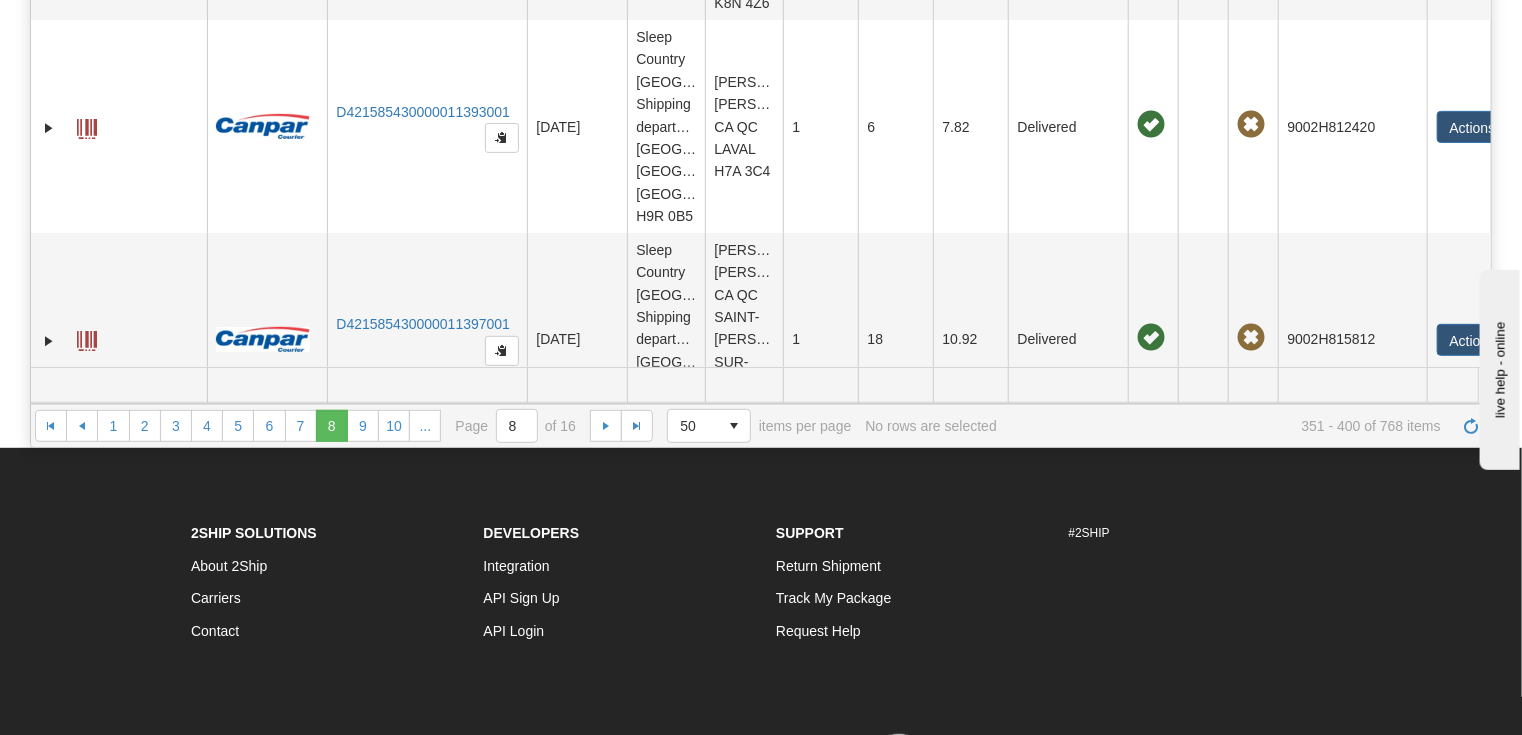 scroll, scrollTop: 413, scrollLeft: 0, axis: vertical 